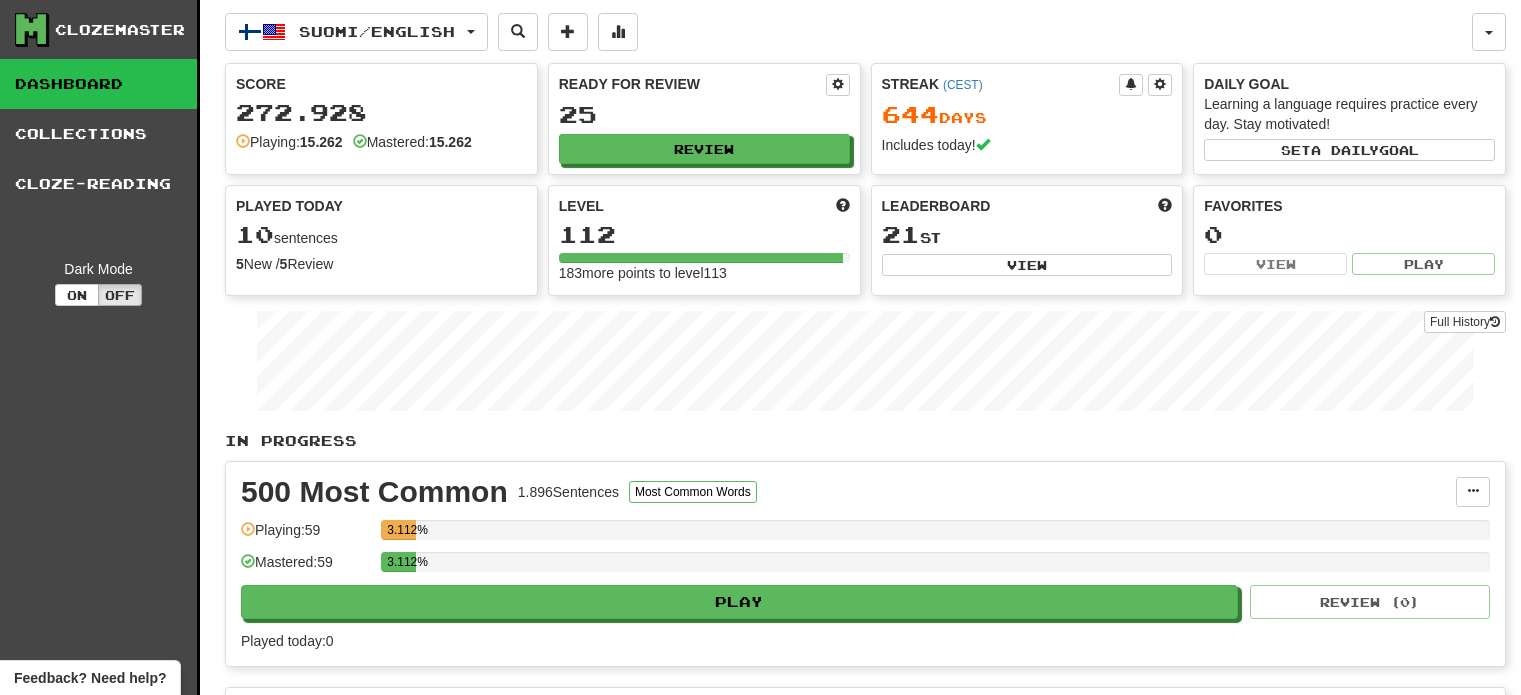 scroll, scrollTop: 0, scrollLeft: 0, axis: both 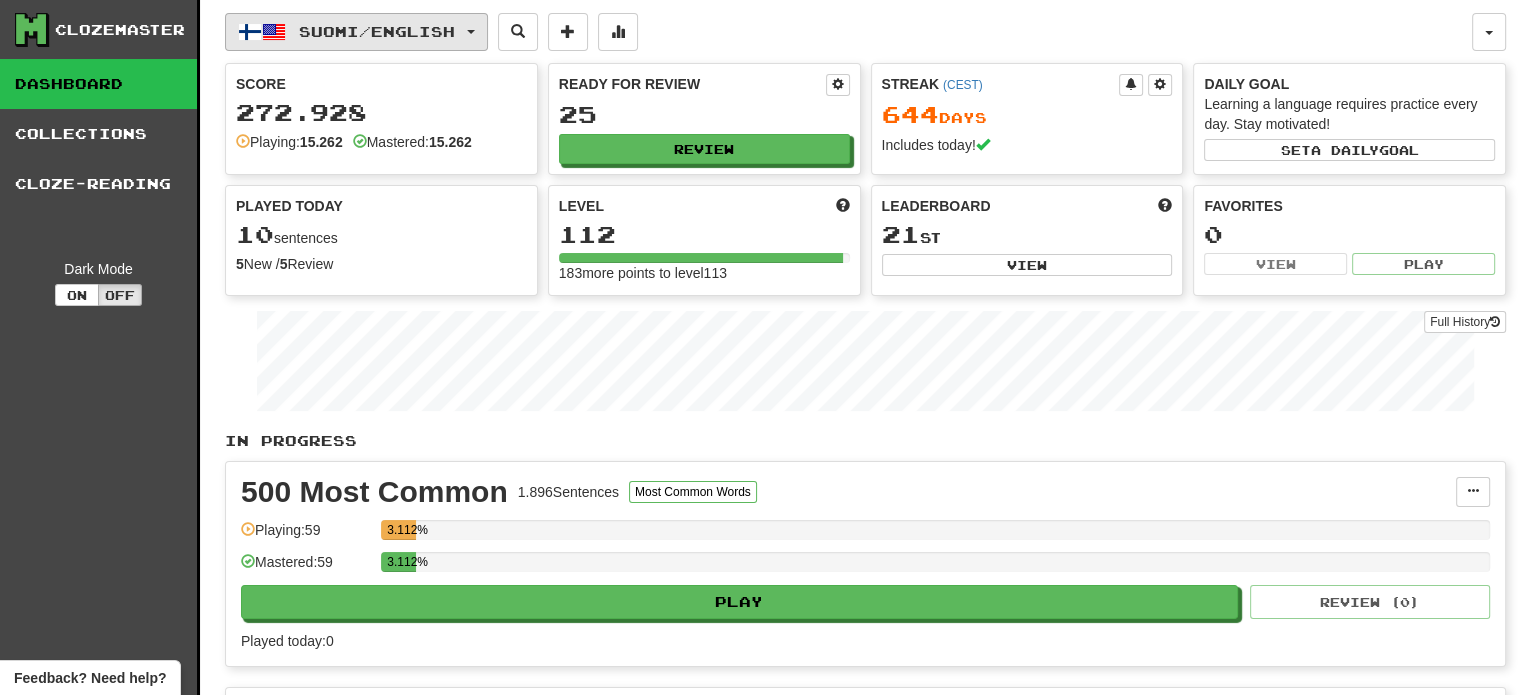 click on "Suomi  /  English" at bounding box center [377, 31] 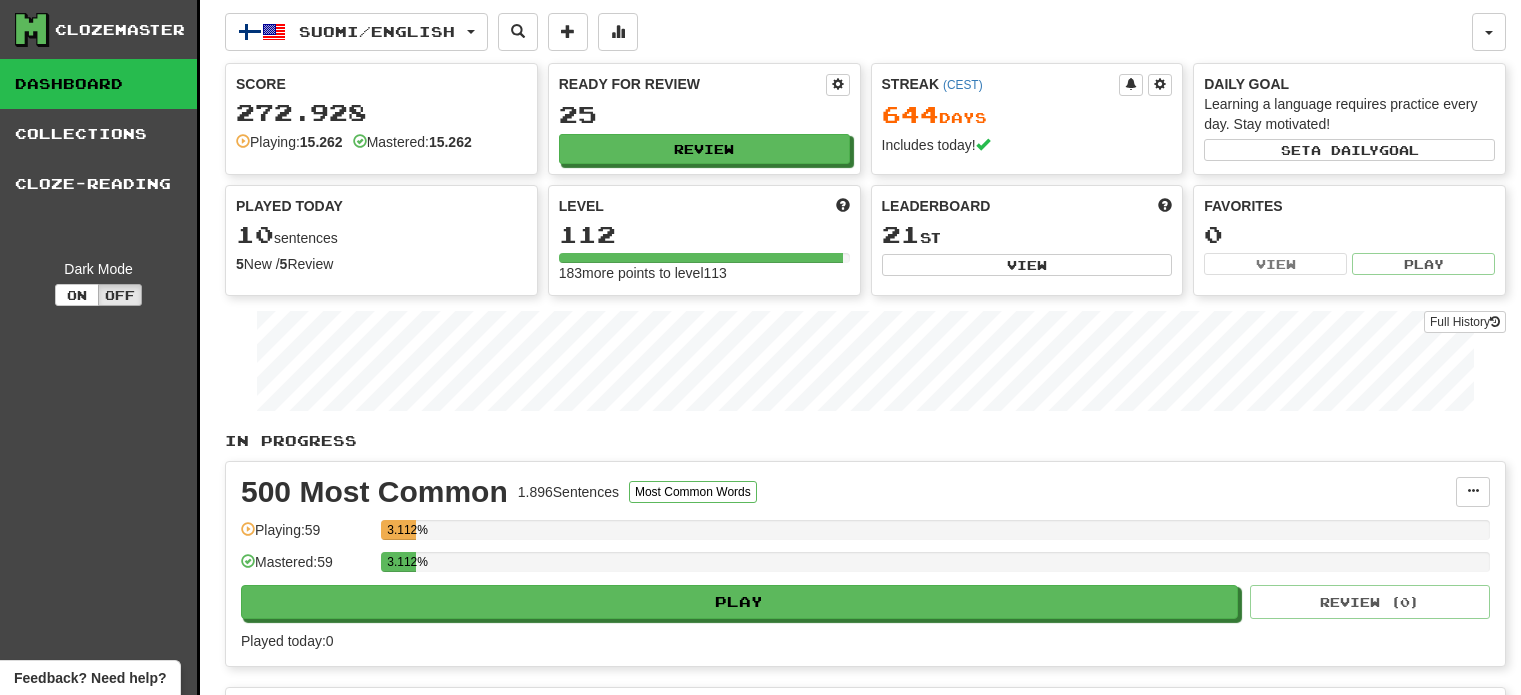 scroll, scrollTop: 0, scrollLeft: 0, axis: both 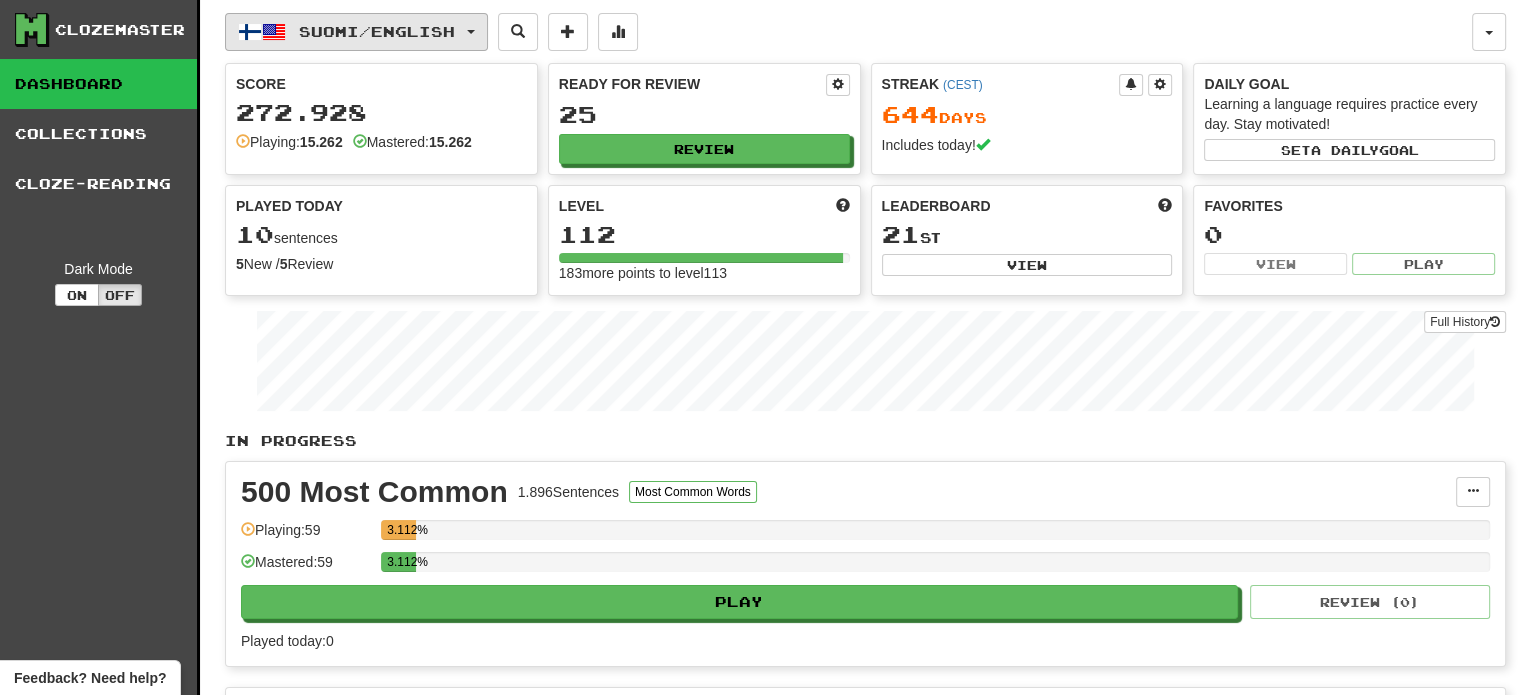 click on "Suomi  /  English" at bounding box center [377, 31] 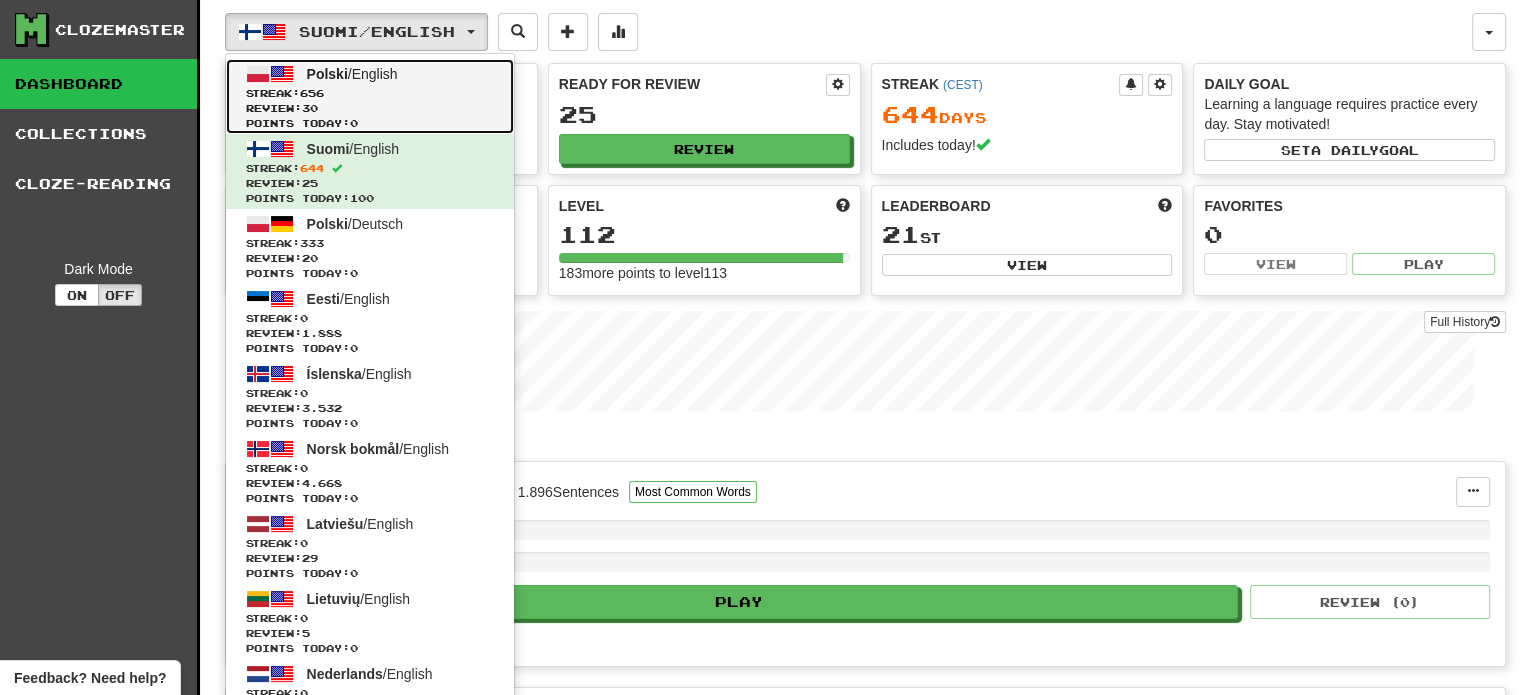 click on "Streak:  656" at bounding box center (370, 93) 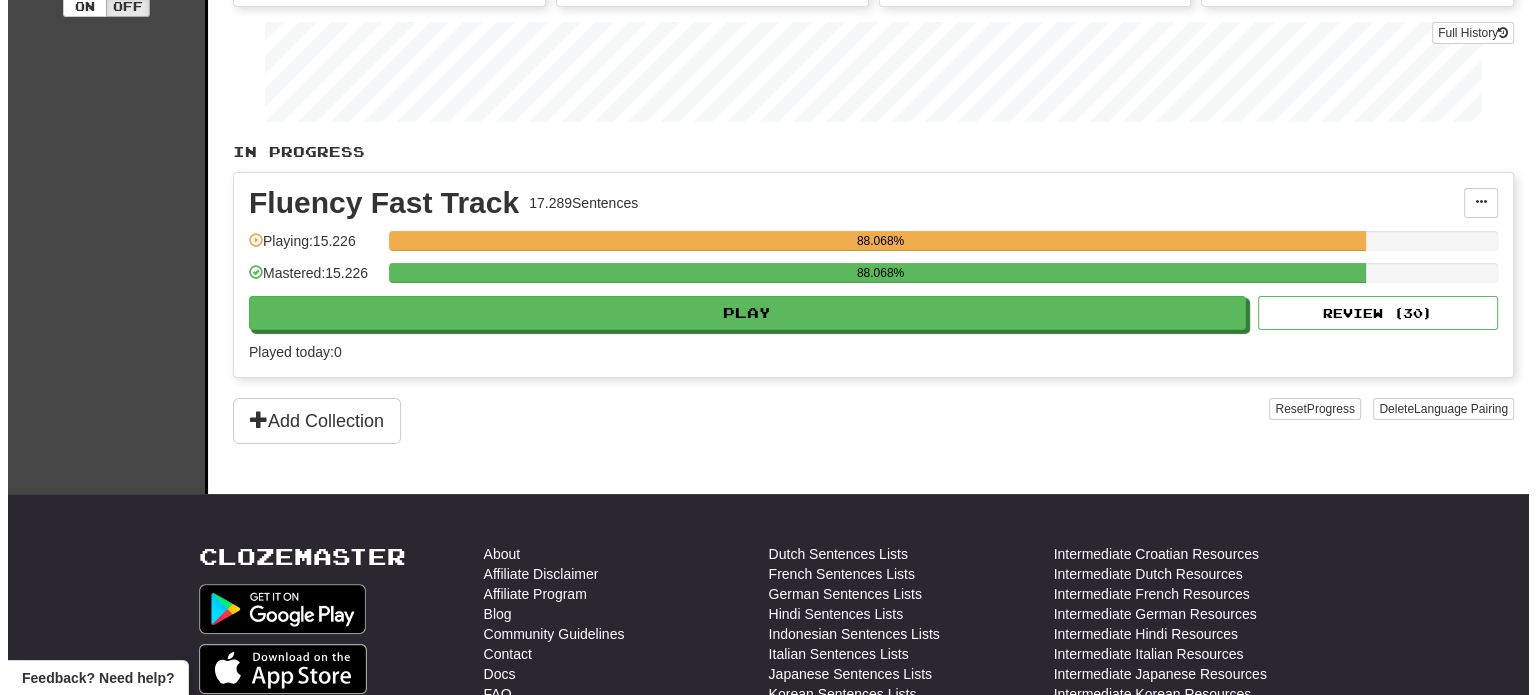 scroll, scrollTop: 300, scrollLeft: 0, axis: vertical 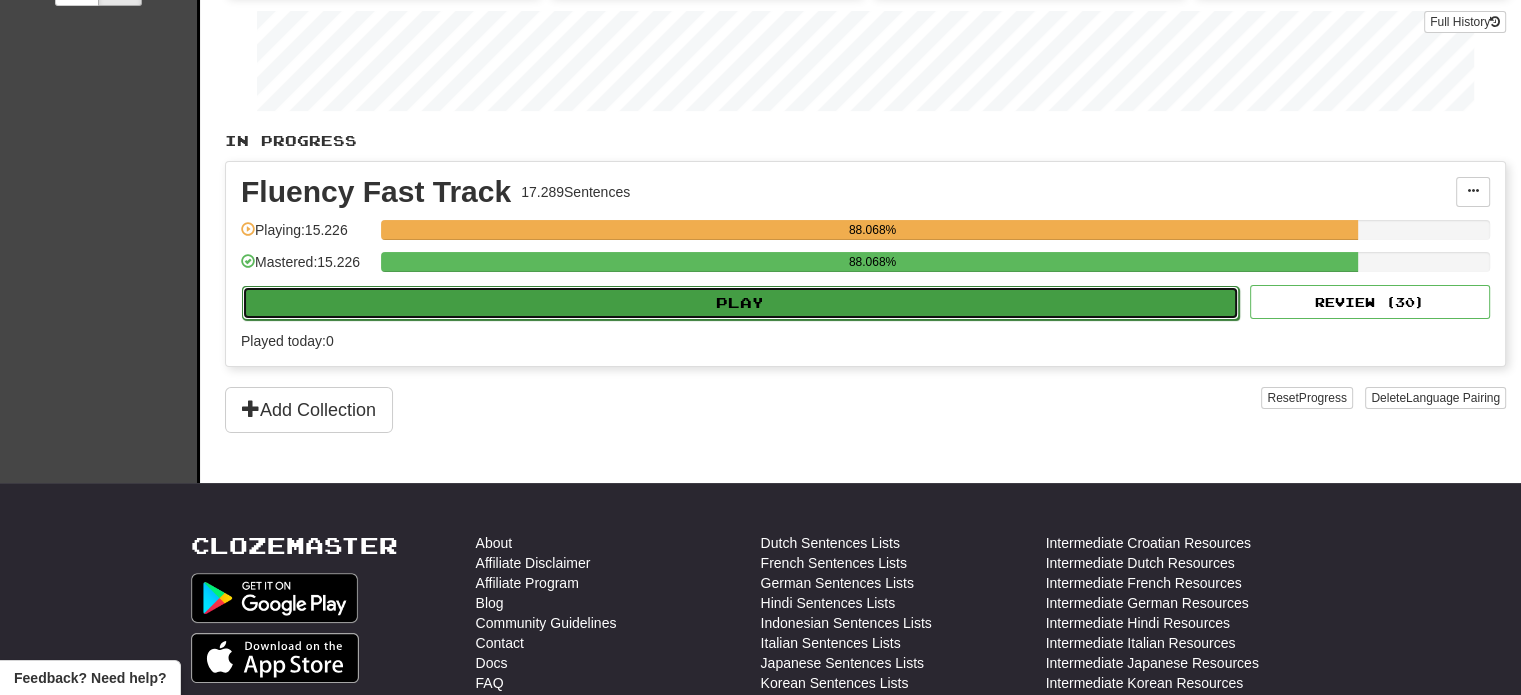 click on "Play" at bounding box center (740, 303) 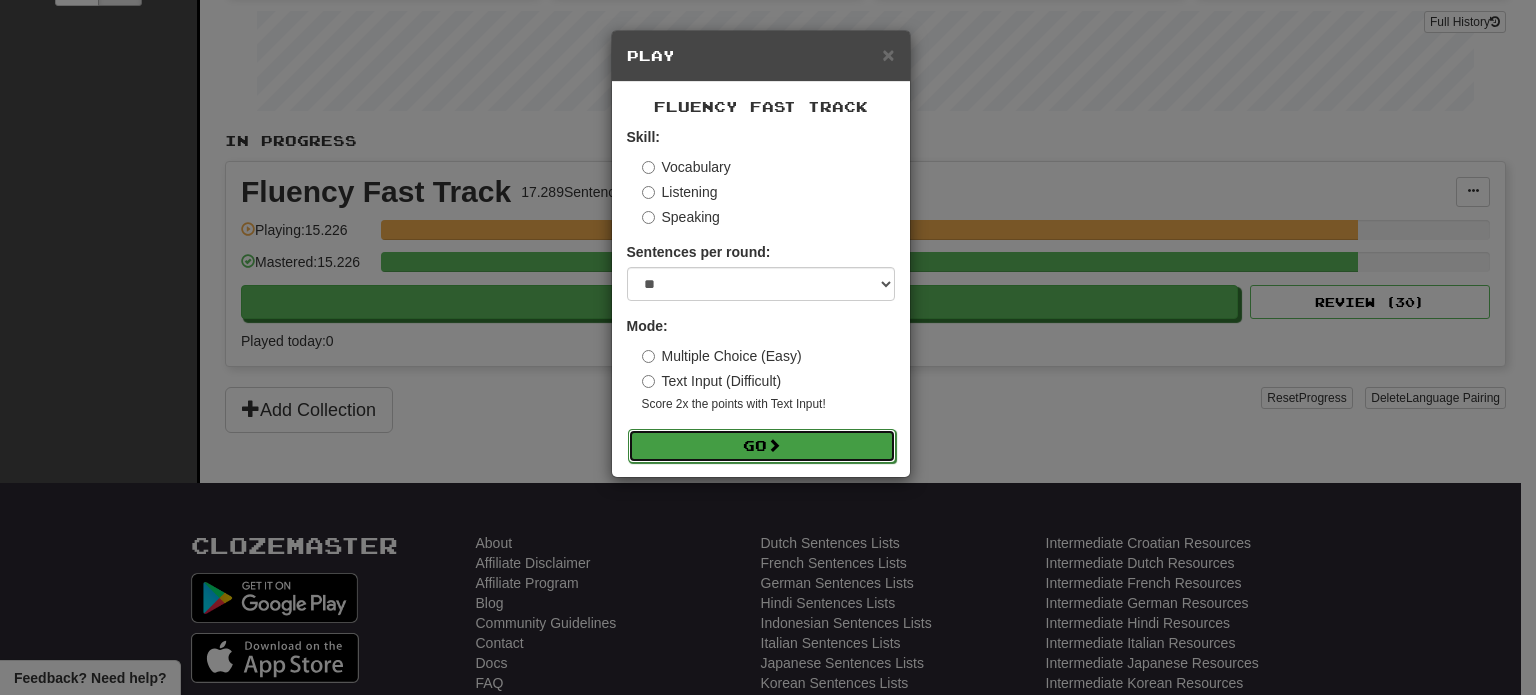 click on "Go" at bounding box center [762, 446] 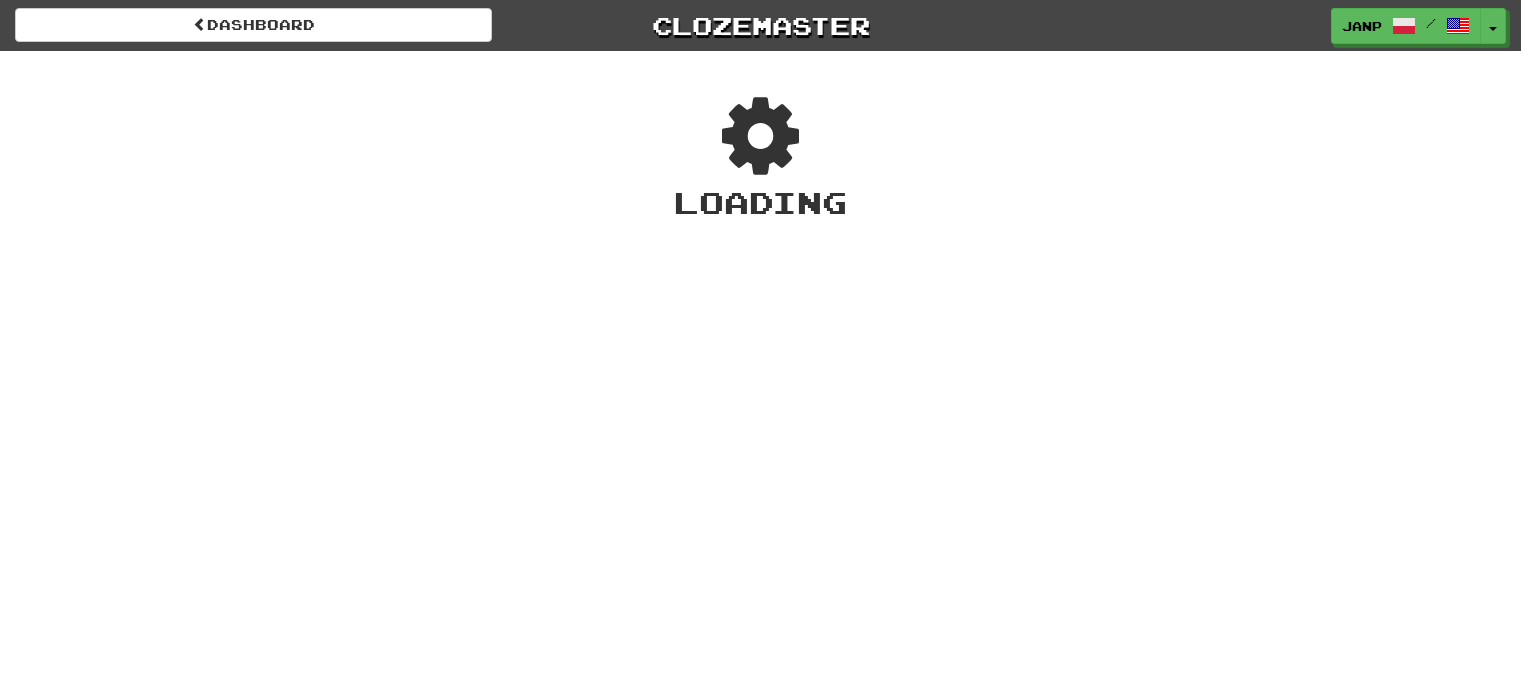 scroll, scrollTop: 0, scrollLeft: 0, axis: both 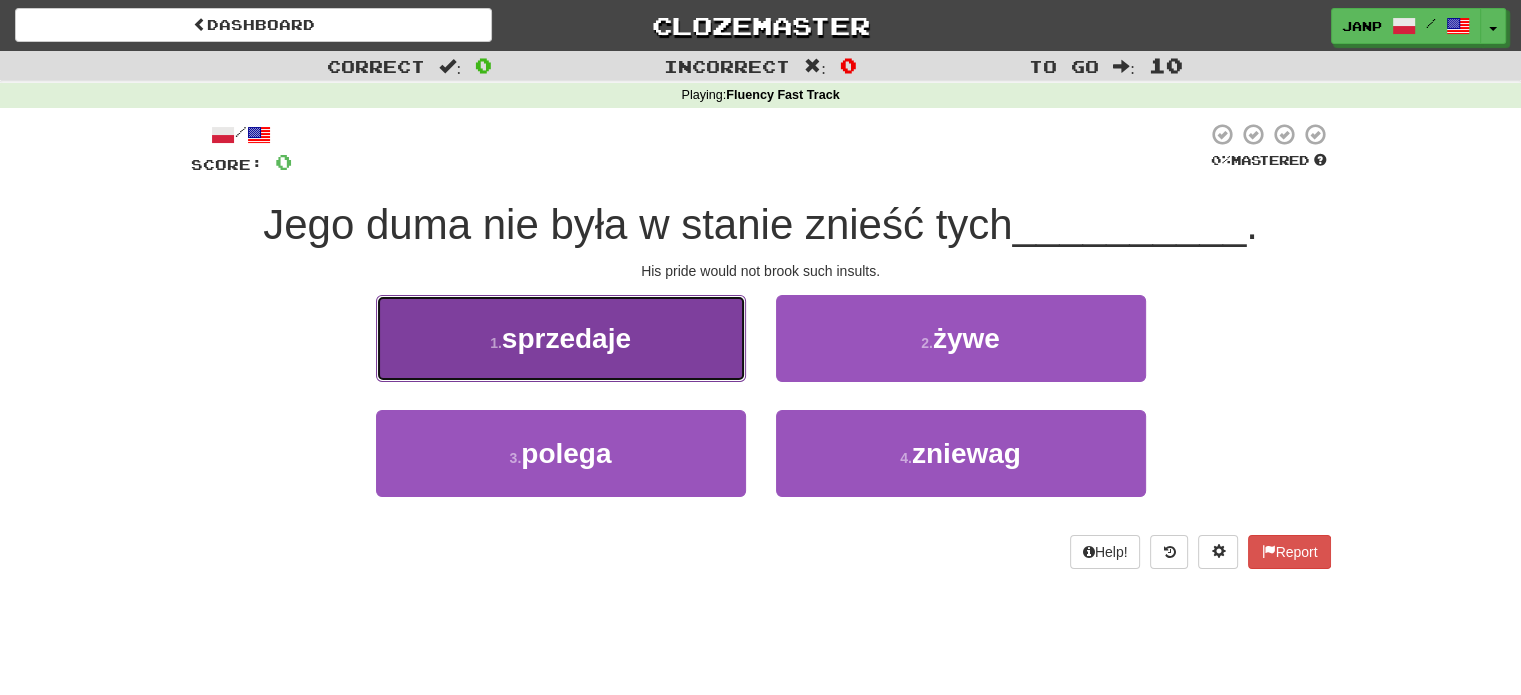 click on "1 .  sprzedaje" at bounding box center (561, 338) 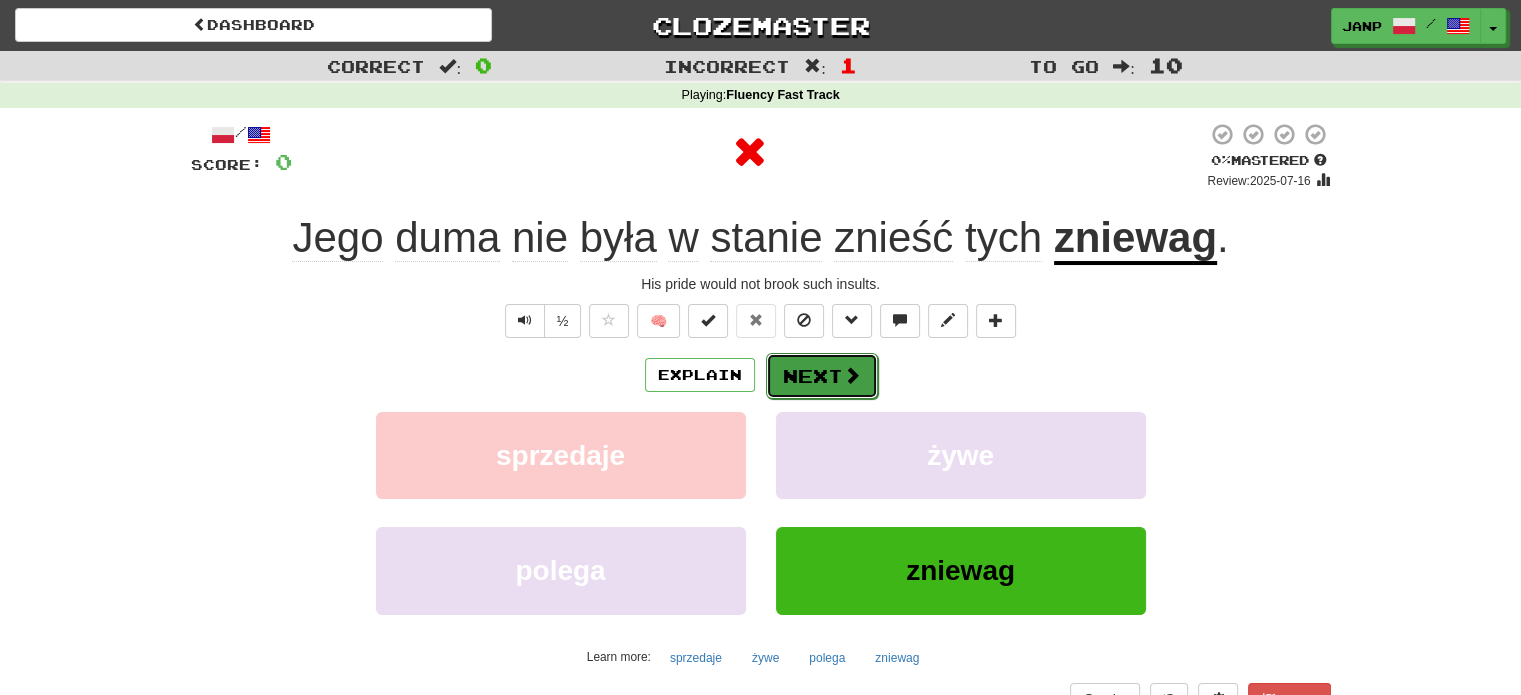 click on "Next" at bounding box center [822, 376] 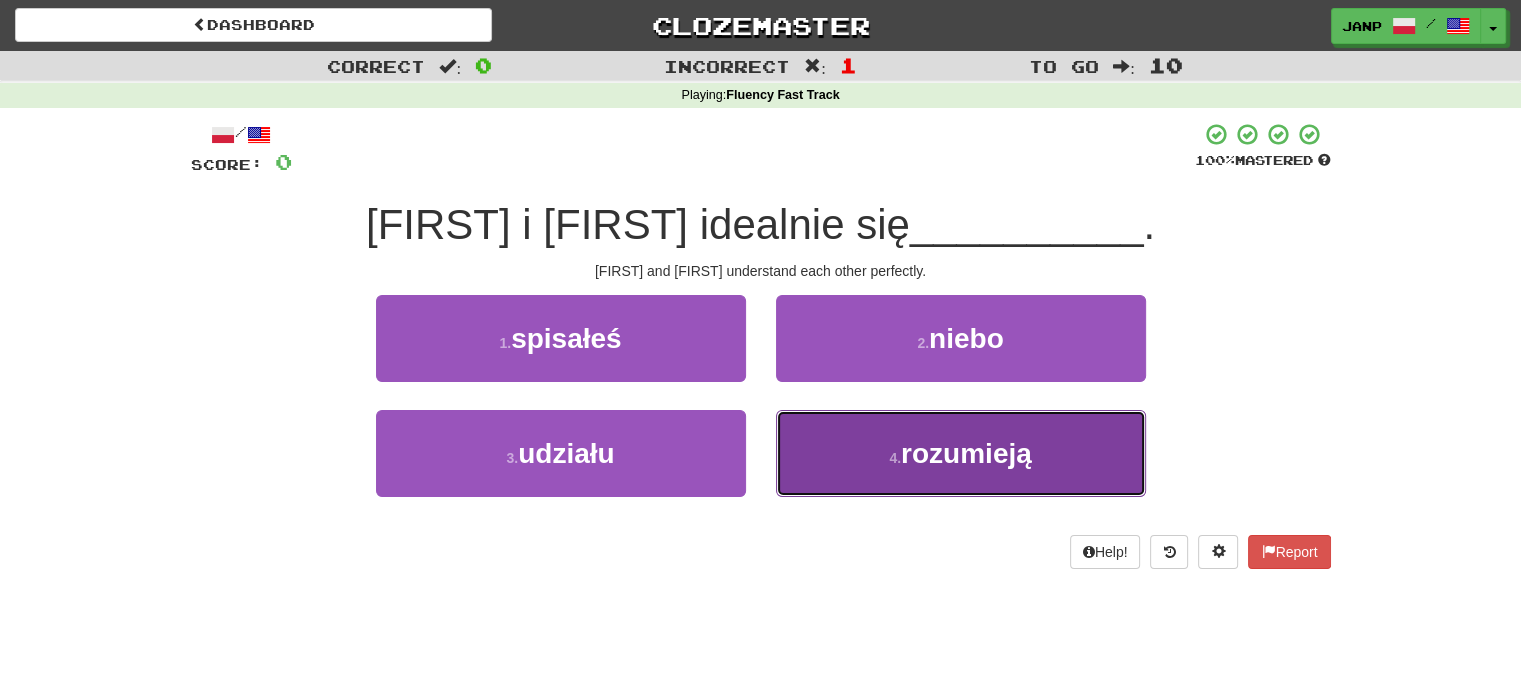 click on "4 .  rozumieją" at bounding box center (961, 453) 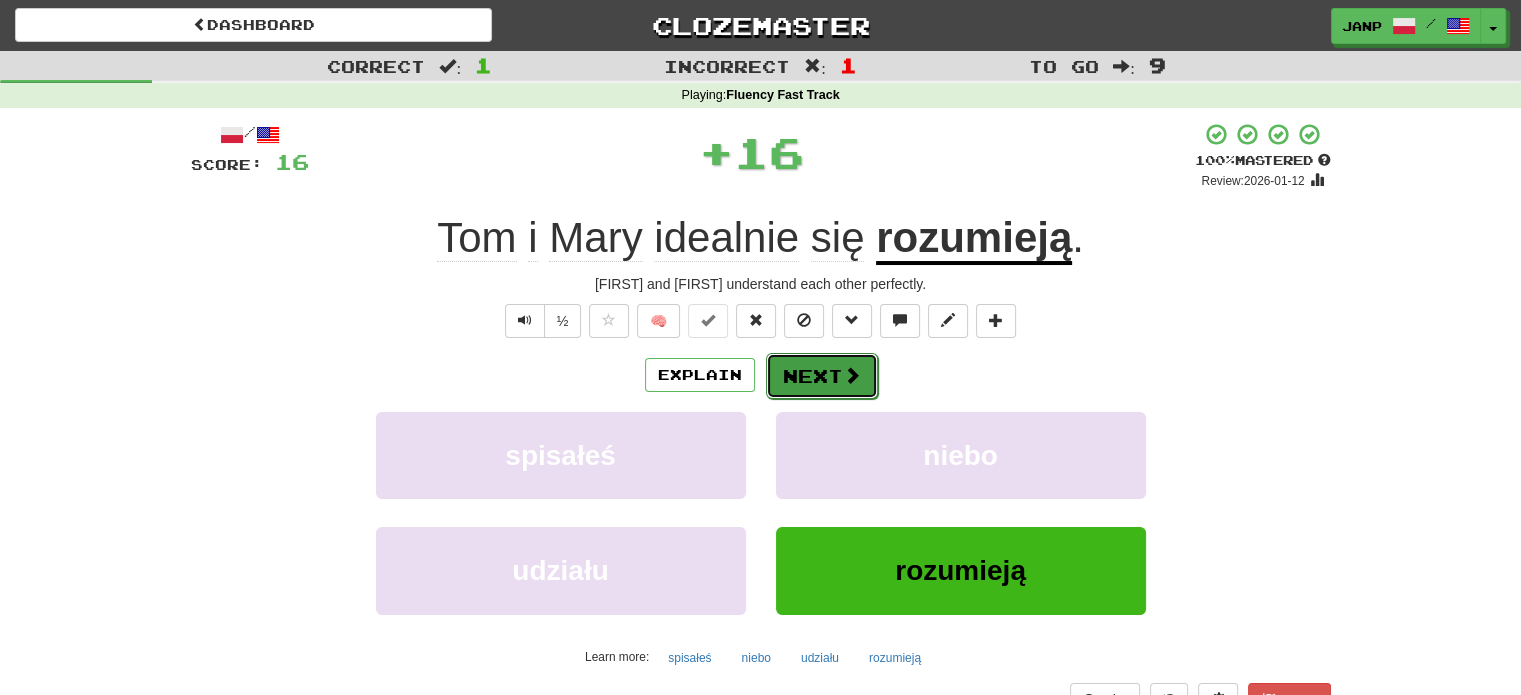 click on "Next" at bounding box center (822, 376) 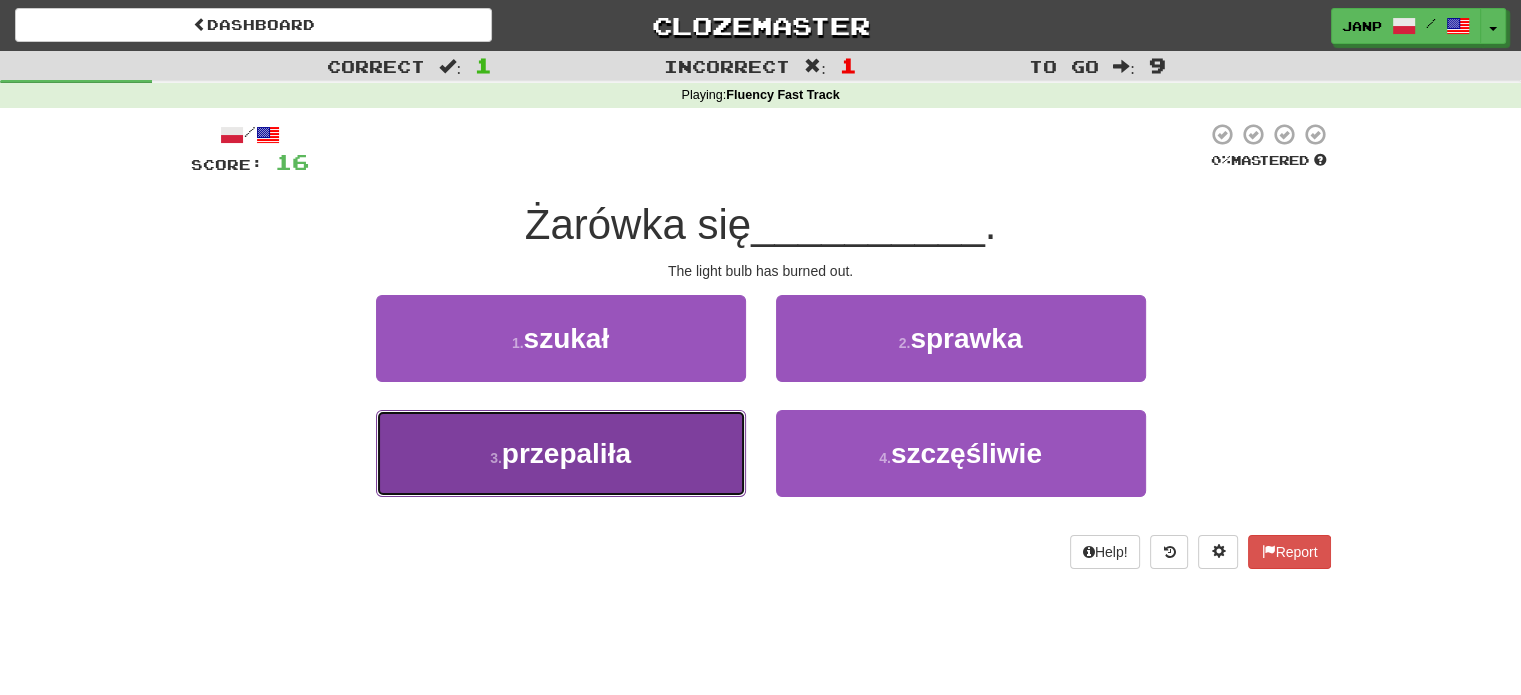click on "3 .  przepaliła" at bounding box center [561, 453] 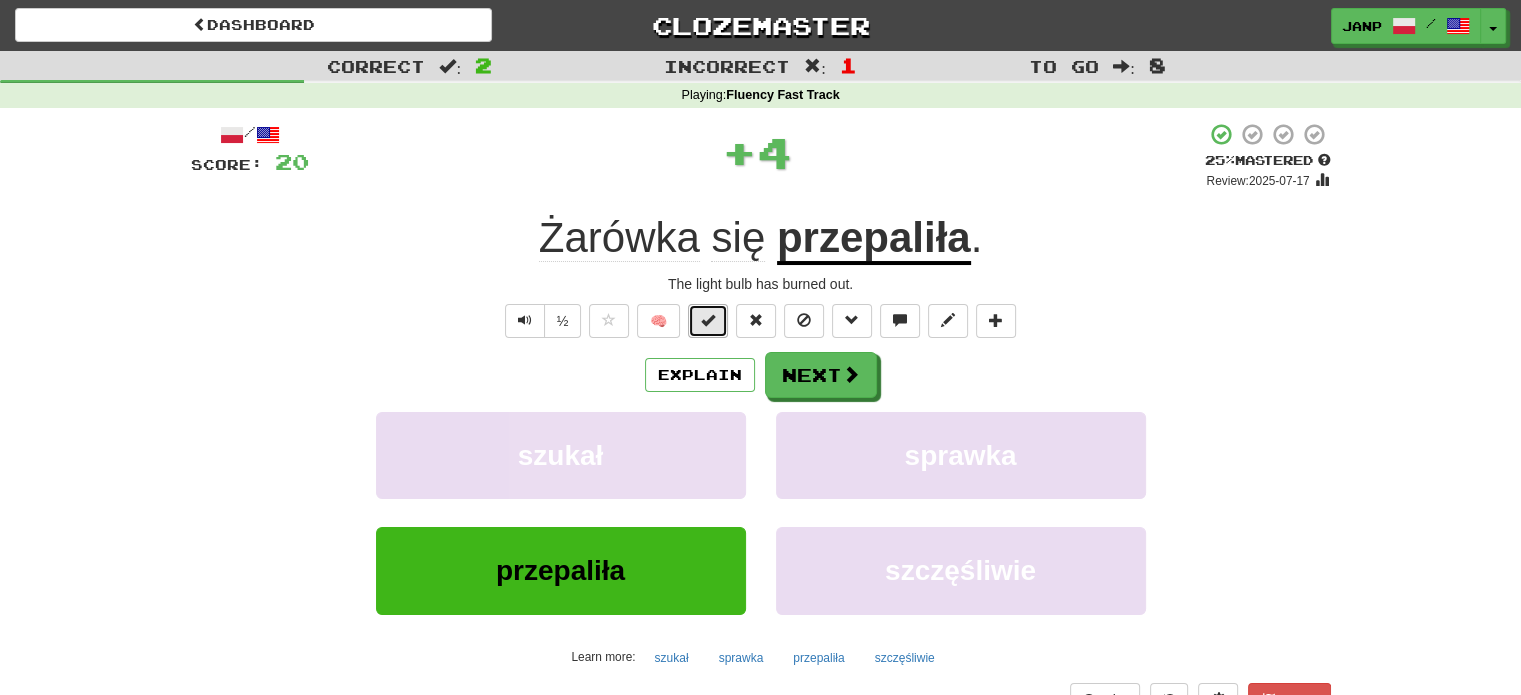 click at bounding box center (708, 320) 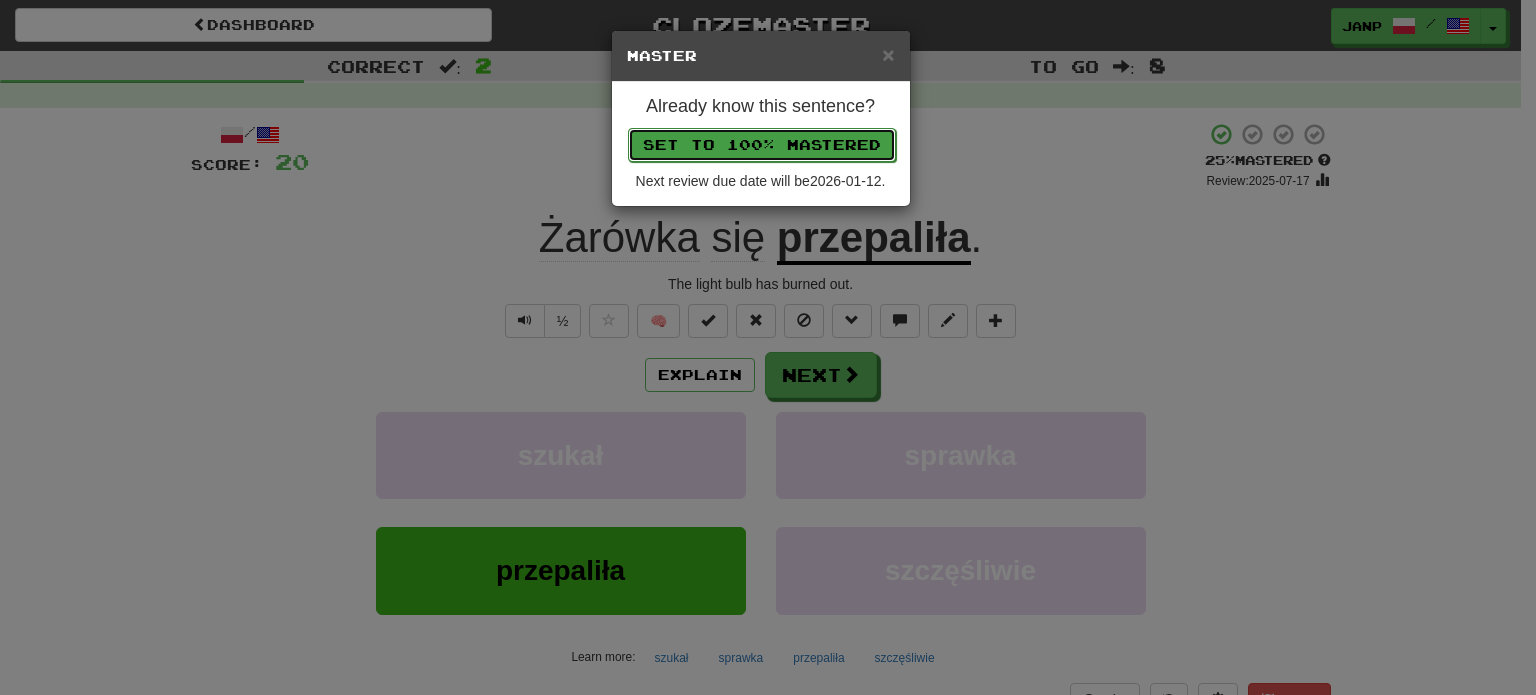 click on "Set to 100% Mastered" at bounding box center (762, 145) 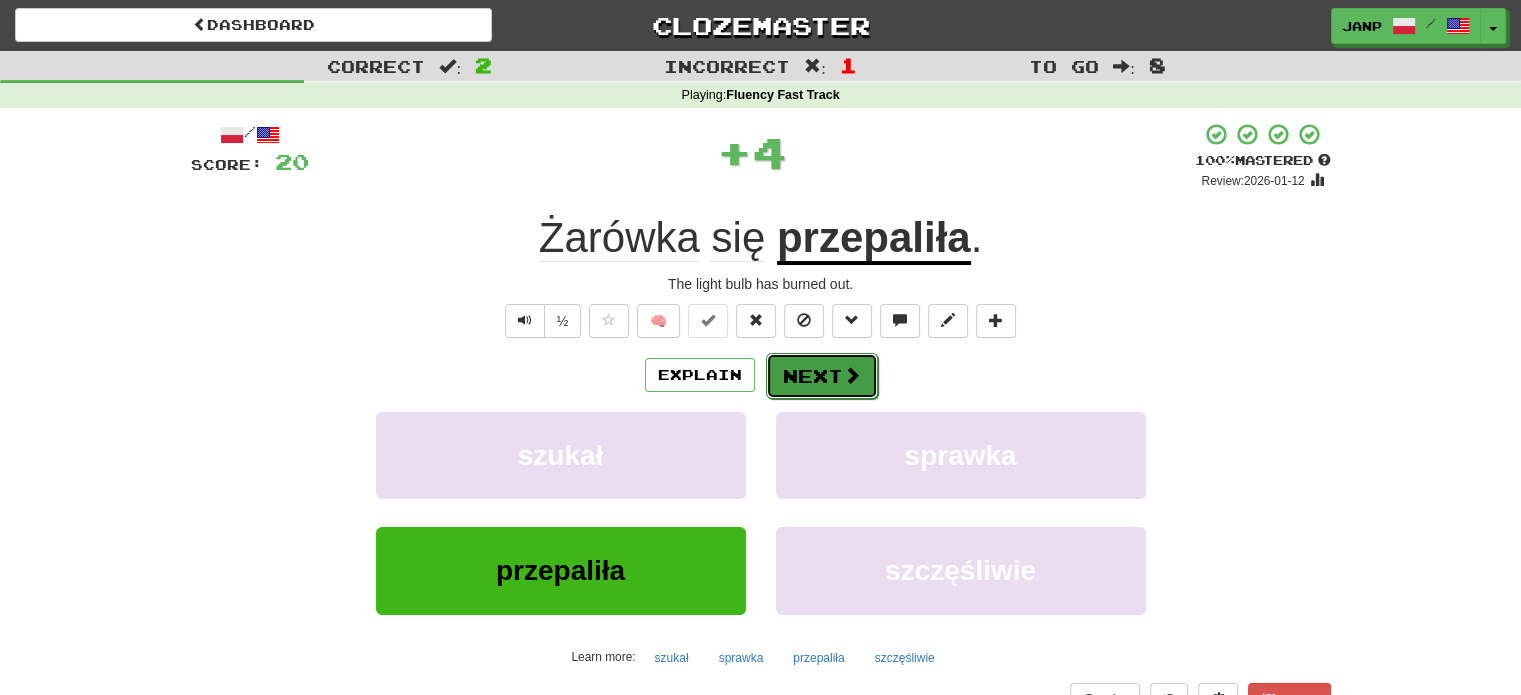 click on "Next" at bounding box center [822, 376] 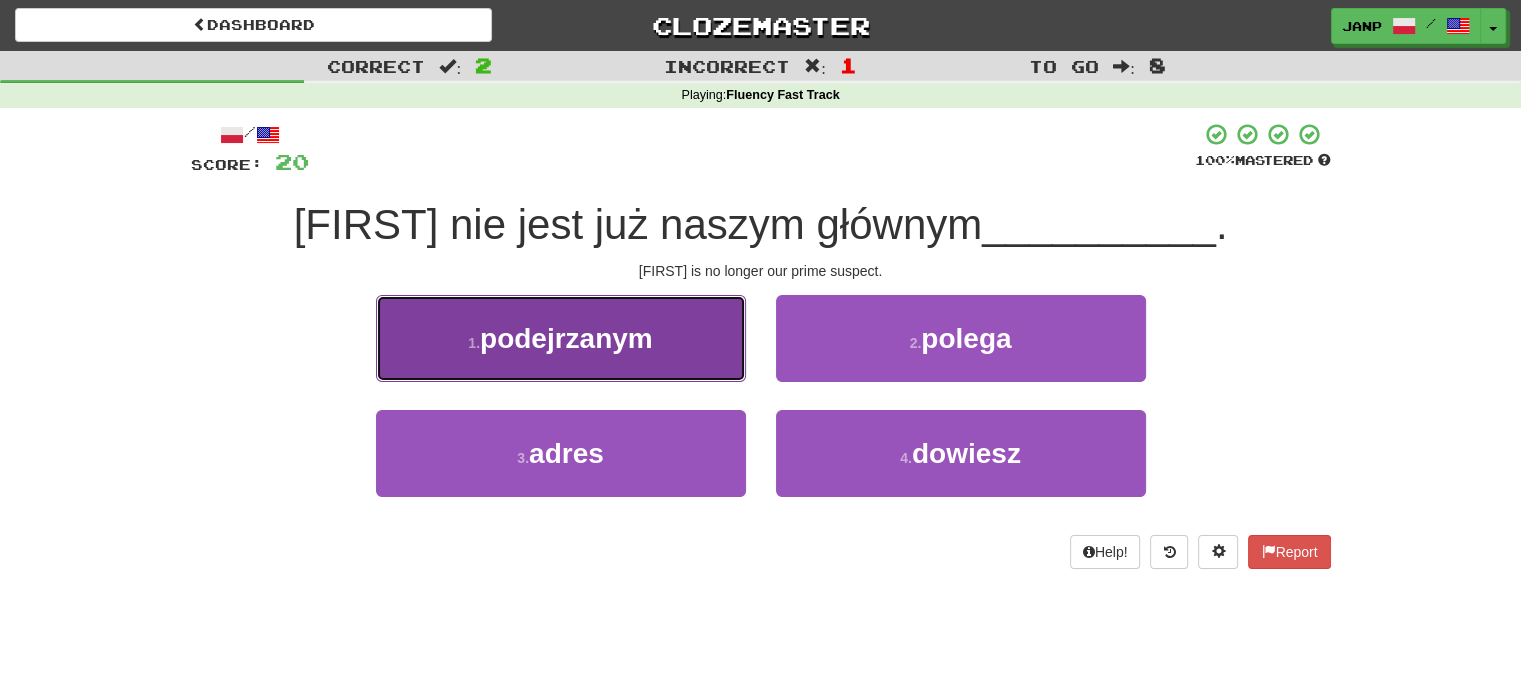 click on "1 .  podejrzanym" at bounding box center (561, 338) 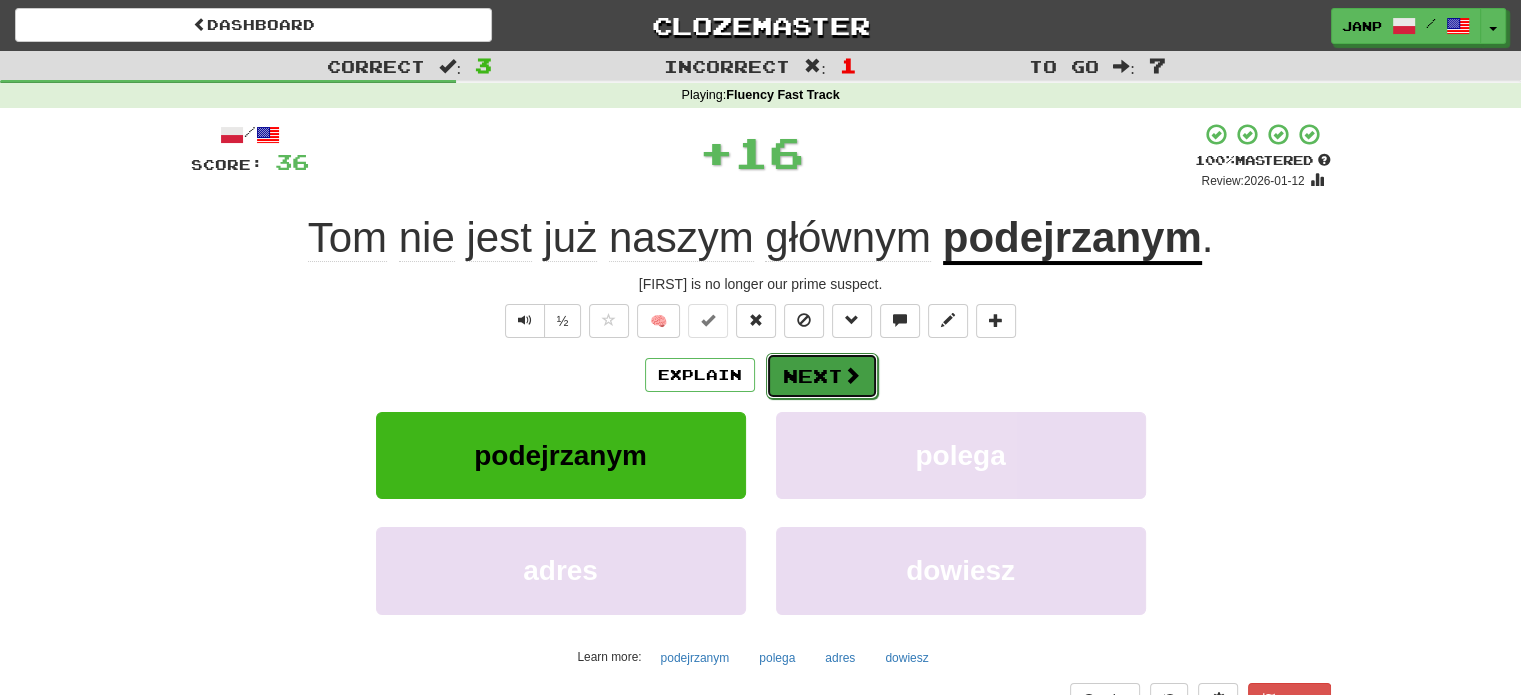 click on "Next" at bounding box center (822, 376) 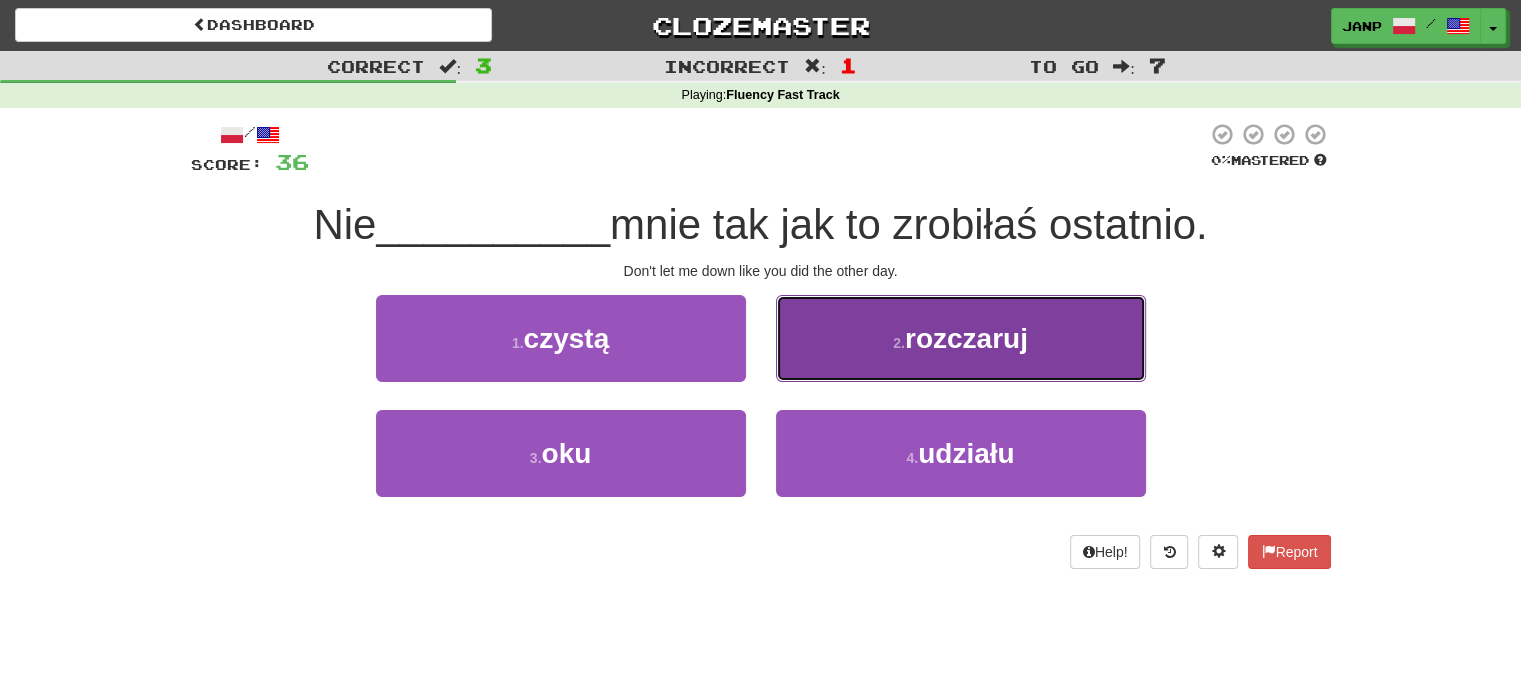 click on "2 .  rozczaruj" at bounding box center [961, 338] 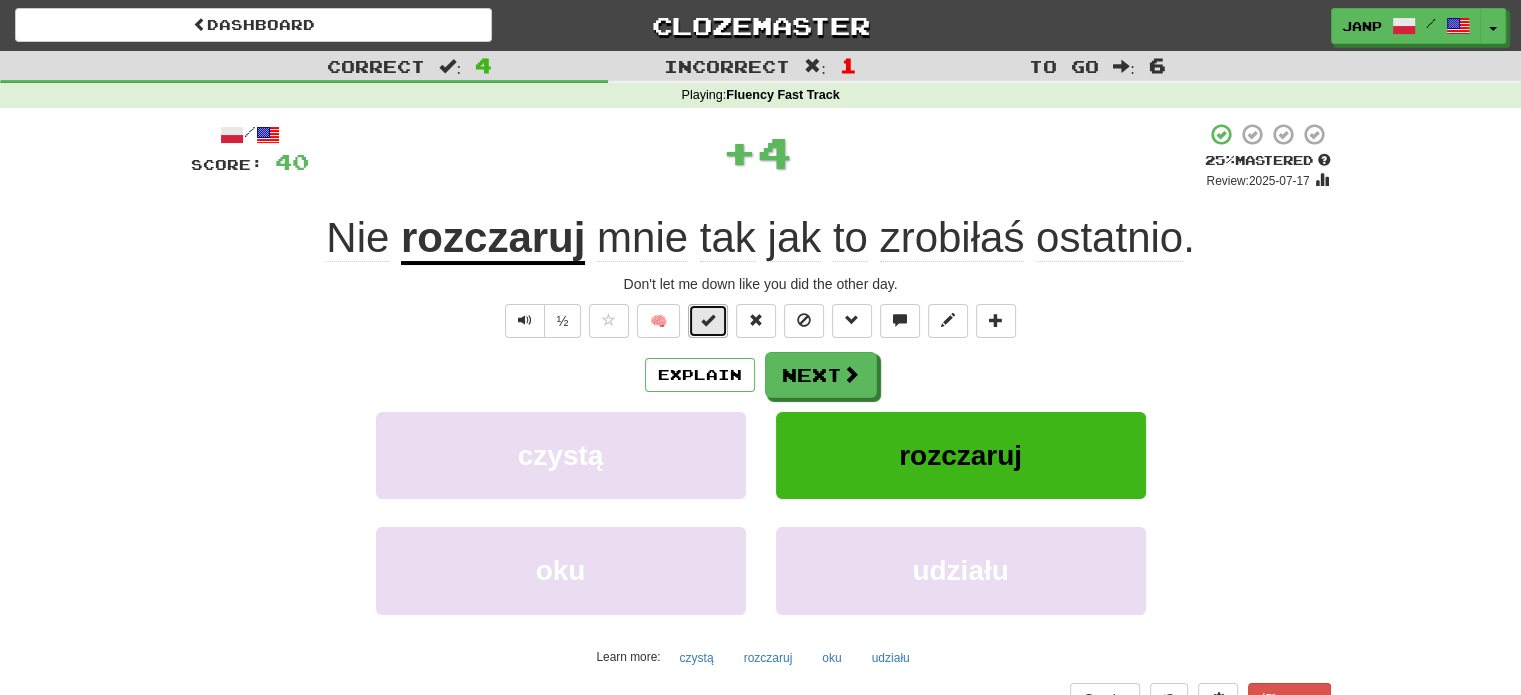 click at bounding box center [708, 321] 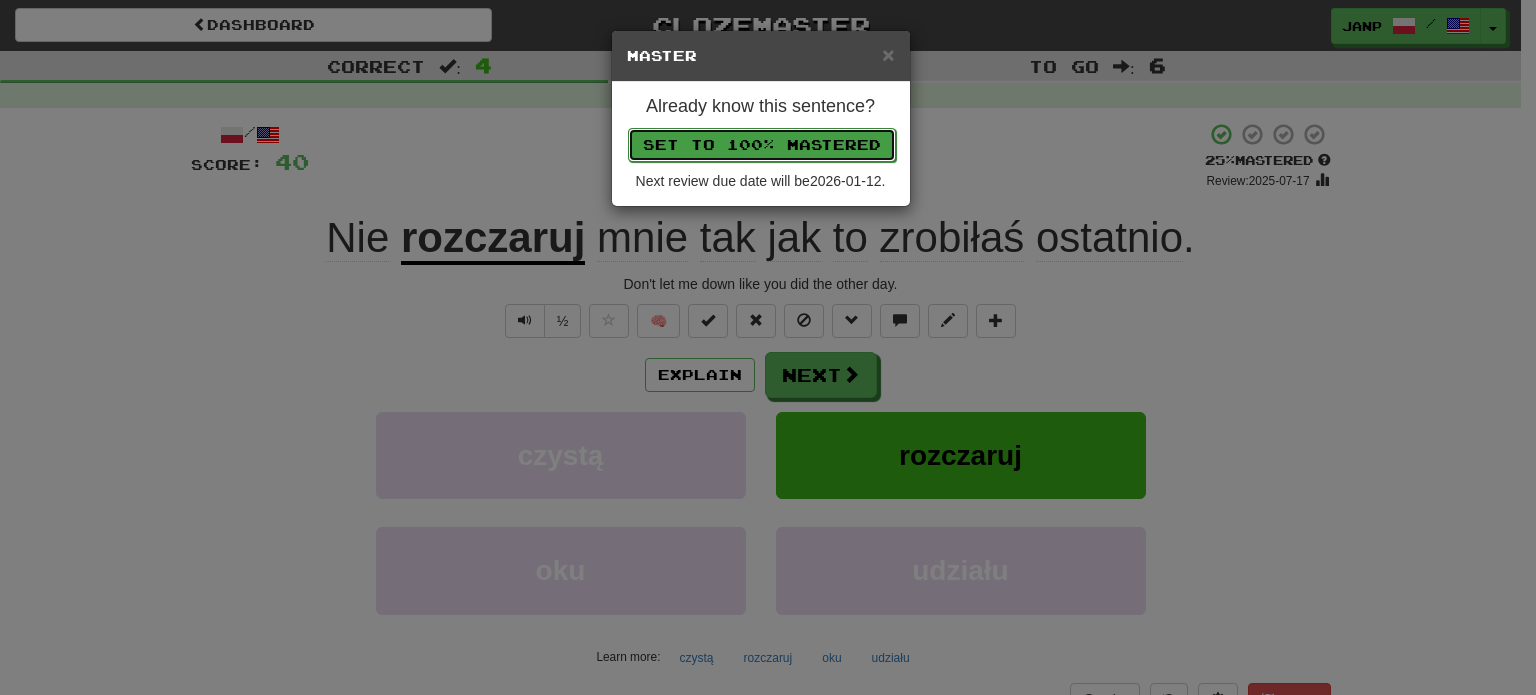 click on "Set to 100% Mastered" at bounding box center [762, 145] 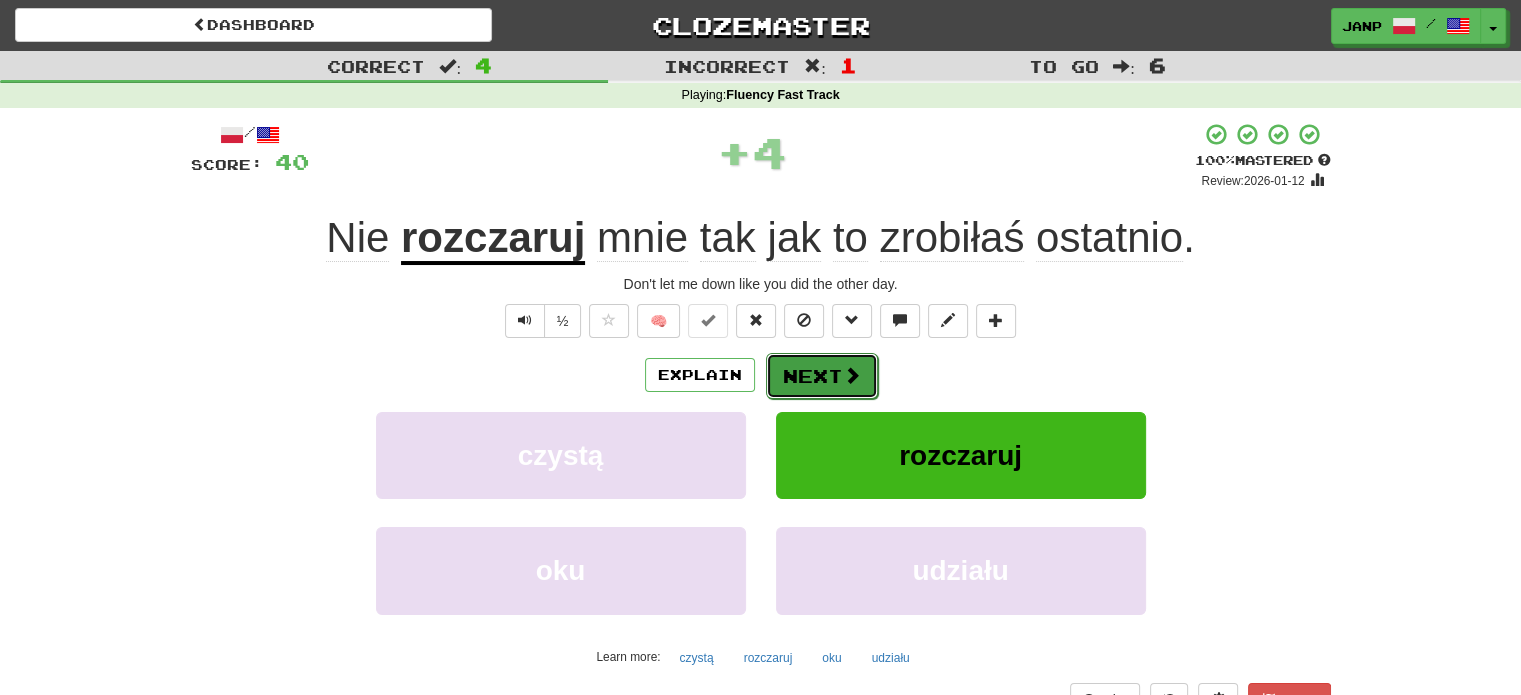 click on "Next" at bounding box center [822, 376] 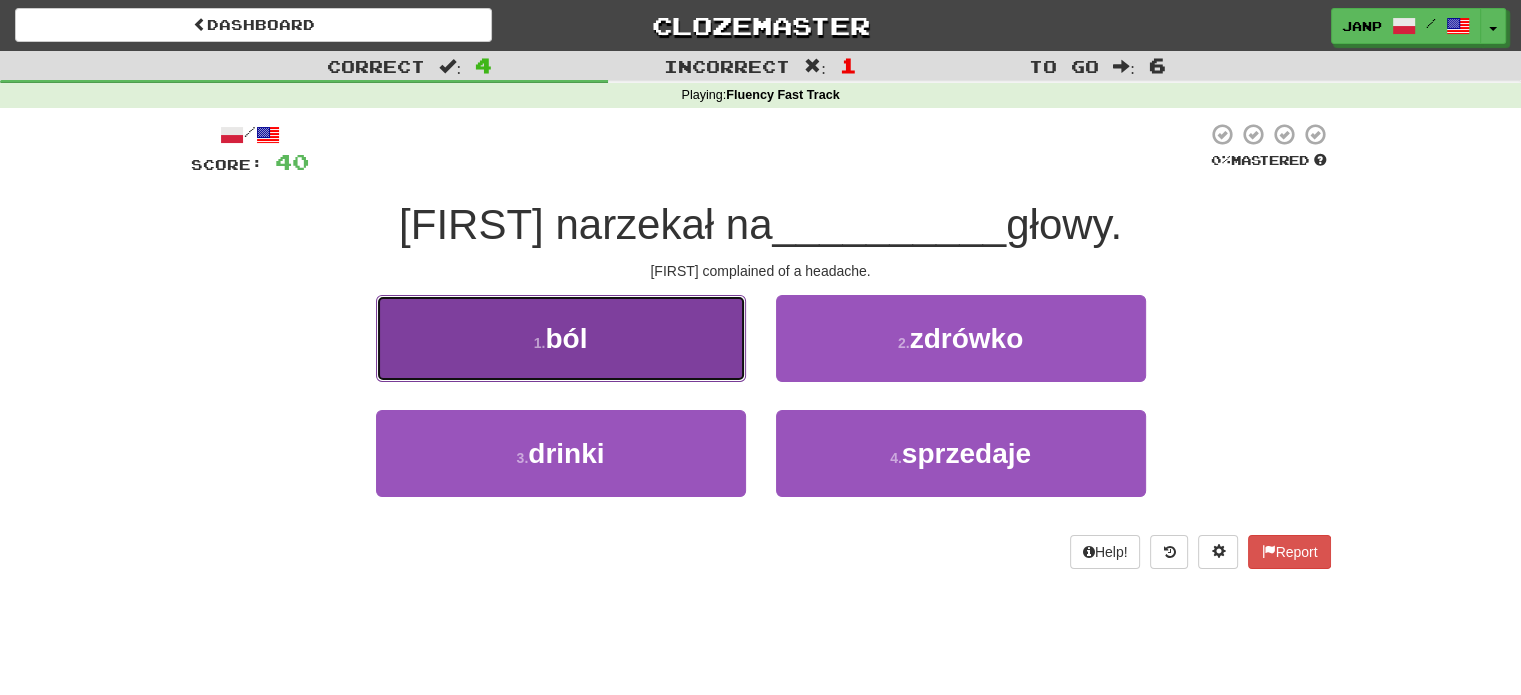 click on "1 .  ból" at bounding box center (561, 338) 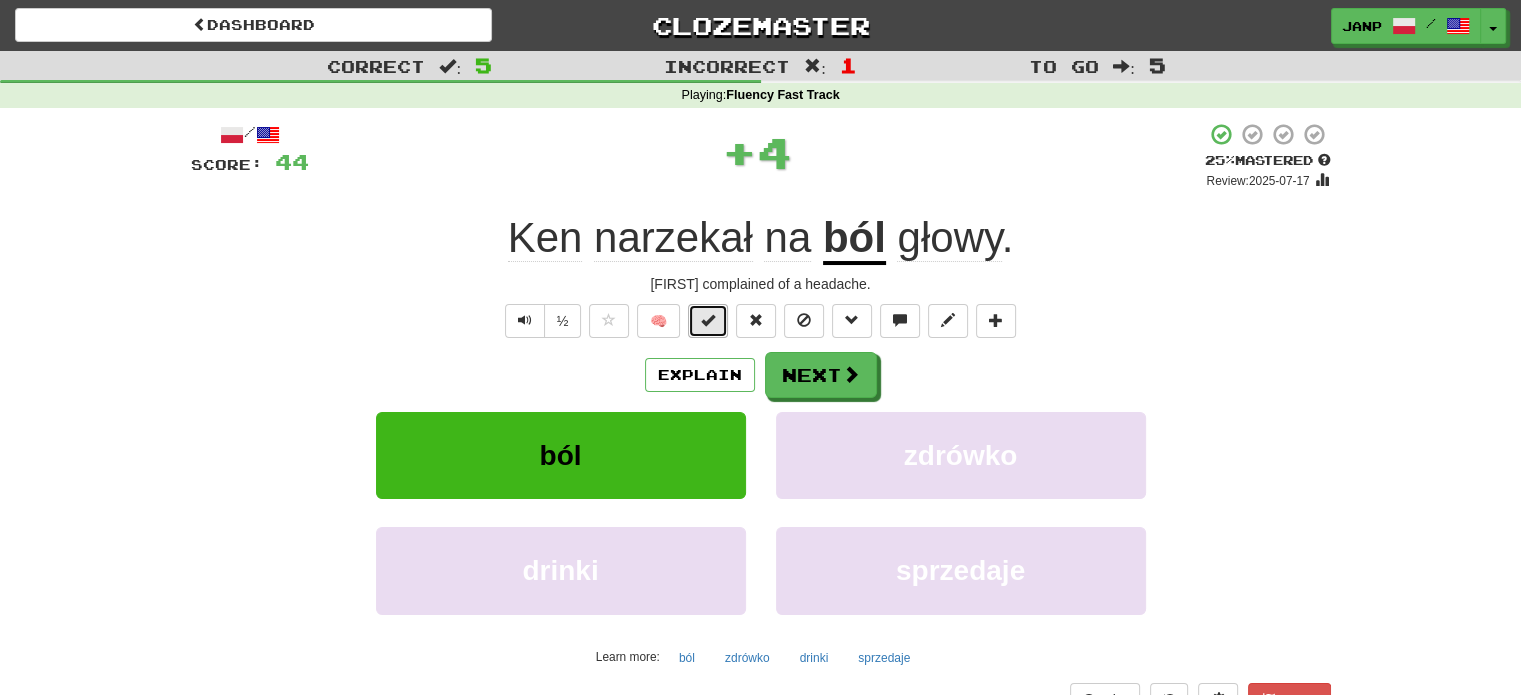 click at bounding box center [708, 321] 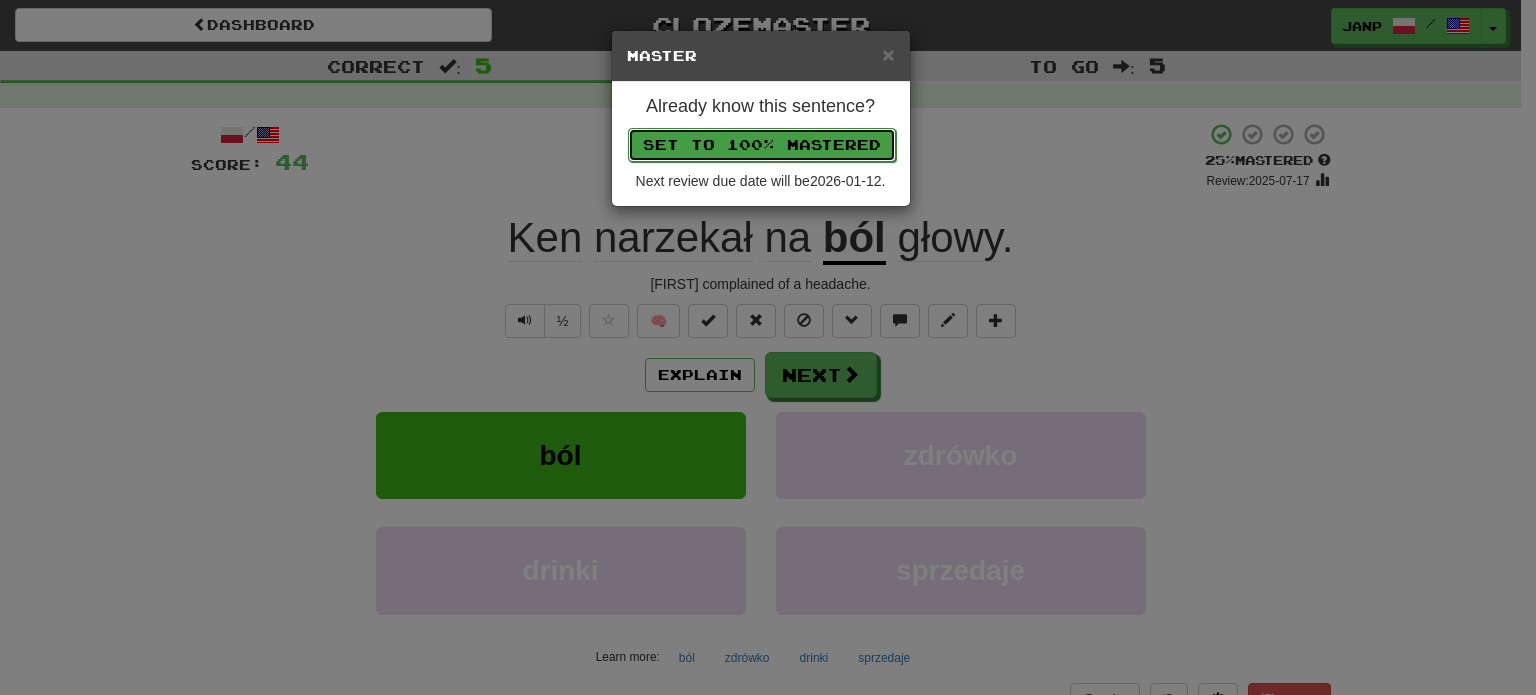click on "Set to 100% Mastered" at bounding box center (762, 145) 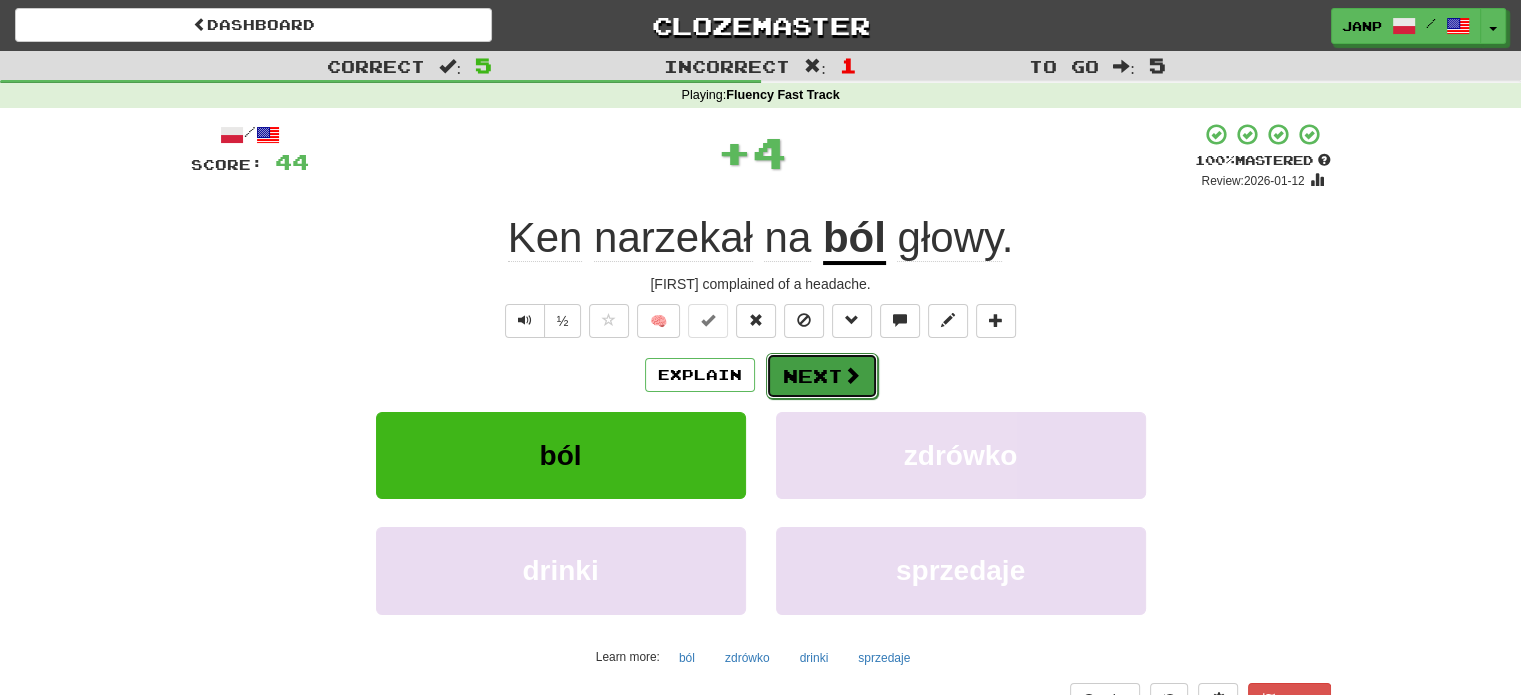 click on "Next" at bounding box center [822, 376] 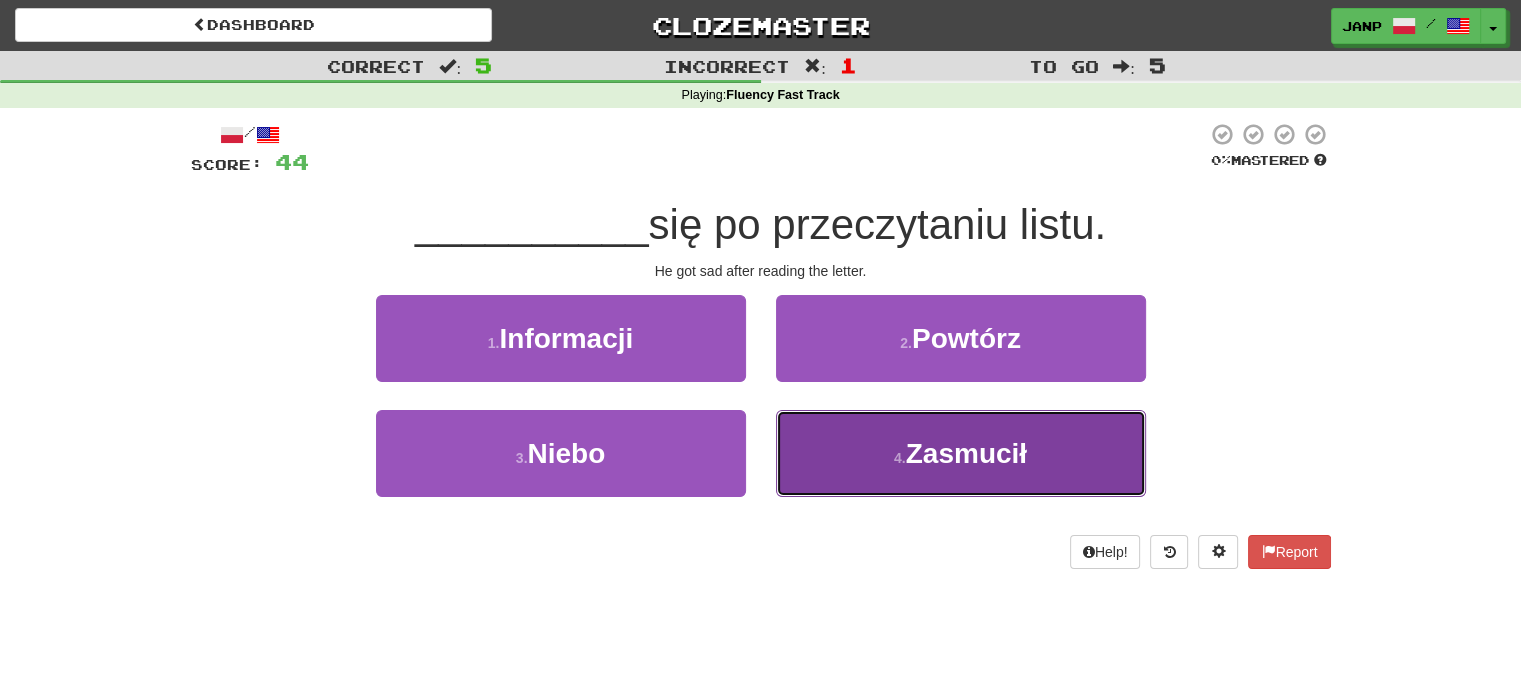 click on "4 .  Zasmucił" at bounding box center (961, 453) 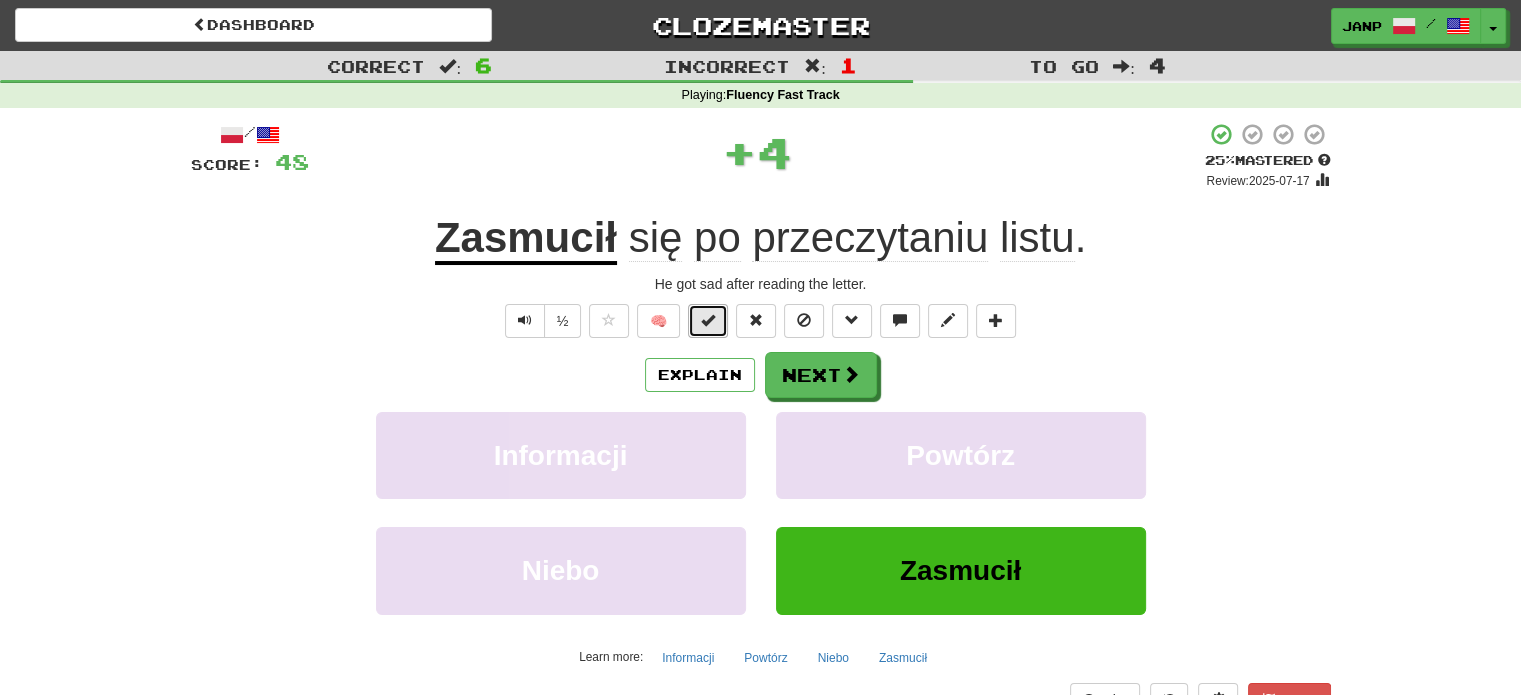 click at bounding box center (708, 321) 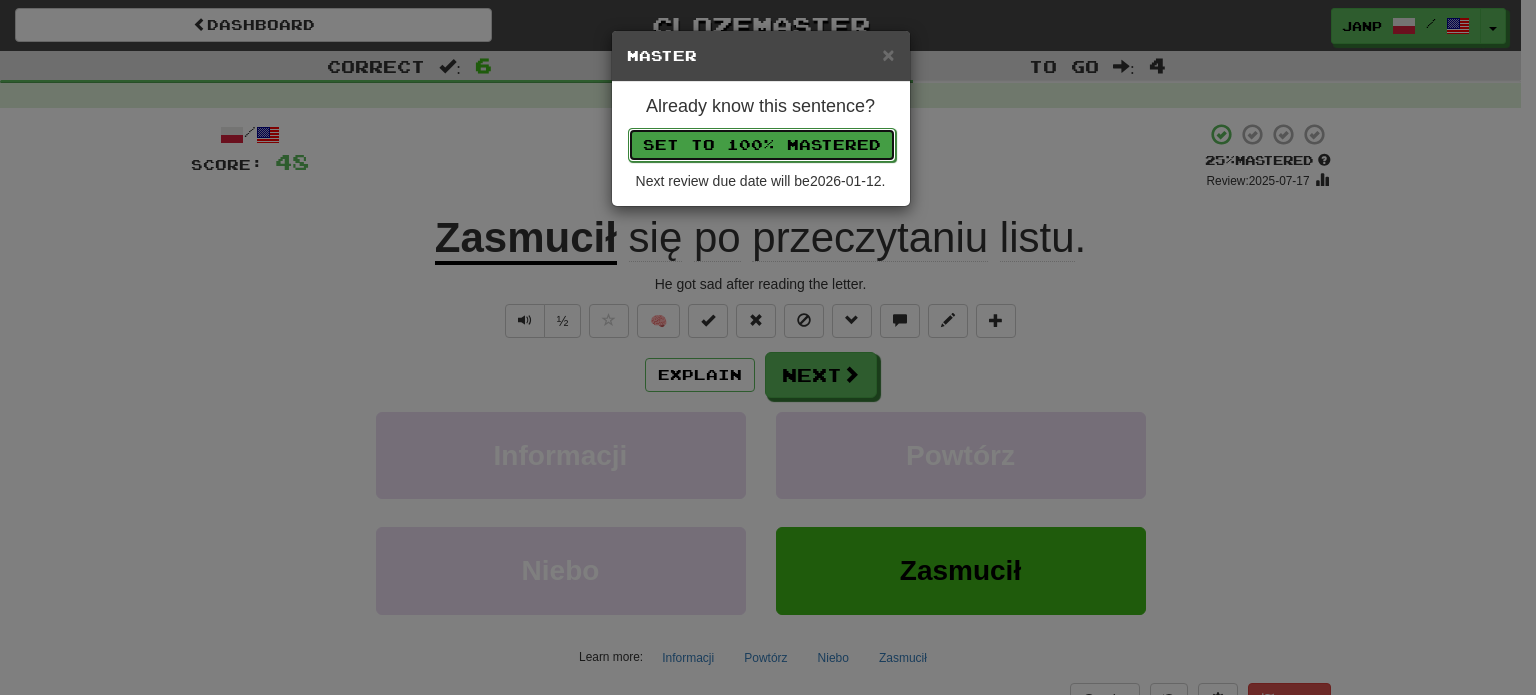 click on "Set to 100% Mastered" at bounding box center (762, 145) 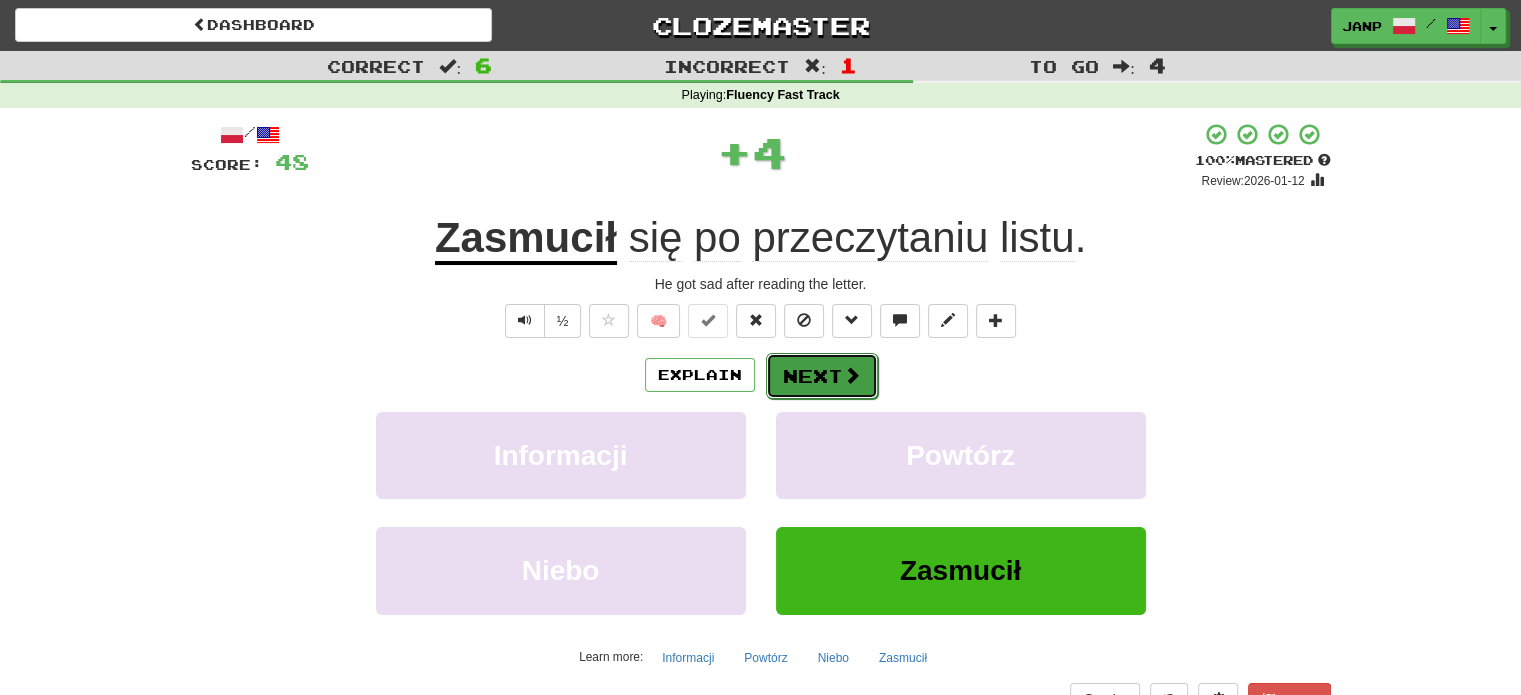 click on "Next" at bounding box center [822, 376] 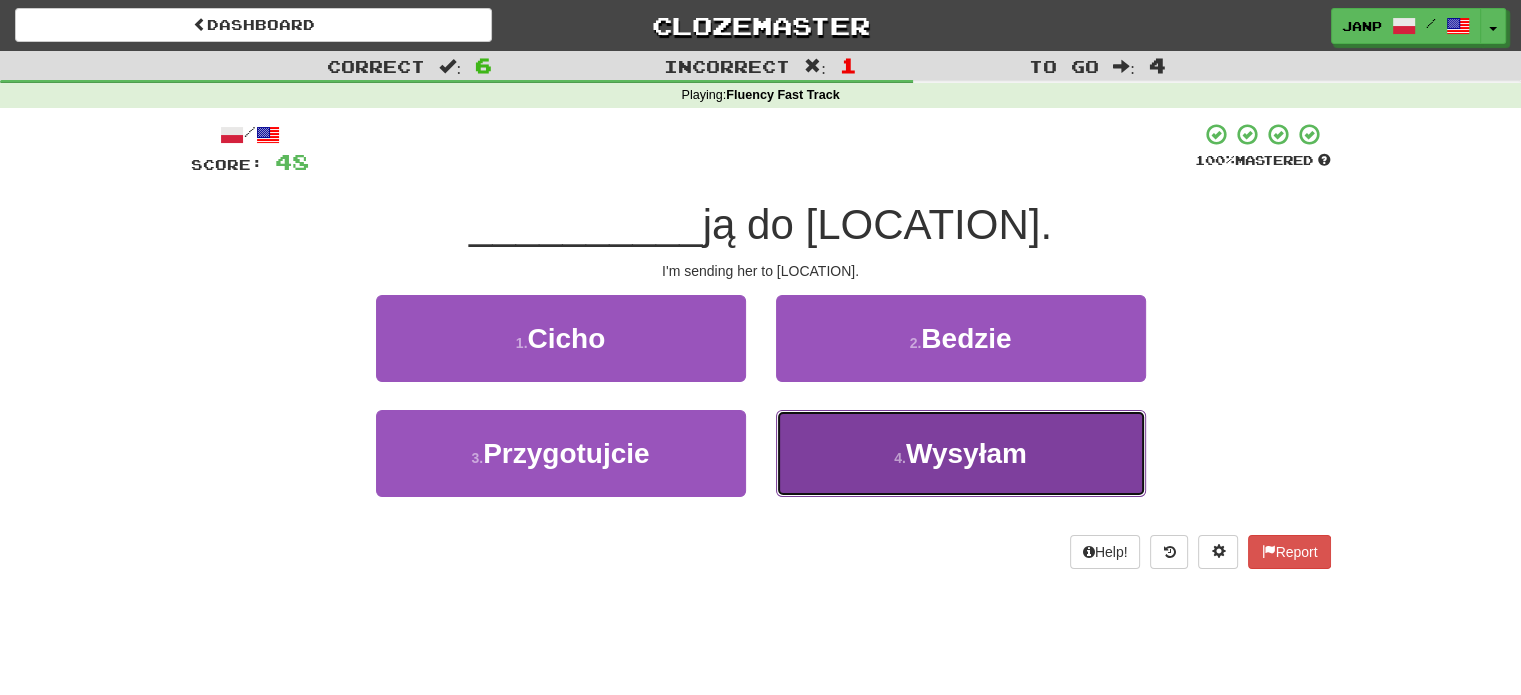 click on "4 .  Wysyłam" at bounding box center [961, 453] 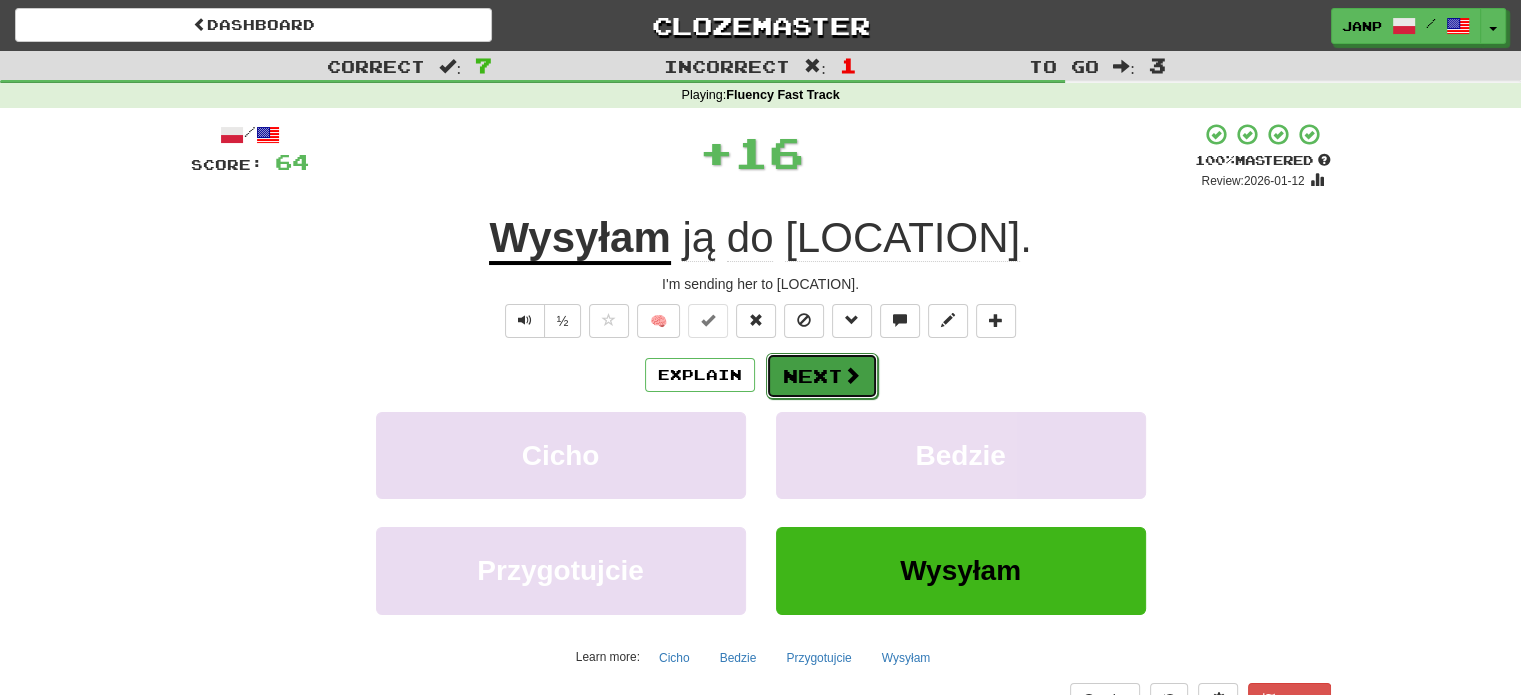 click on "Next" at bounding box center [822, 376] 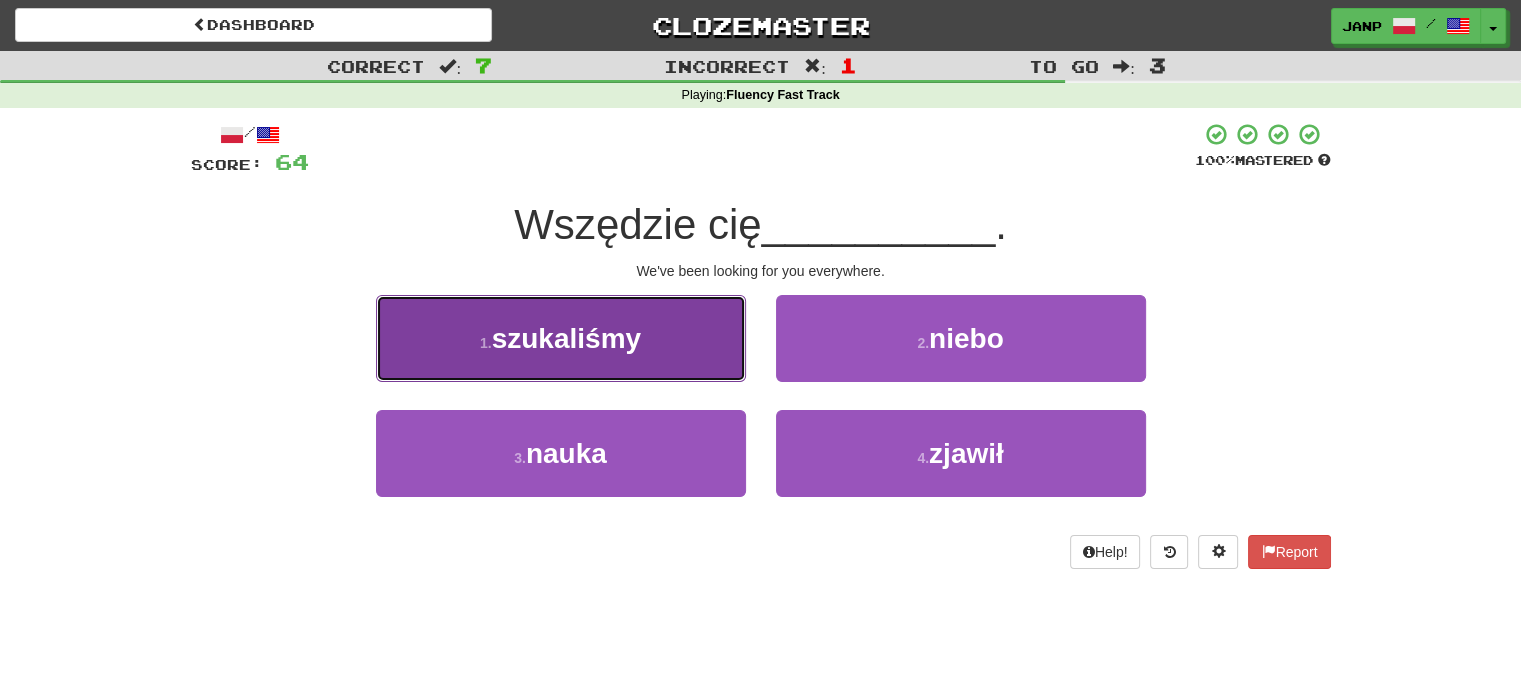 click on "1 .  szukaliśmy" at bounding box center [561, 338] 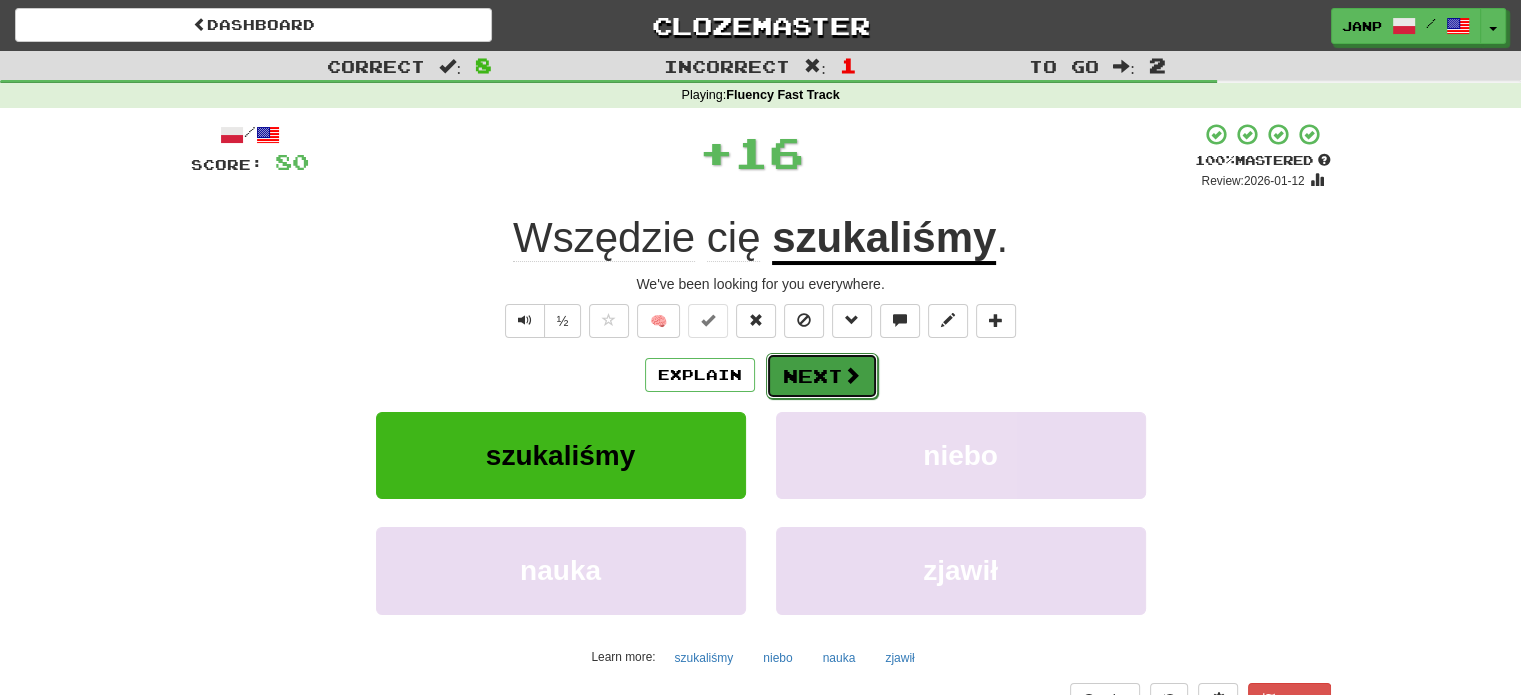 click on "Next" at bounding box center [822, 376] 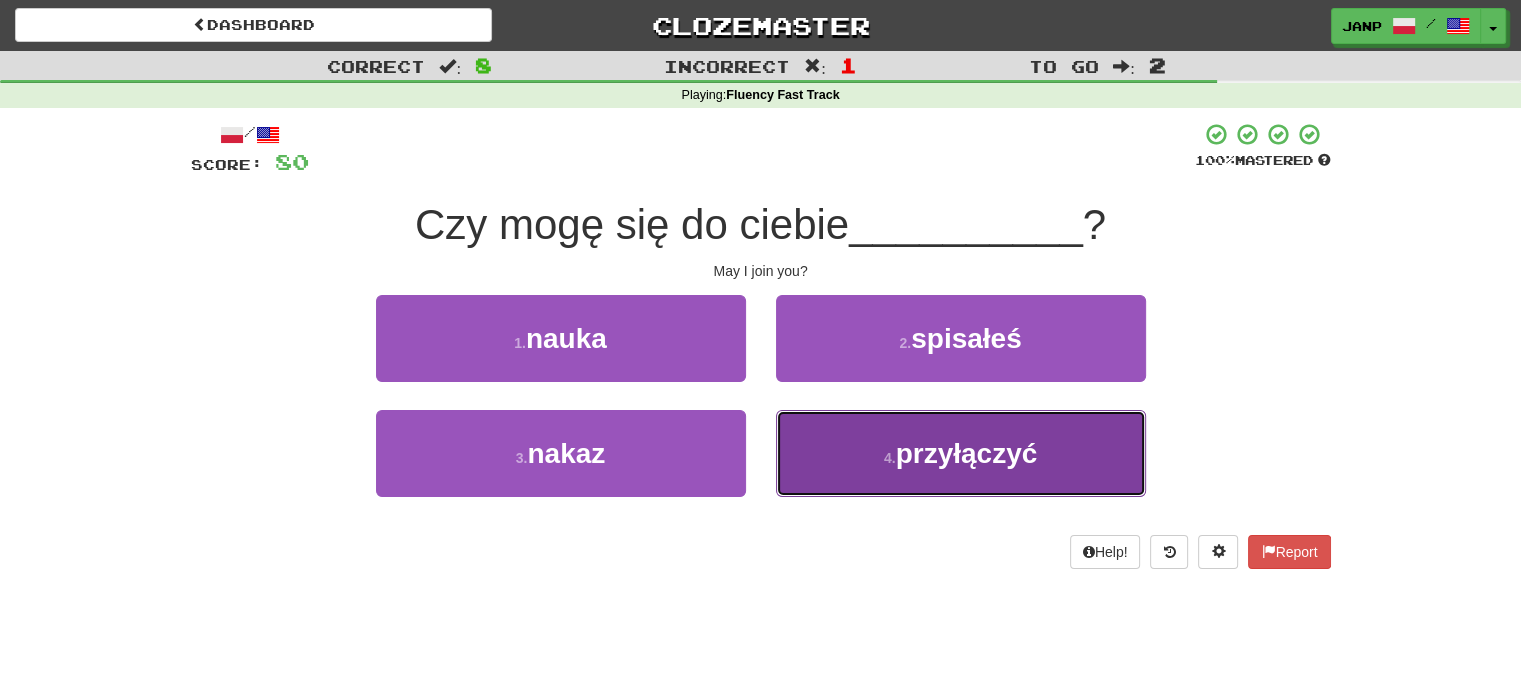 click on "4 .  przyłączyć" at bounding box center (961, 453) 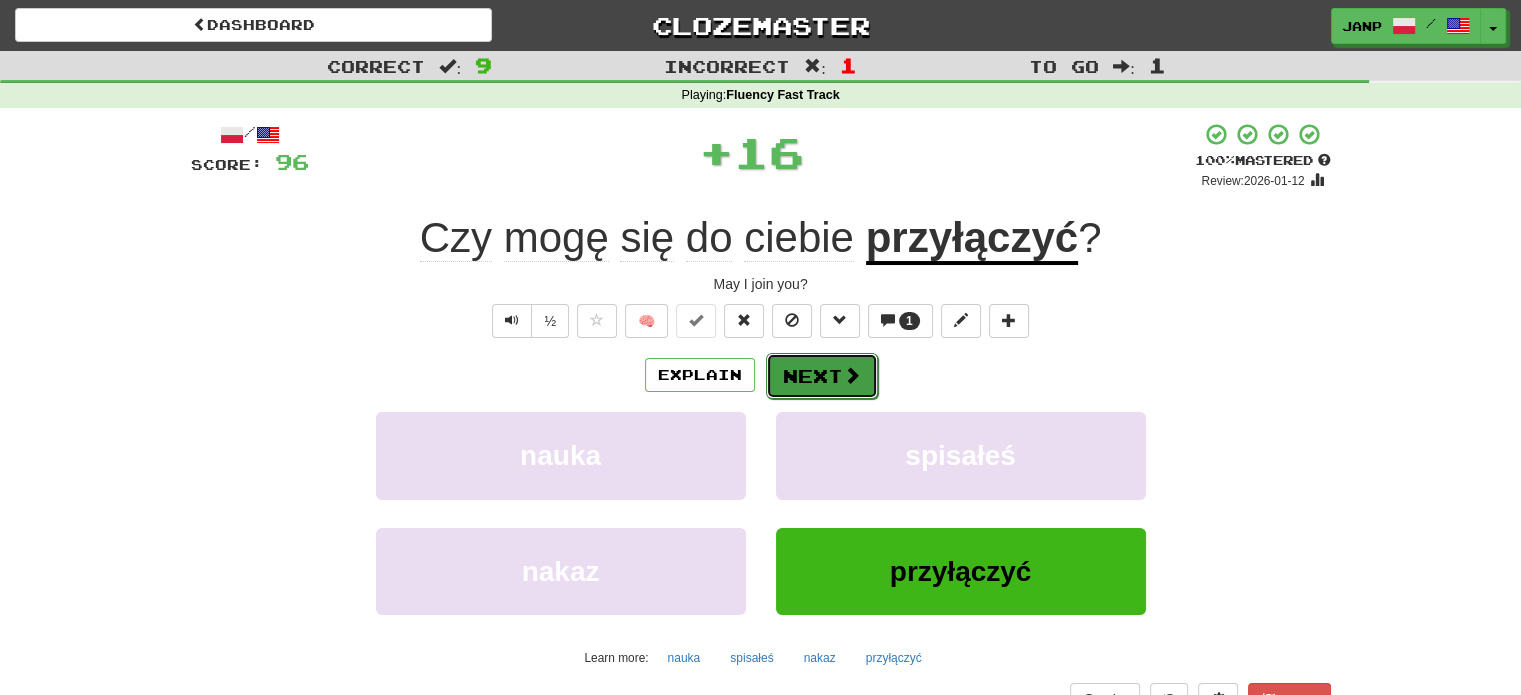 click on "Next" at bounding box center (822, 376) 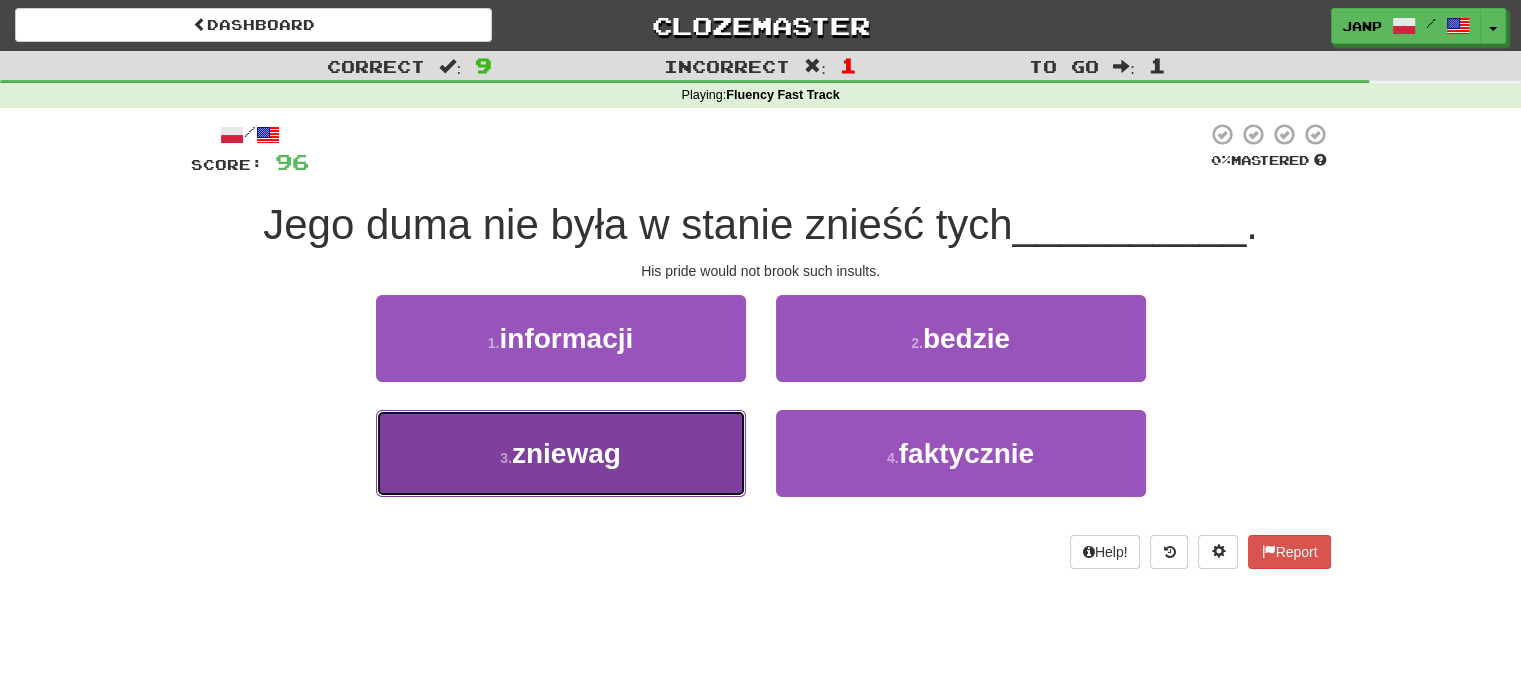 click on "3 .  zniewag" at bounding box center (561, 453) 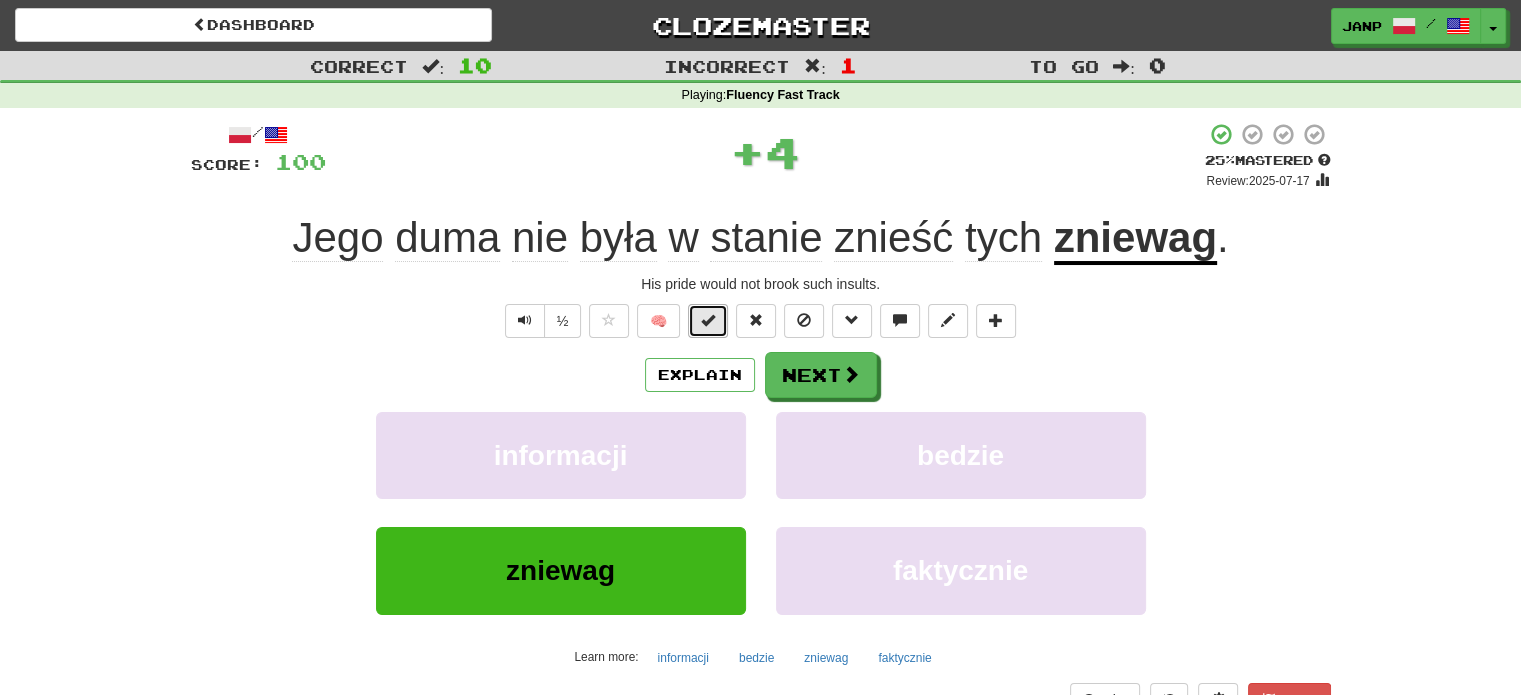 click at bounding box center (708, 320) 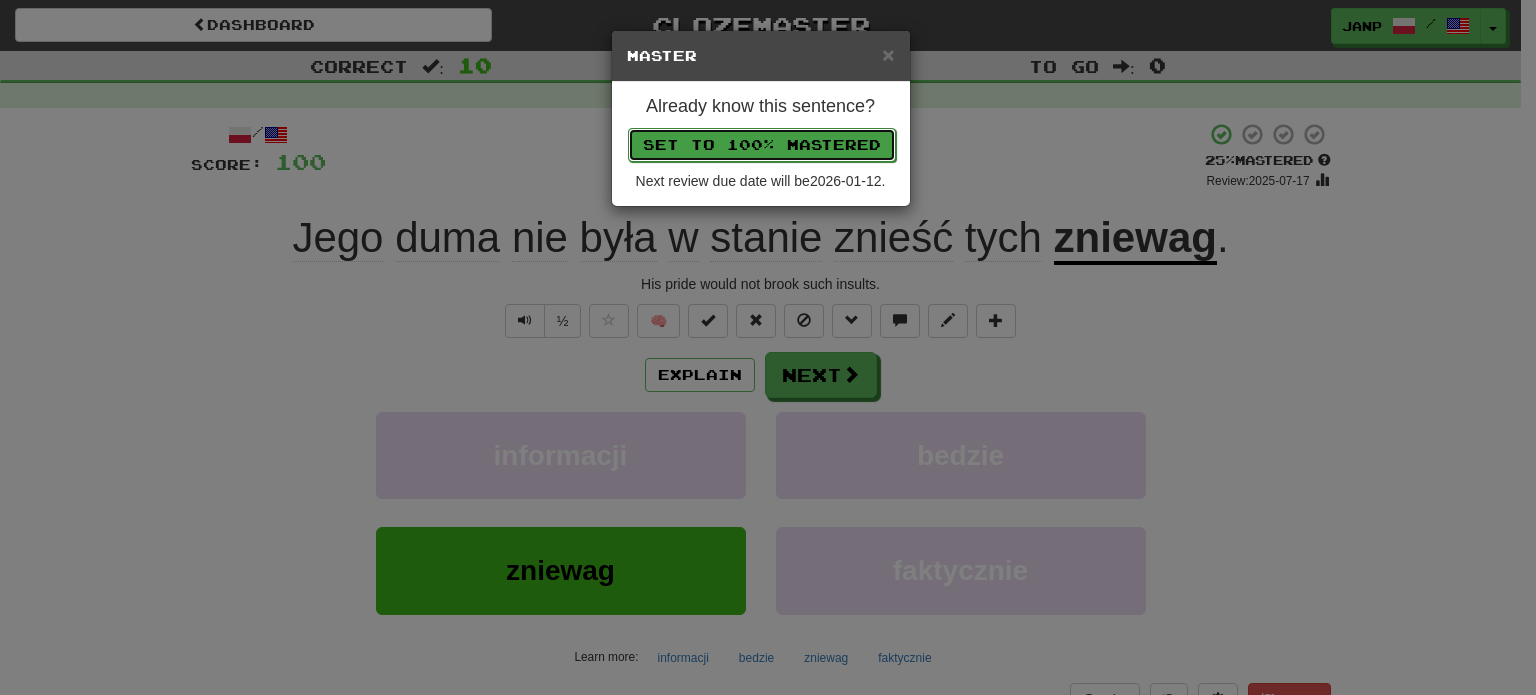 click on "Set to 100% Mastered" at bounding box center [762, 145] 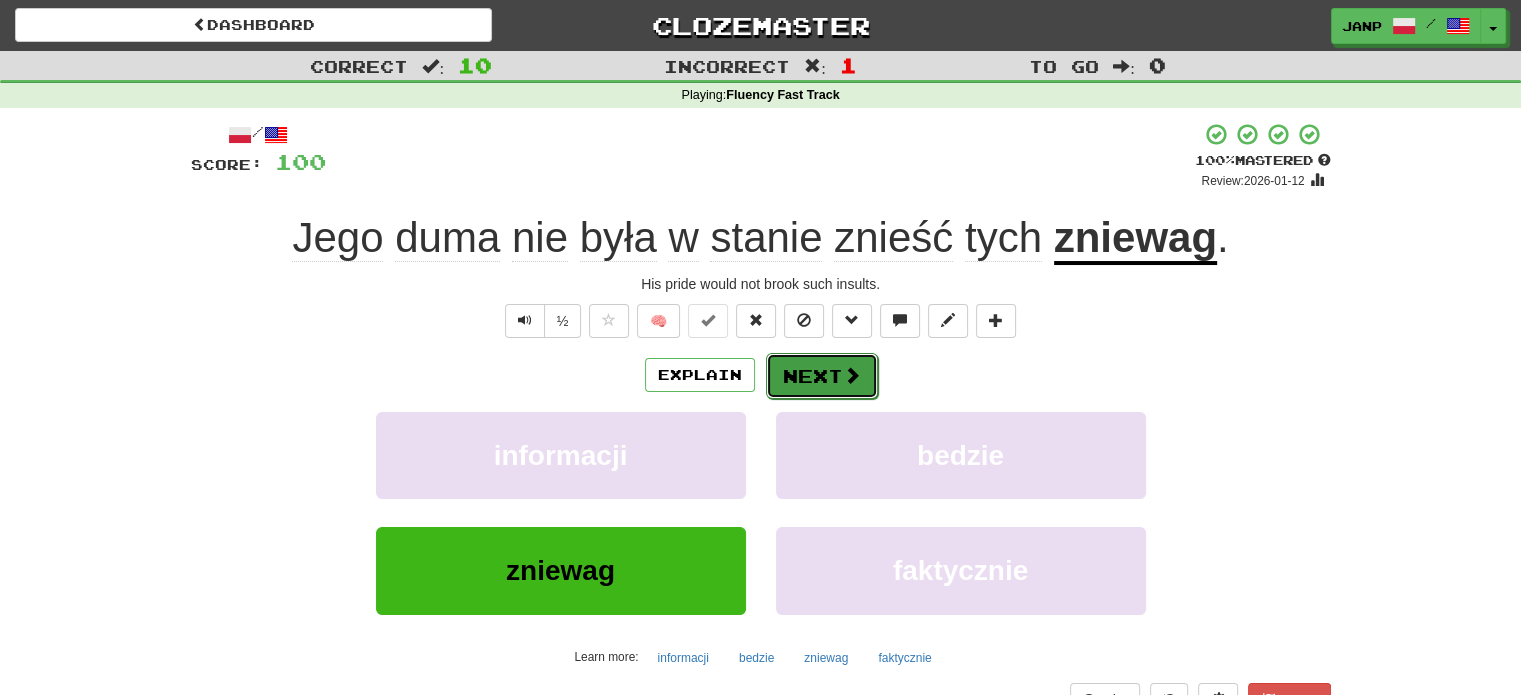 click on "Next" at bounding box center (822, 376) 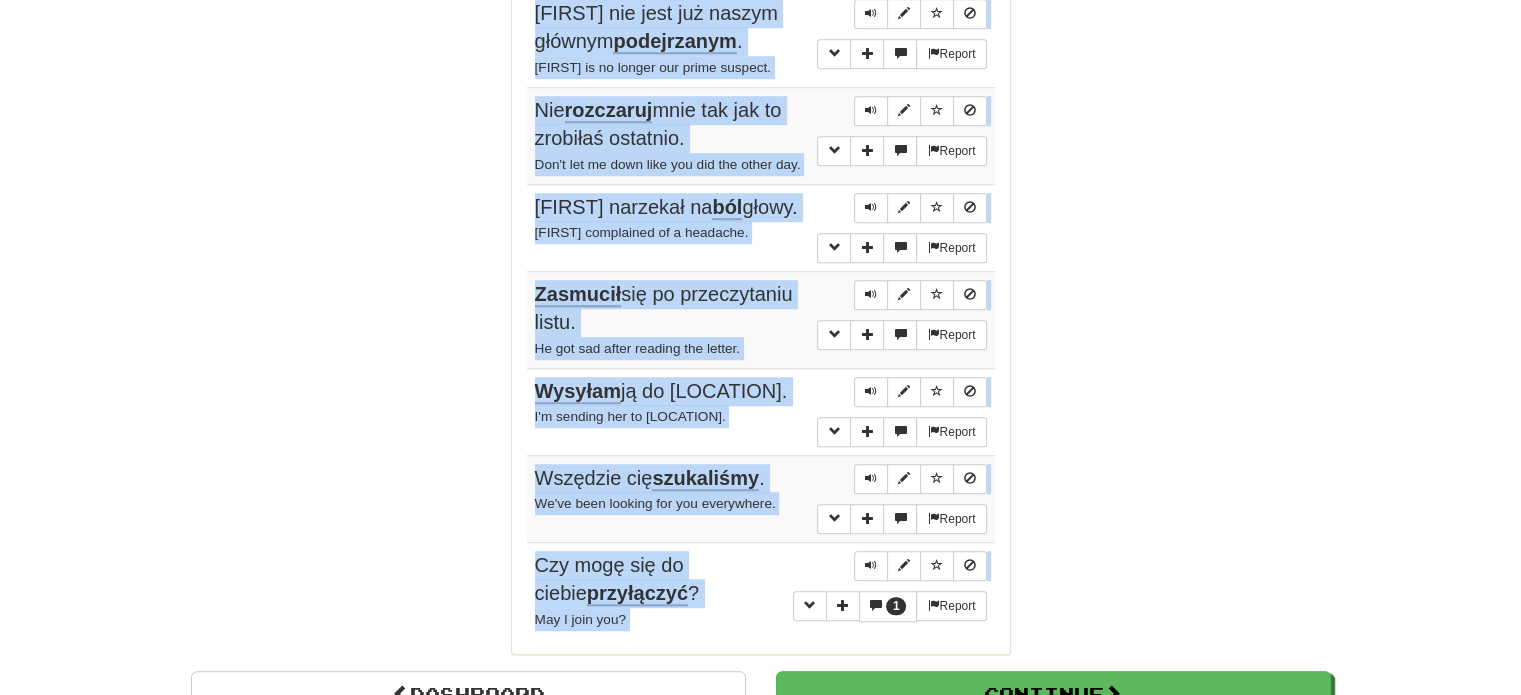 scroll, scrollTop: 1424, scrollLeft: 0, axis: vertical 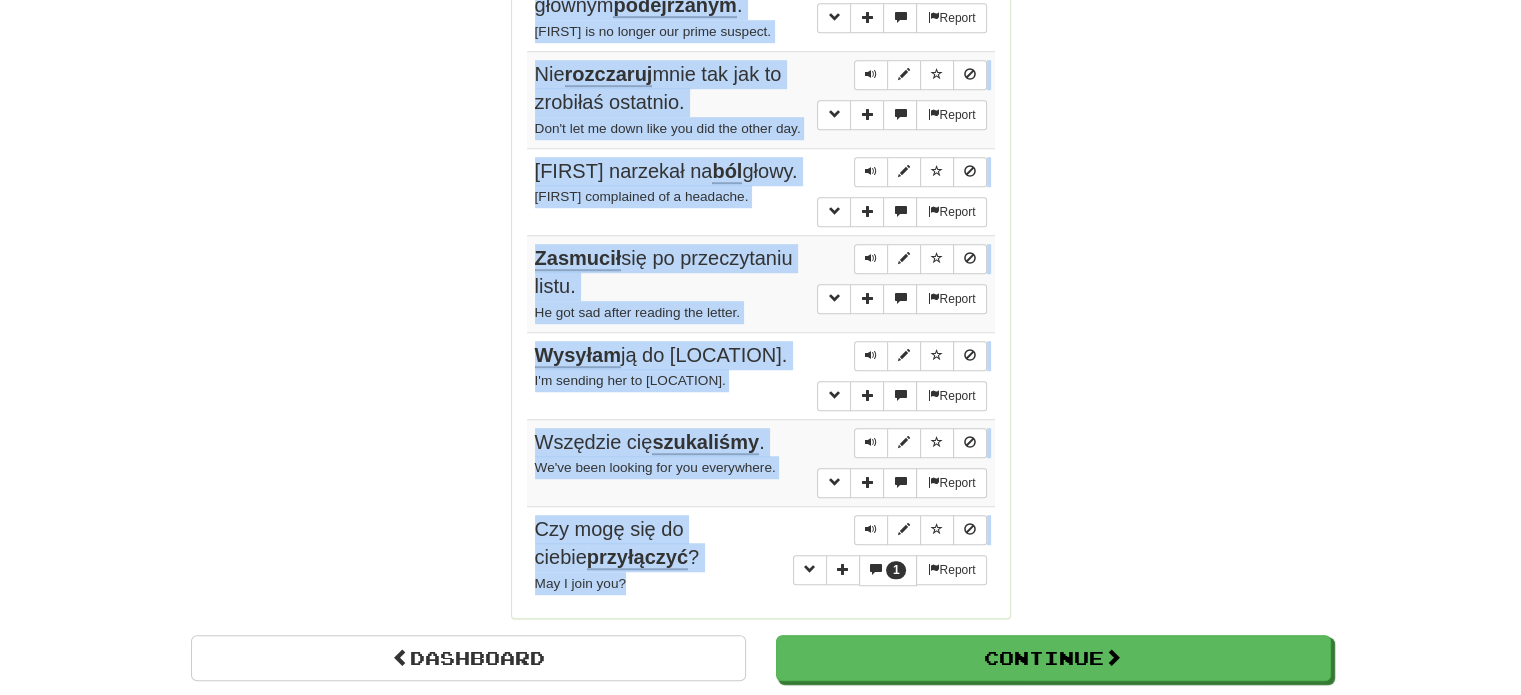 drag, startPoint x: 525, startPoint y: 287, endPoint x: 716, endPoint y: 574, distance: 344.74628 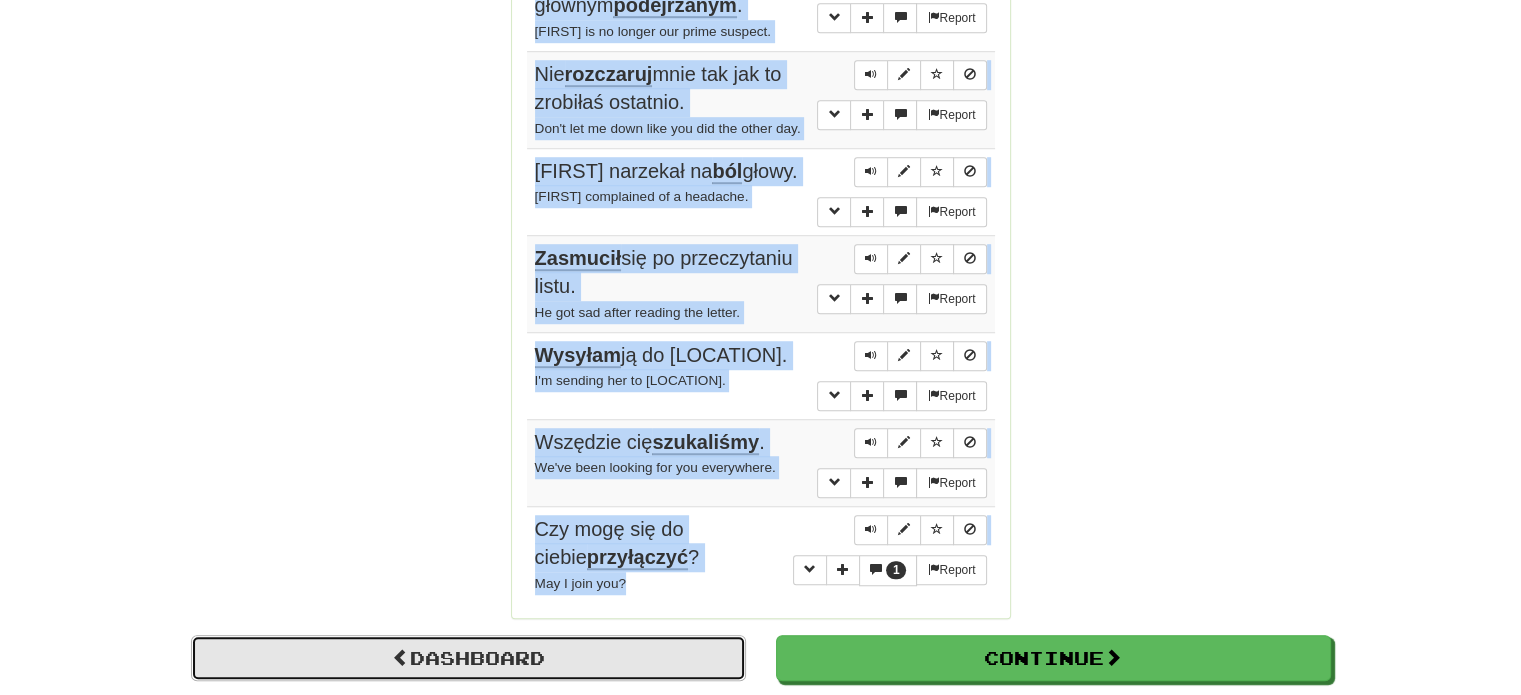 click on "Dashboard" at bounding box center [468, 658] 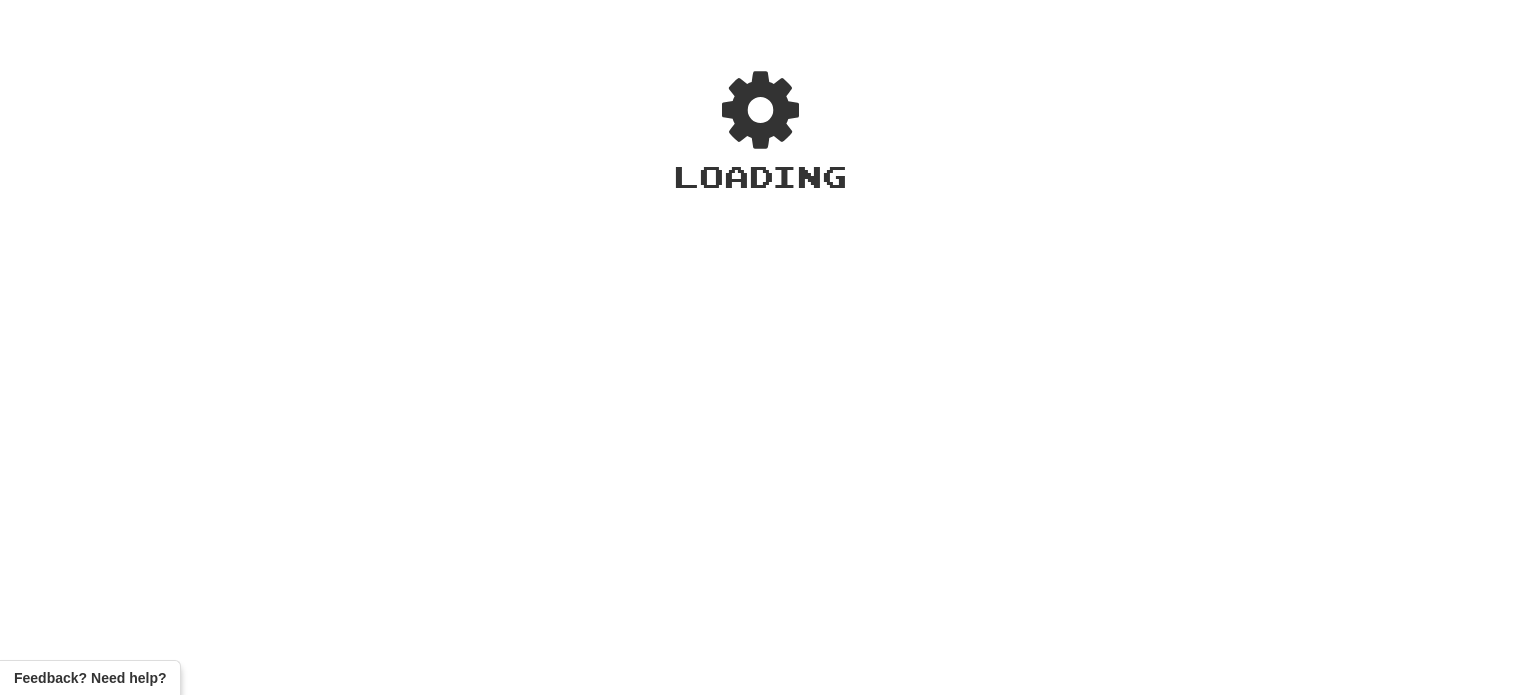 scroll, scrollTop: 0, scrollLeft: 0, axis: both 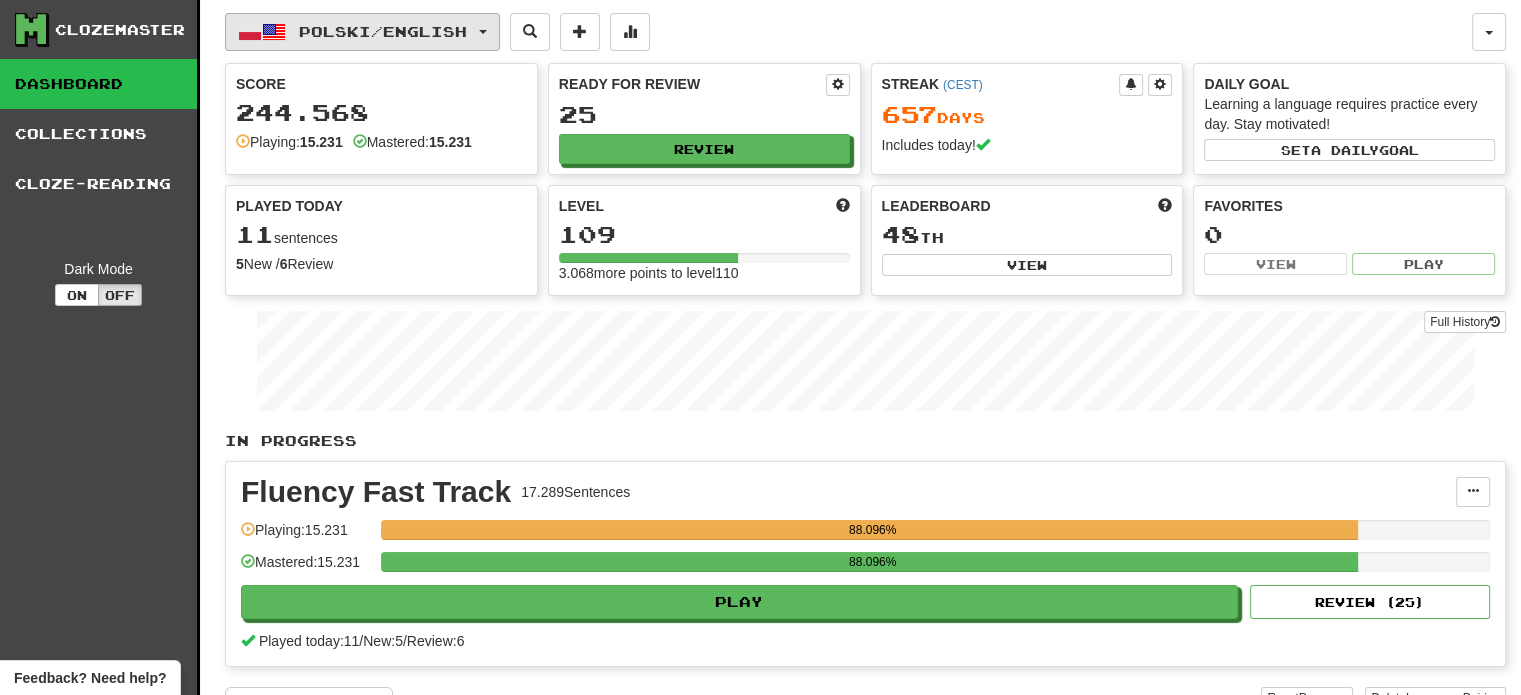 click on "Polski  /  English" at bounding box center (362, 32) 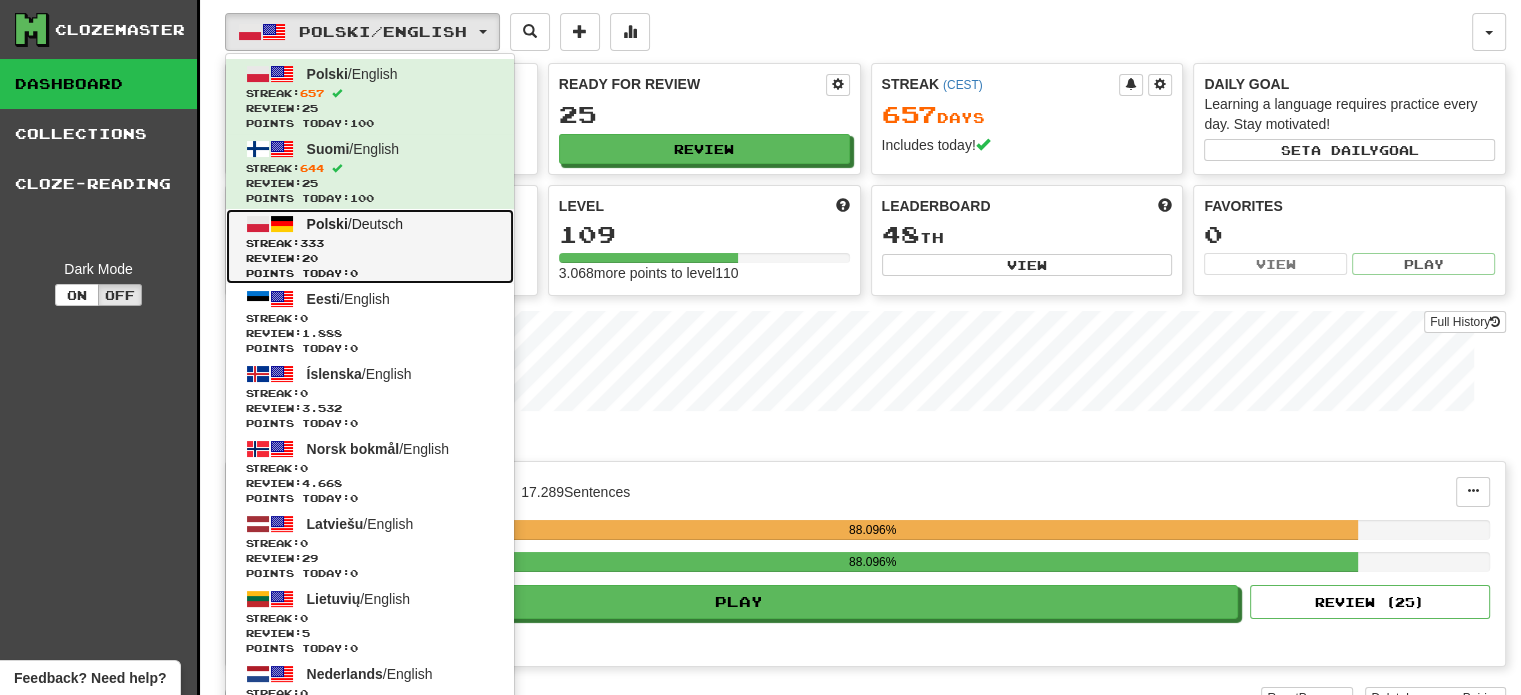 click on "Streak:  333" at bounding box center [370, 243] 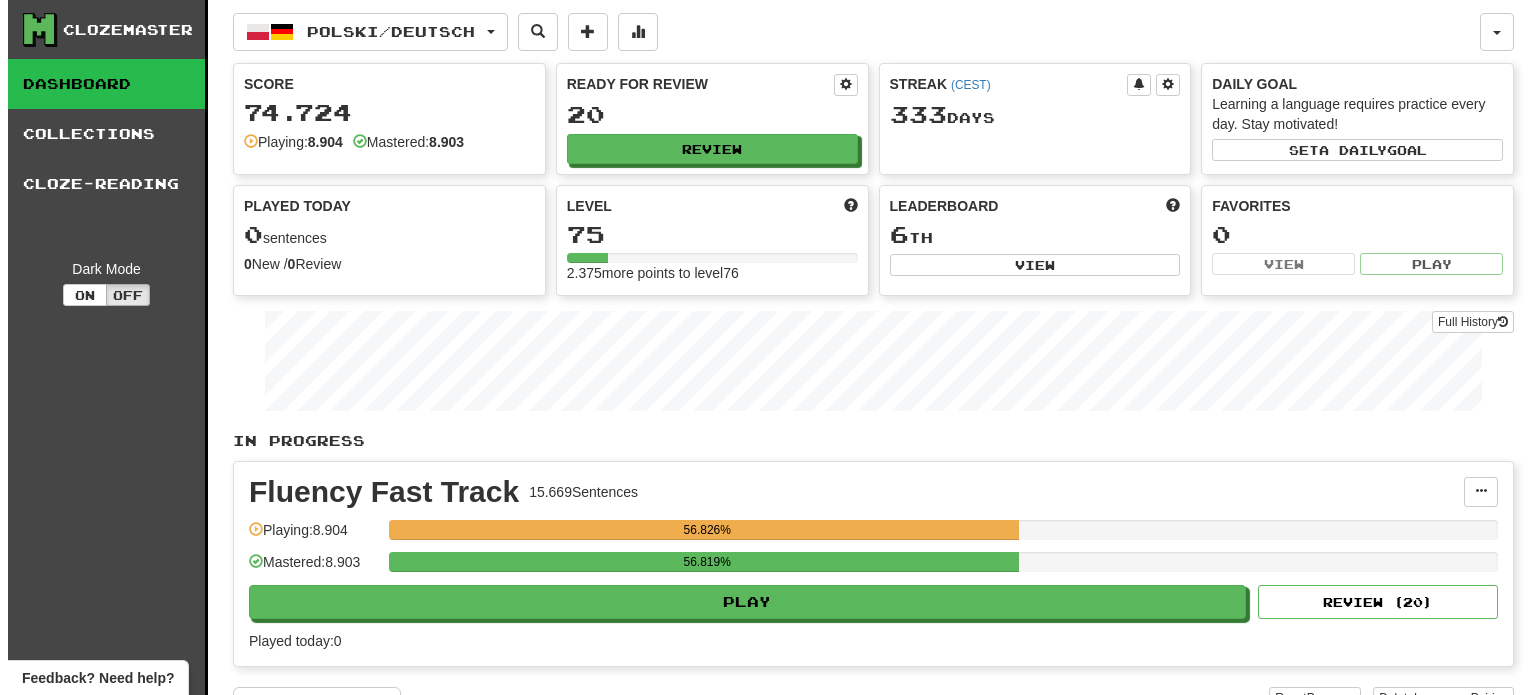 scroll, scrollTop: 0, scrollLeft: 0, axis: both 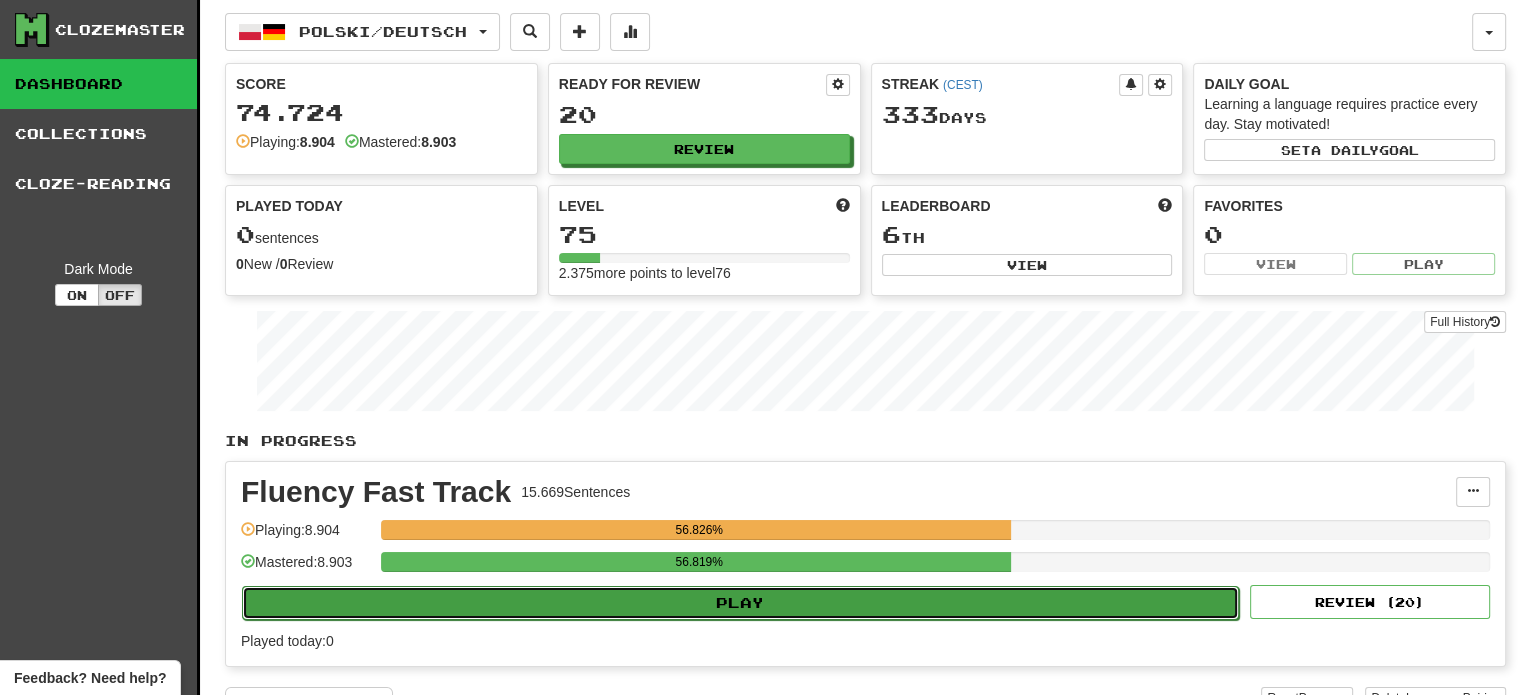 click on "Play" at bounding box center [740, 603] 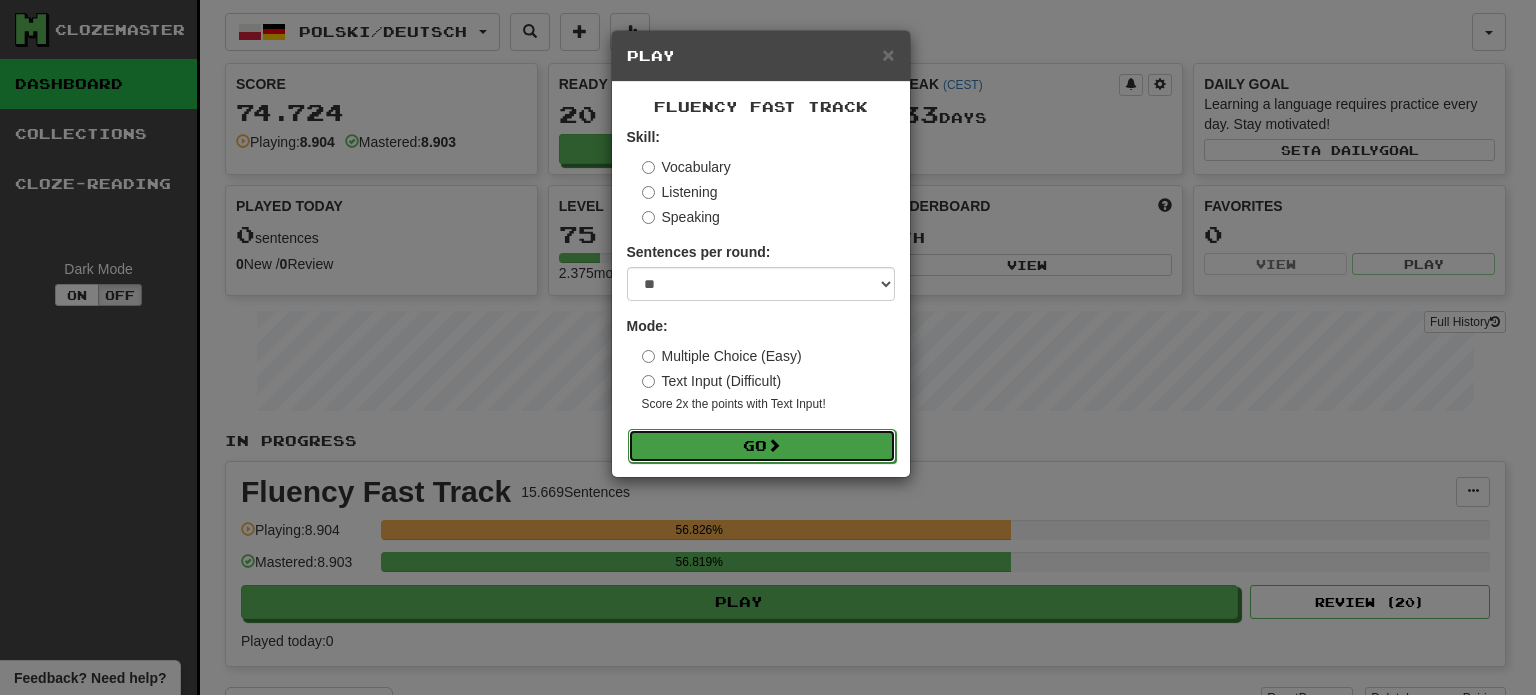 click on "Go" at bounding box center (762, 446) 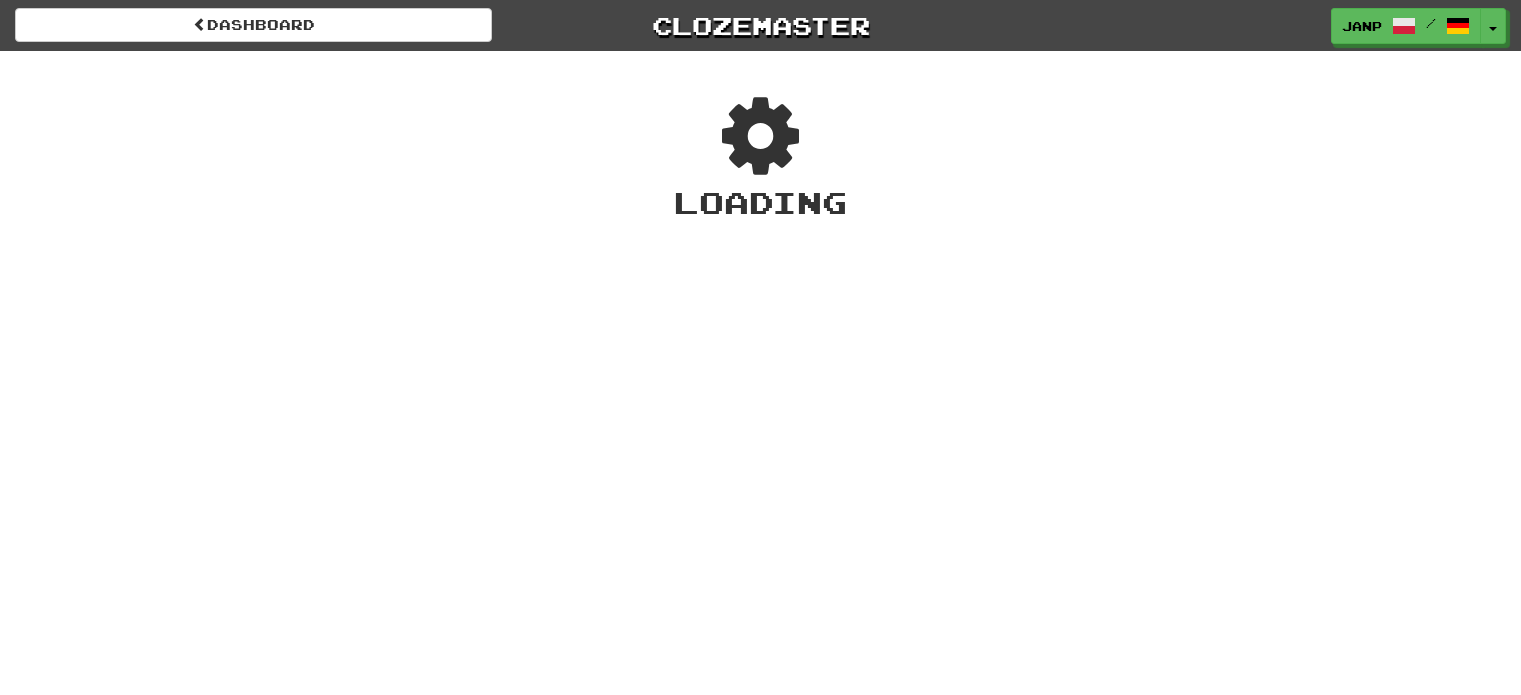 scroll, scrollTop: 0, scrollLeft: 0, axis: both 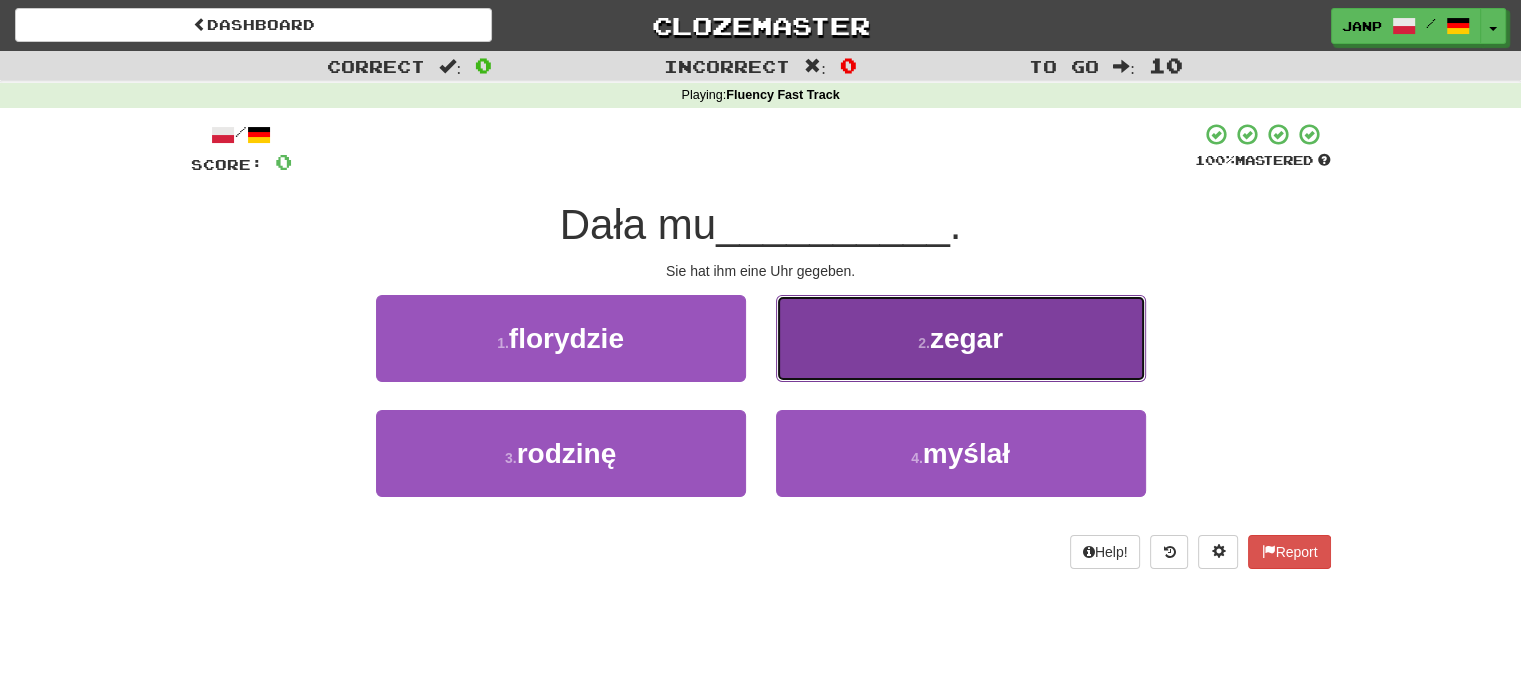 click on "2 .  zegar" at bounding box center (961, 338) 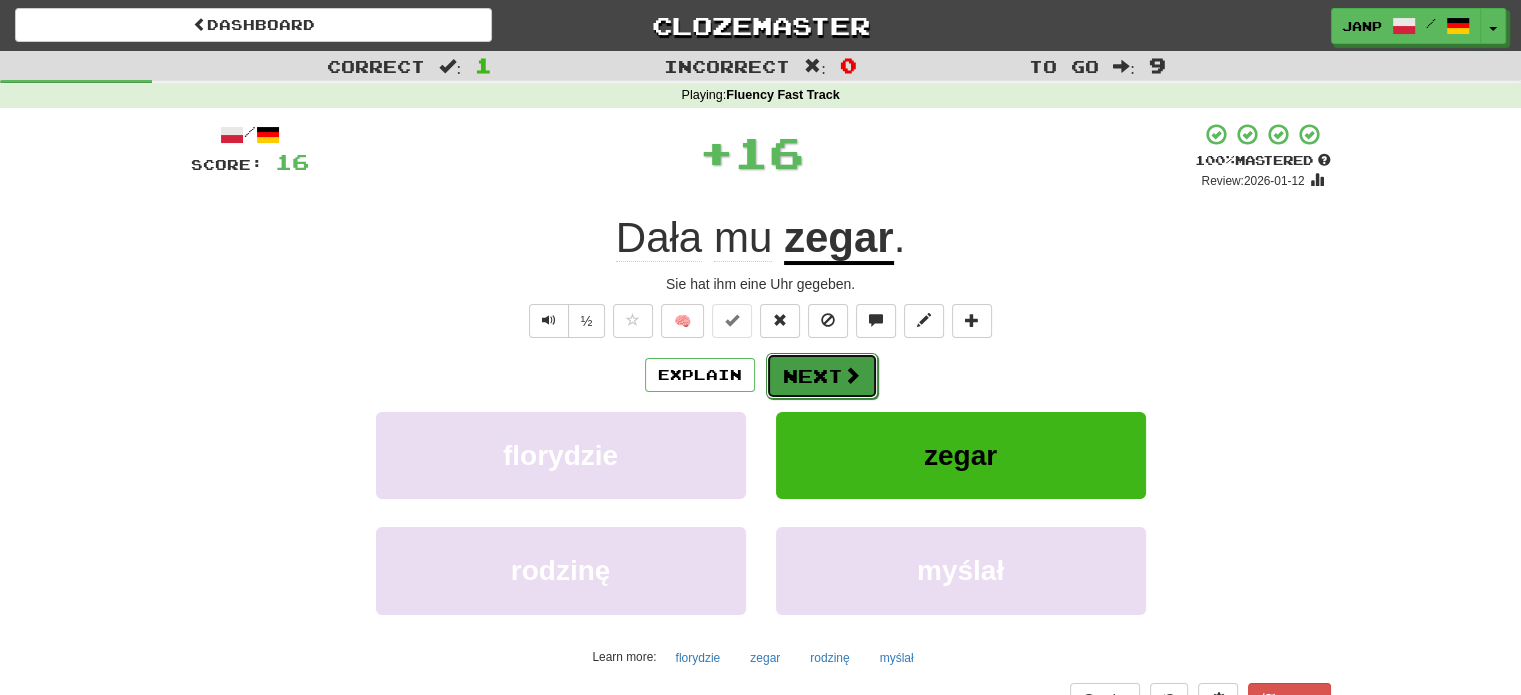 click on "Next" at bounding box center (822, 376) 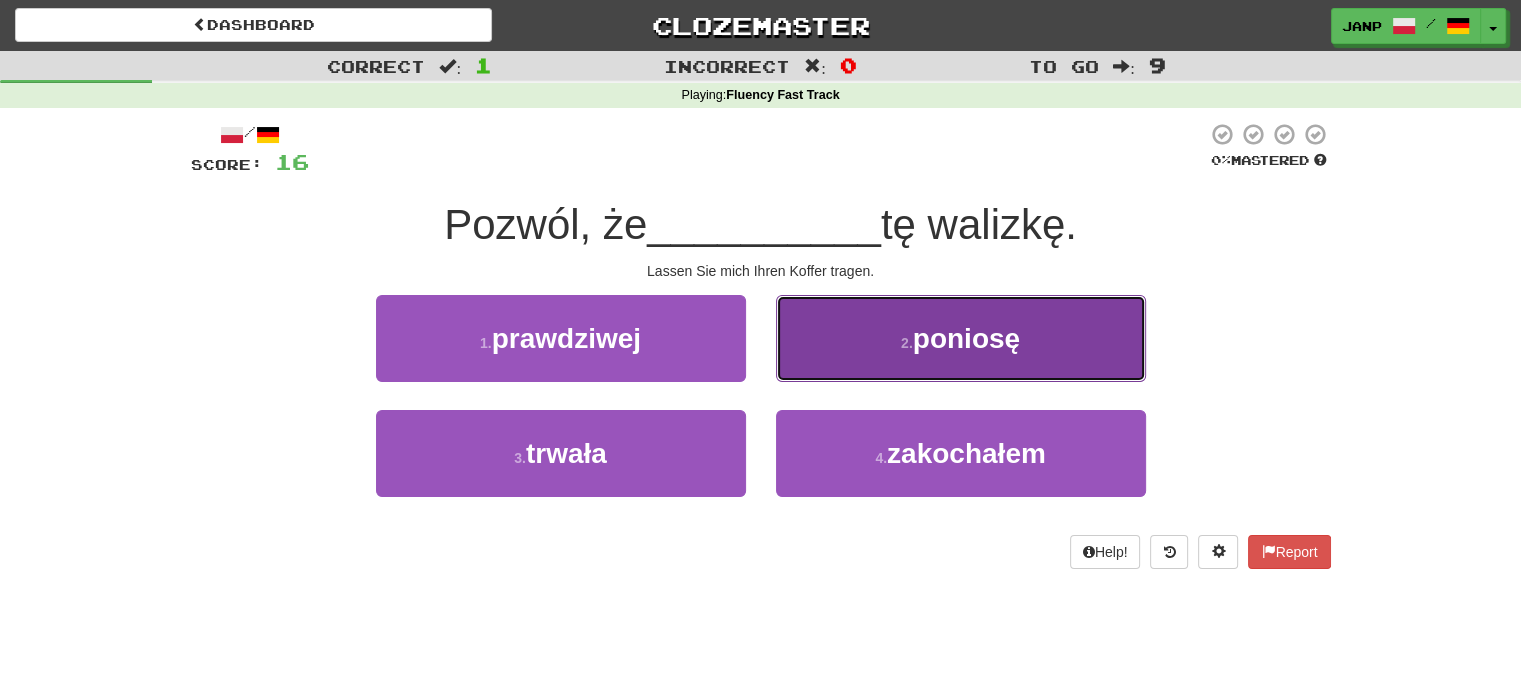 click on "2 . poniosę" at bounding box center (961, 338) 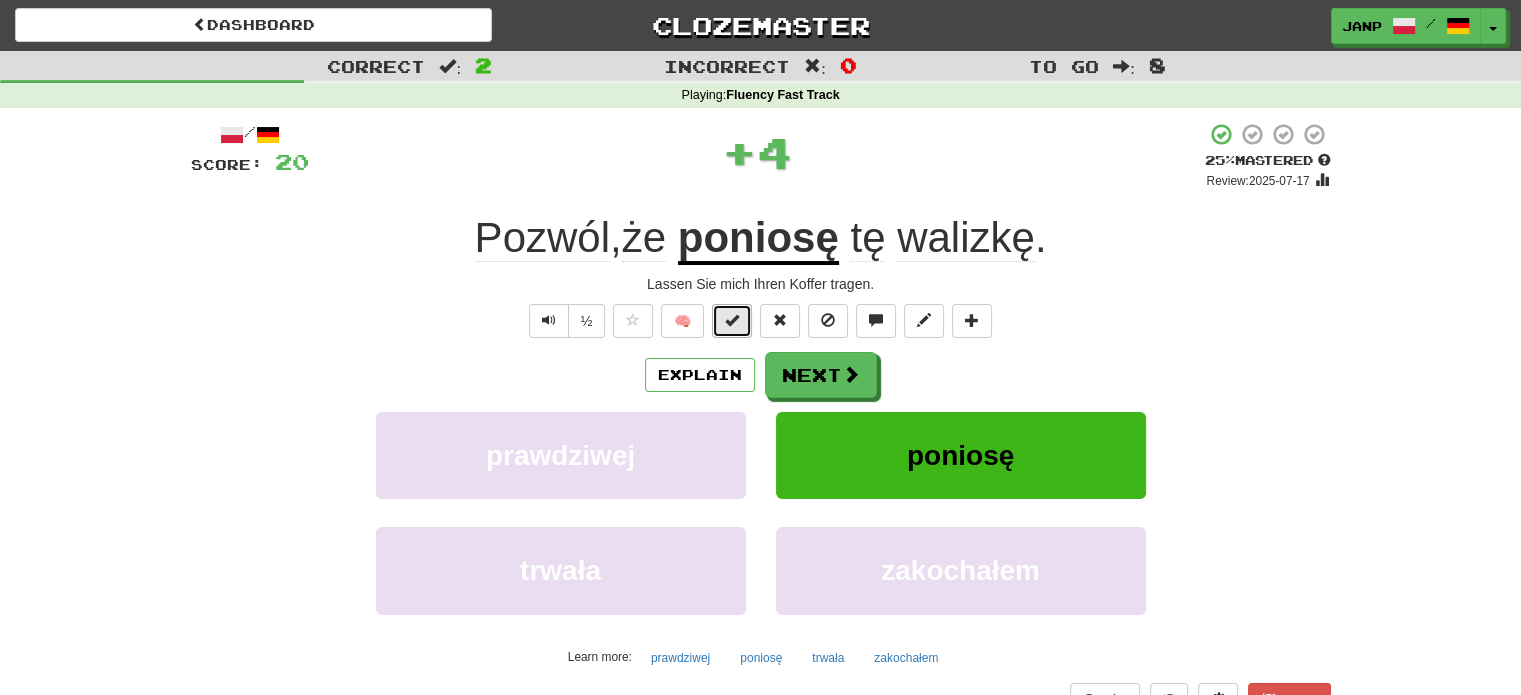 click at bounding box center (732, 321) 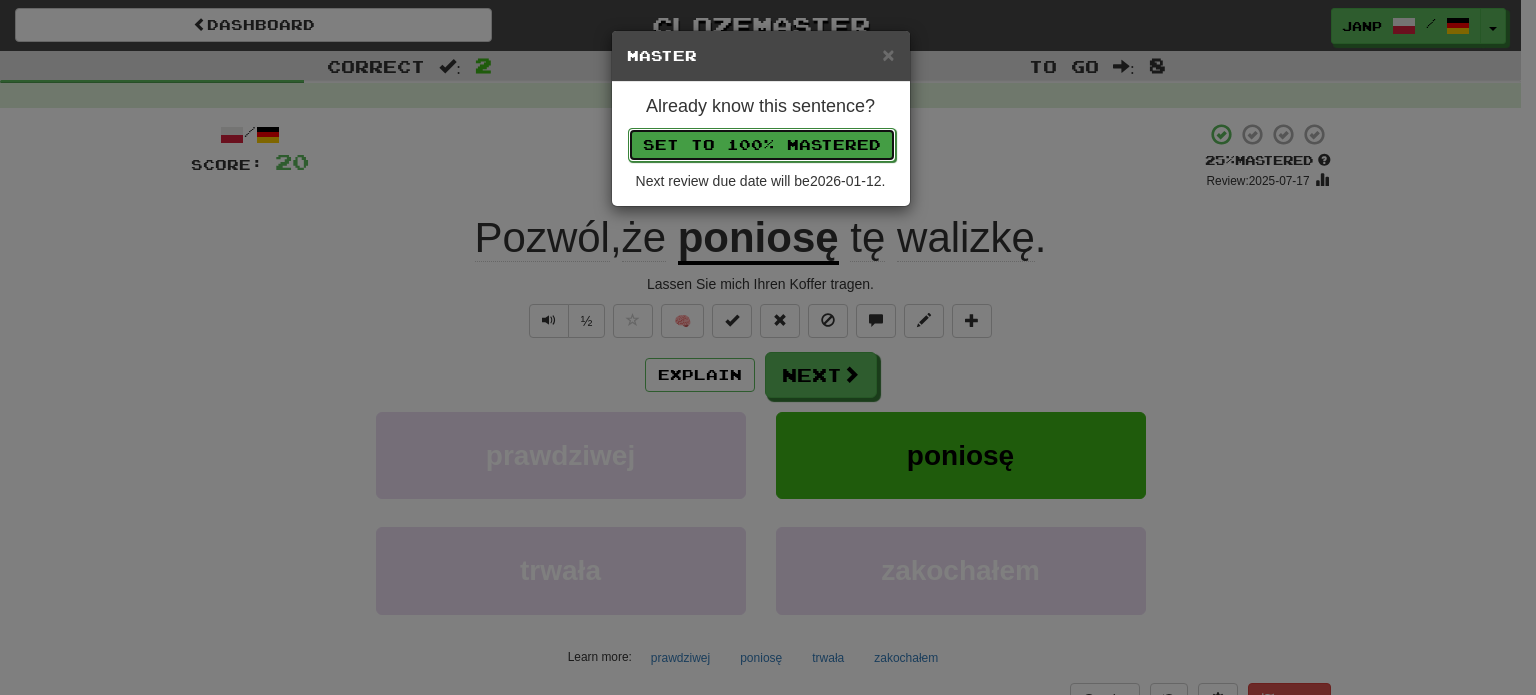 click on "Set to 100% Mastered" at bounding box center [762, 145] 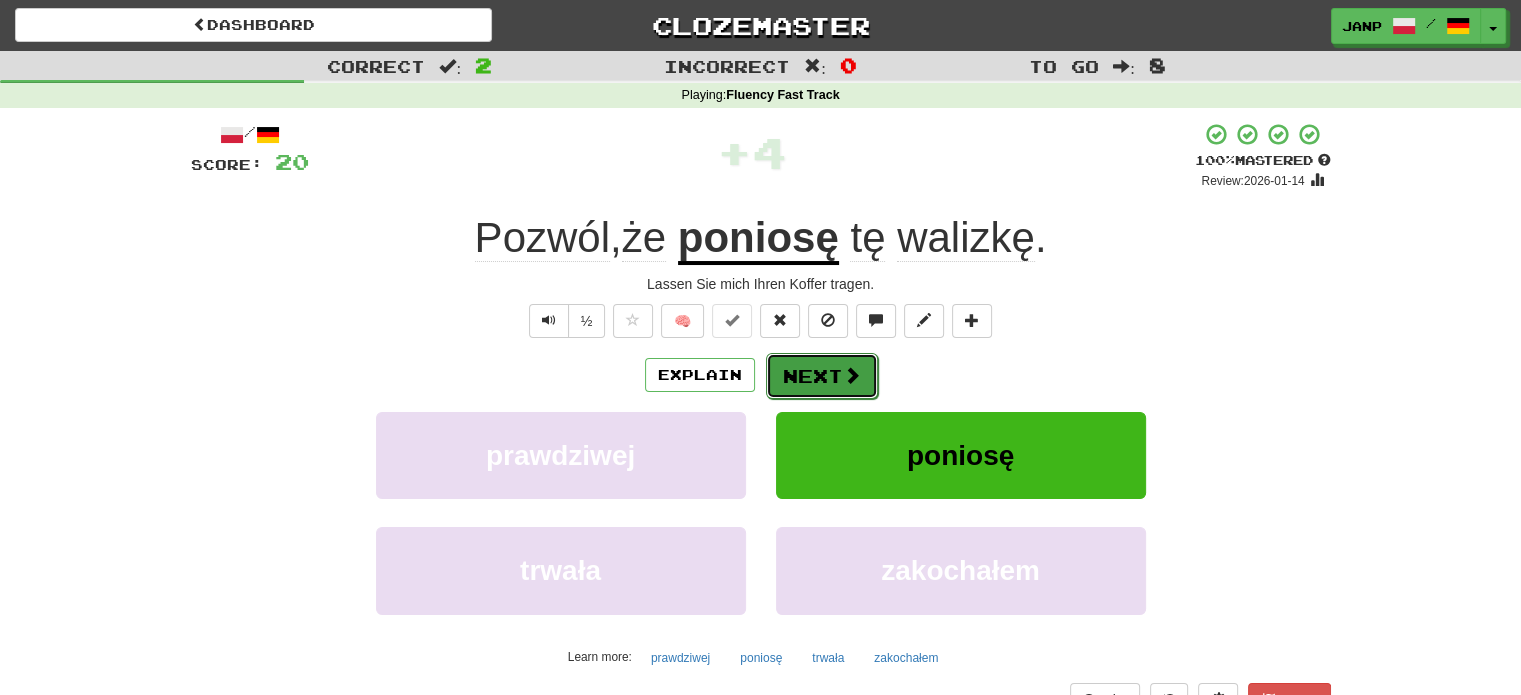 click at bounding box center [852, 375] 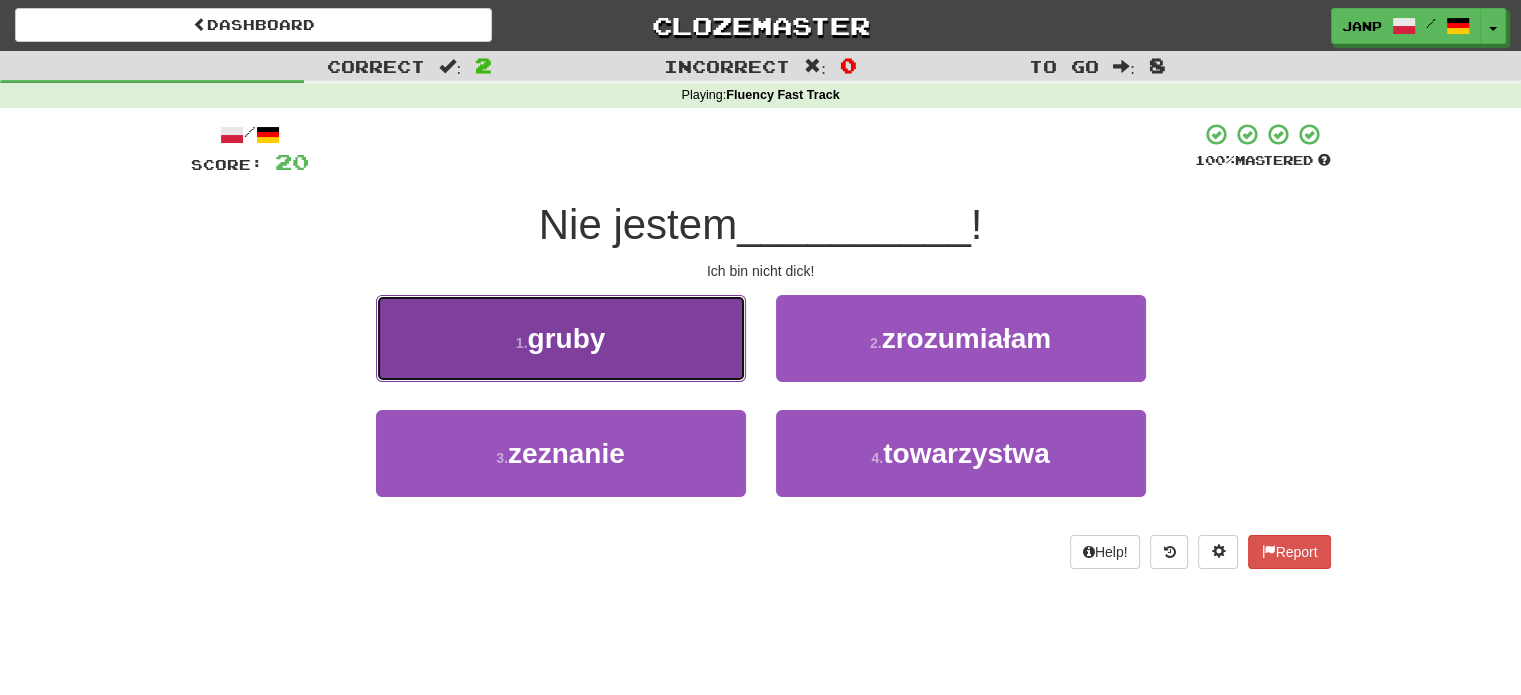 click on "1 .  gruby" at bounding box center [561, 338] 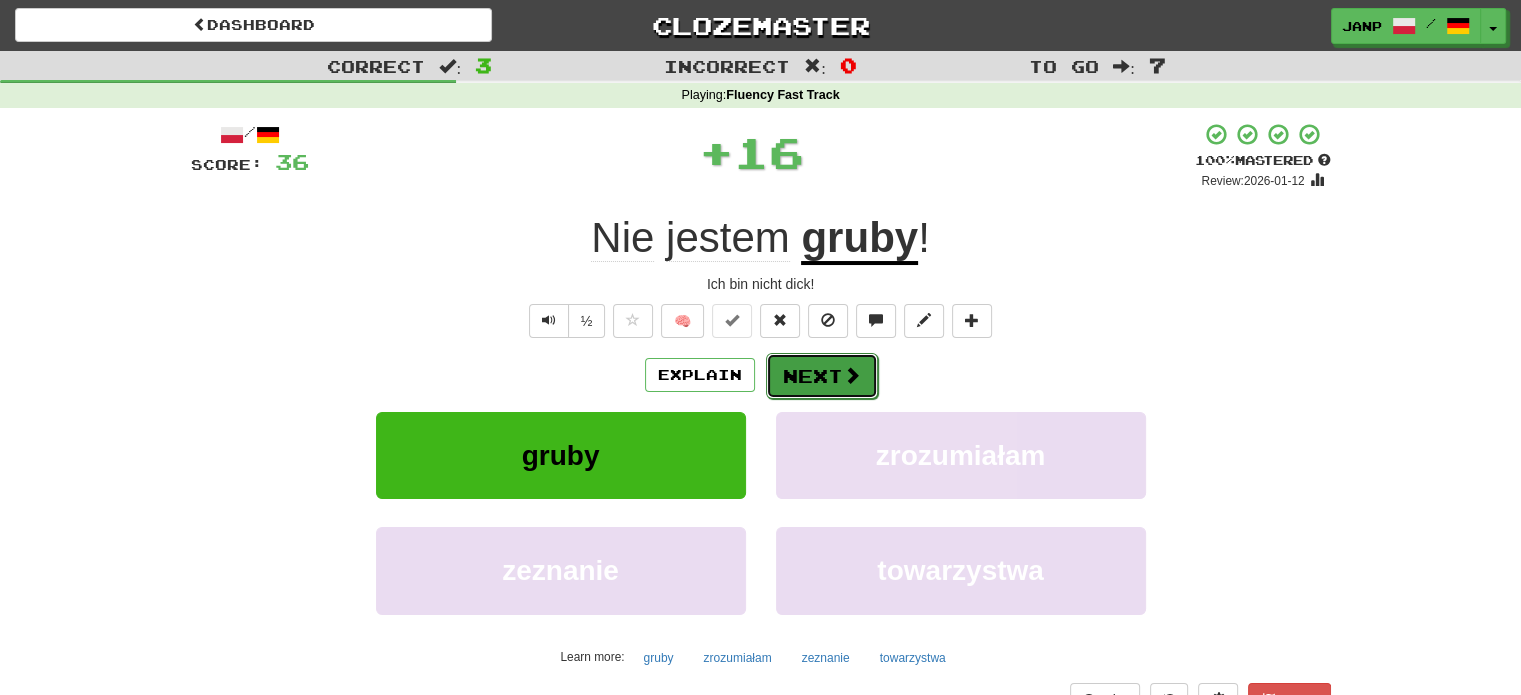 click on "Next" at bounding box center (822, 376) 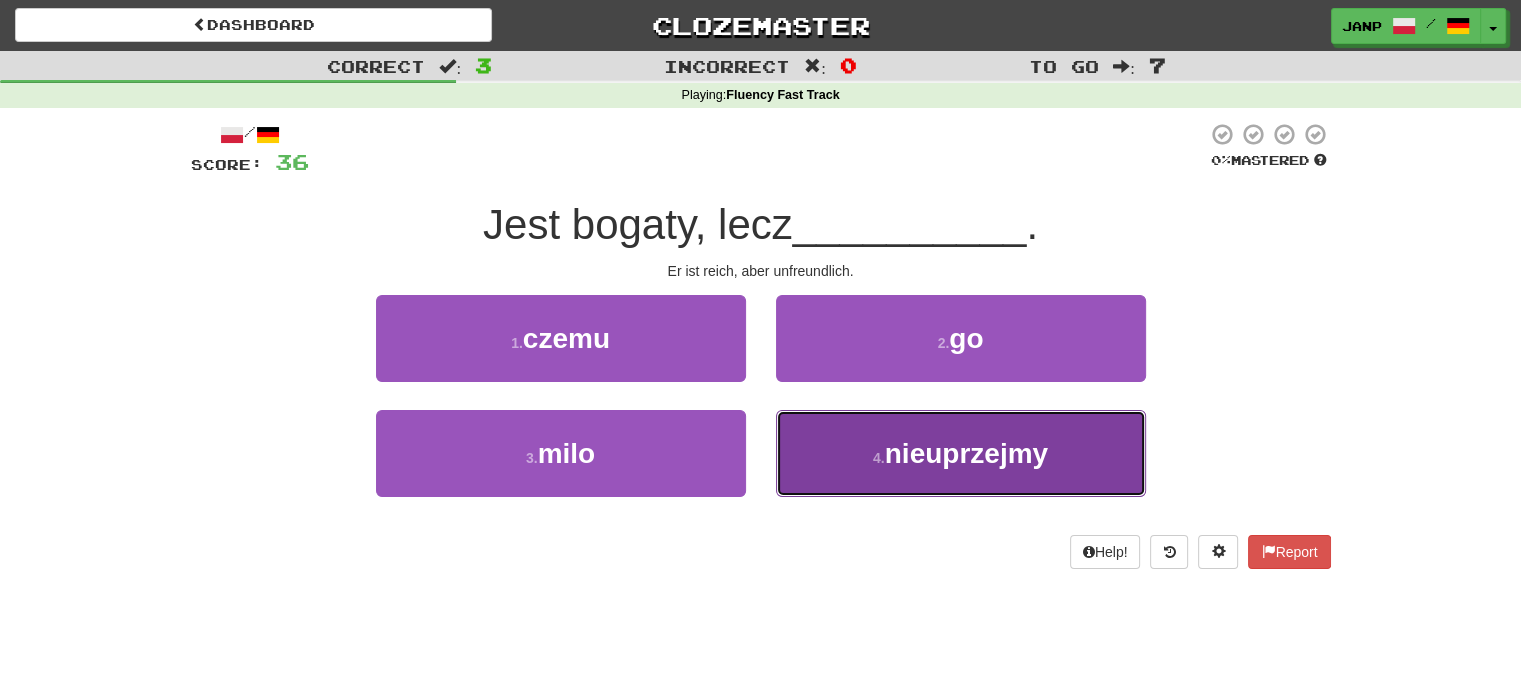 click on "4 . nieuprzejmy" at bounding box center (961, 453) 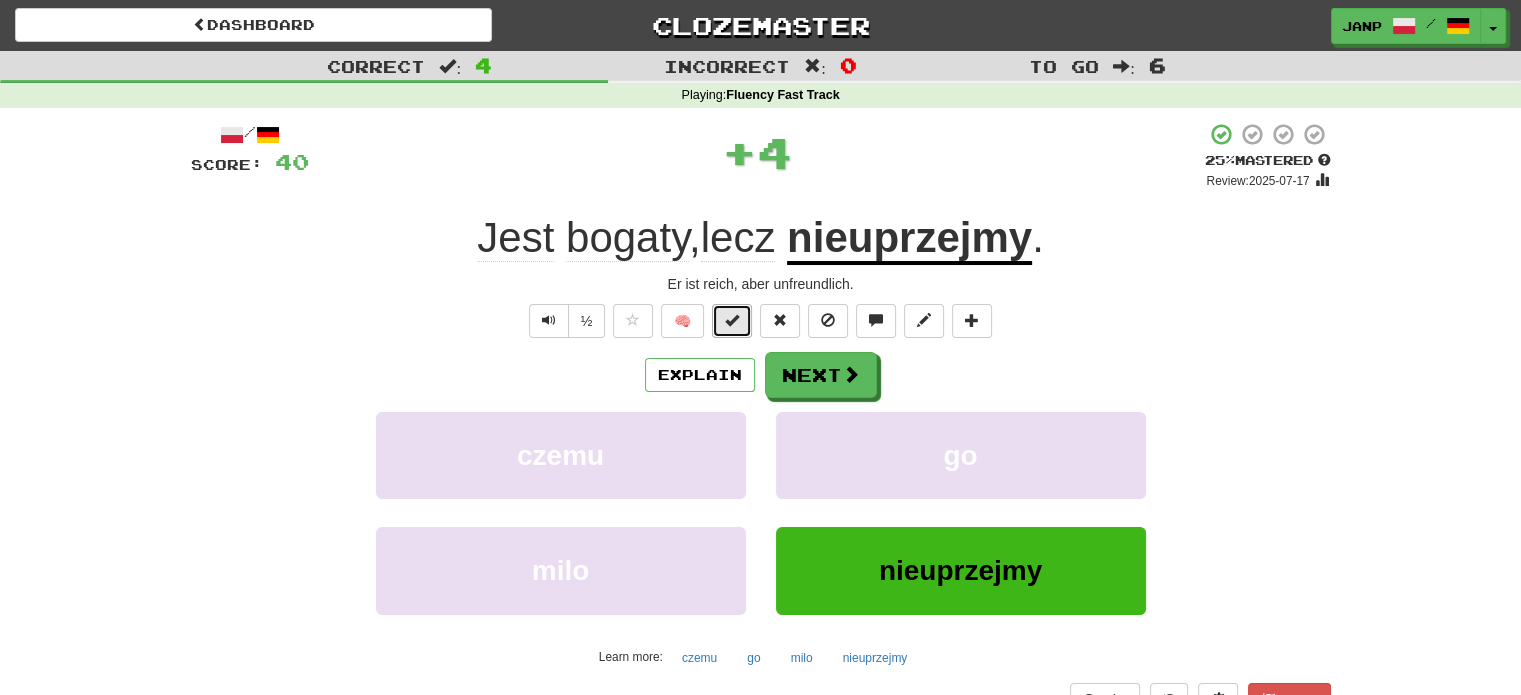 click at bounding box center [732, 320] 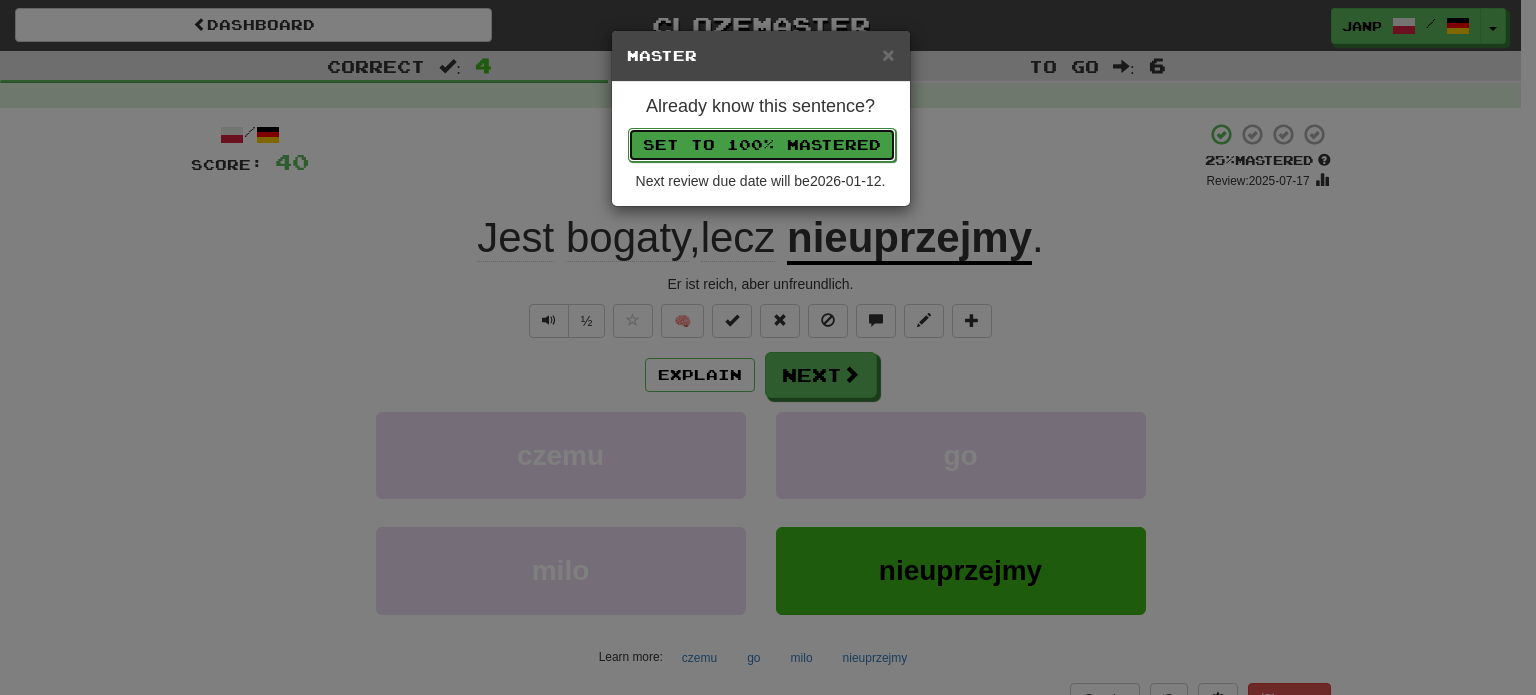 click on "Set to 100% Mastered" at bounding box center (762, 145) 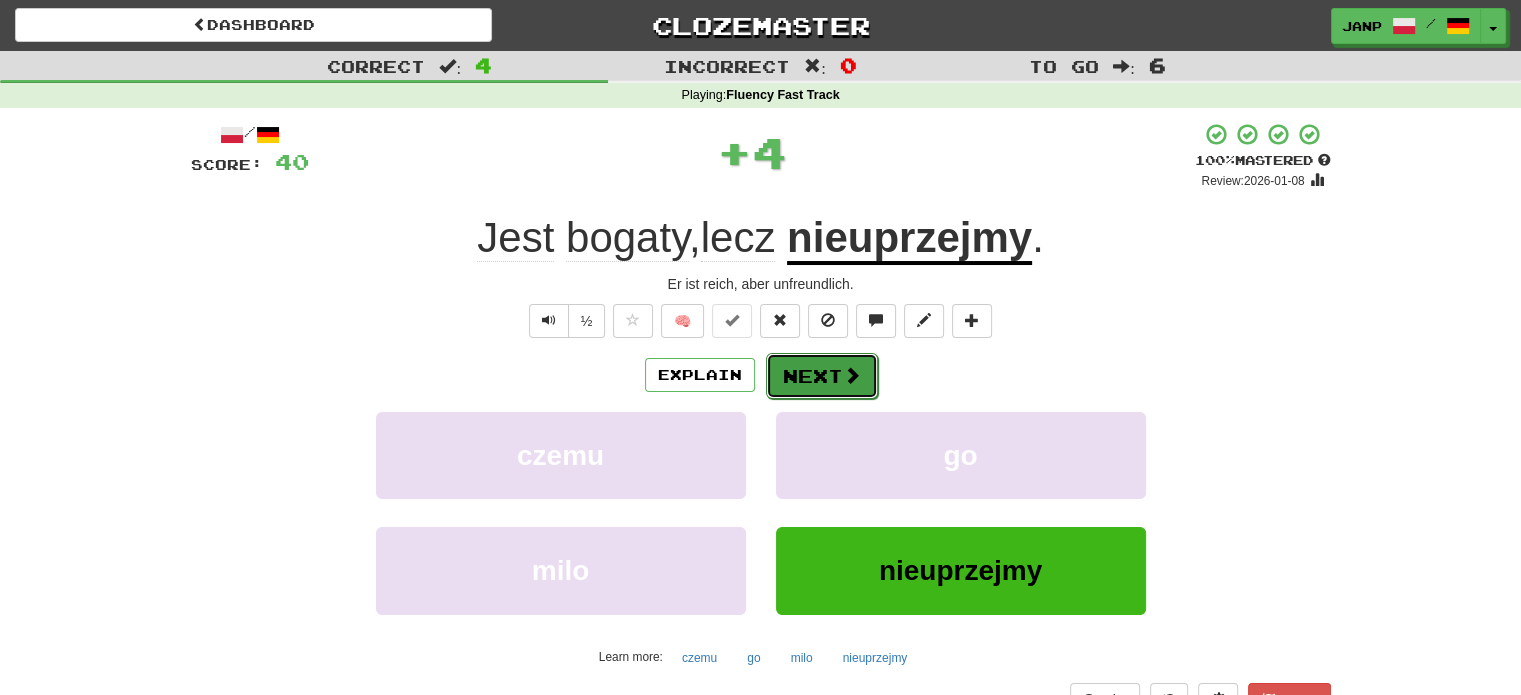 click on "Next" at bounding box center (822, 376) 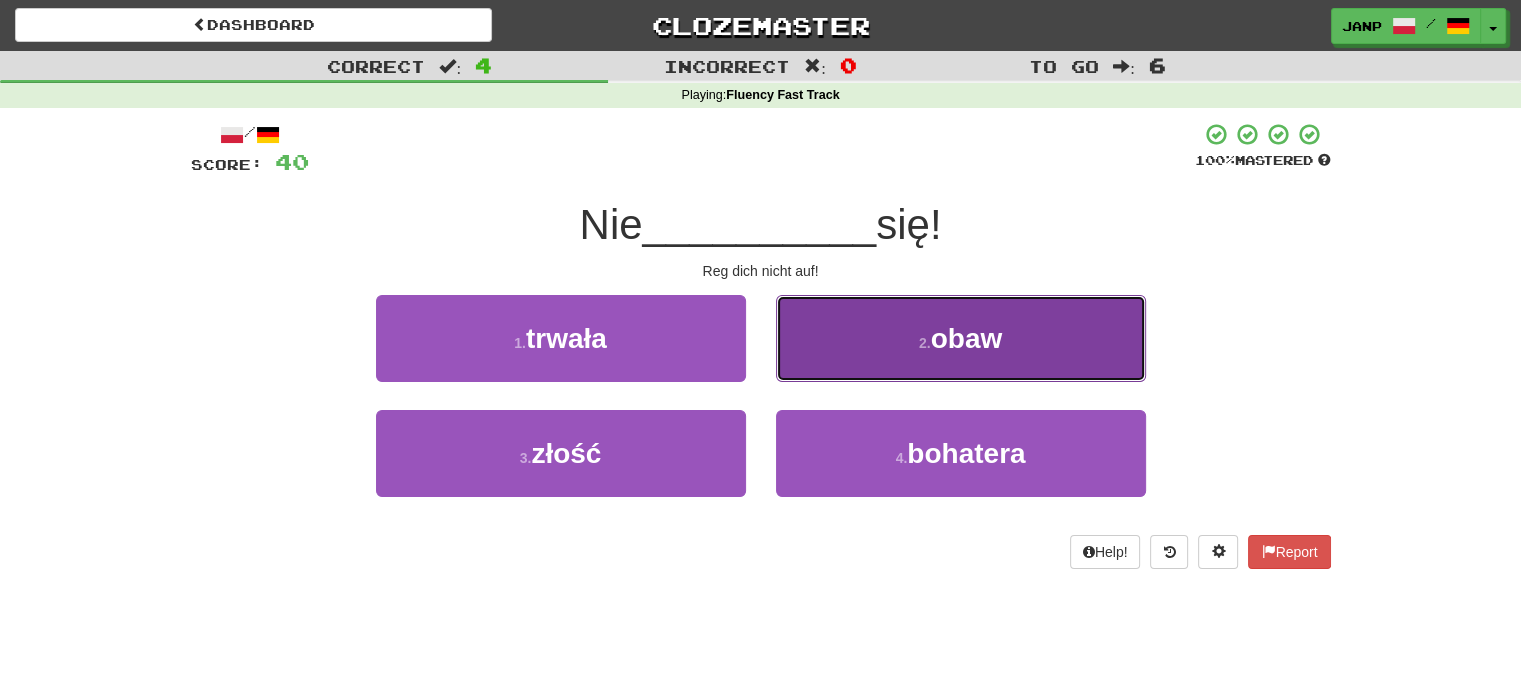 click on "2 .  obaw" at bounding box center (961, 338) 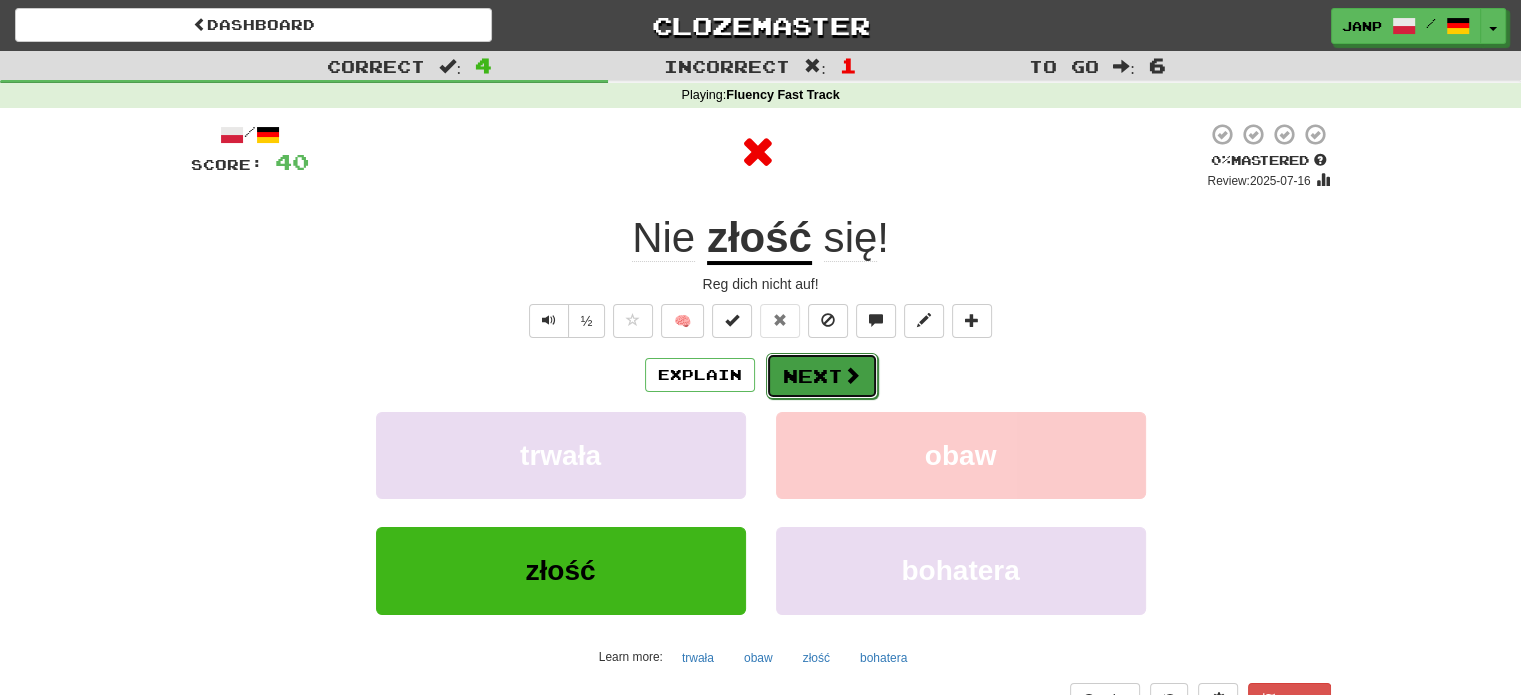 click on "Next" at bounding box center [822, 376] 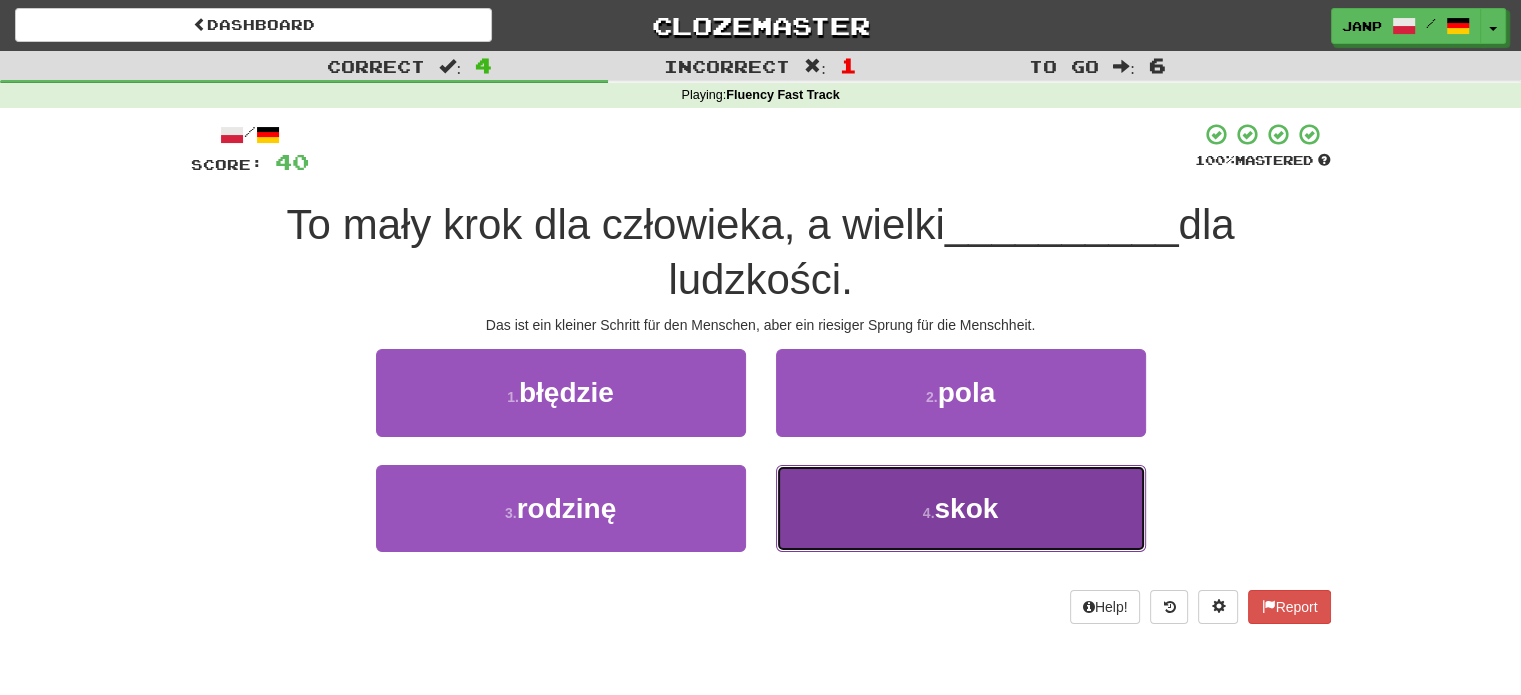 click on "4 . skok" at bounding box center (961, 508) 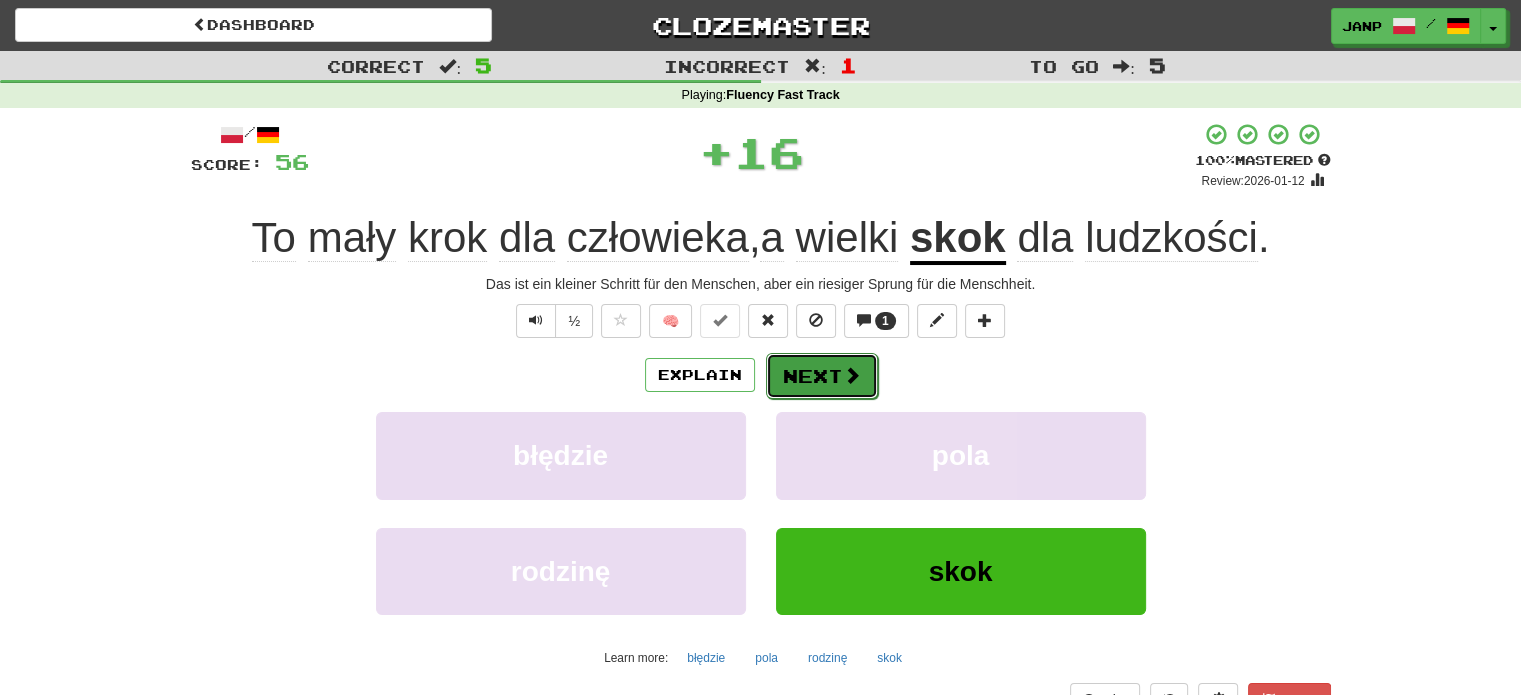 click at bounding box center (852, 375) 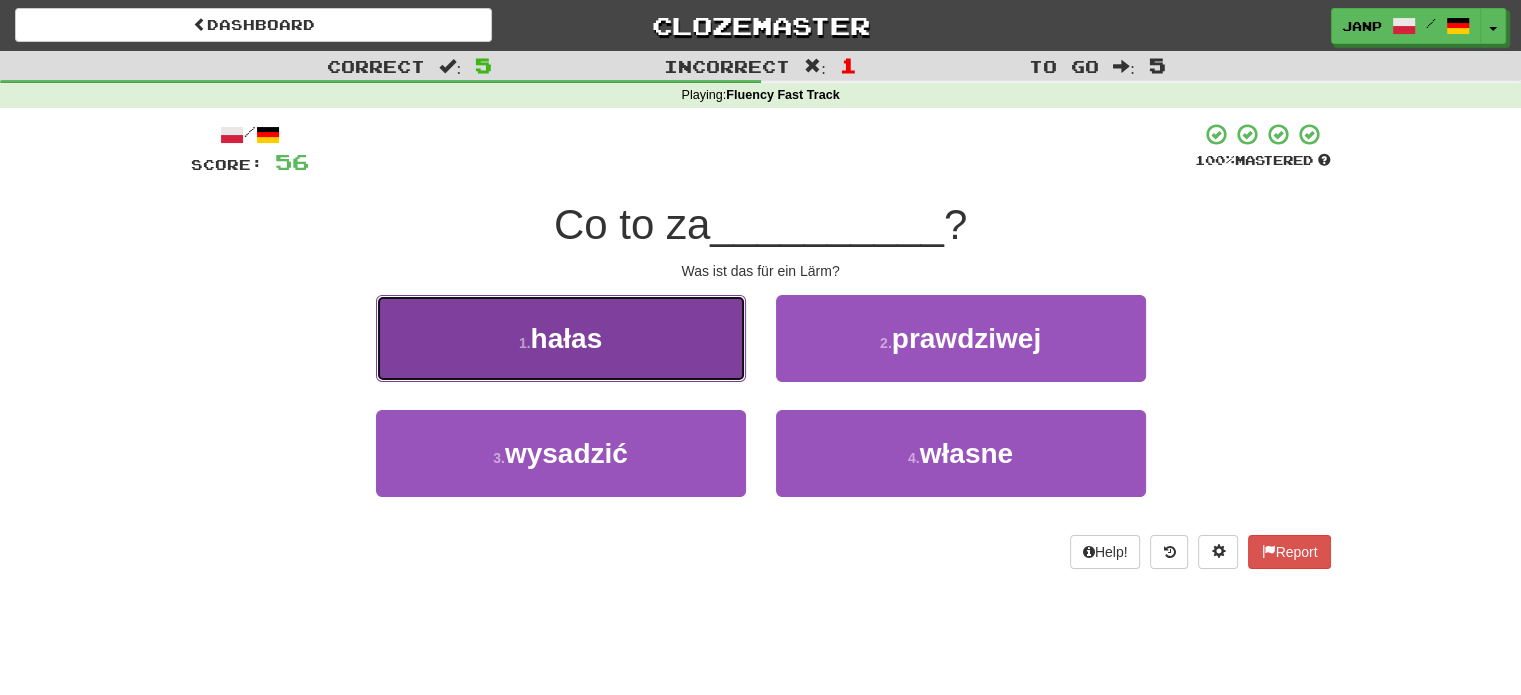 click on "1 .  hałas" at bounding box center (561, 338) 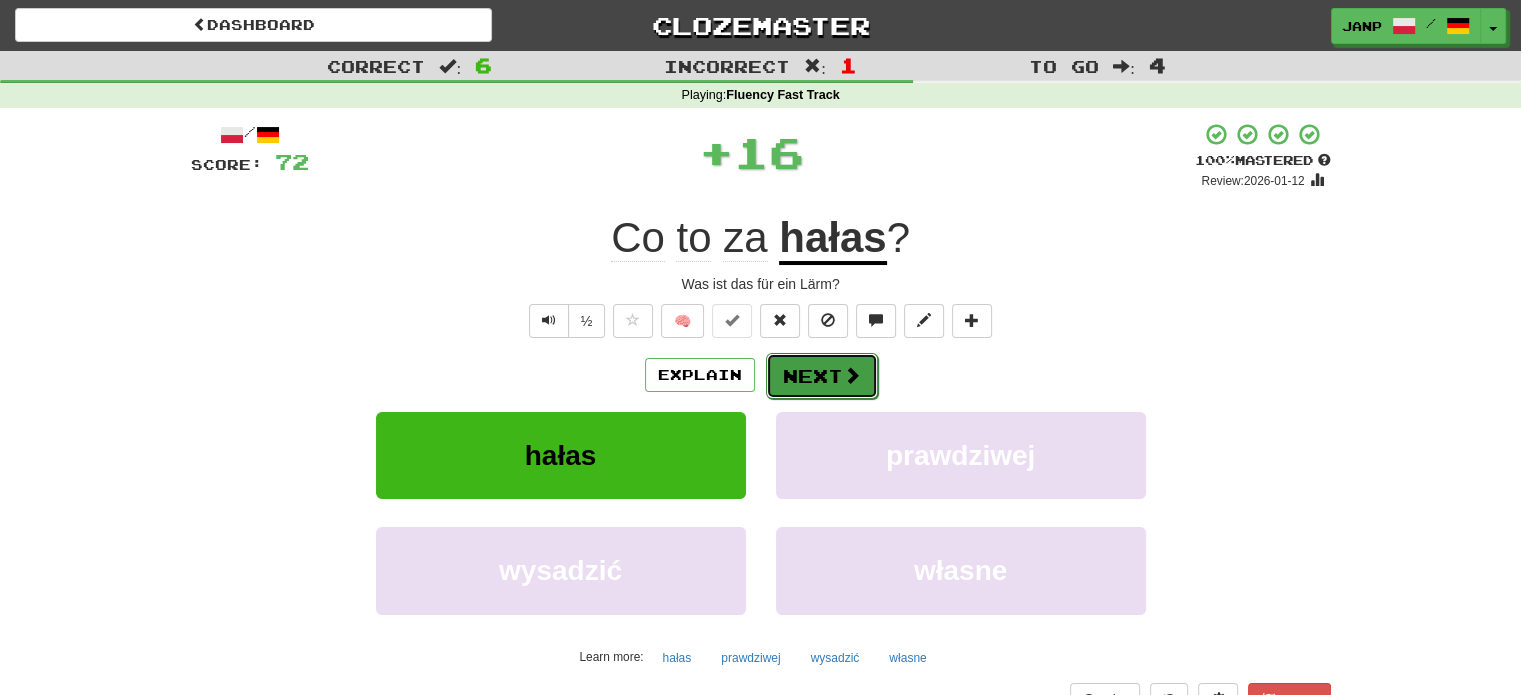 click on "Next" at bounding box center (822, 376) 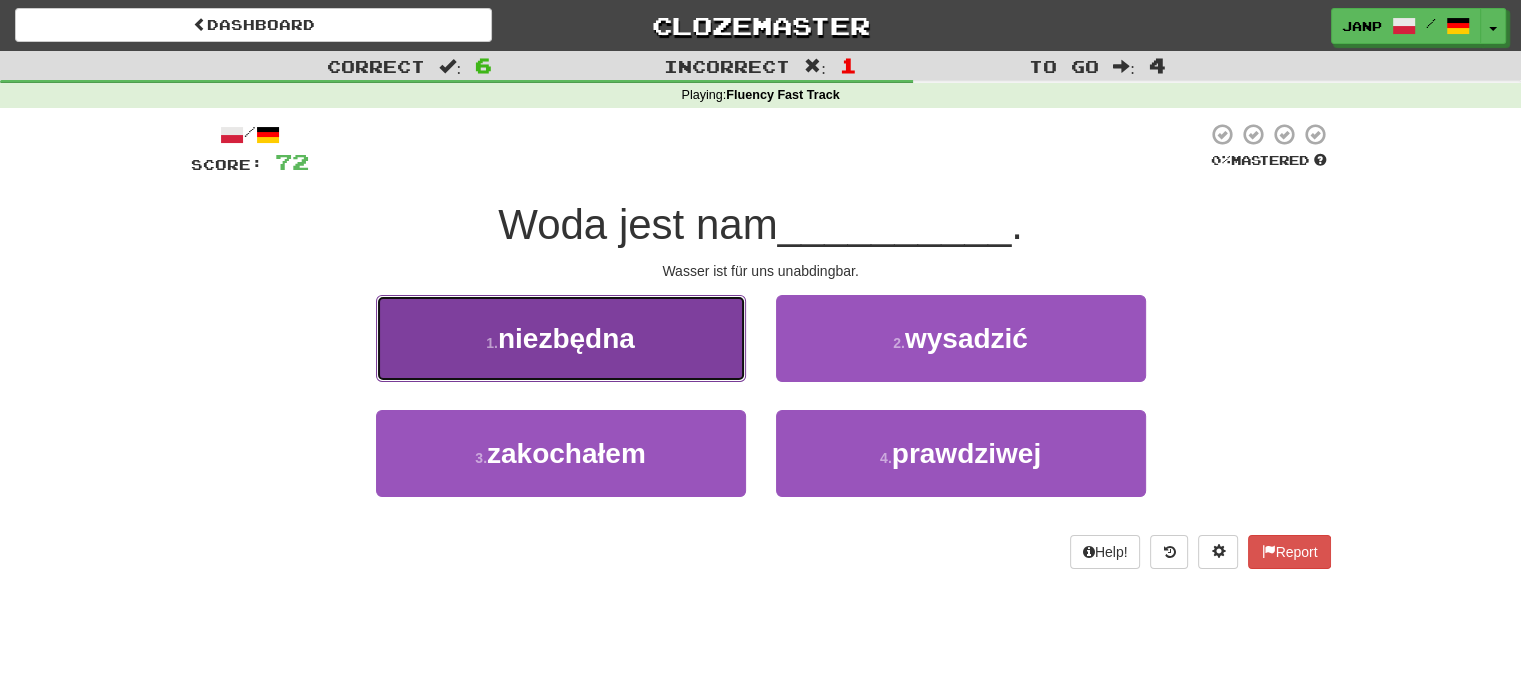 click on "1 .  niezbędna" at bounding box center [561, 338] 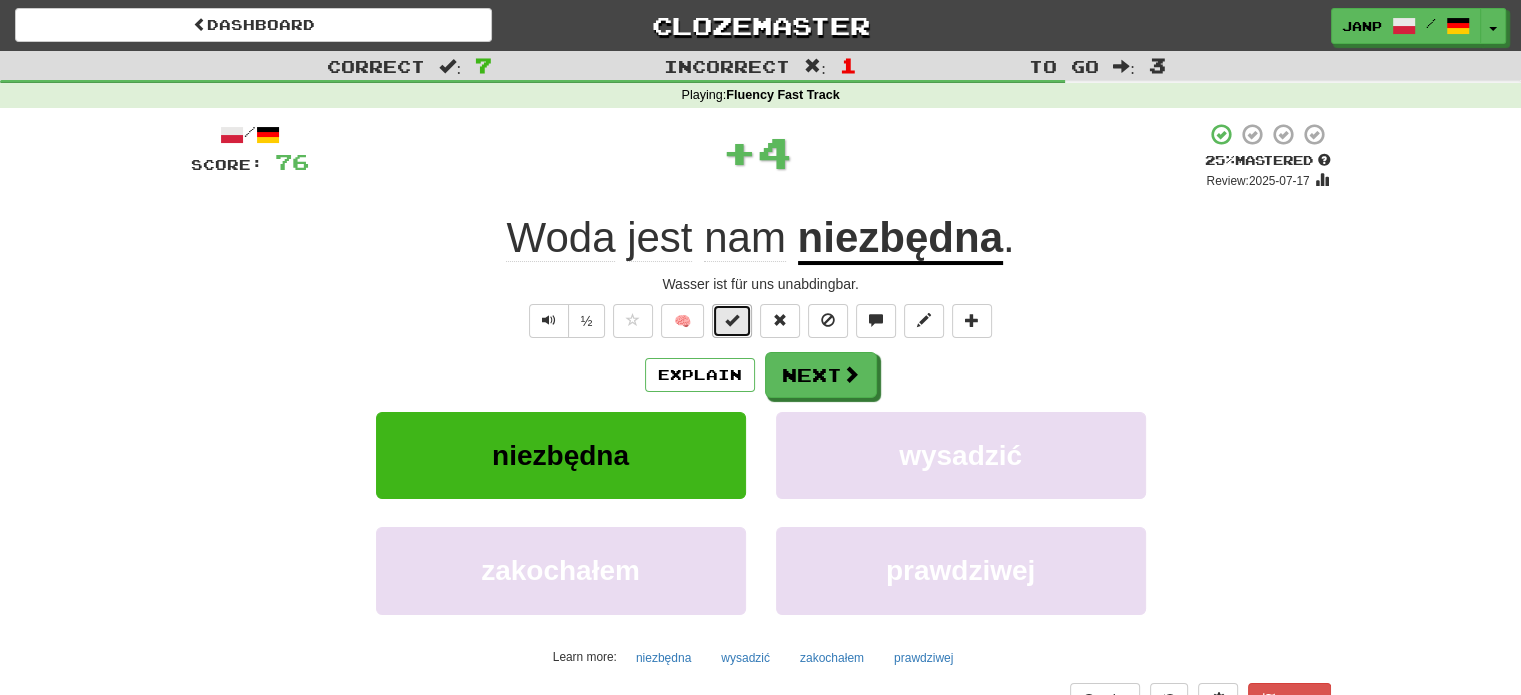 click at bounding box center (732, 320) 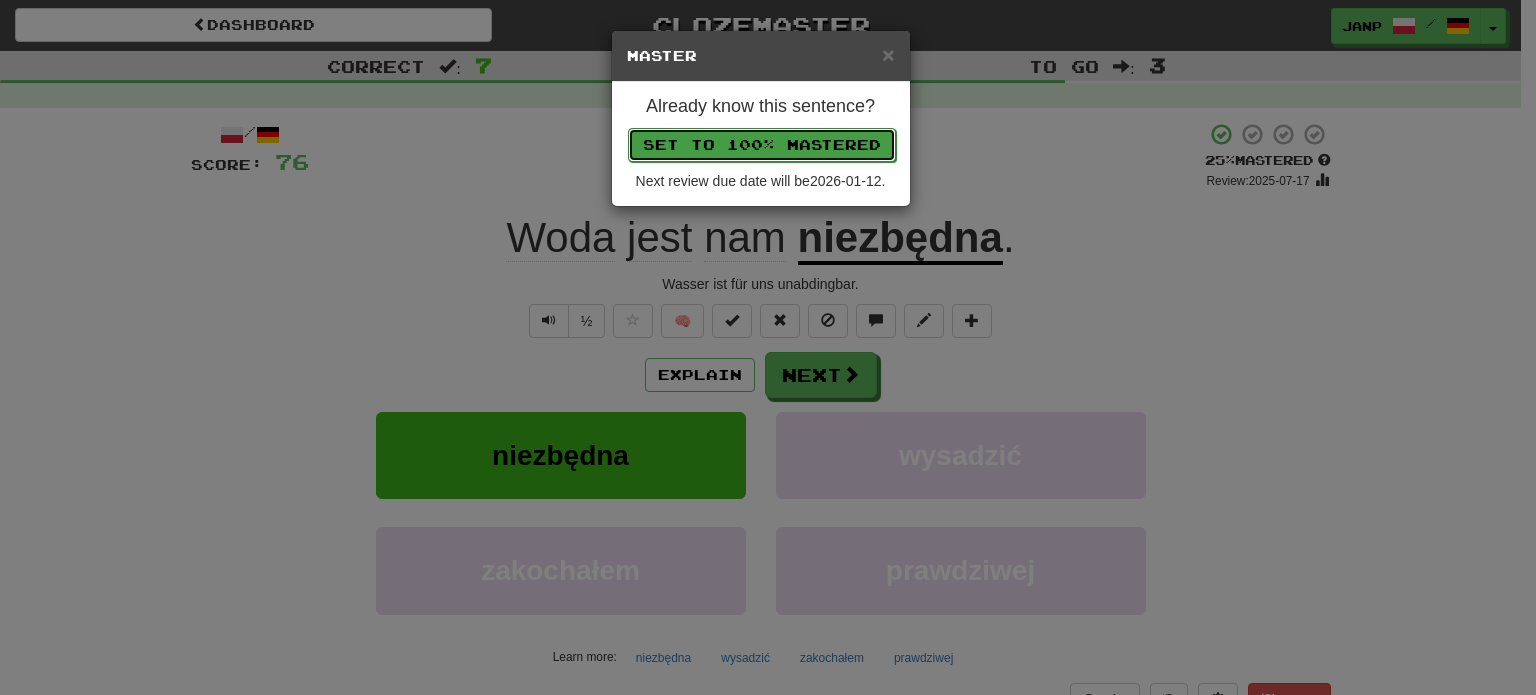 click on "Set to 100% Mastered" at bounding box center (762, 145) 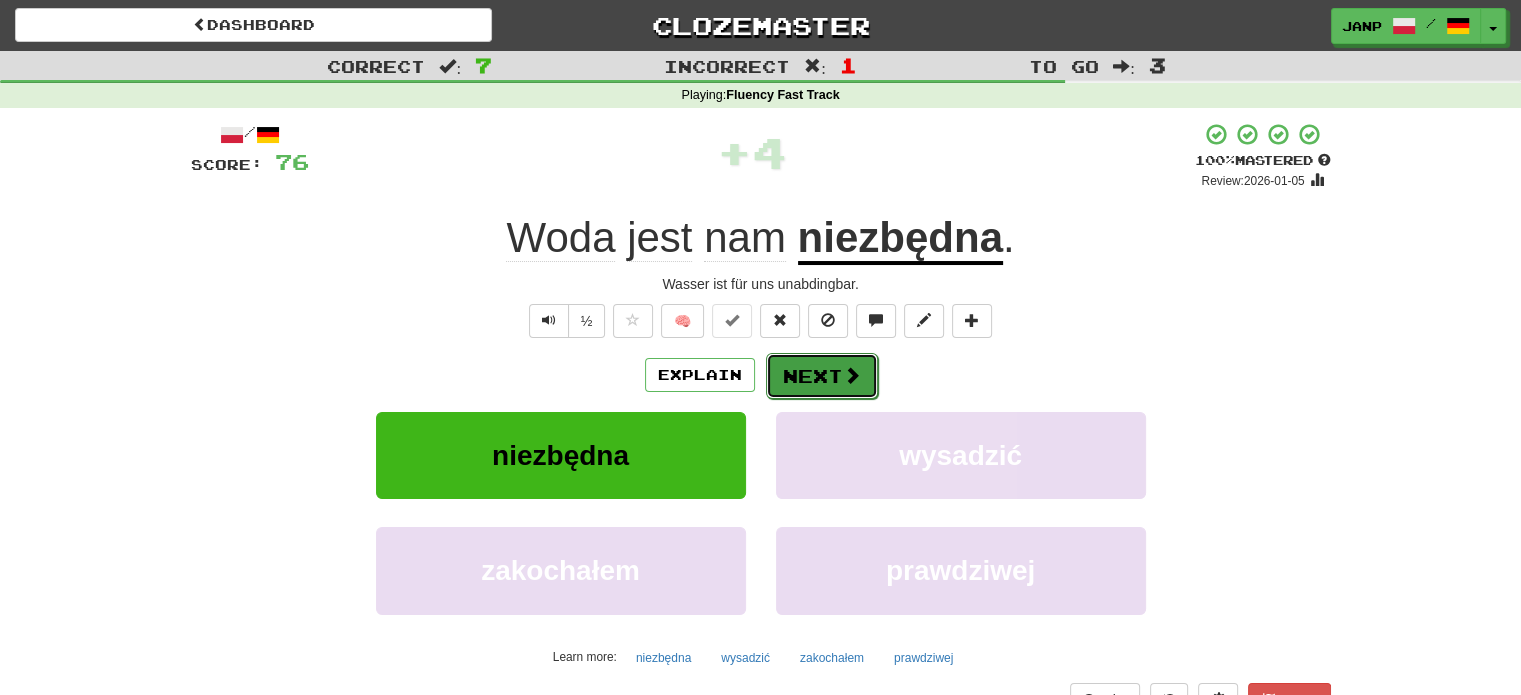 click on "Next" at bounding box center [822, 376] 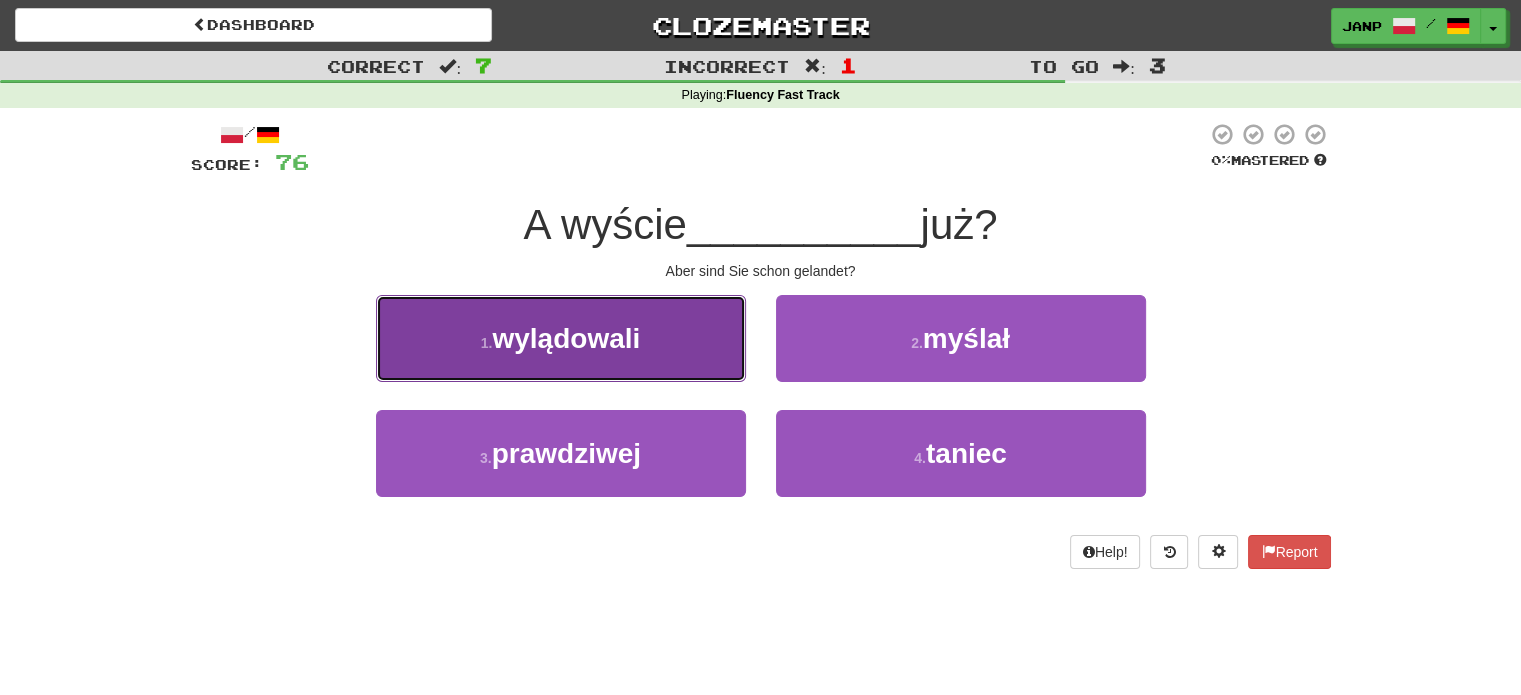 click on "1 .  wylądowali" at bounding box center [561, 338] 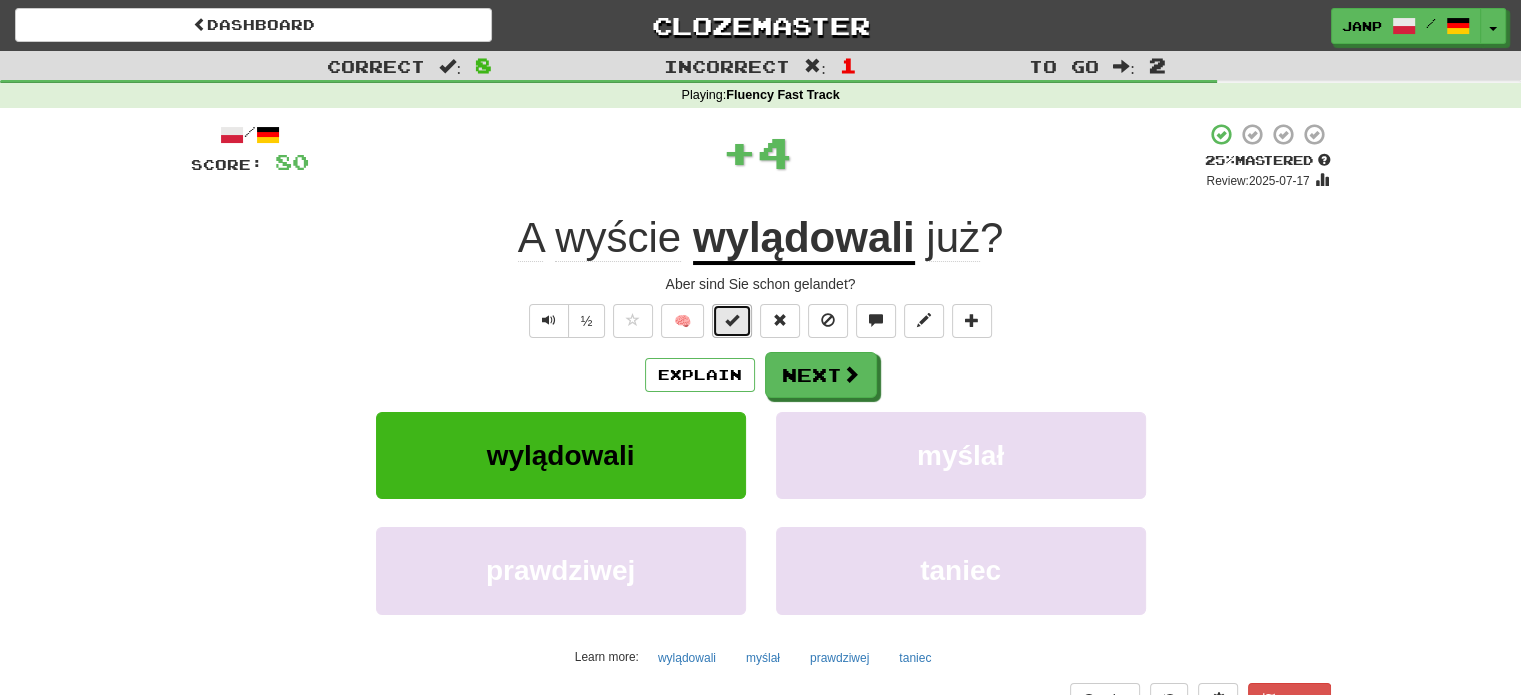 click at bounding box center [732, 321] 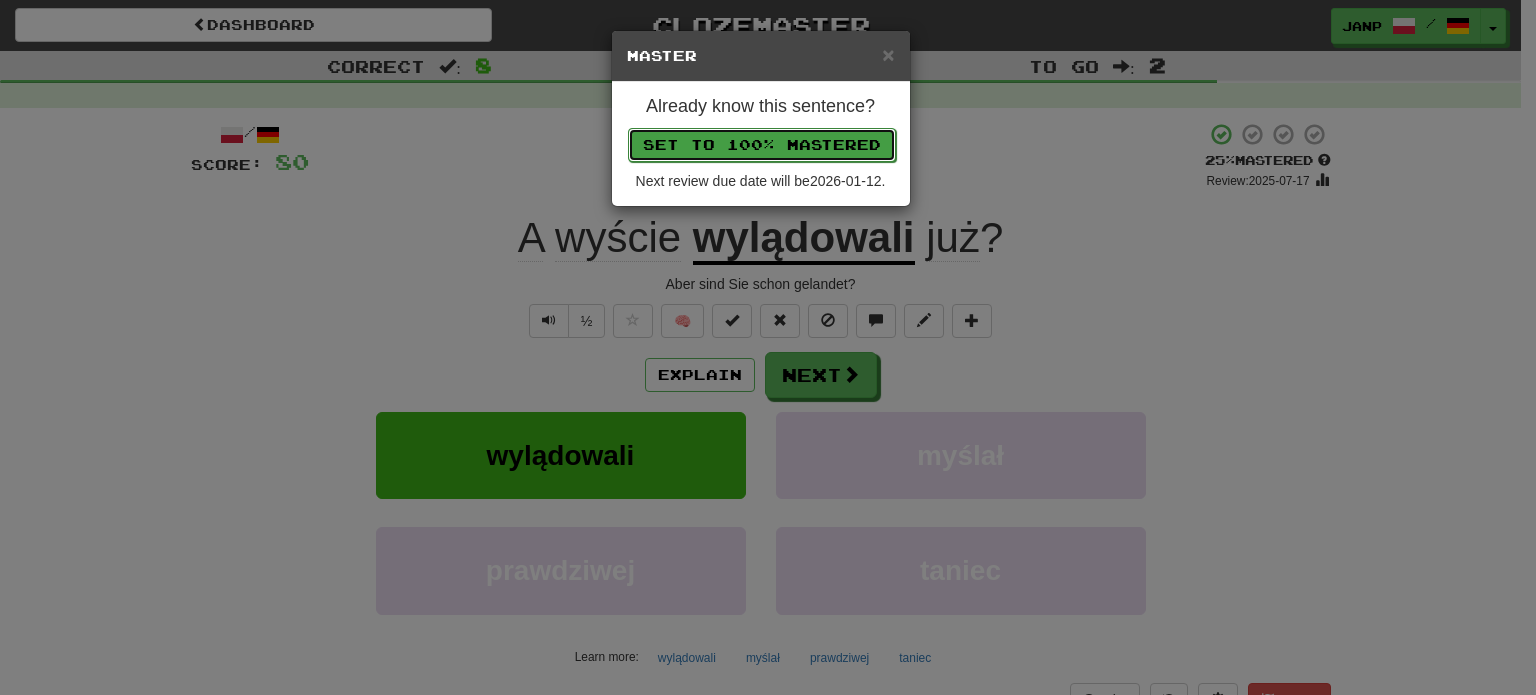 click on "Set to 100% Mastered" at bounding box center [762, 145] 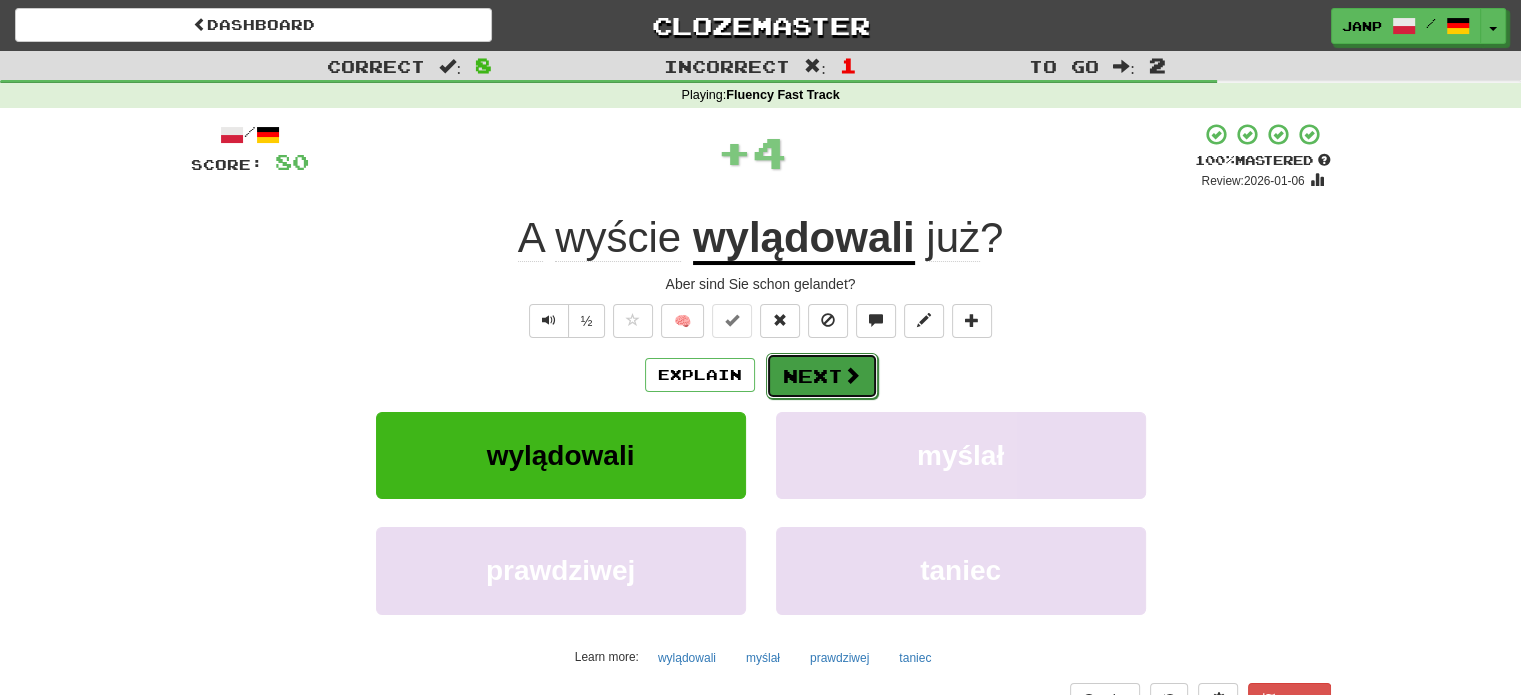 click on "Next" at bounding box center (822, 376) 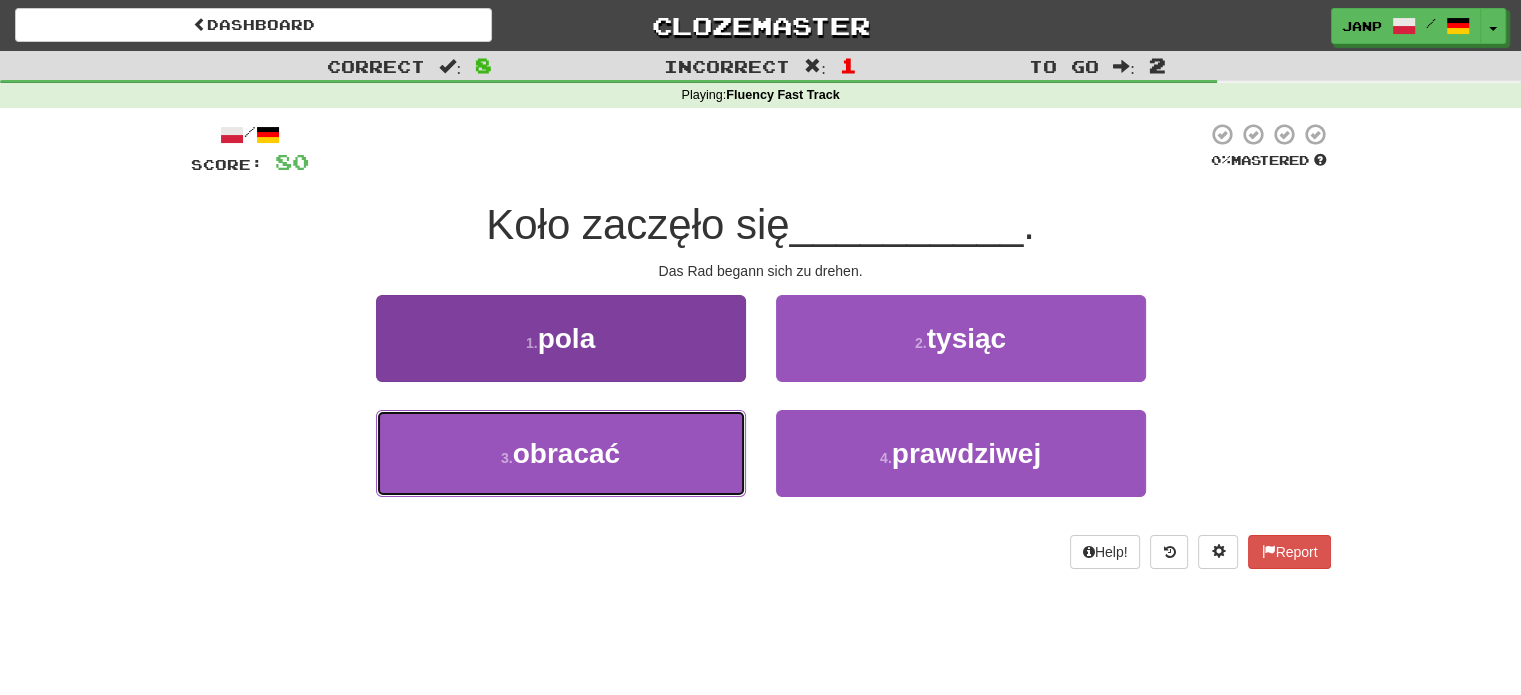 click on "3 .  obracać" at bounding box center [561, 453] 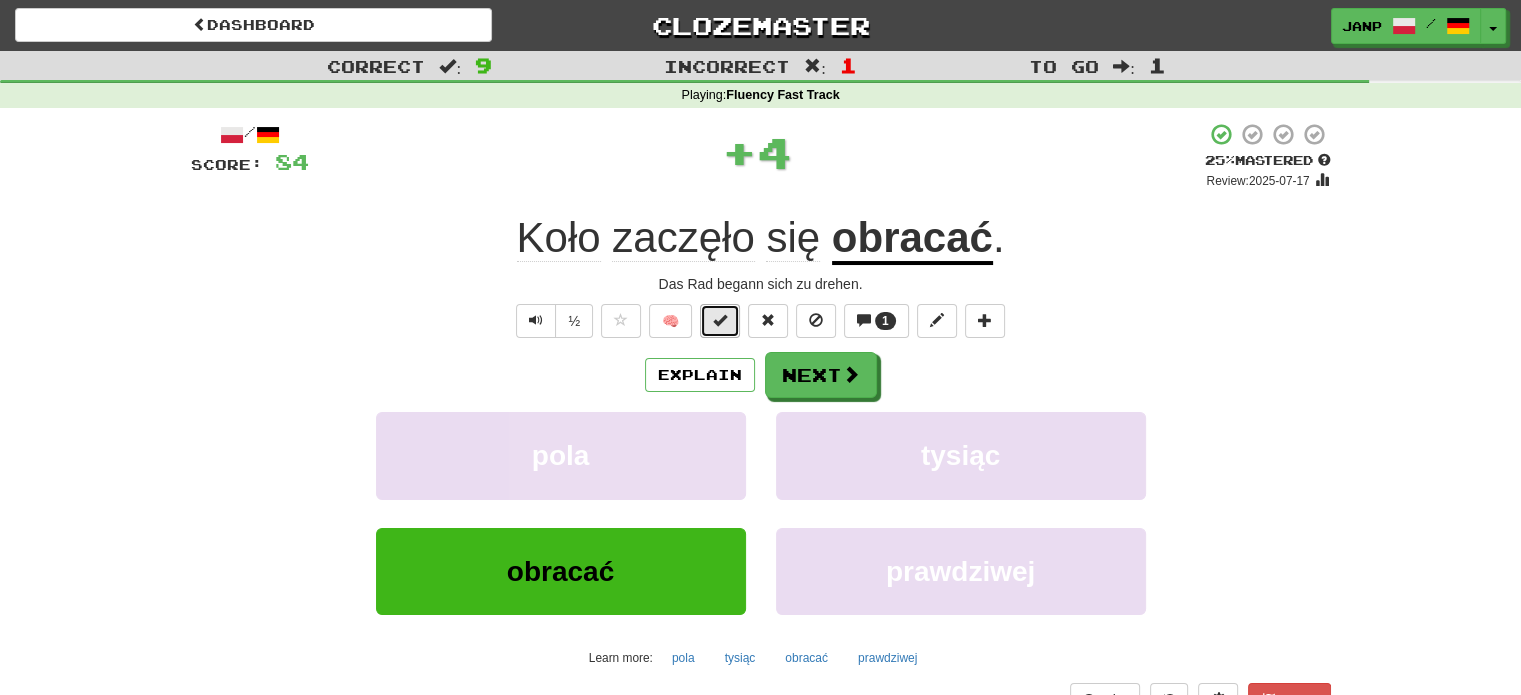 click at bounding box center [720, 320] 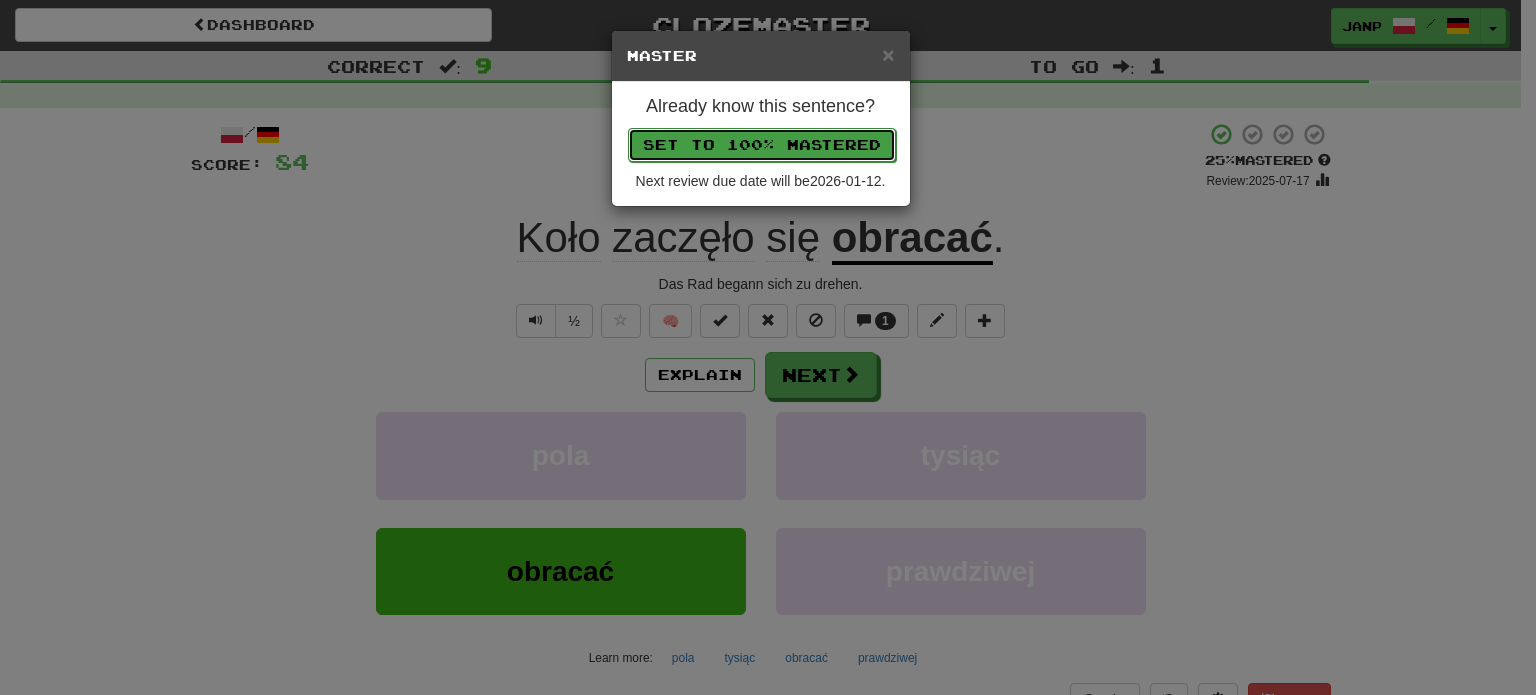 click on "Set to 100% Mastered" at bounding box center [762, 145] 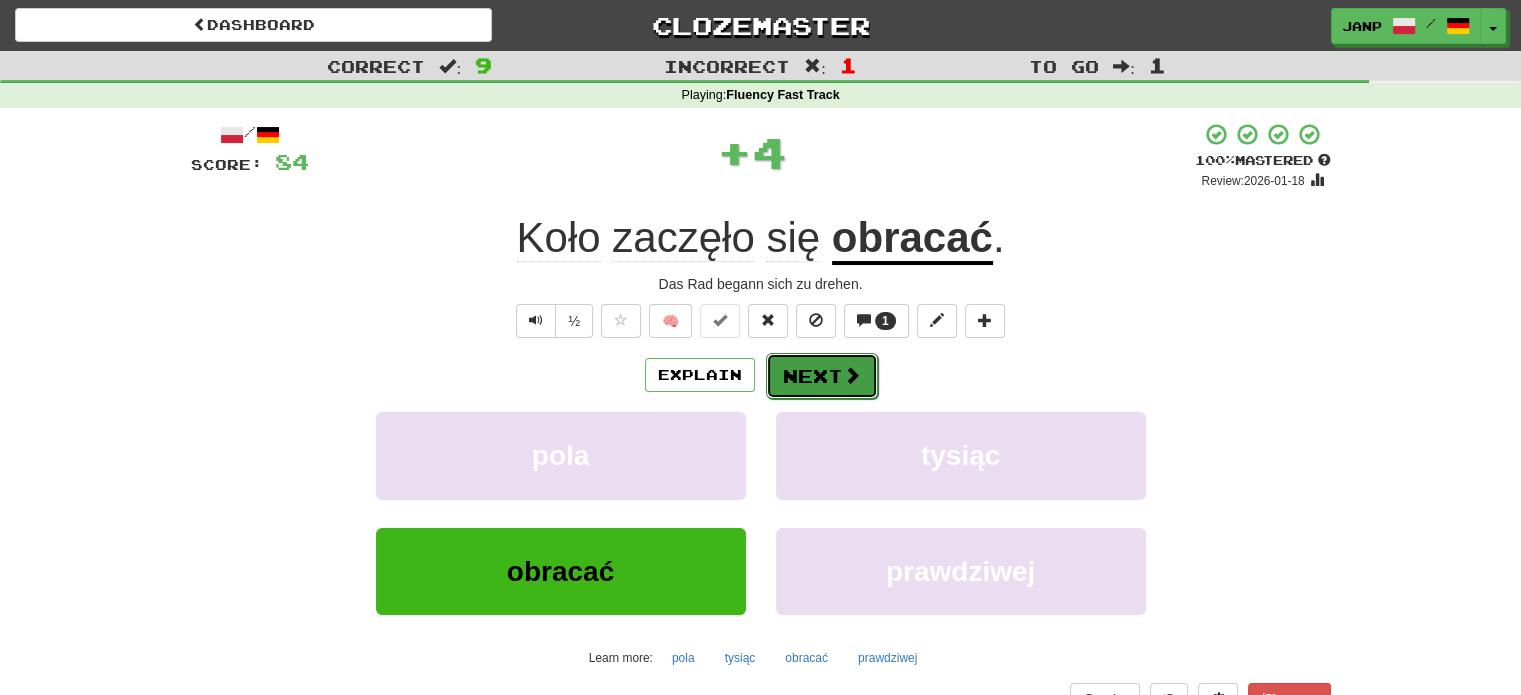 click on "Next" at bounding box center [822, 376] 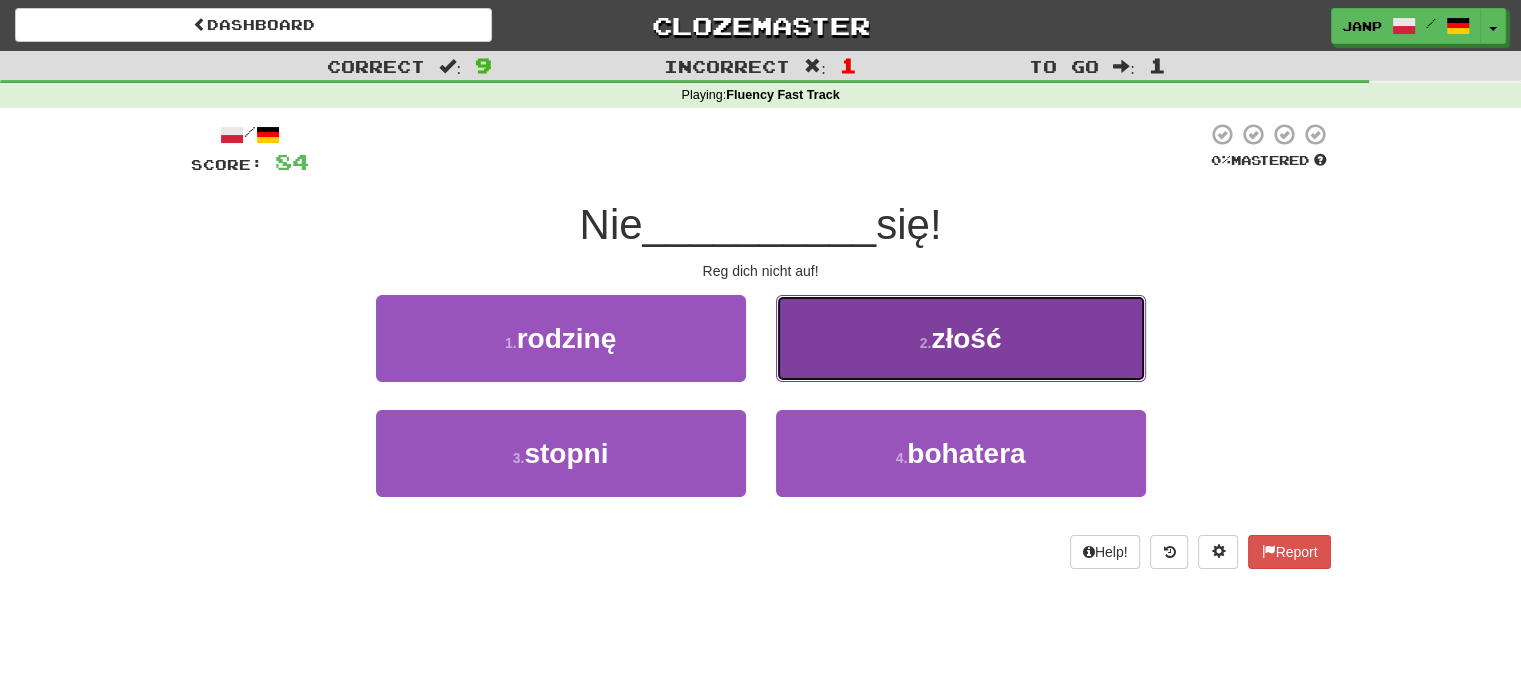 click on "2 . złość" at bounding box center (961, 338) 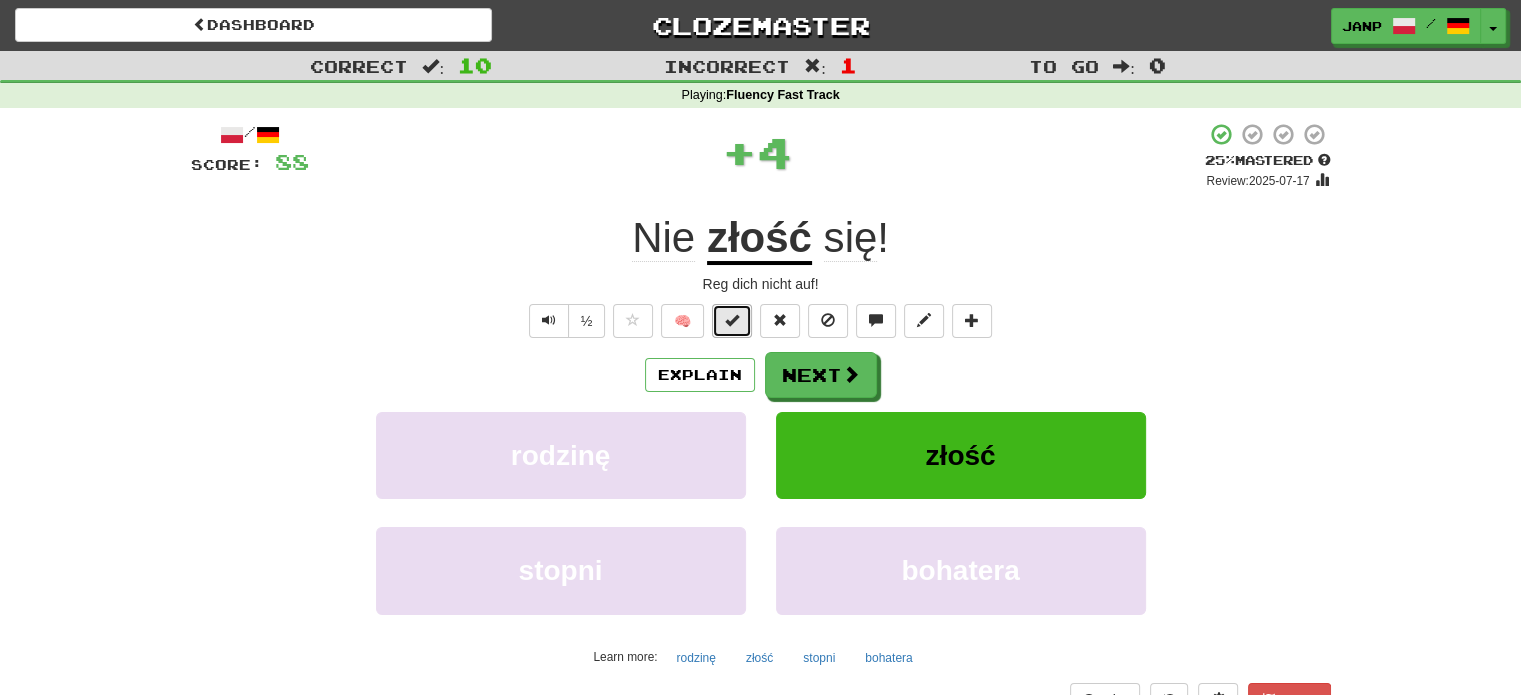 click at bounding box center (732, 321) 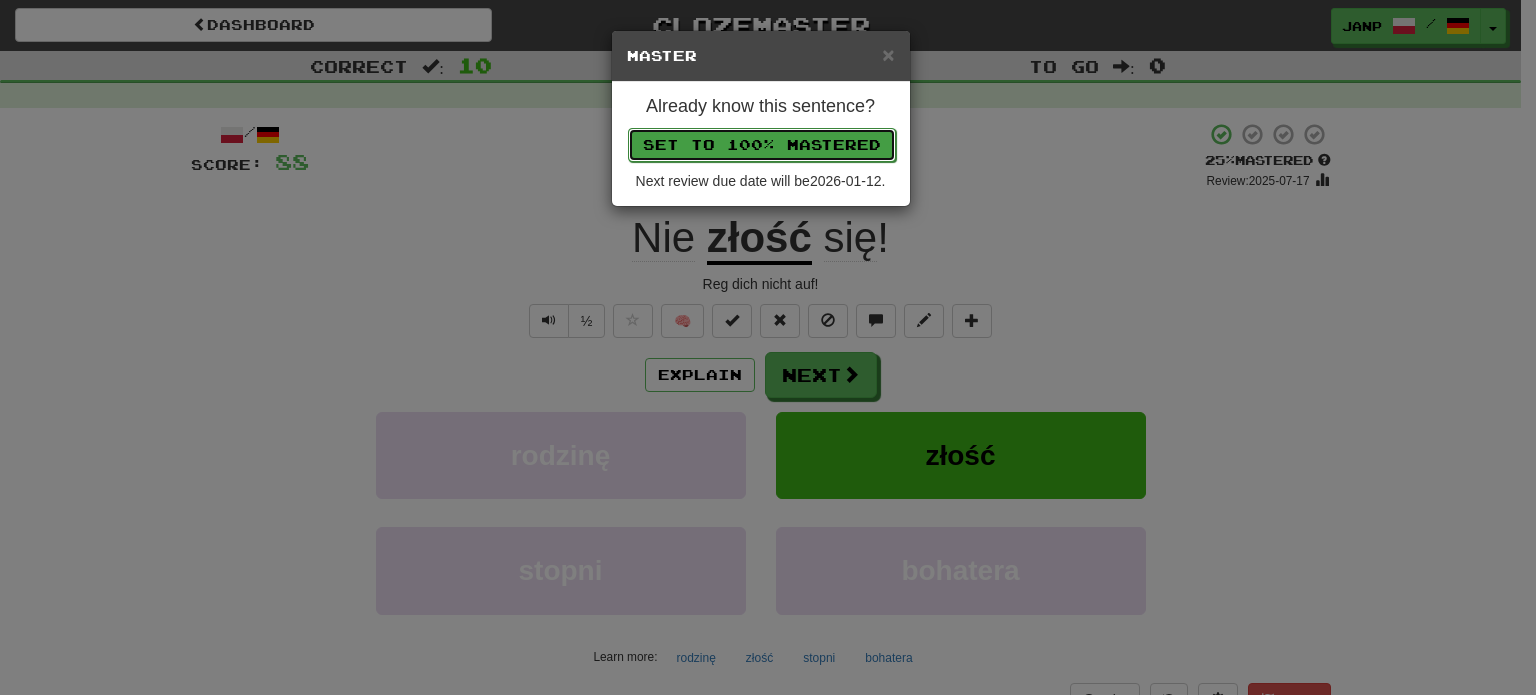 click on "Set to 100% Mastered" at bounding box center (762, 145) 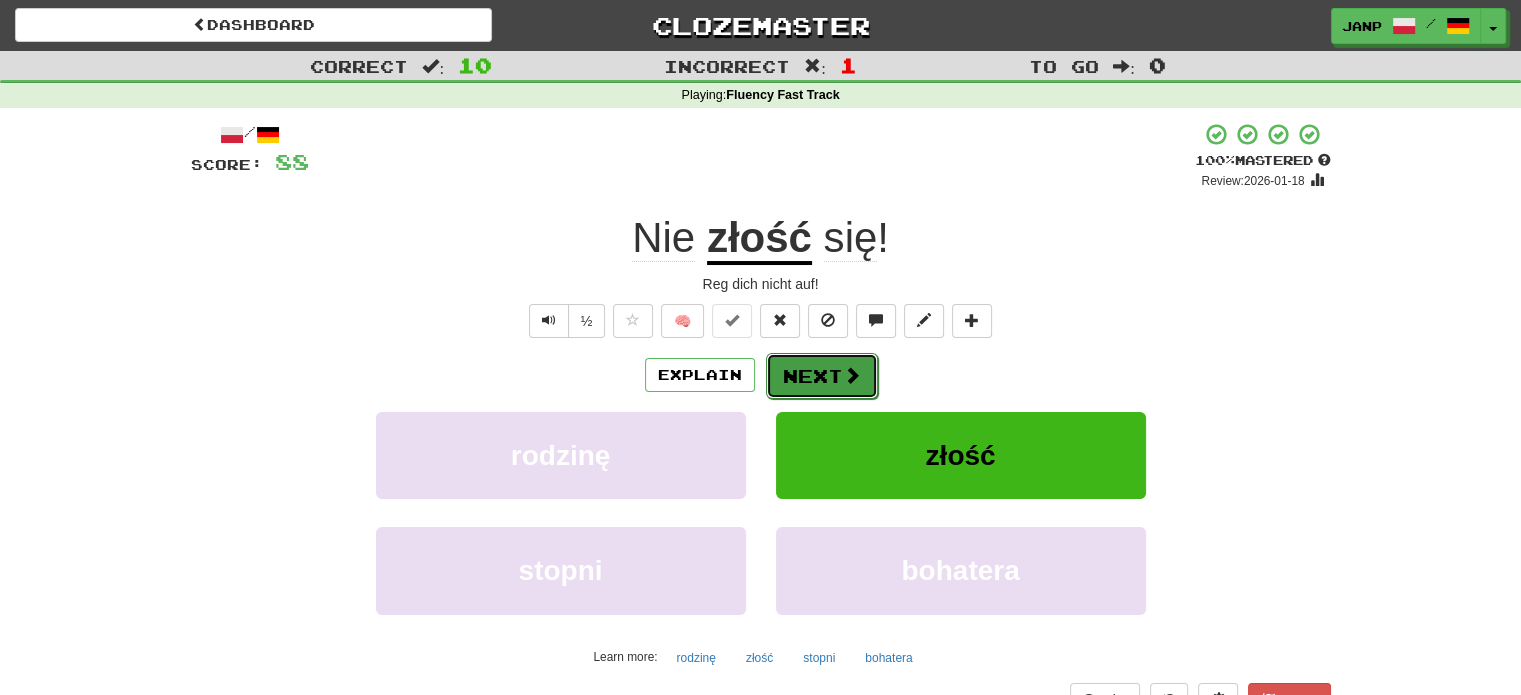 click on "Next" at bounding box center (822, 376) 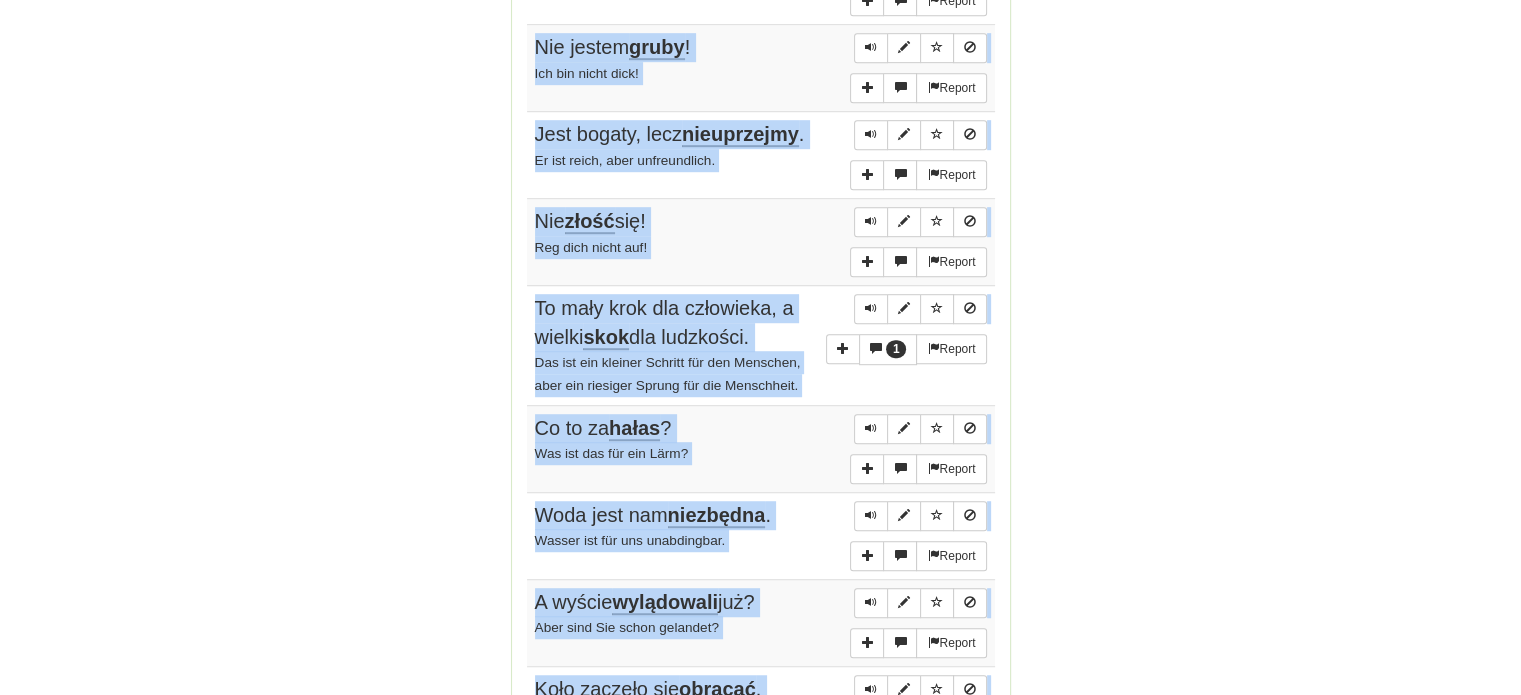 scroll, scrollTop: 1288, scrollLeft: 0, axis: vertical 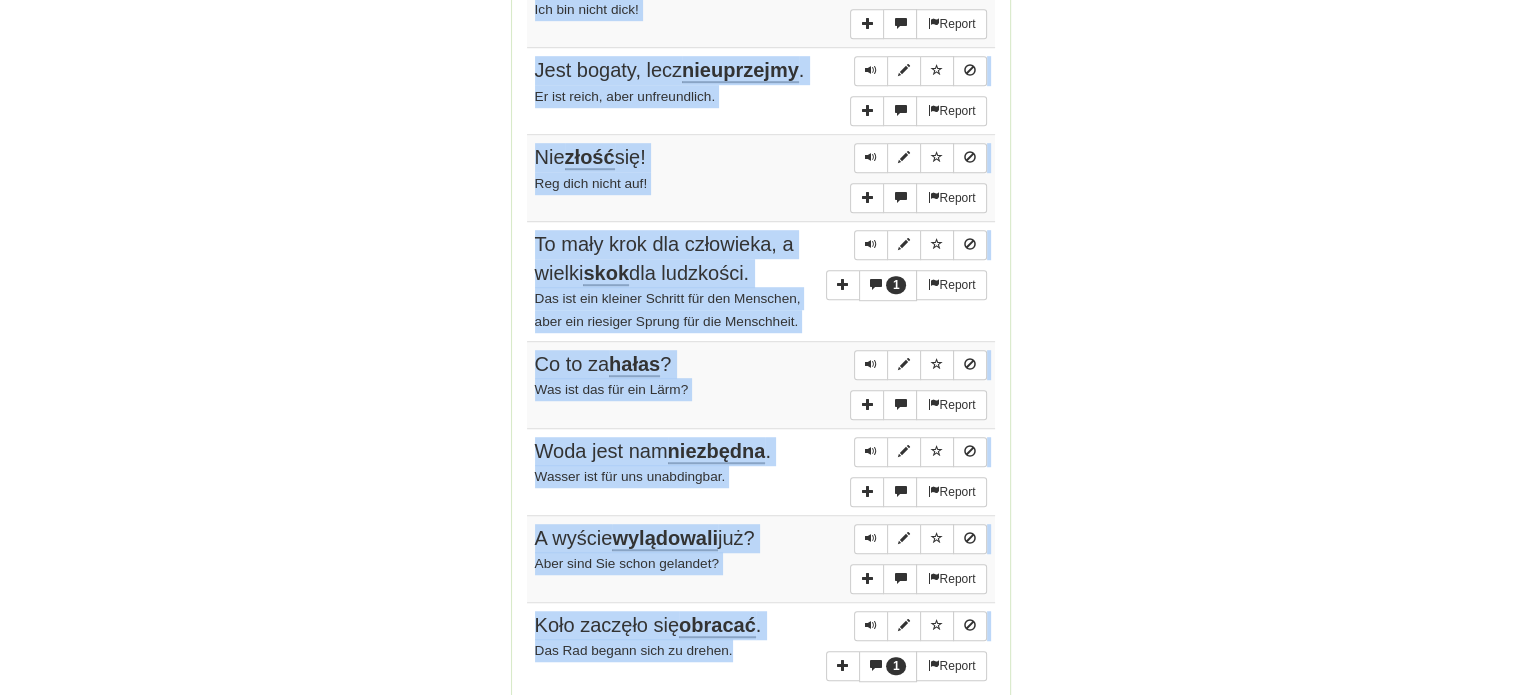 drag, startPoint x: 527, startPoint y: 179, endPoint x: 759, endPoint y: 643, distance: 518.76776 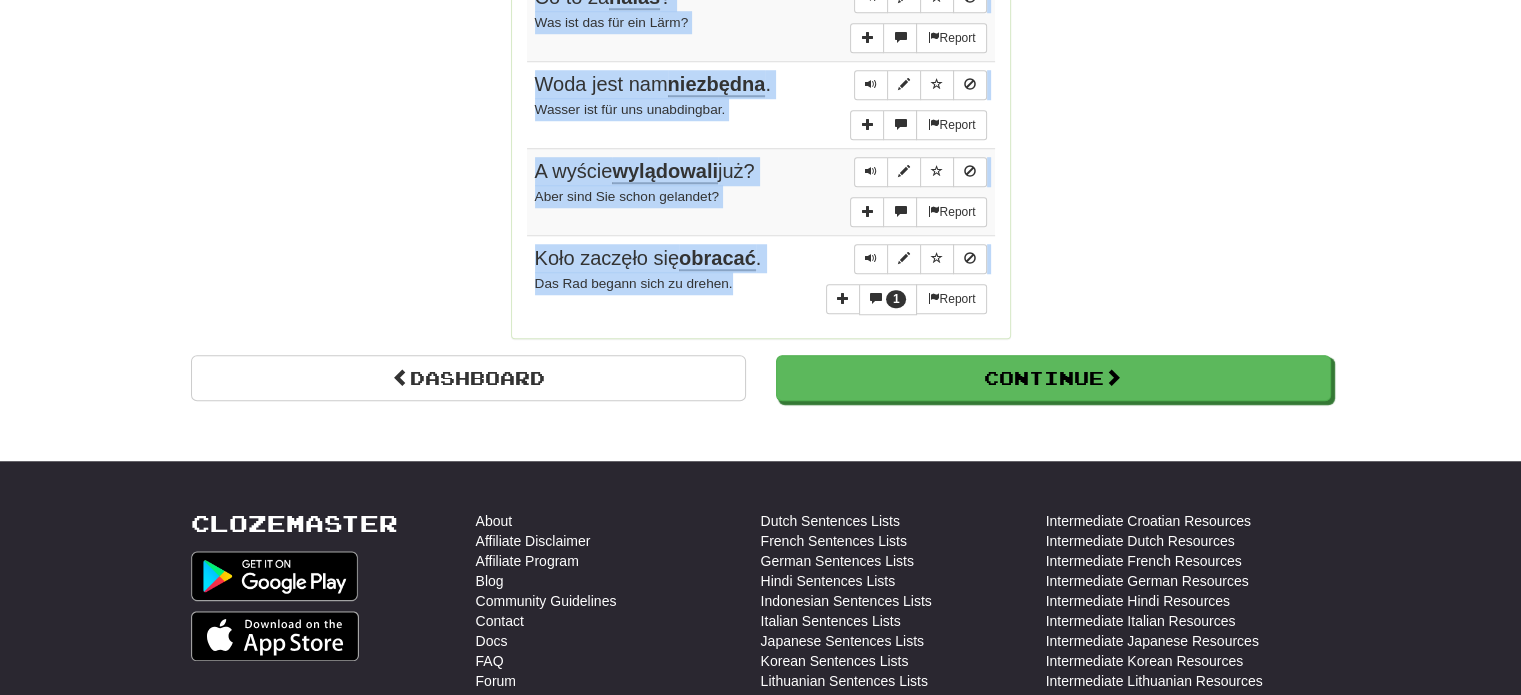 scroll, scrollTop: 1688, scrollLeft: 0, axis: vertical 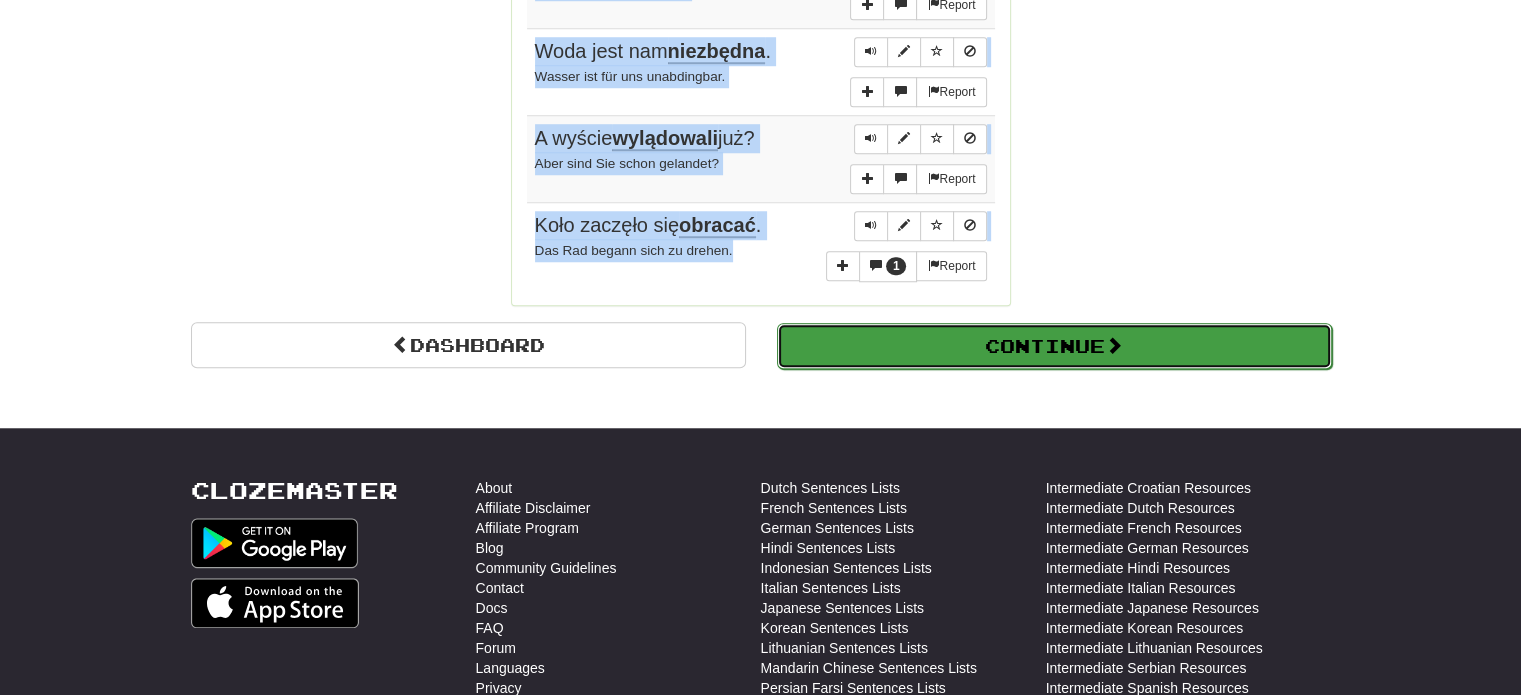 click on "Continue" at bounding box center [1054, 346] 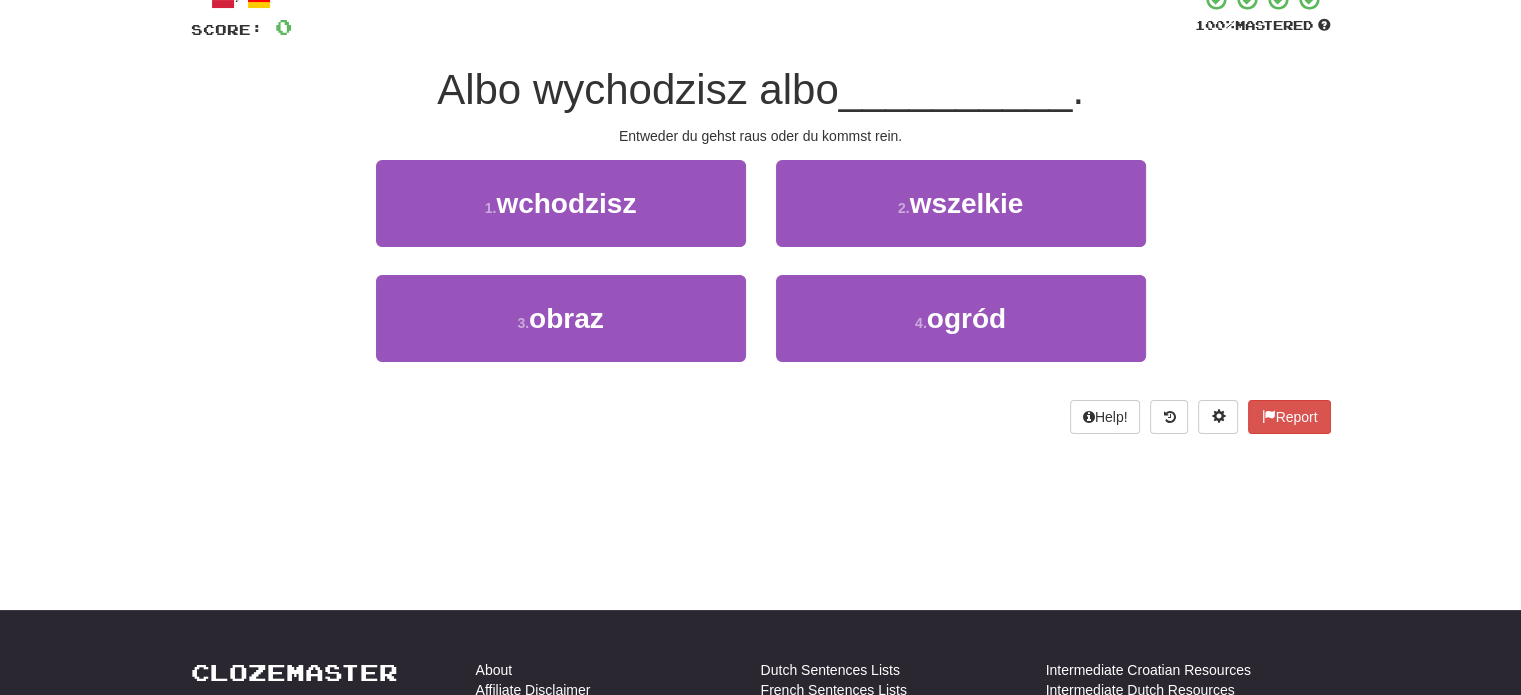 scroll, scrollTop: 0, scrollLeft: 0, axis: both 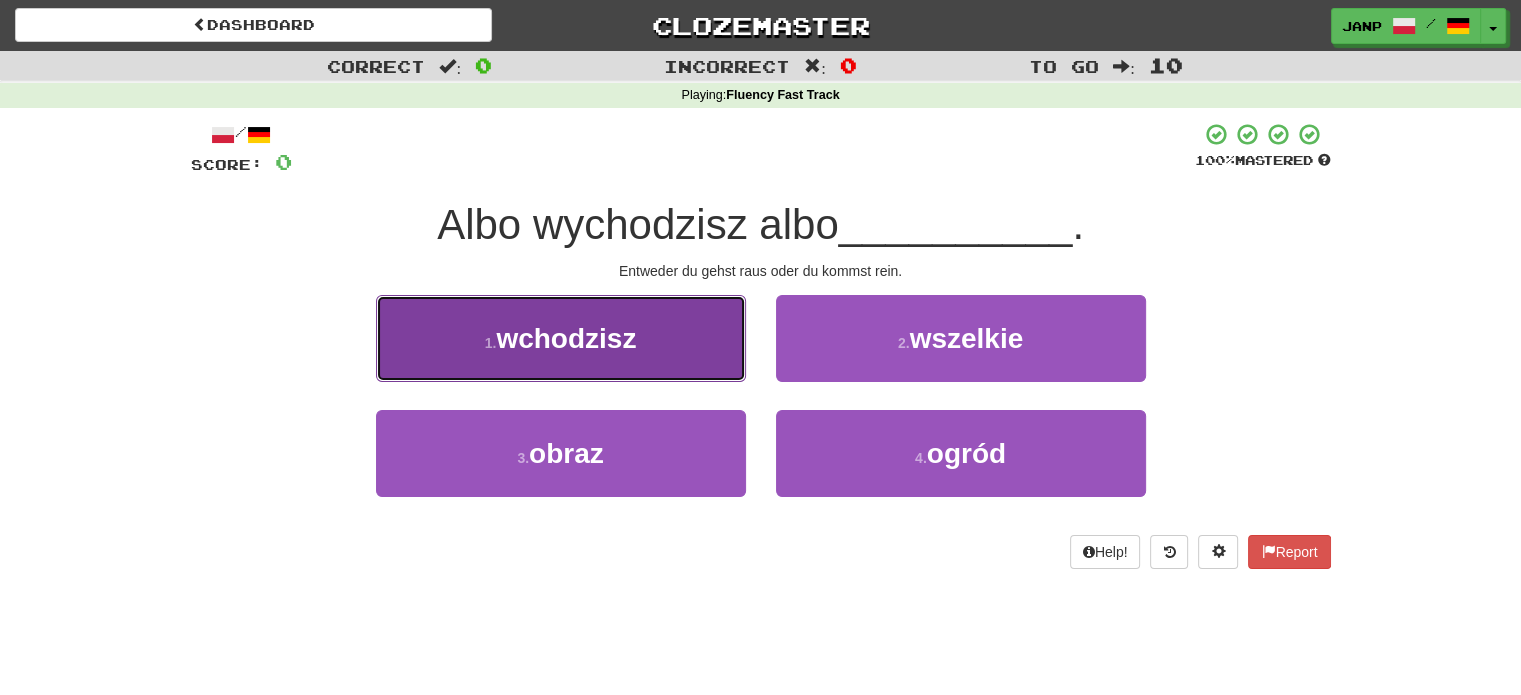 click on "1 .  wchodzisz" at bounding box center [561, 338] 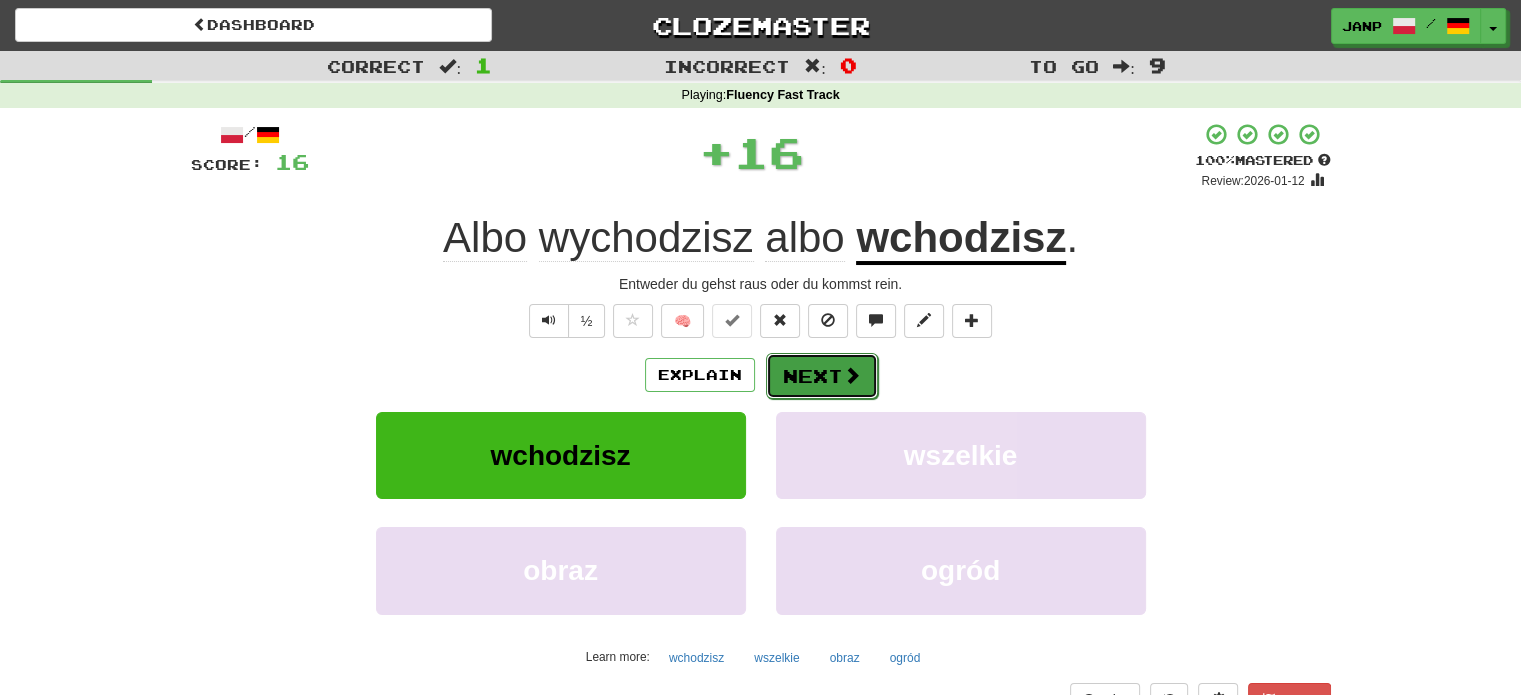 click on "Next" at bounding box center (822, 376) 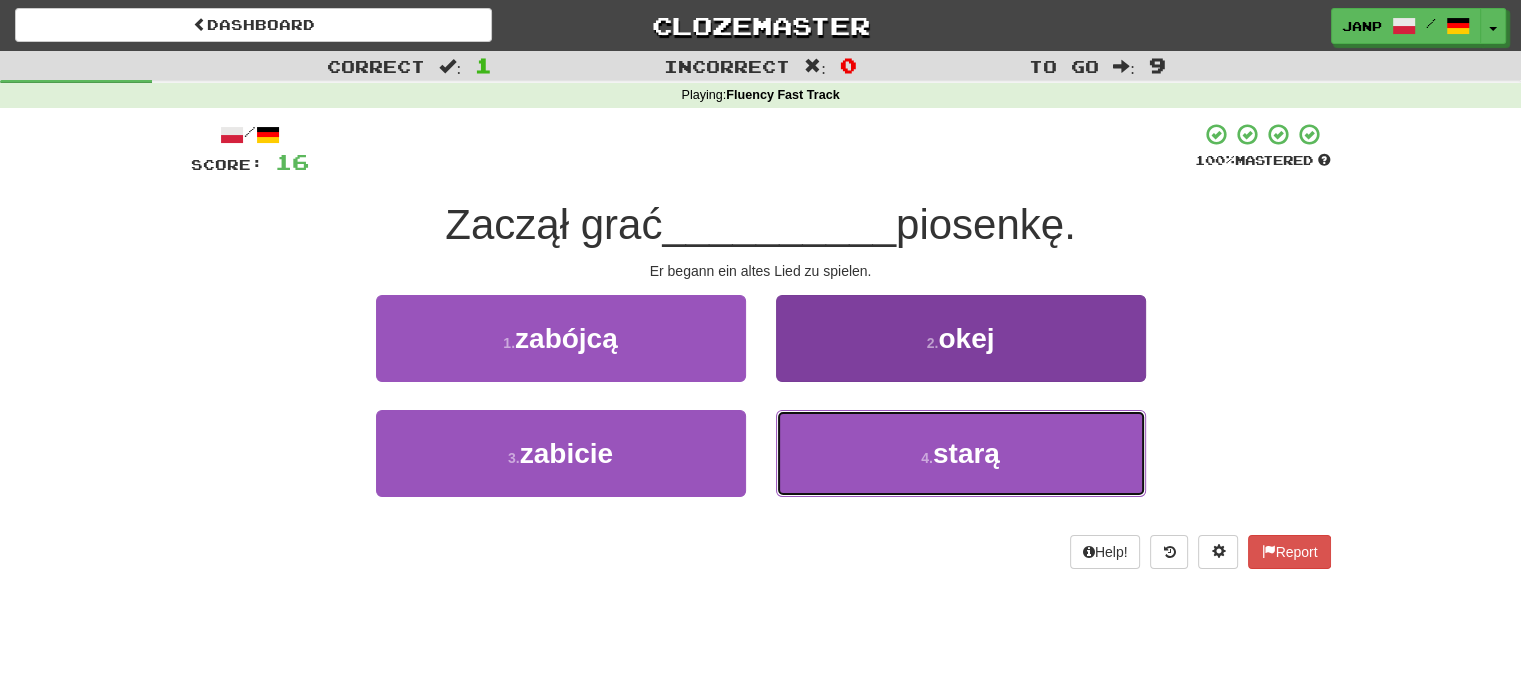 click on "4 .  starą" at bounding box center (961, 453) 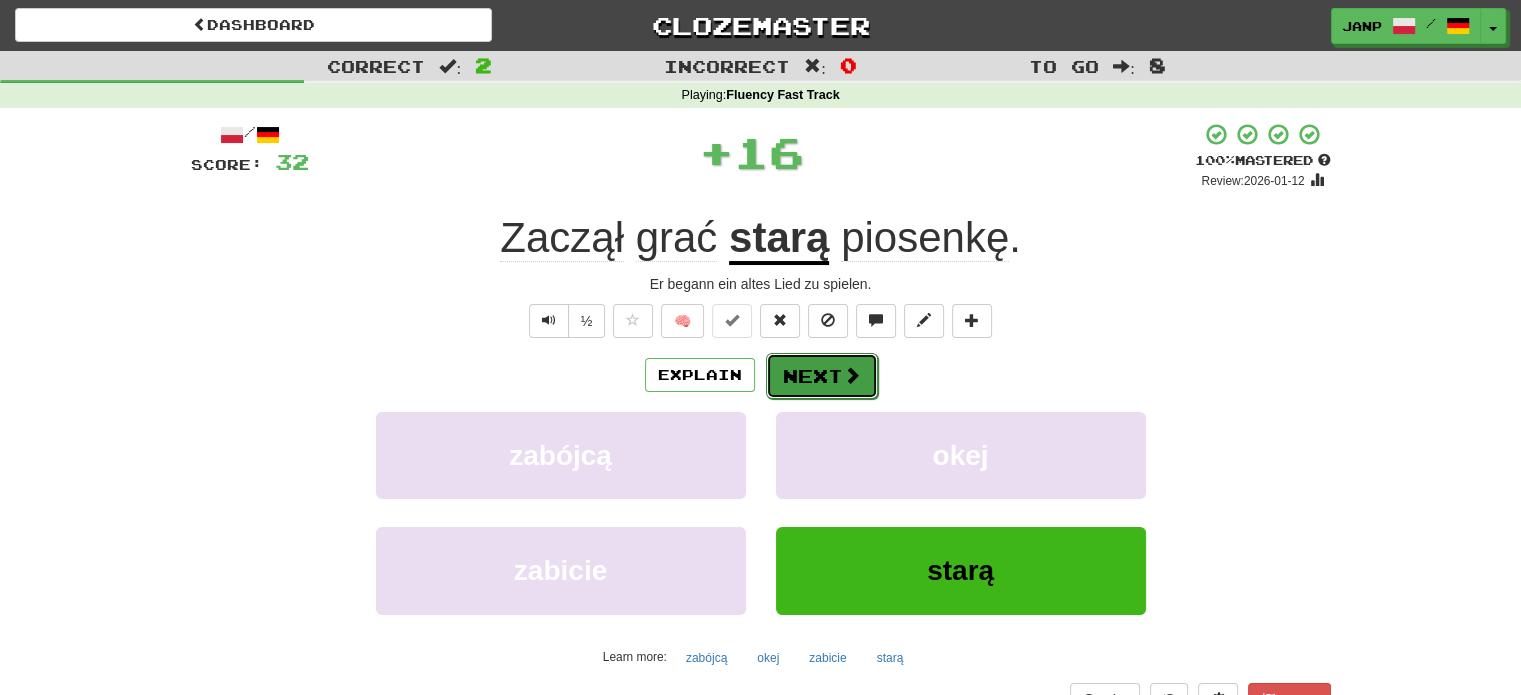 click on "Next" at bounding box center [822, 376] 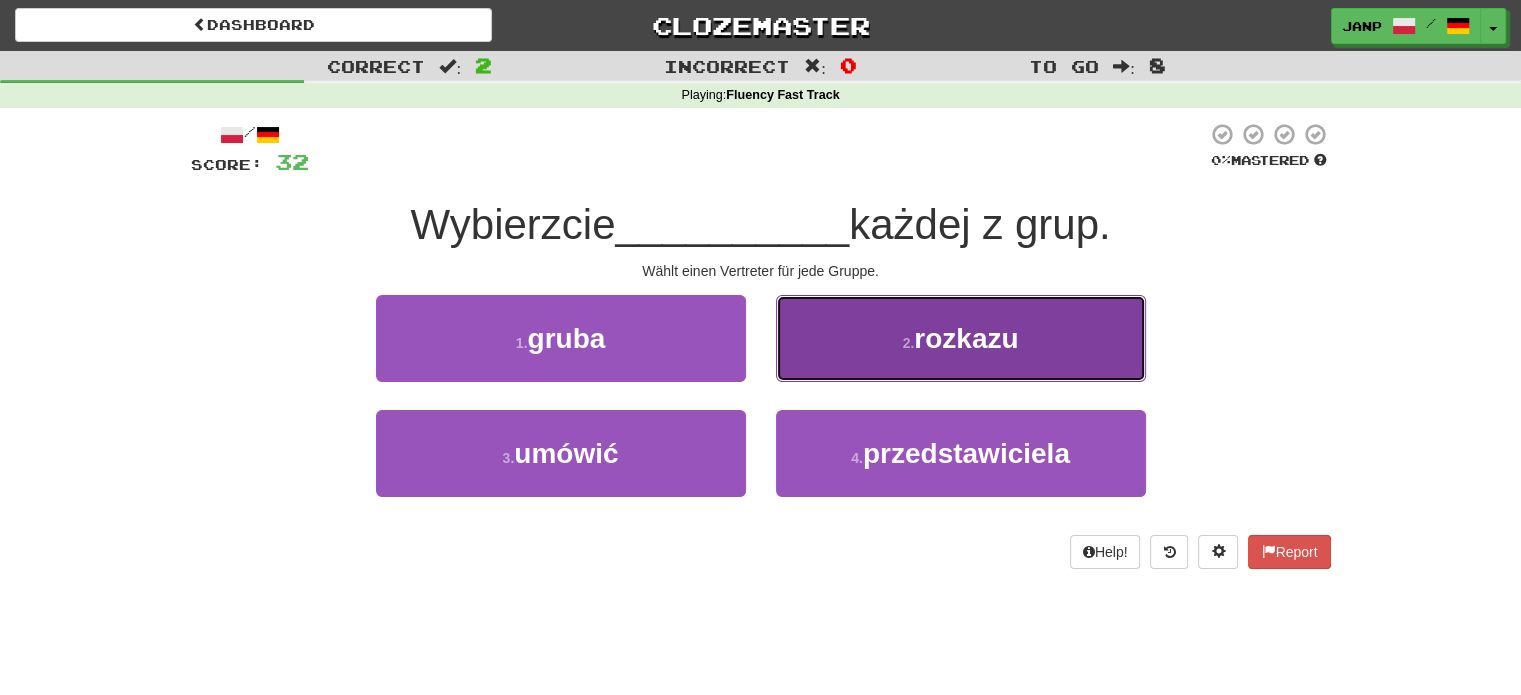 click on "2 .  rozkazu" at bounding box center [961, 338] 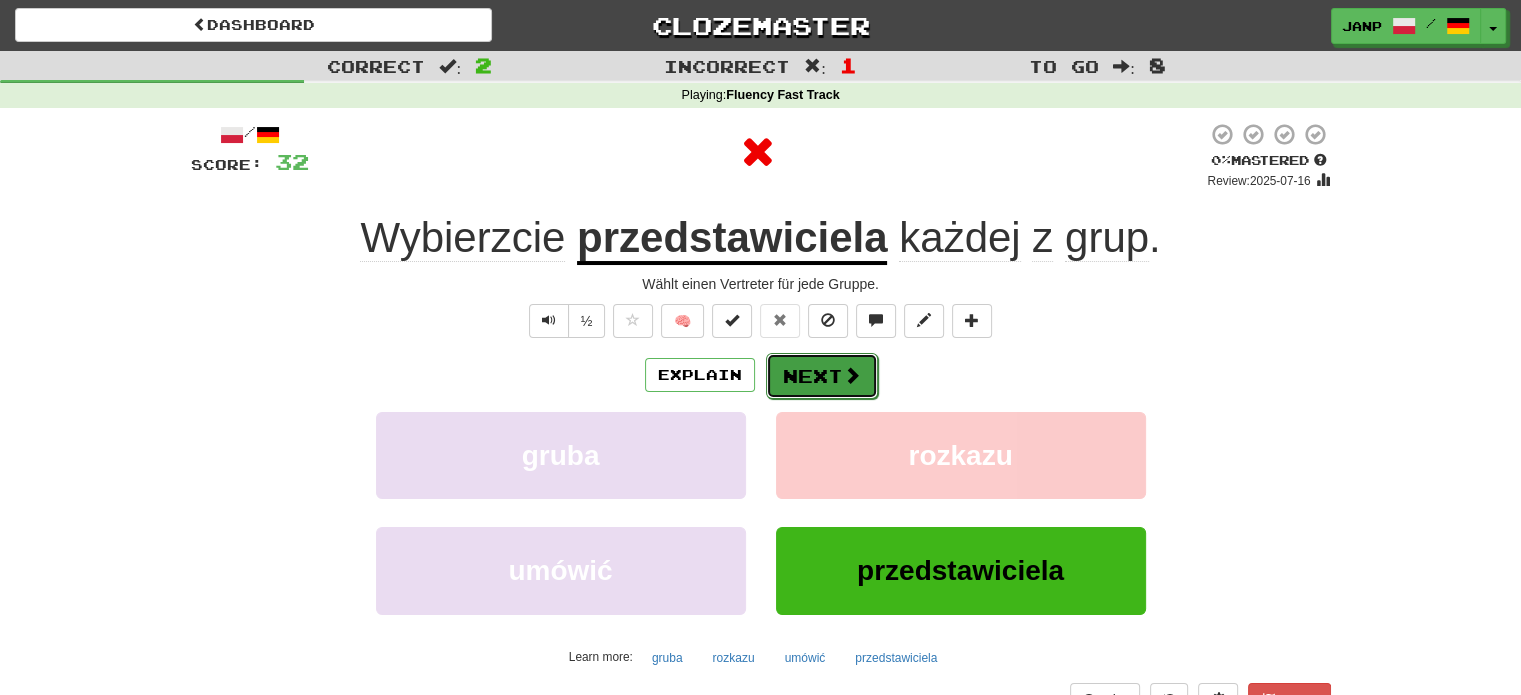 click on "Next" at bounding box center (822, 376) 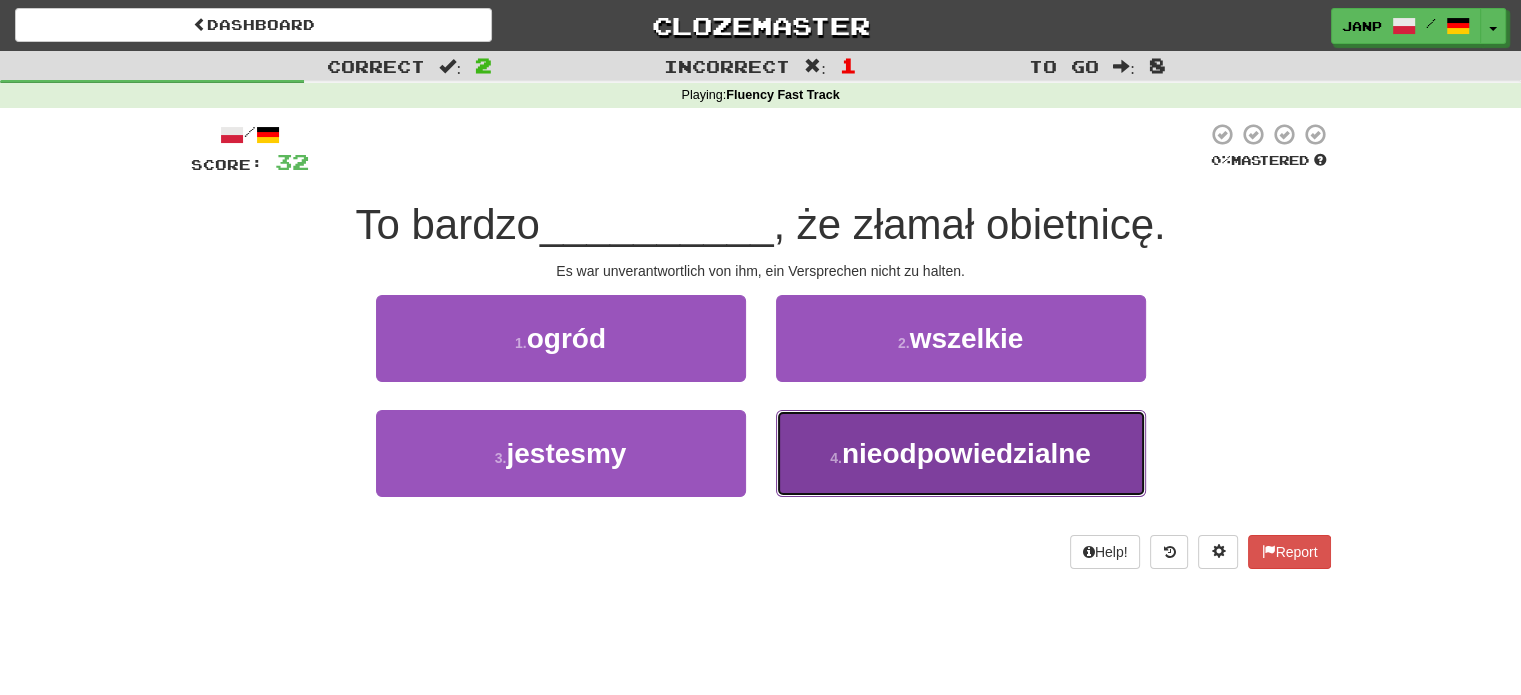 click on "nieodpowiedzialne" at bounding box center [966, 453] 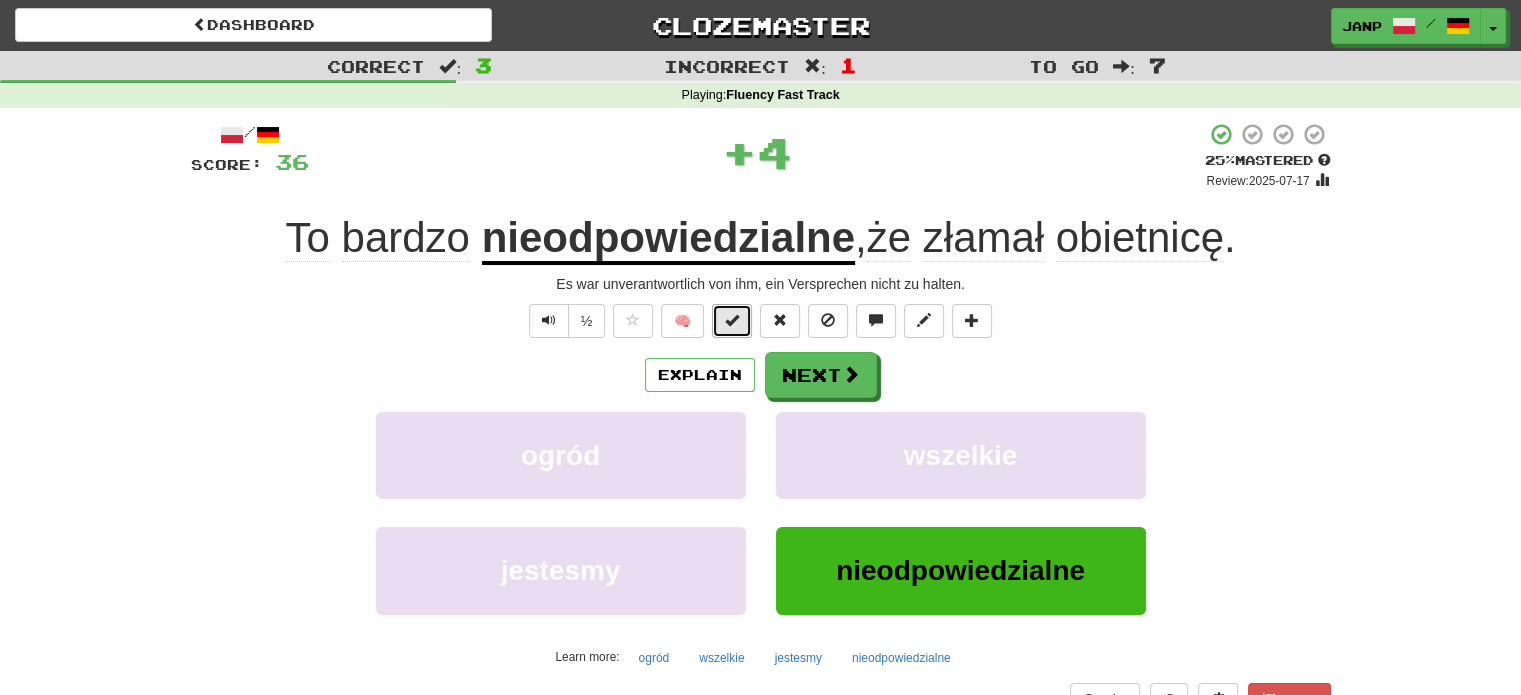 click at bounding box center (732, 321) 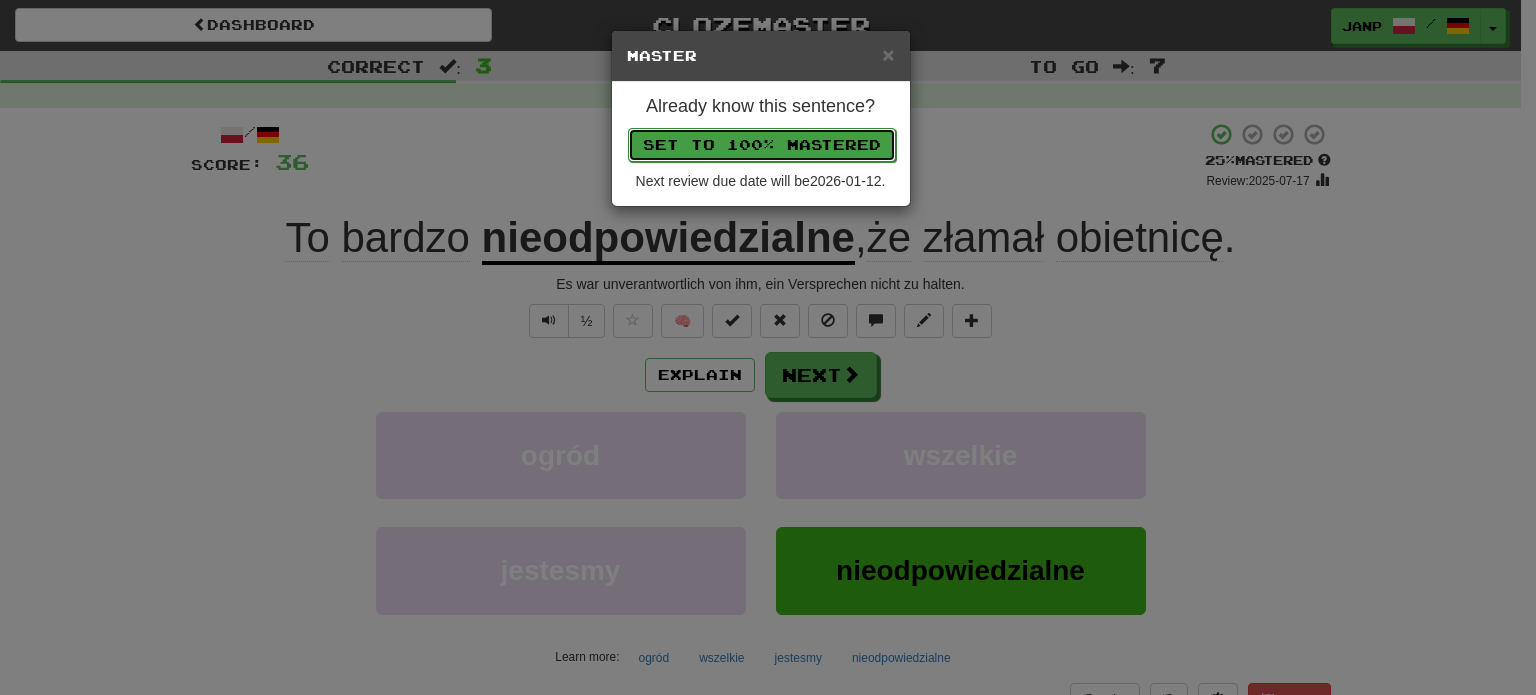 click on "Set to 100% Mastered" at bounding box center (762, 145) 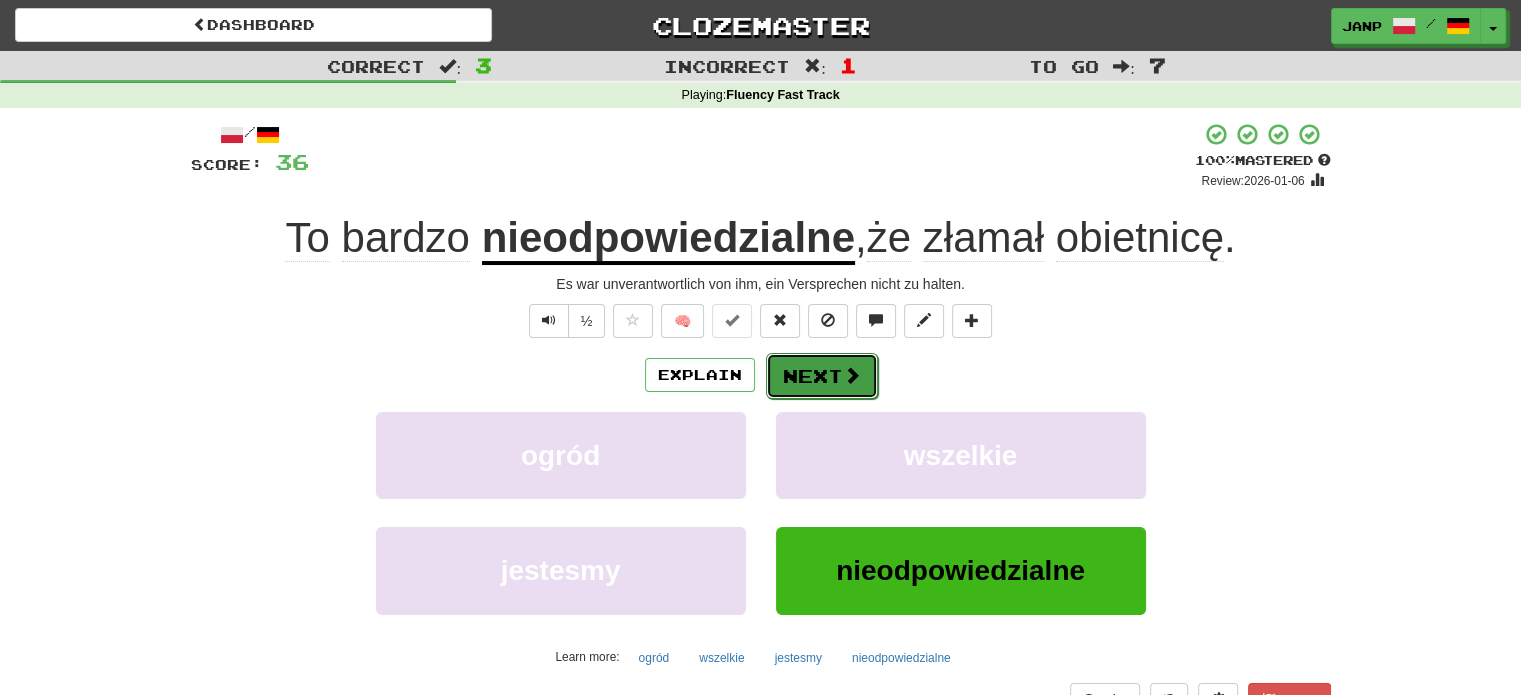 click on "Next" at bounding box center (822, 376) 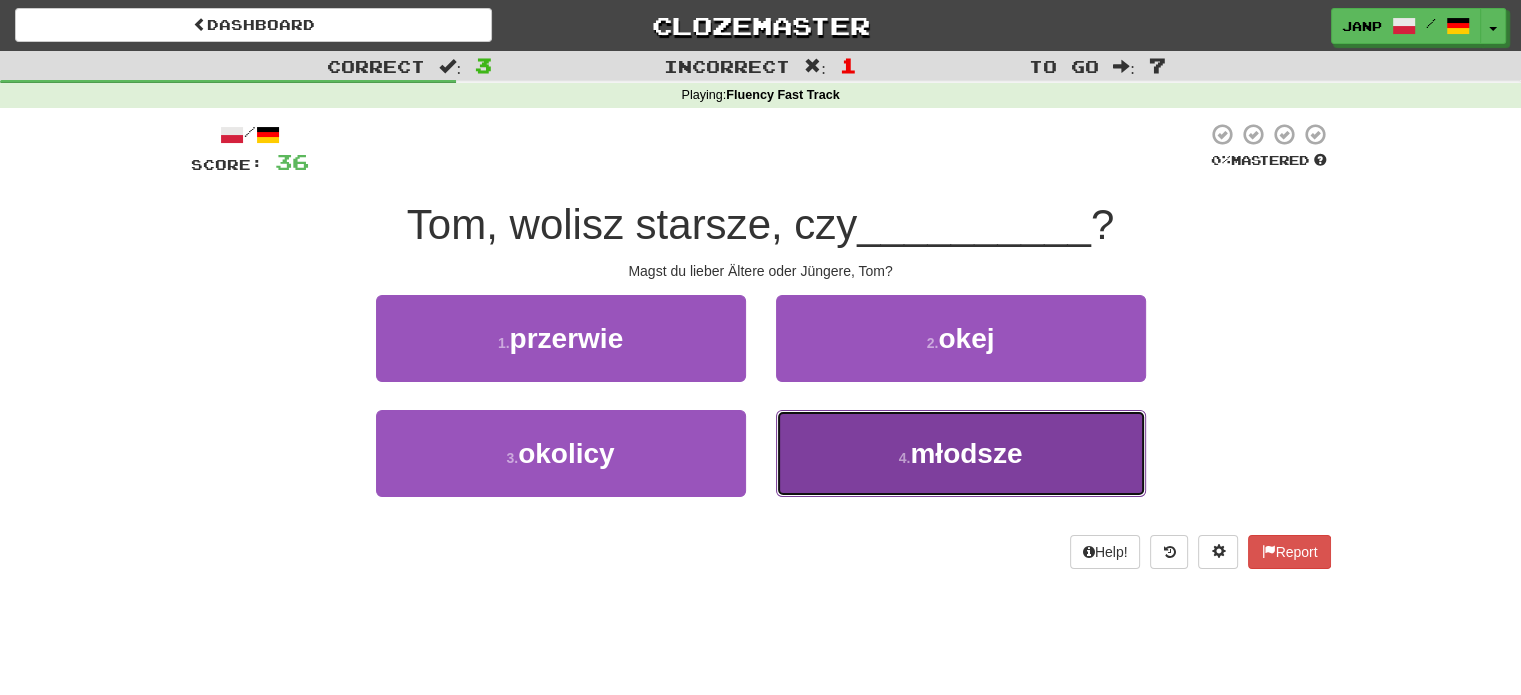 click on "4 . młodsze" at bounding box center [961, 453] 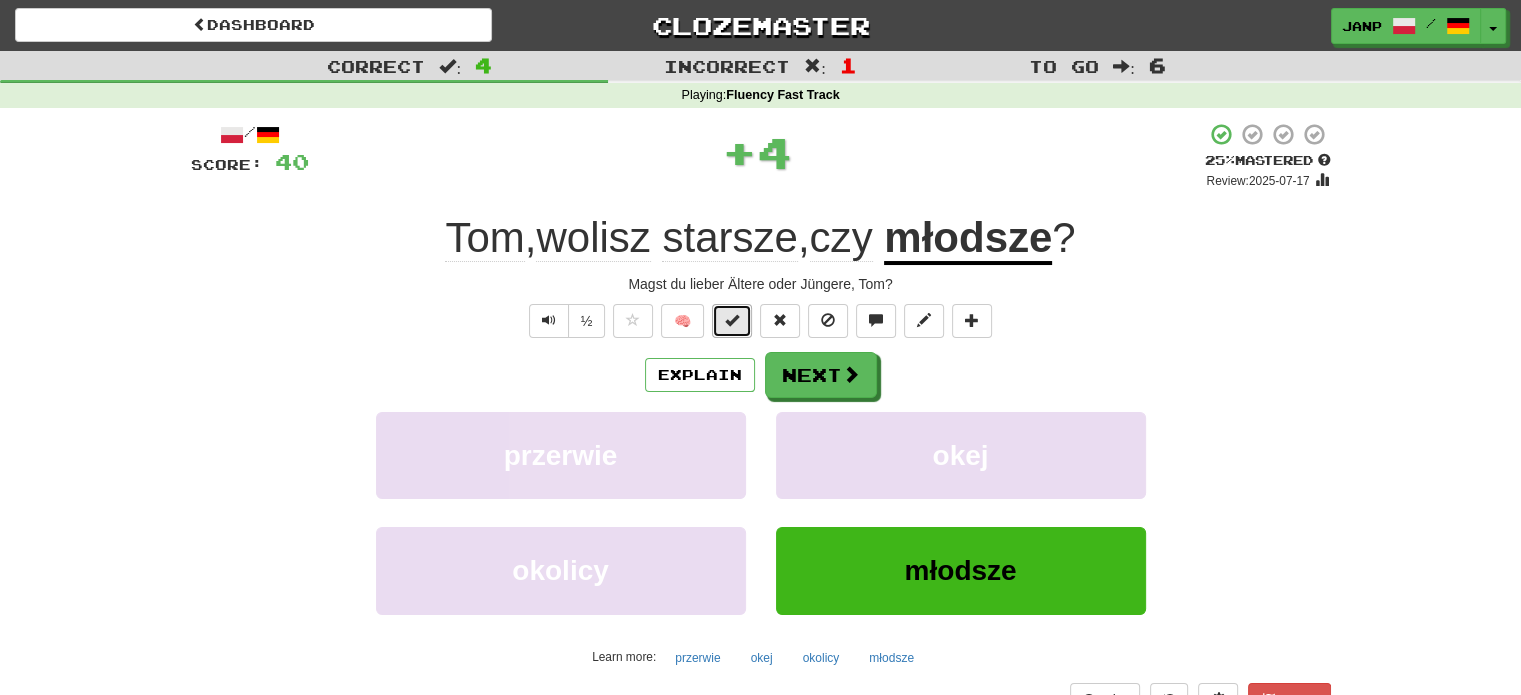 click at bounding box center [732, 320] 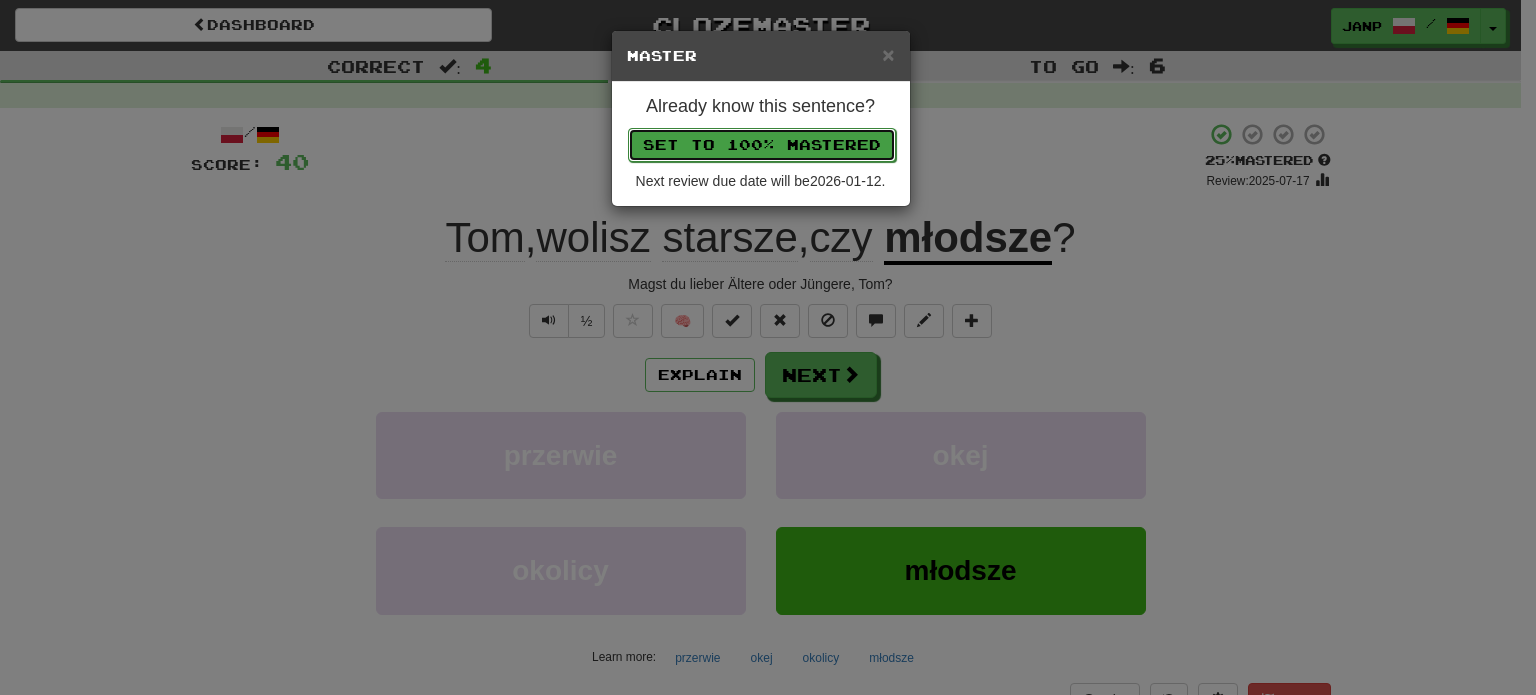 click on "Set to 100% Mastered" at bounding box center [762, 145] 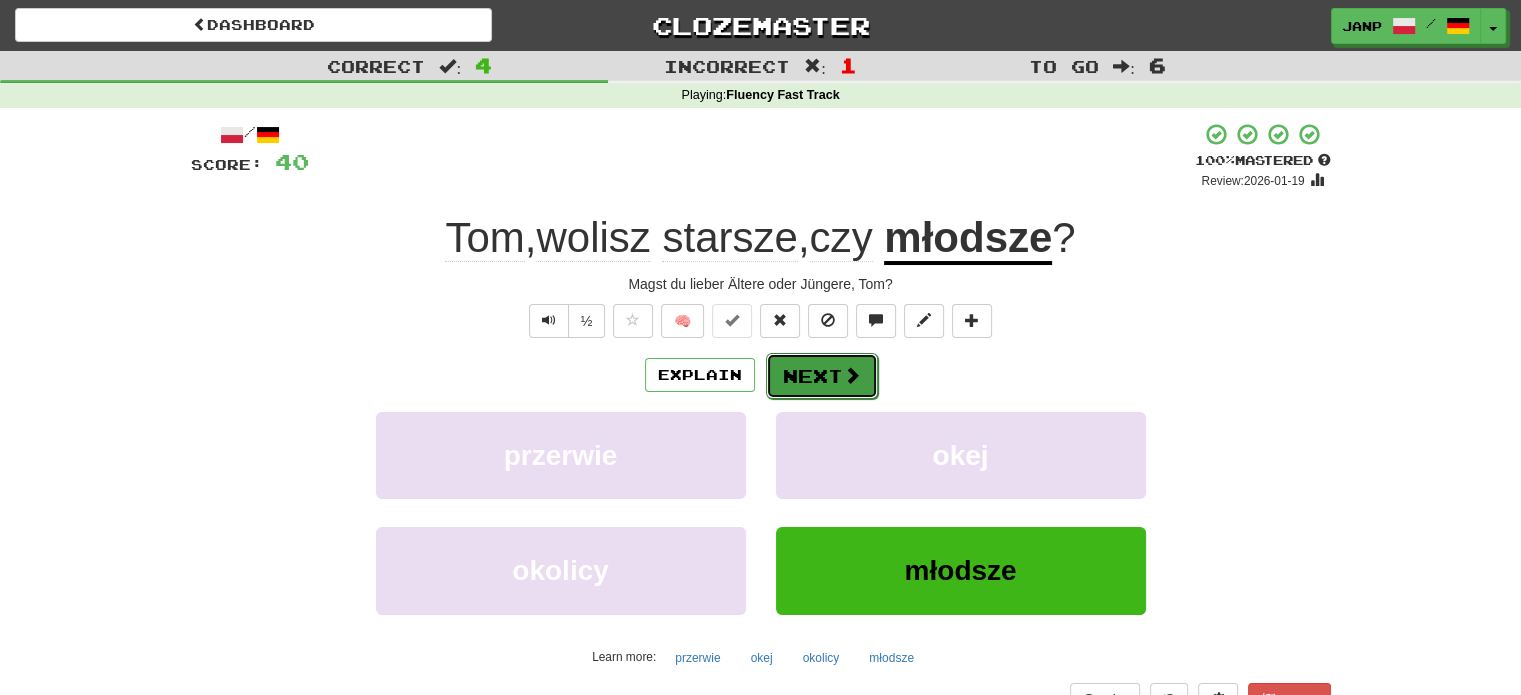 click on "Next" at bounding box center [822, 376] 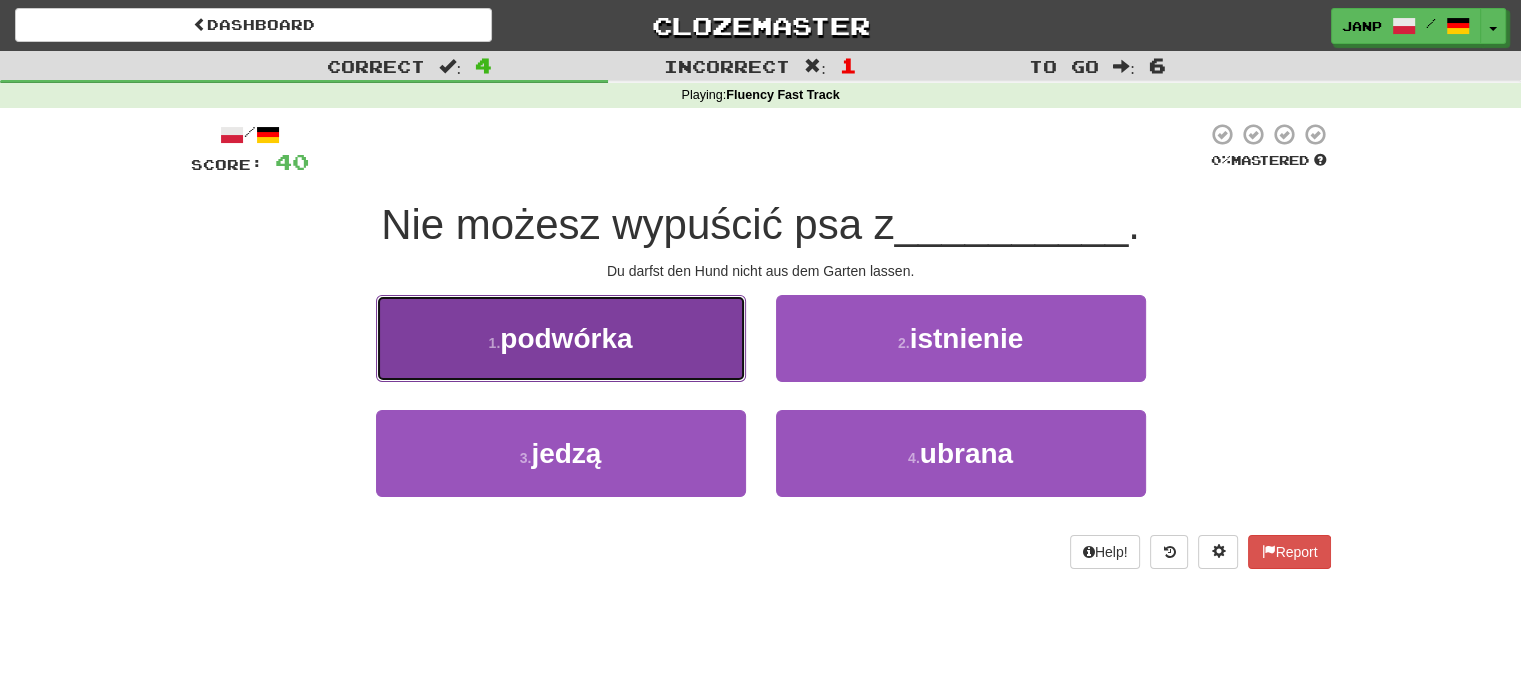 click on "1 .  podwórka" at bounding box center [561, 338] 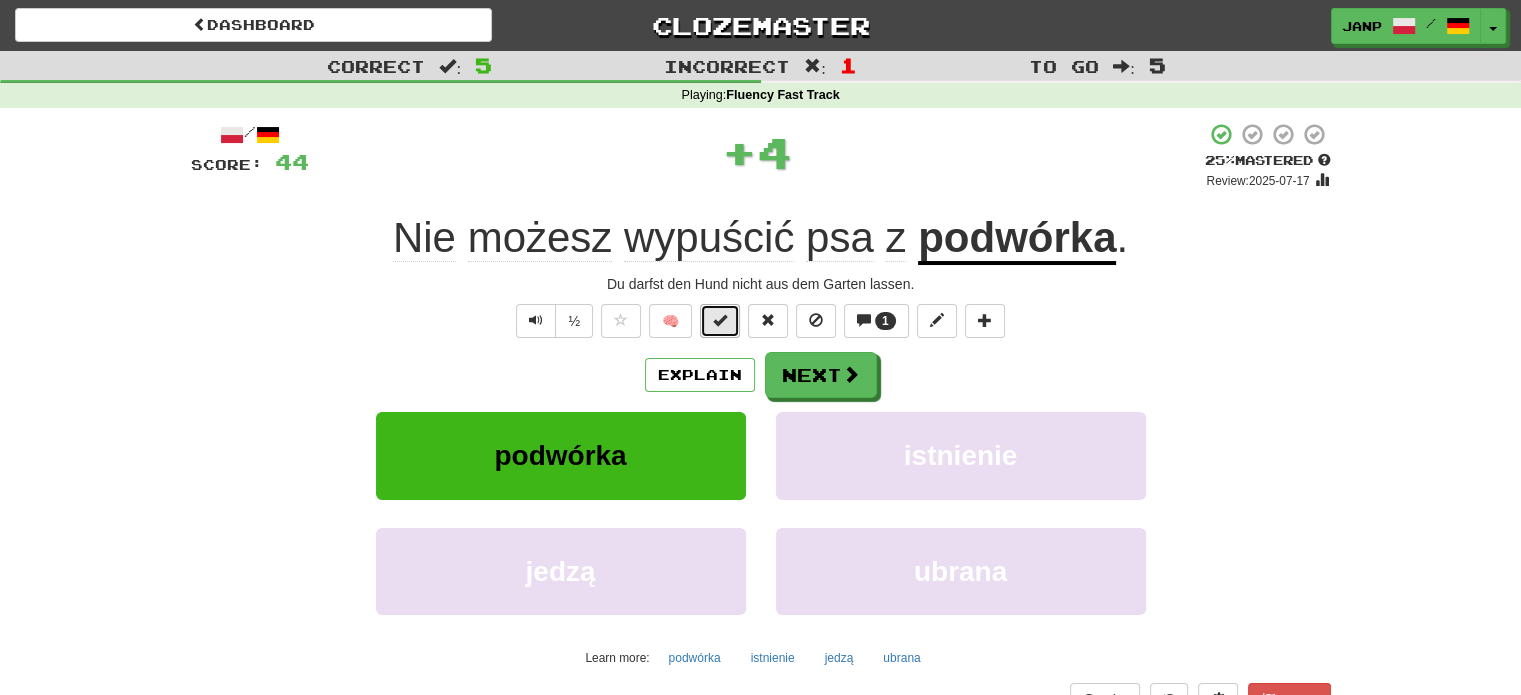 click at bounding box center (720, 320) 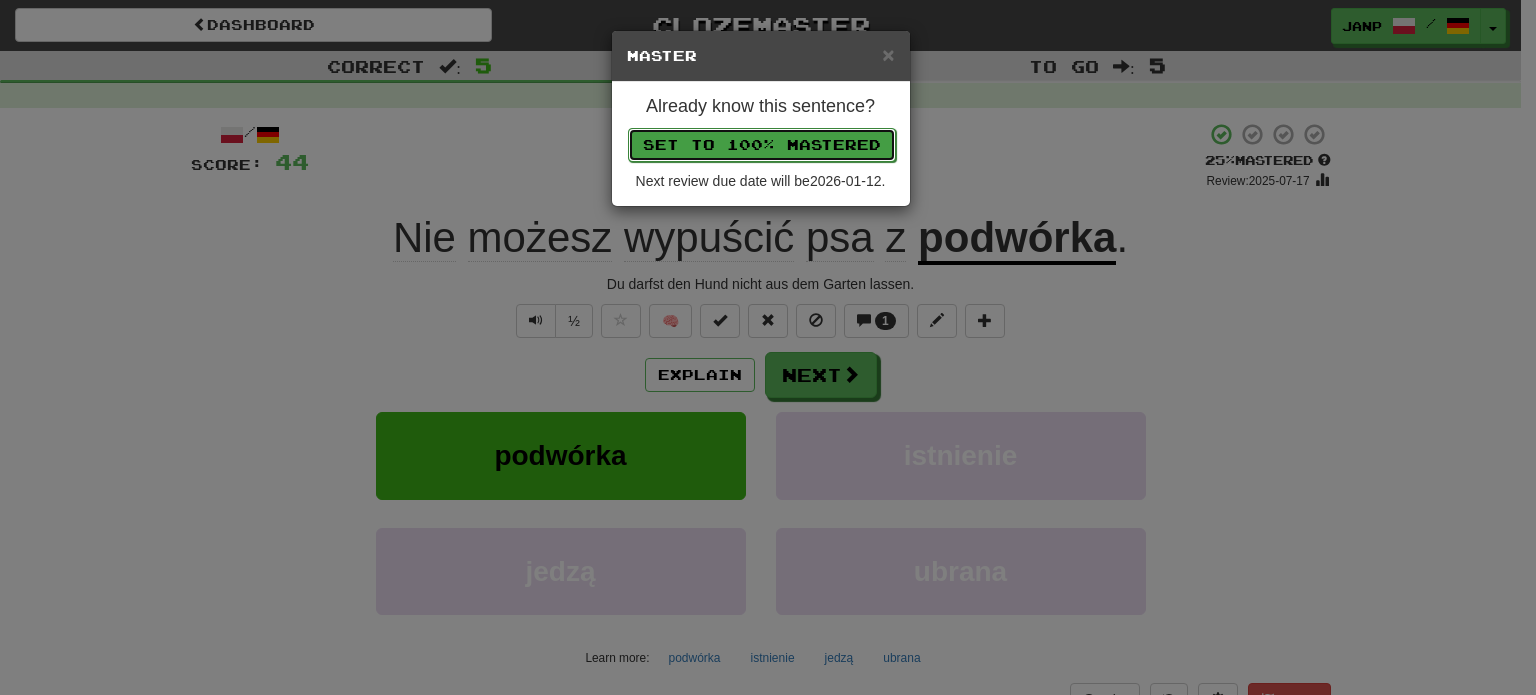 click on "Set to 100% Mastered" at bounding box center (762, 145) 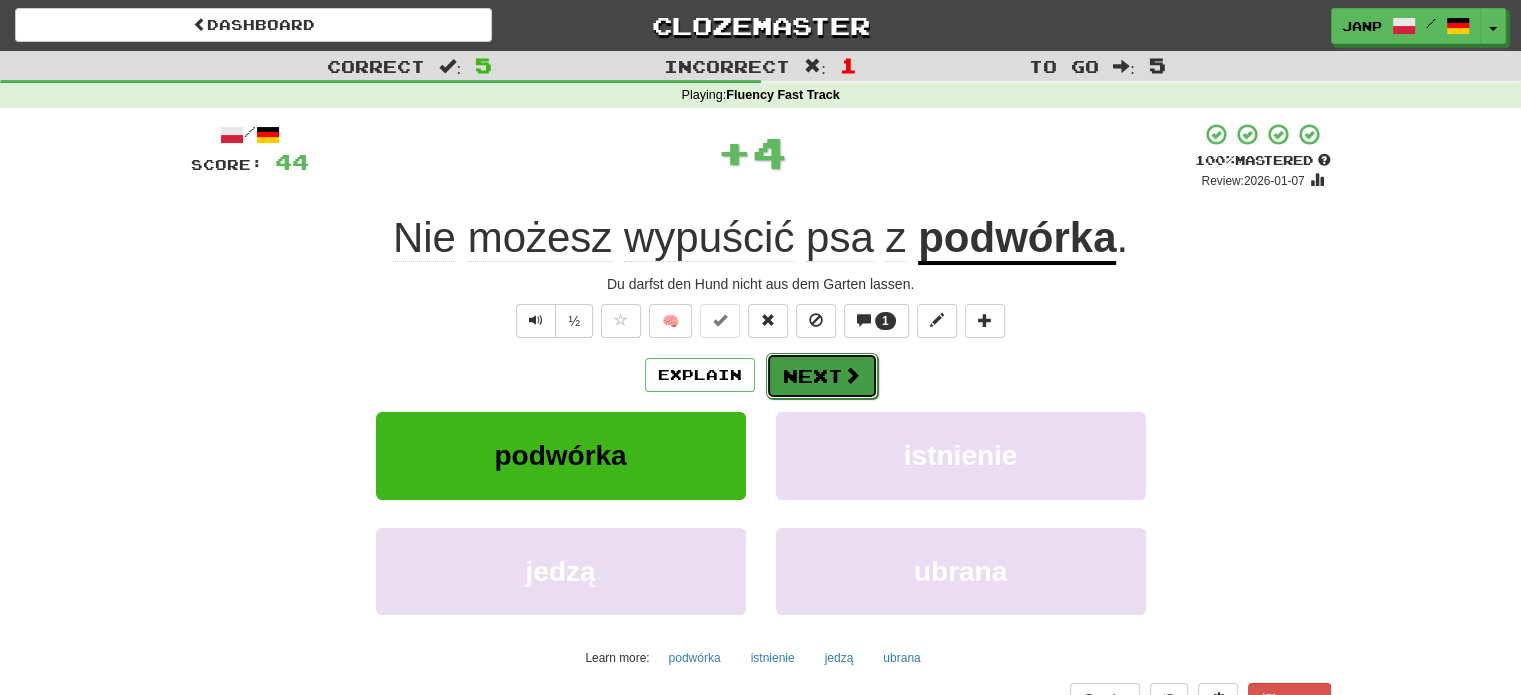 click on "Next" at bounding box center (822, 376) 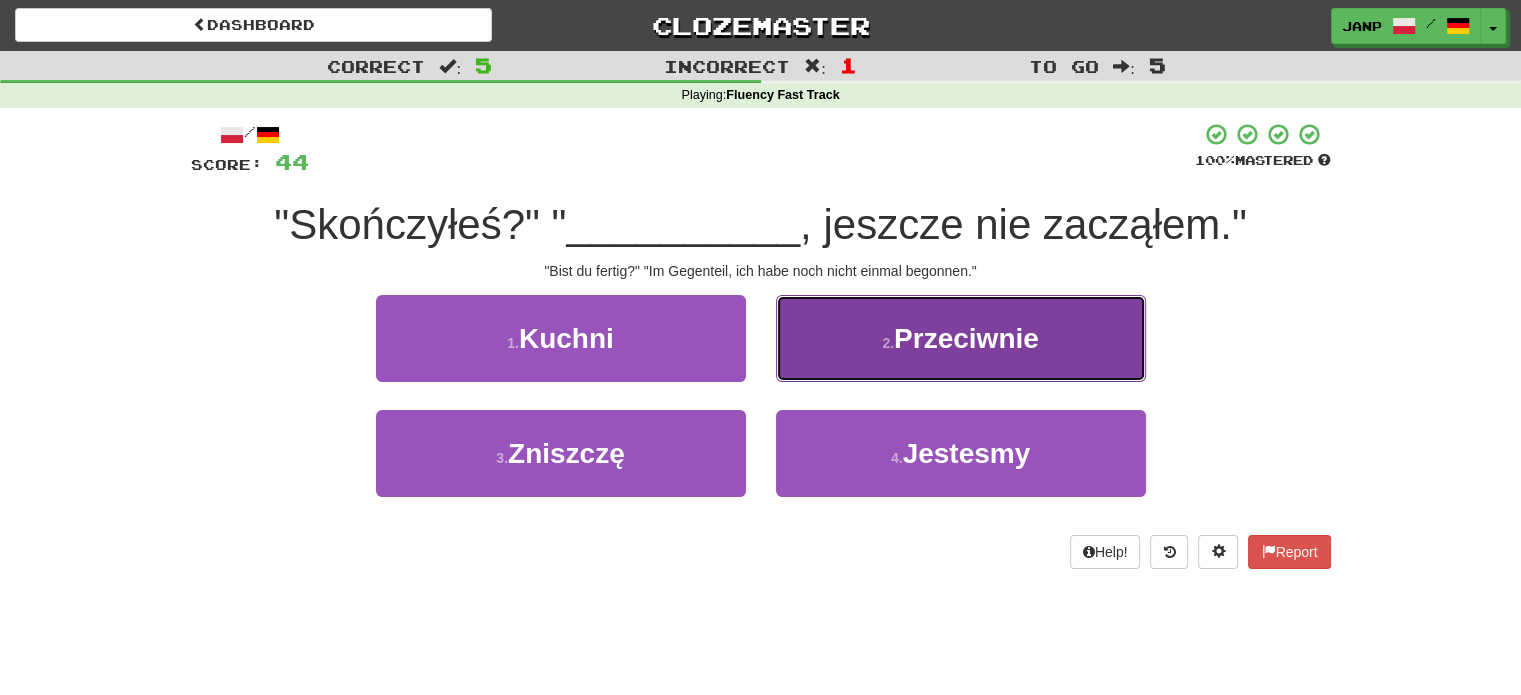 click on "2 .  Przeciwnie" at bounding box center (961, 338) 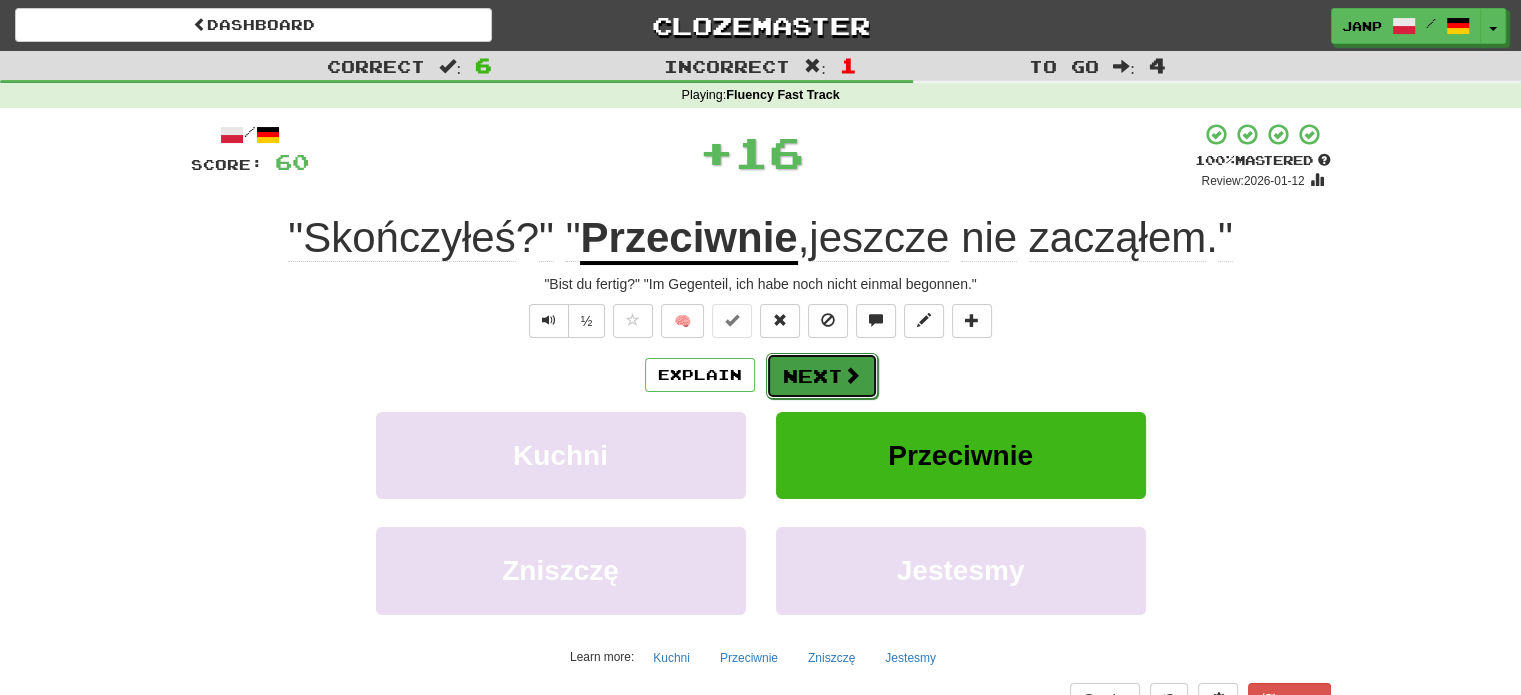 click on "Next" at bounding box center (822, 376) 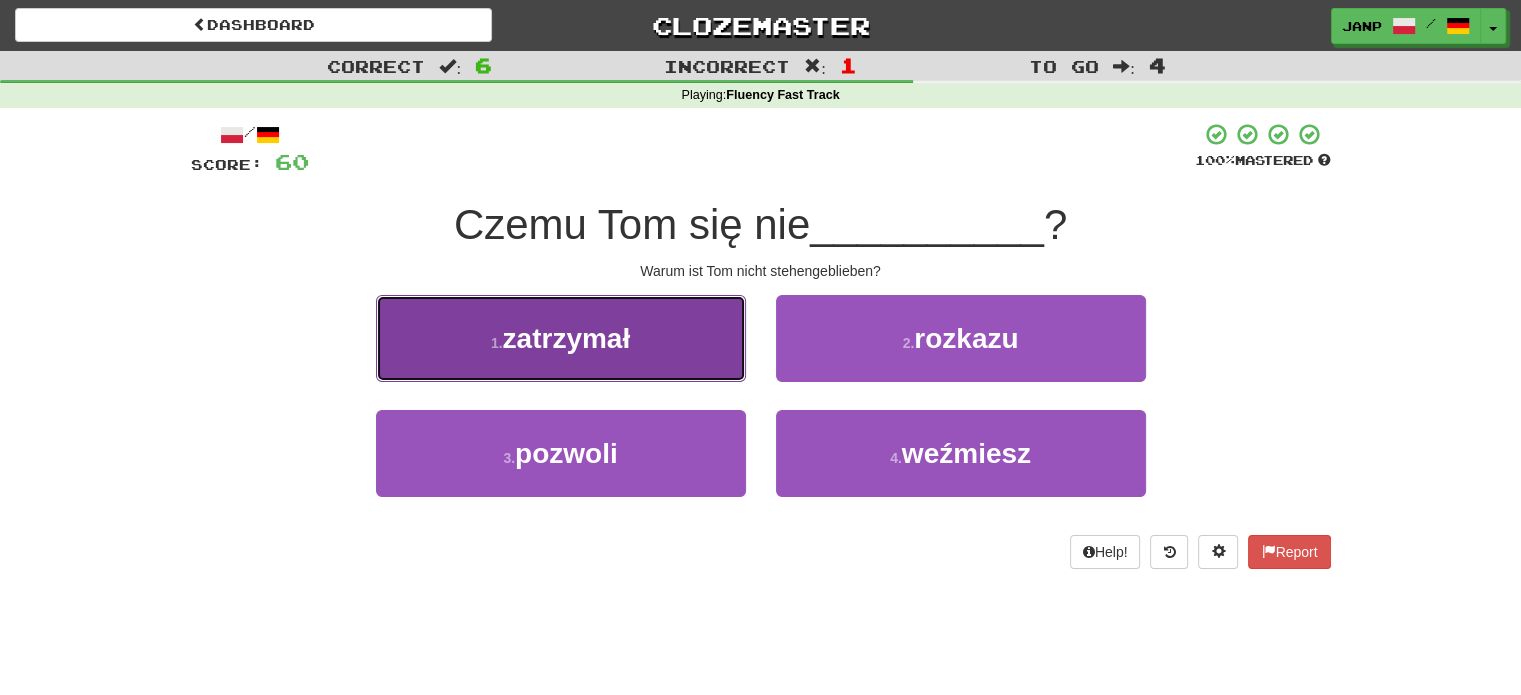 click on "1 .  zatrzymał" at bounding box center (561, 338) 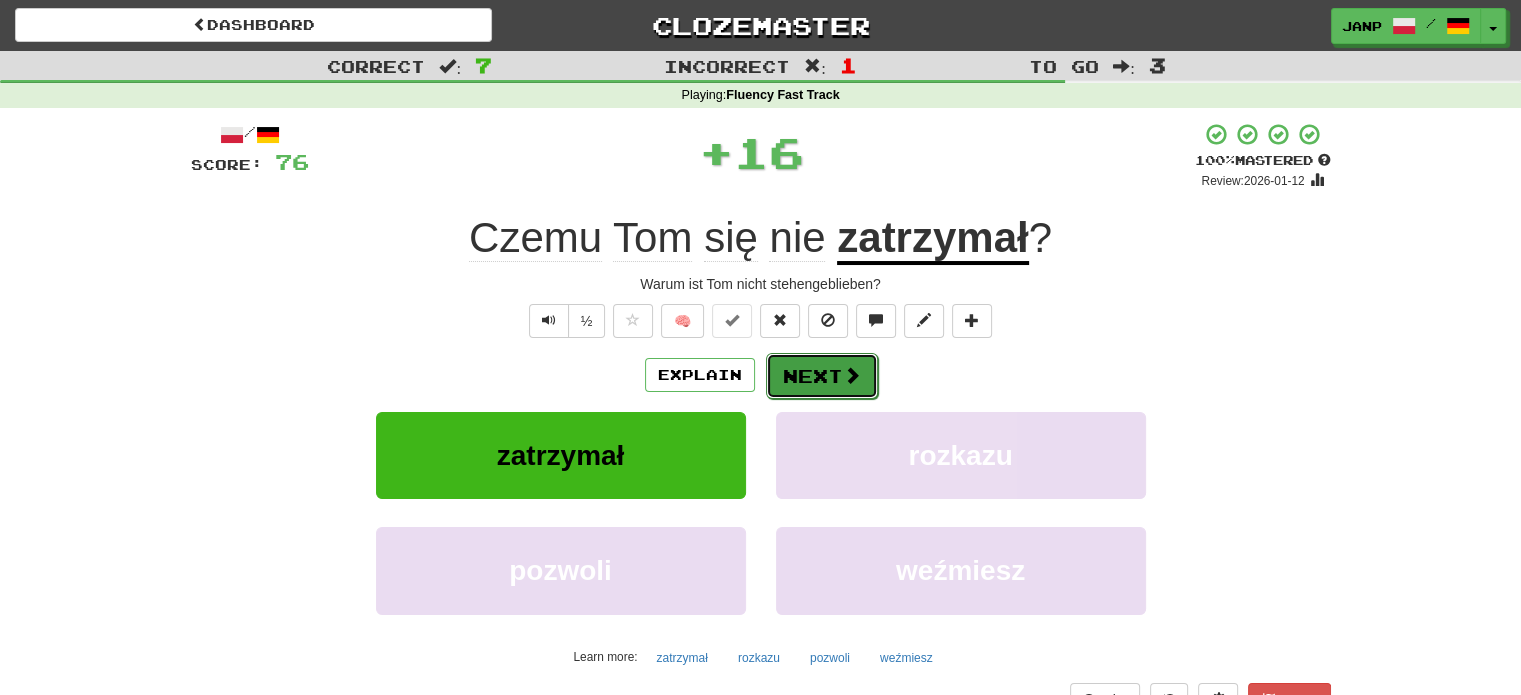 click on "Next" at bounding box center (822, 376) 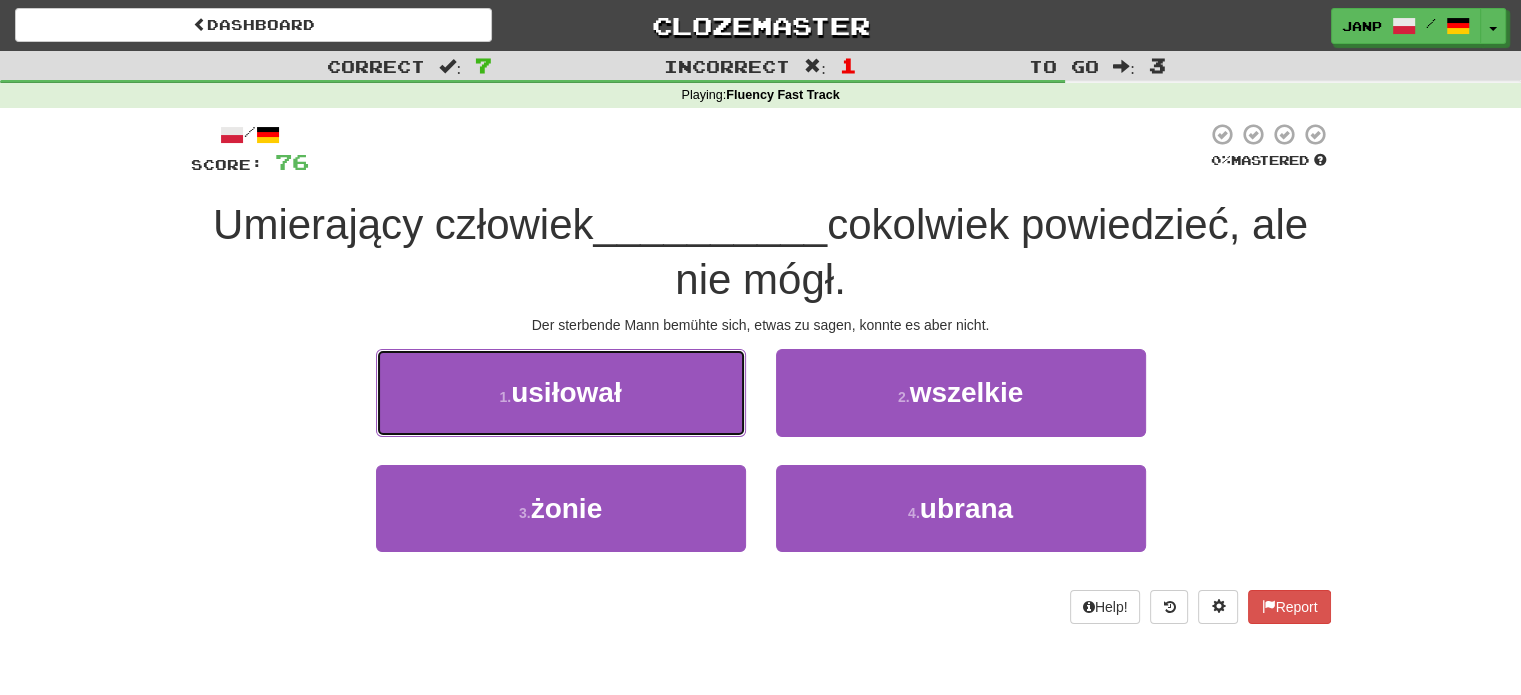 click on "usiłował" at bounding box center (566, 392) 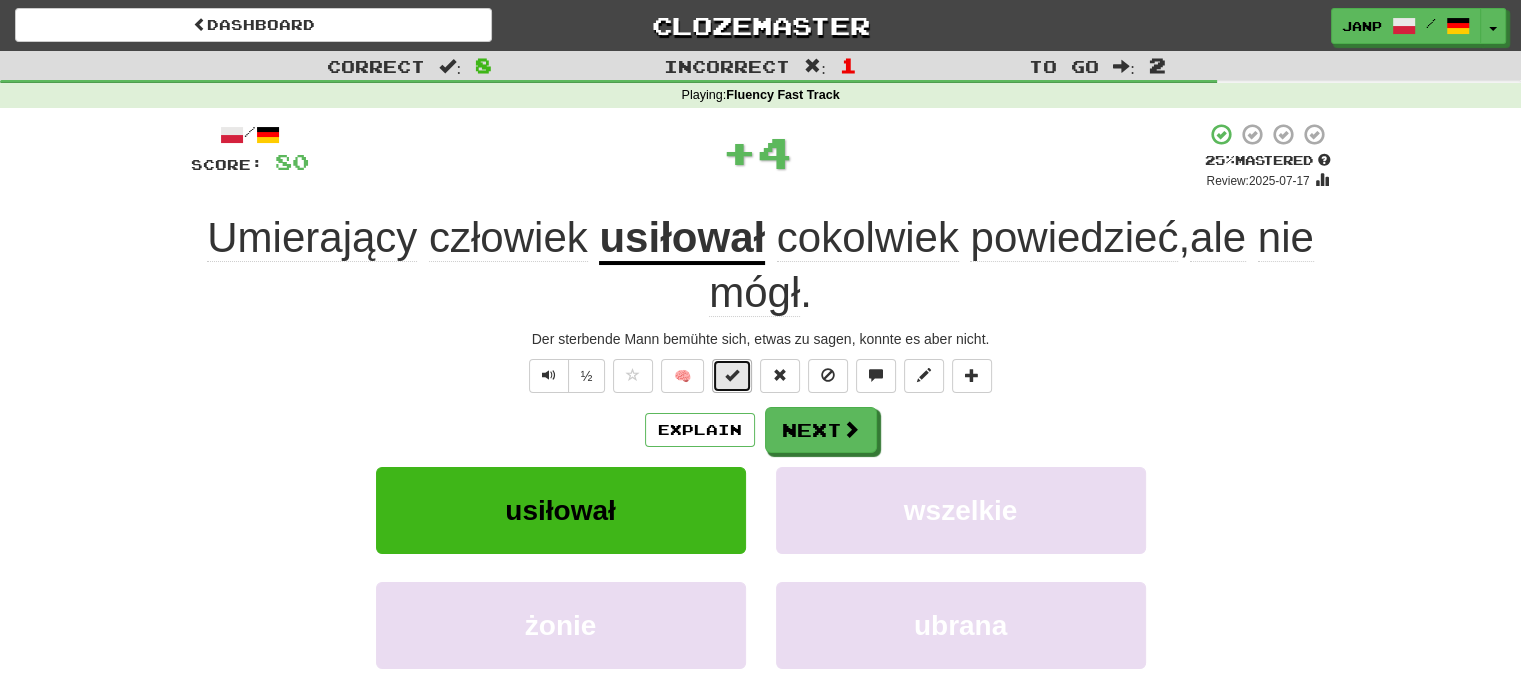 click at bounding box center [732, 375] 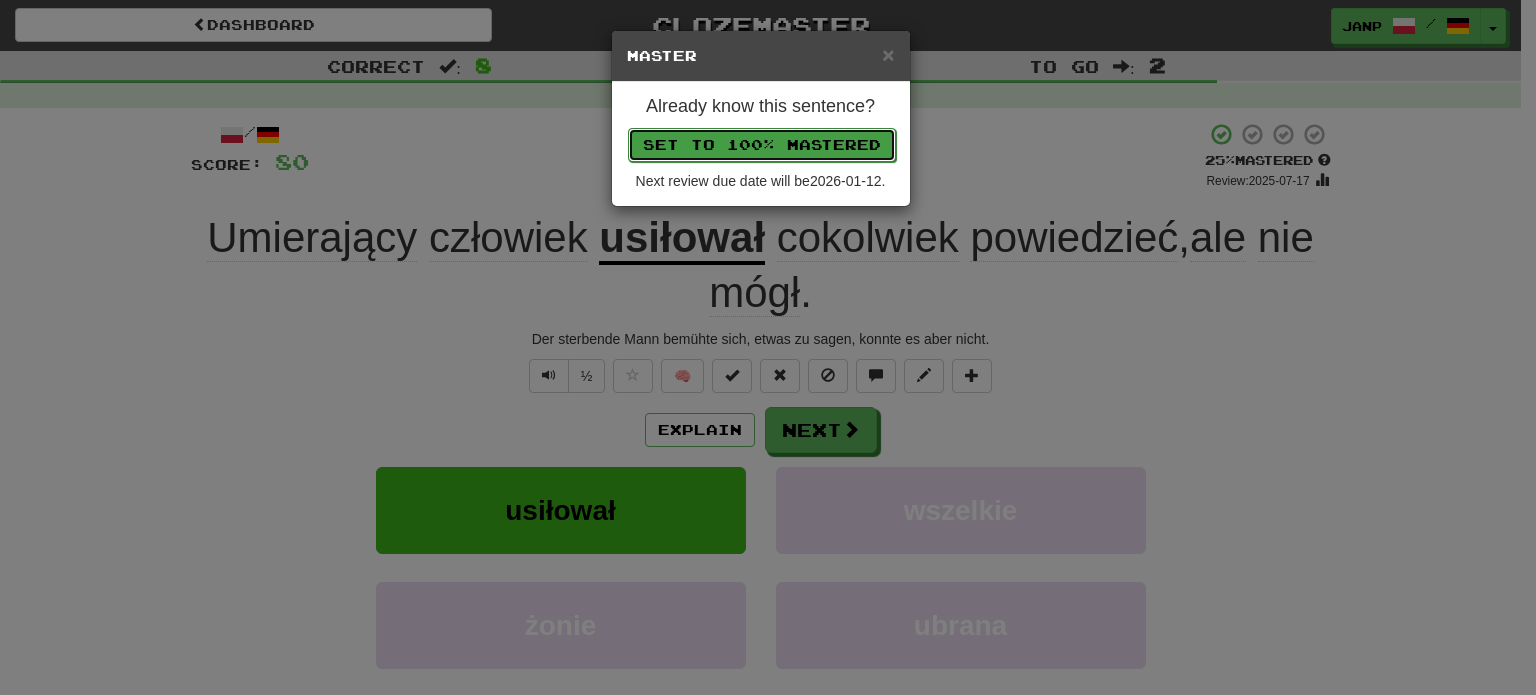 click on "Set to 100% Mastered" at bounding box center (762, 145) 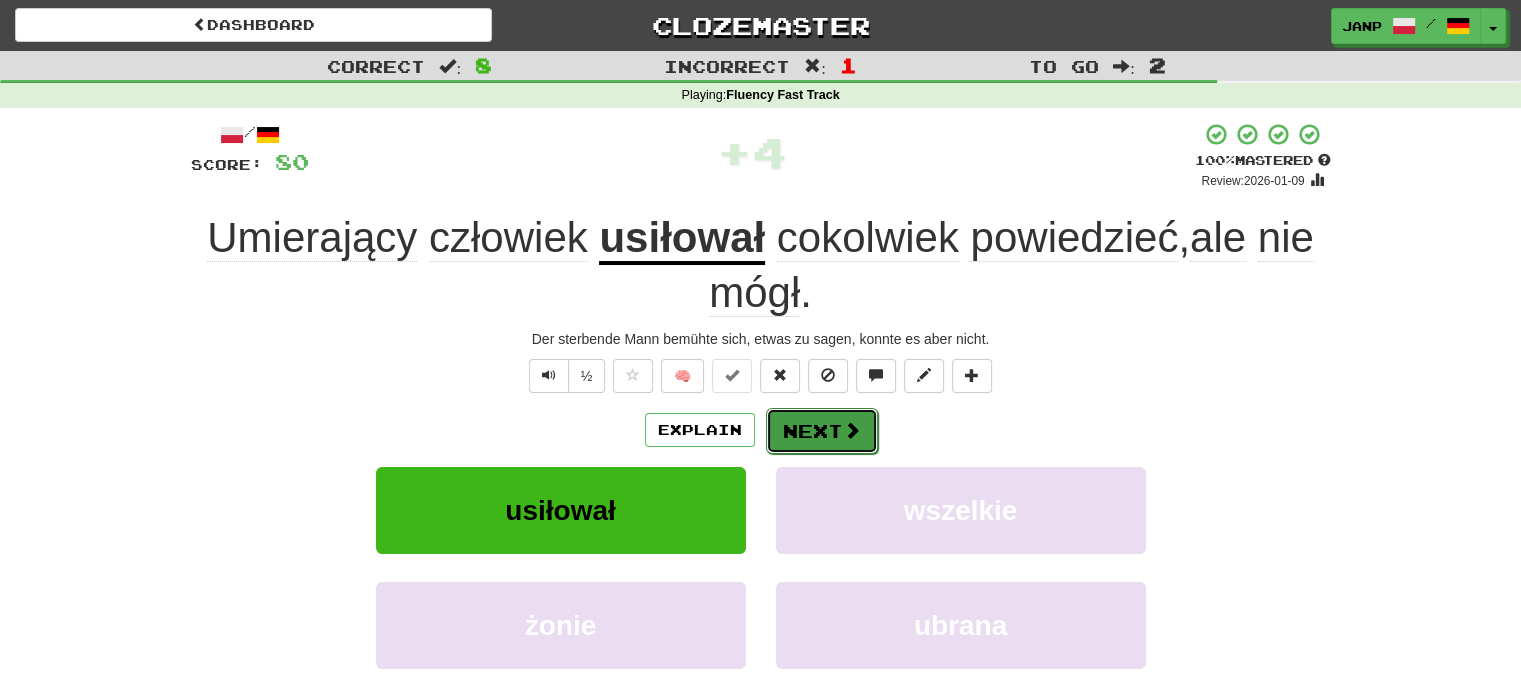 click on "Next" at bounding box center (822, 431) 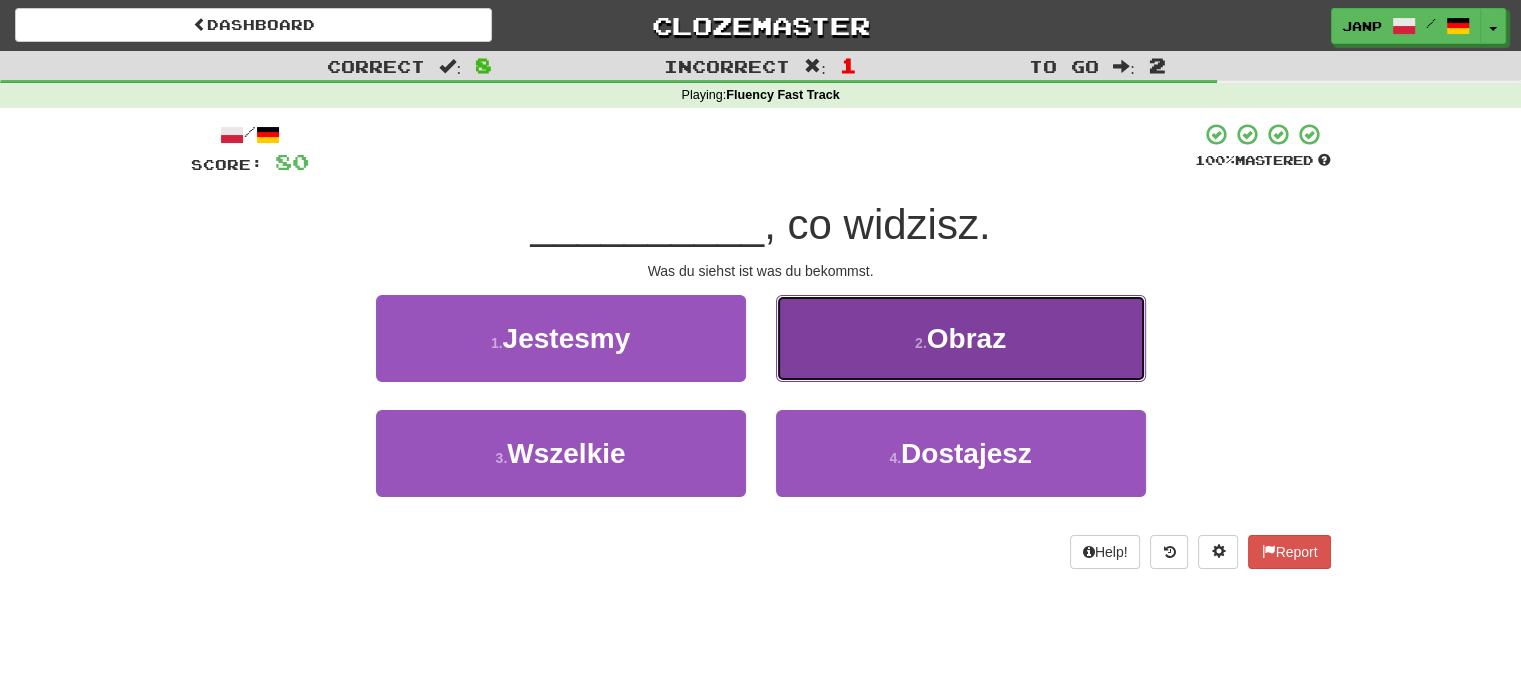 click on "2 . Obraz" at bounding box center [961, 338] 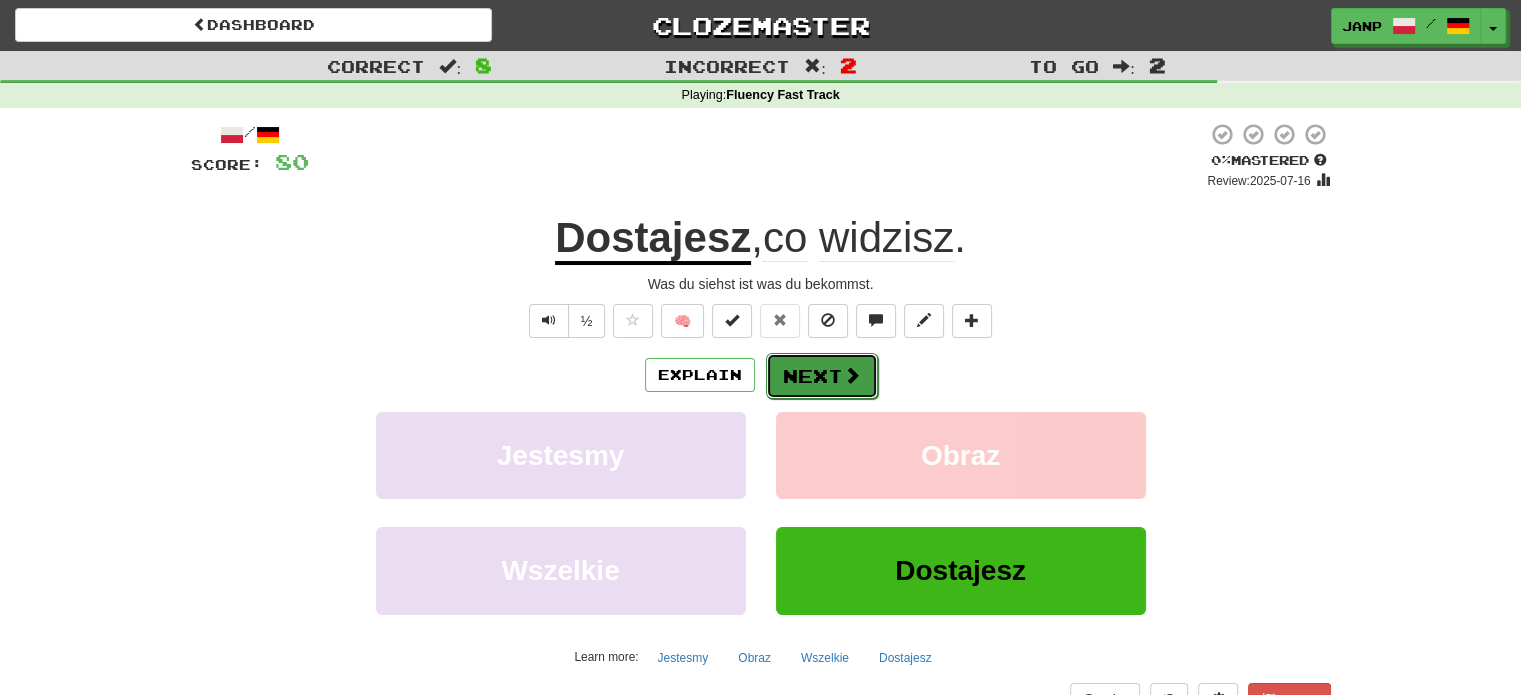 click on "Next" at bounding box center (822, 376) 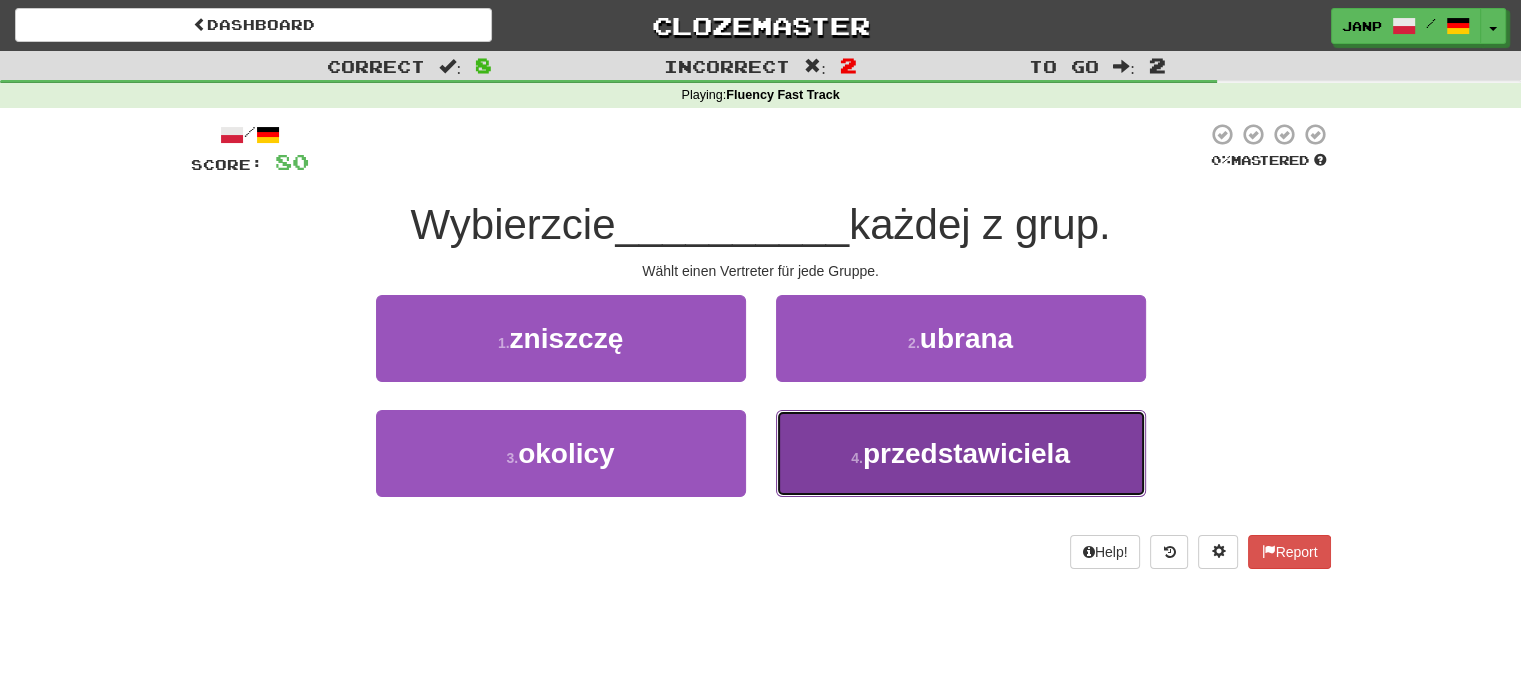 click on "przedstawiciela" at bounding box center (961, 453) 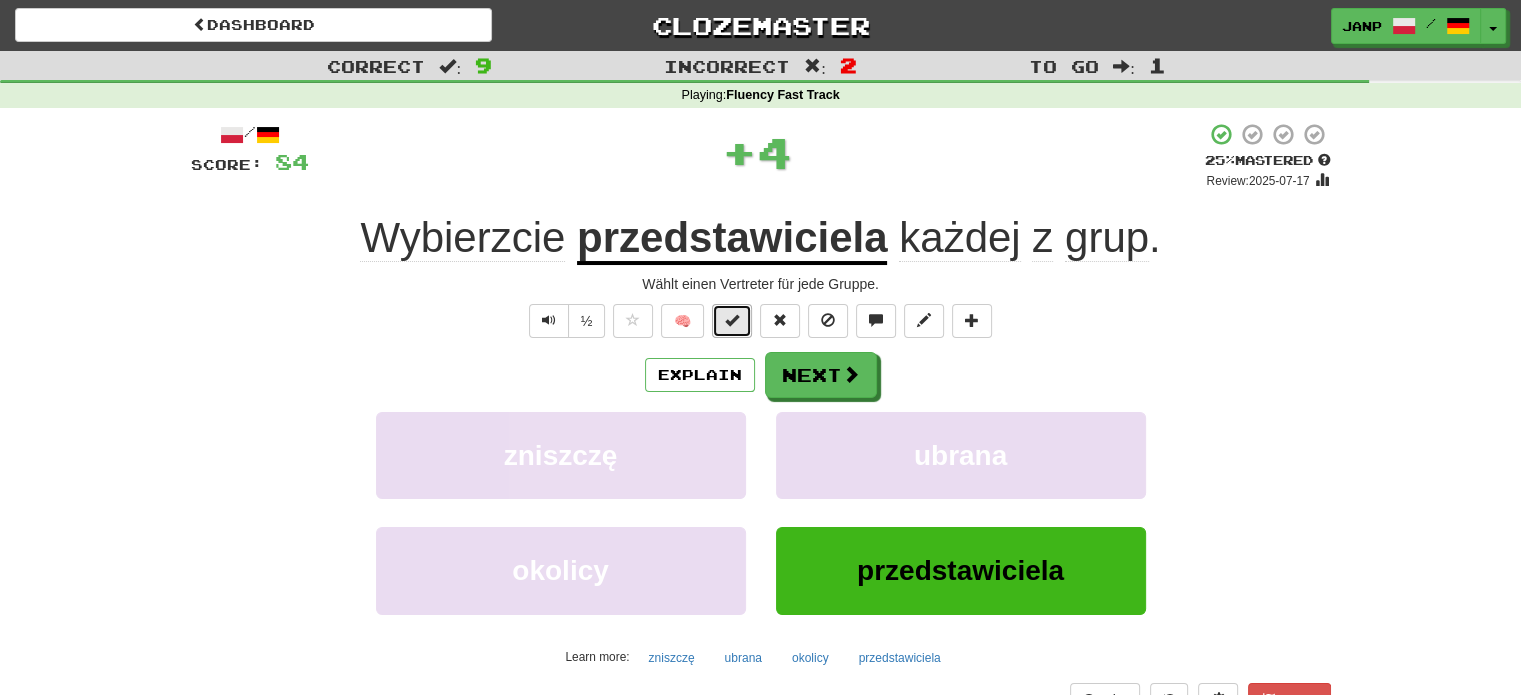 click at bounding box center (732, 320) 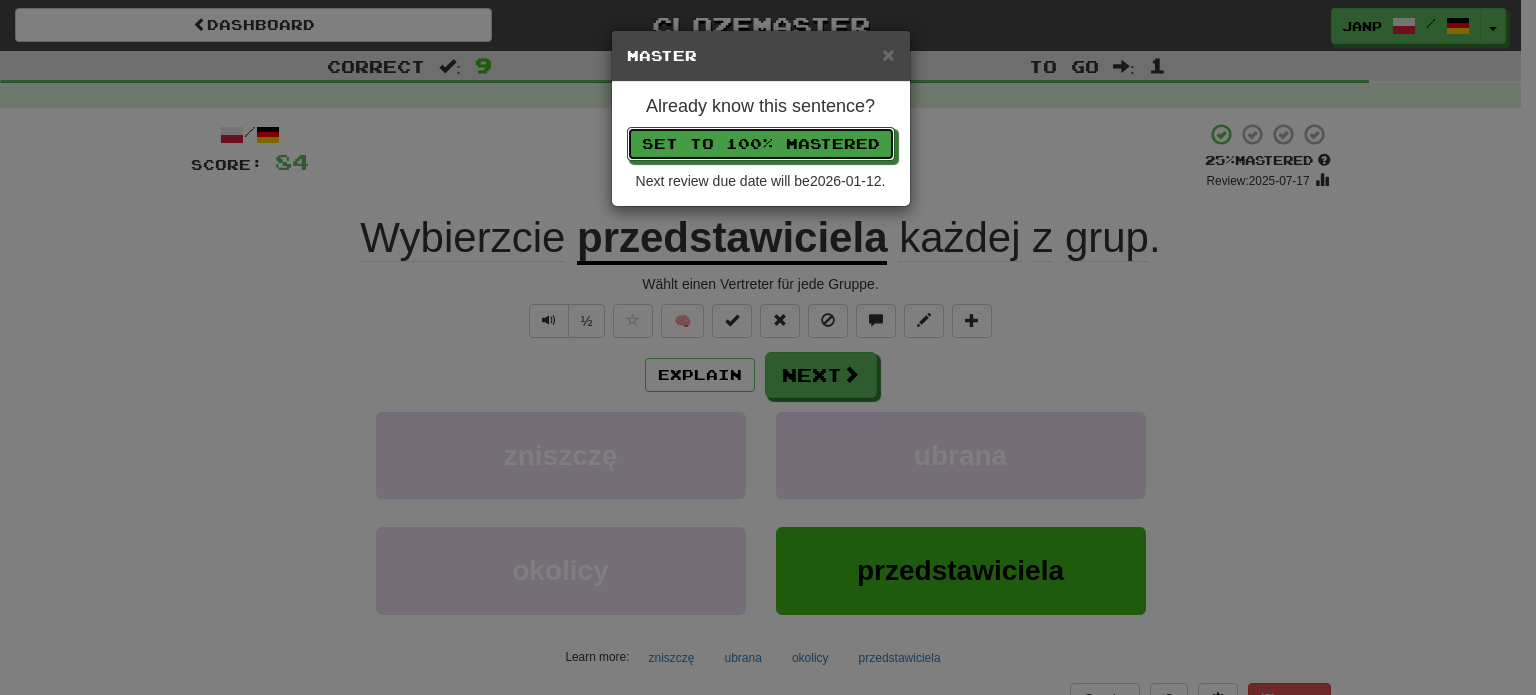 click on "Set to 100% Mastered" at bounding box center [761, 144] 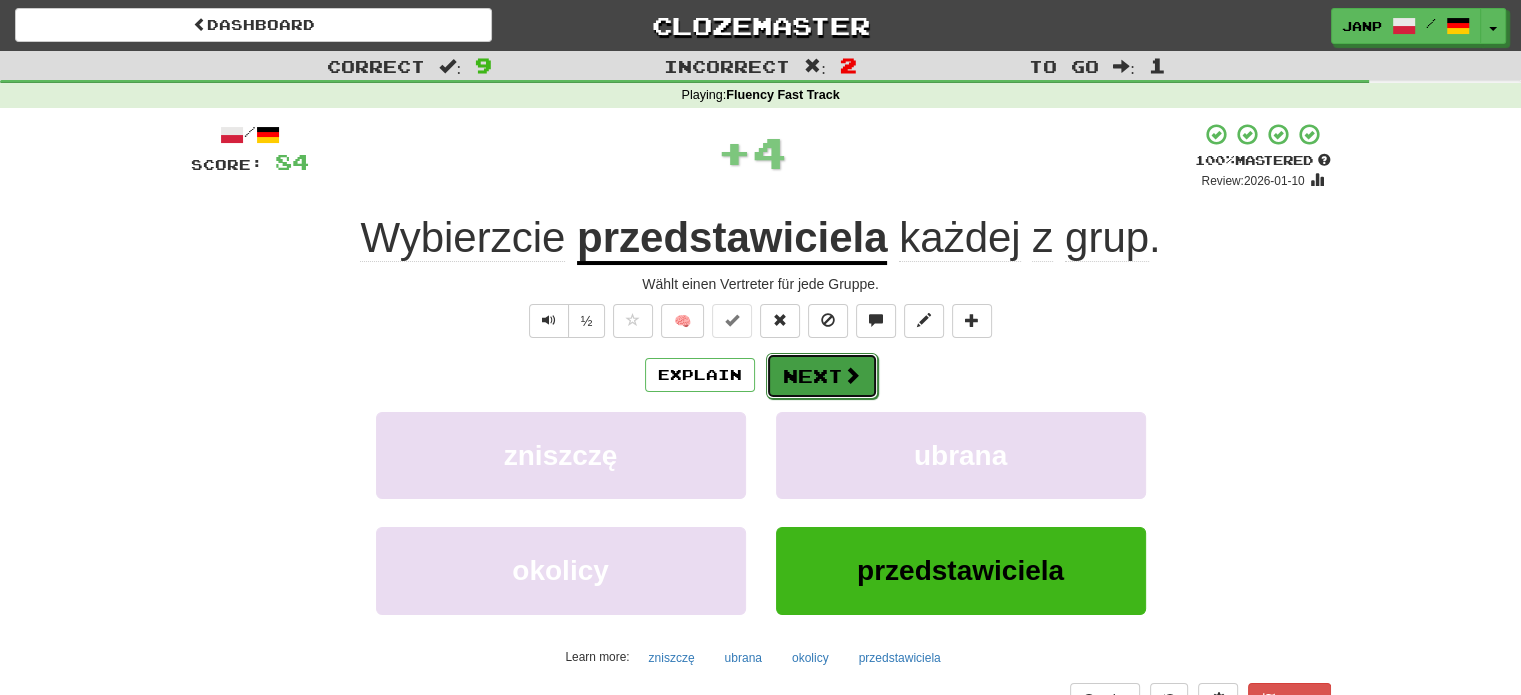 click on "Next" at bounding box center [822, 376] 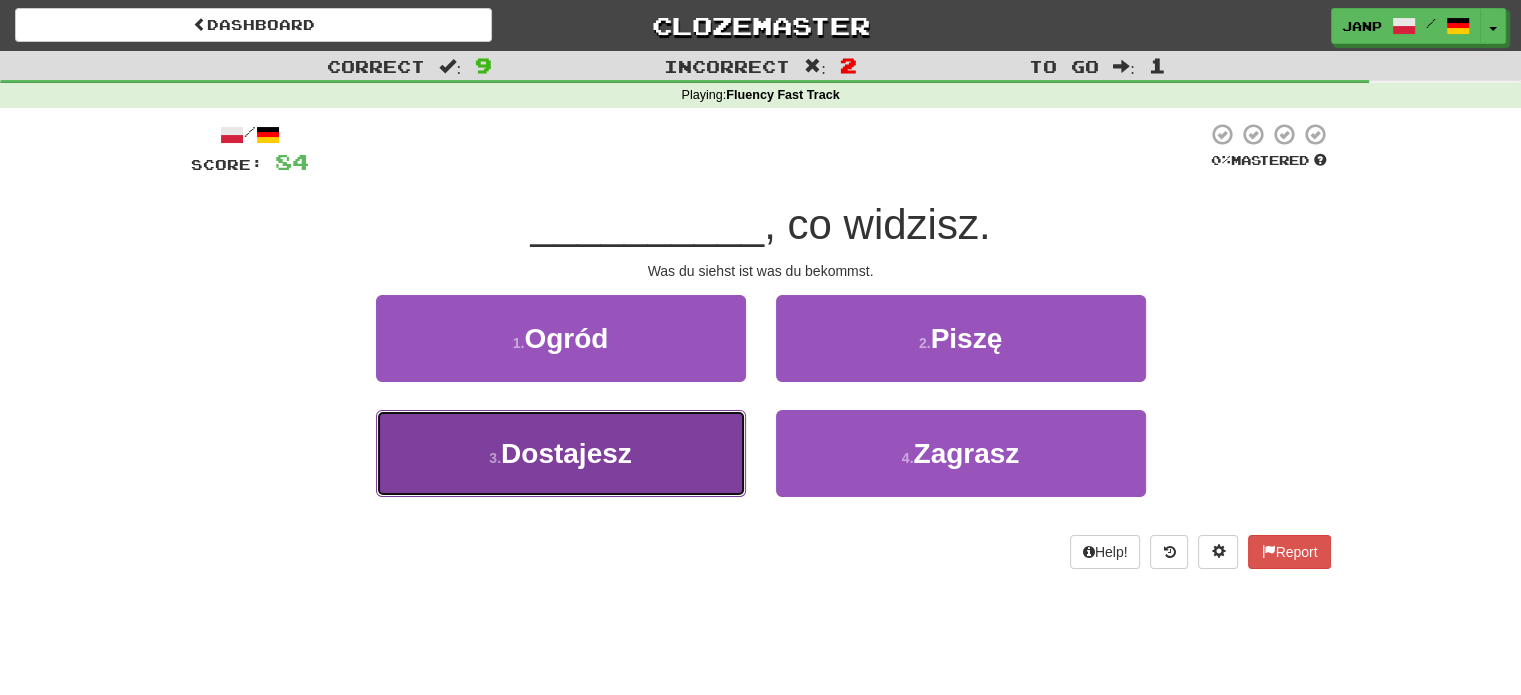 click on "Dostajesz" at bounding box center (561, 453) 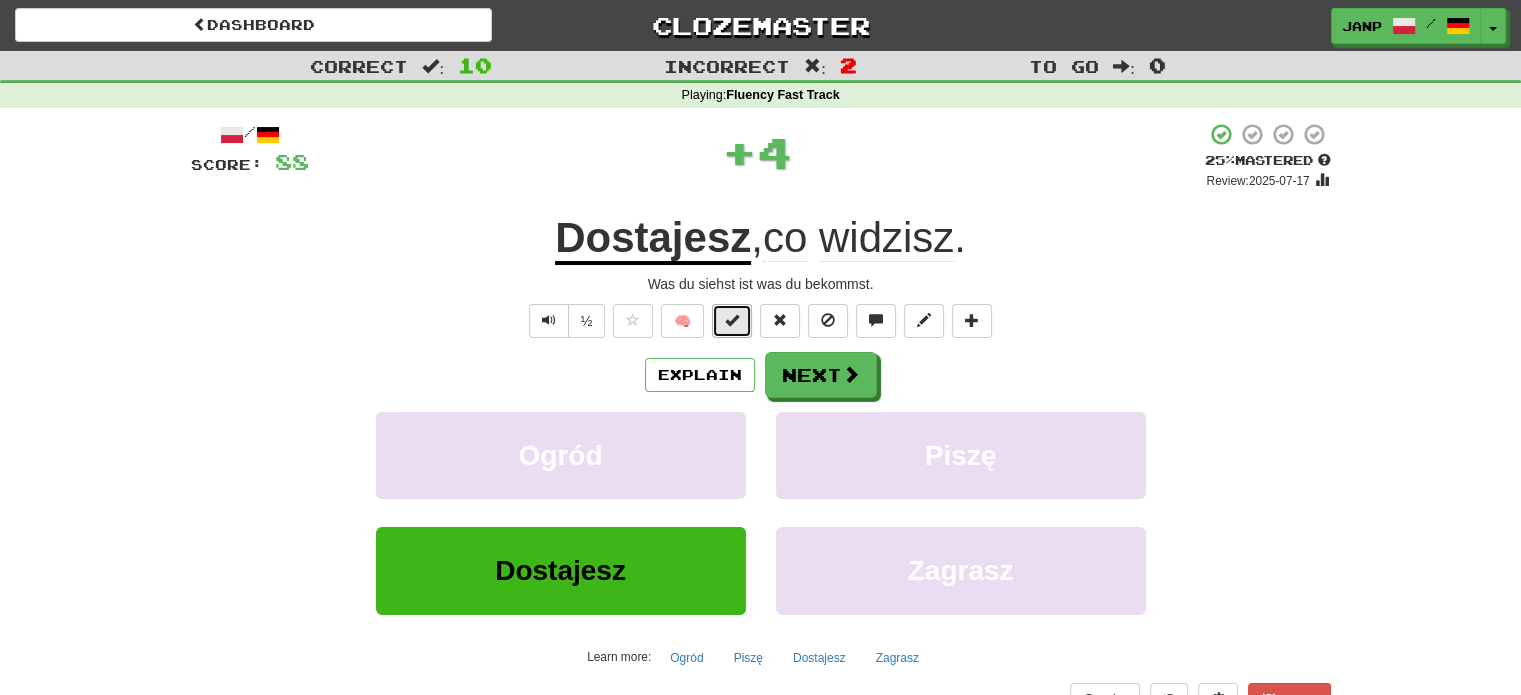 click at bounding box center [732, 320] 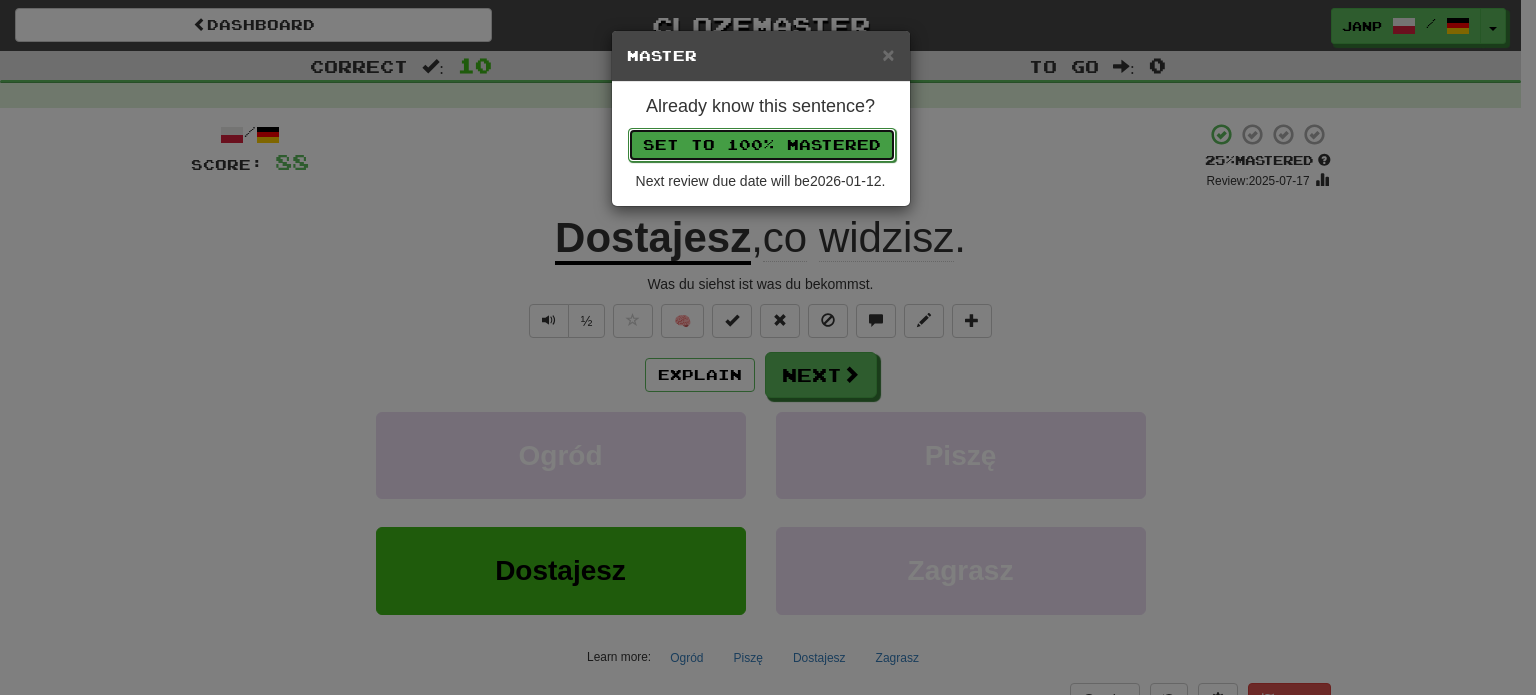 click on "Set to 100% Mastered" at bounding box center [762, 145] 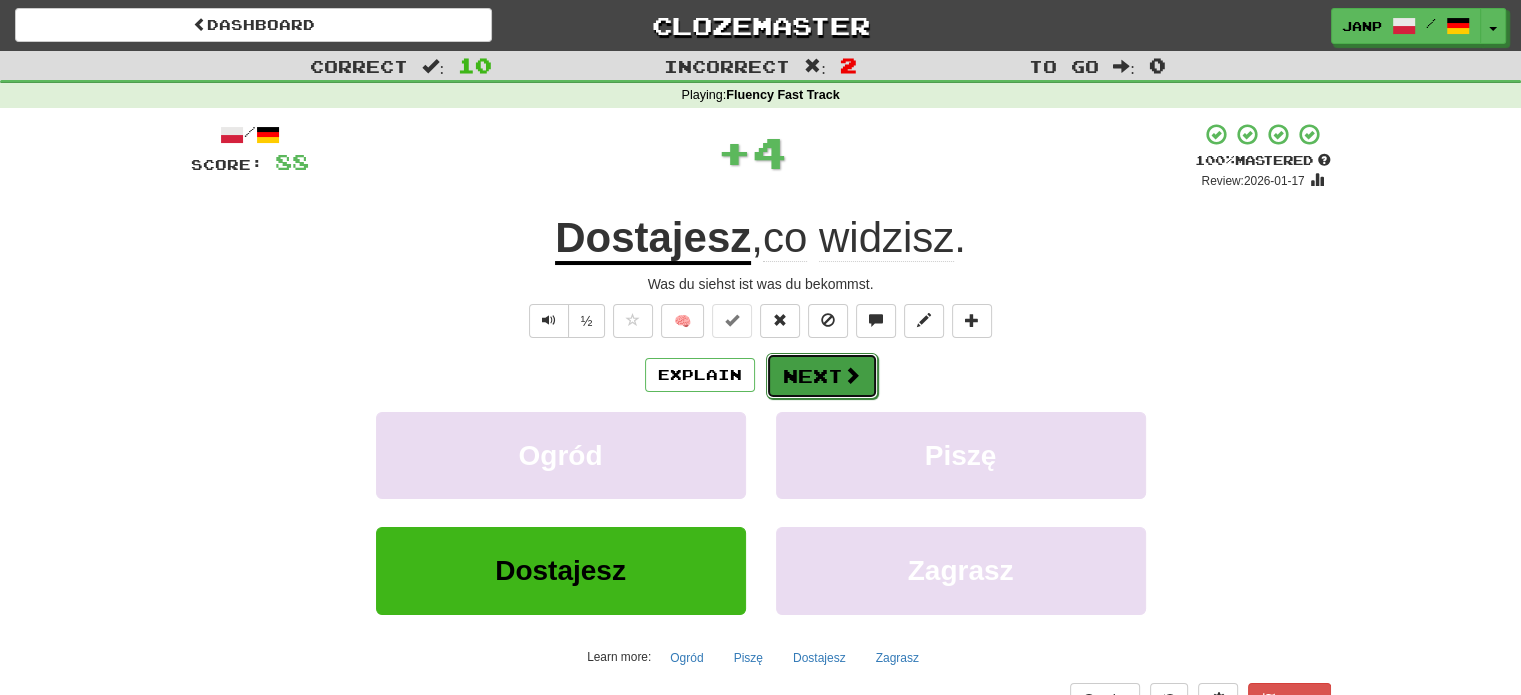 click on "Next" at bounding box center [822, 376] 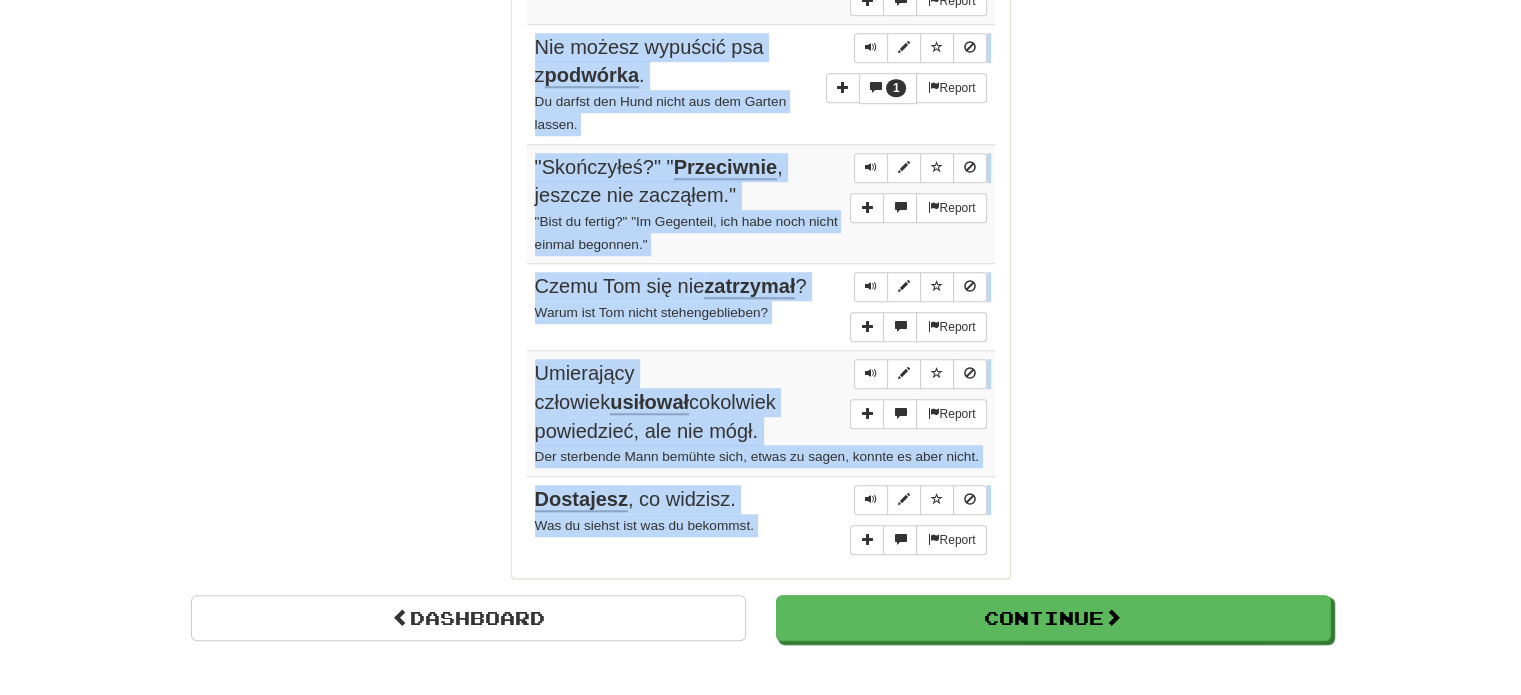 scroll, scrollTop: 1714, scrollLeft: 0, axis: vertical 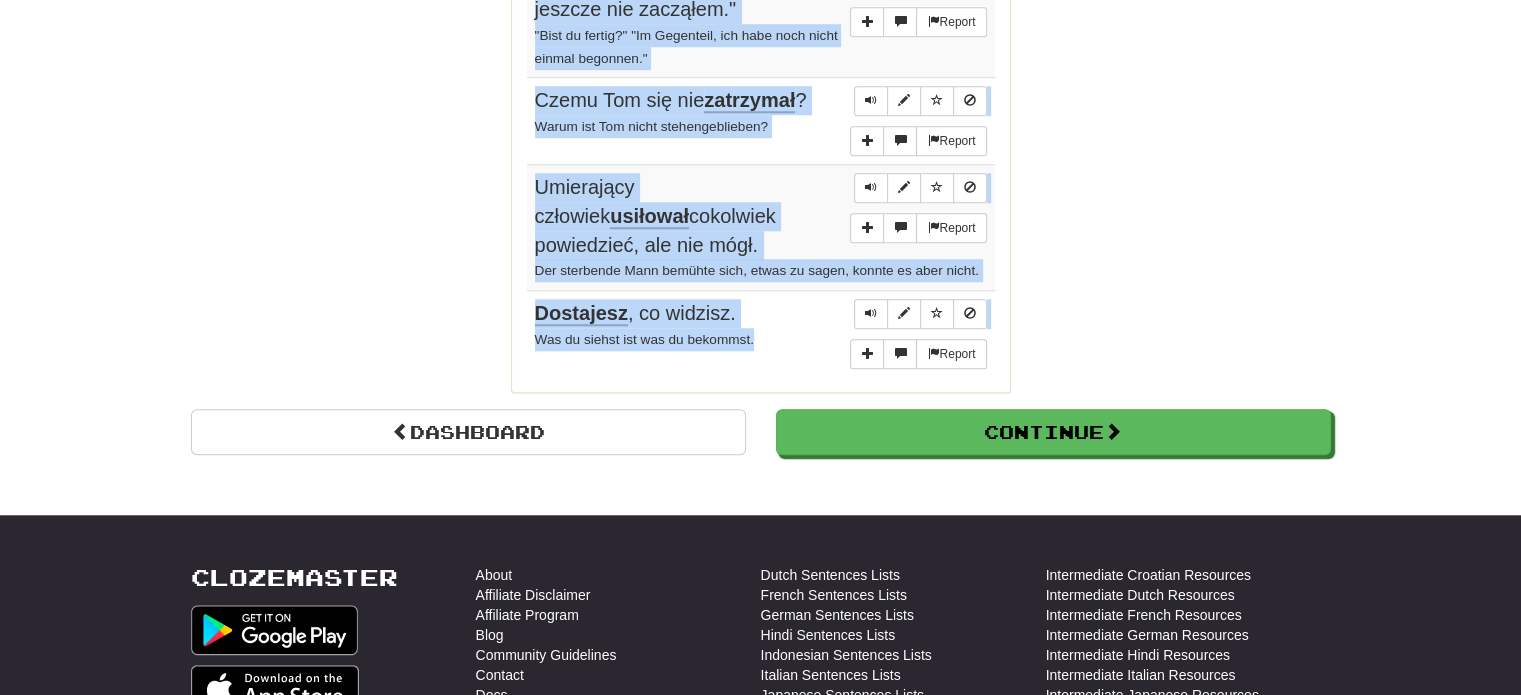 drag, startPoint x: 529, startPoint y: 295, endPoint x: 773, endPoint y: 357, distance: 251.75385 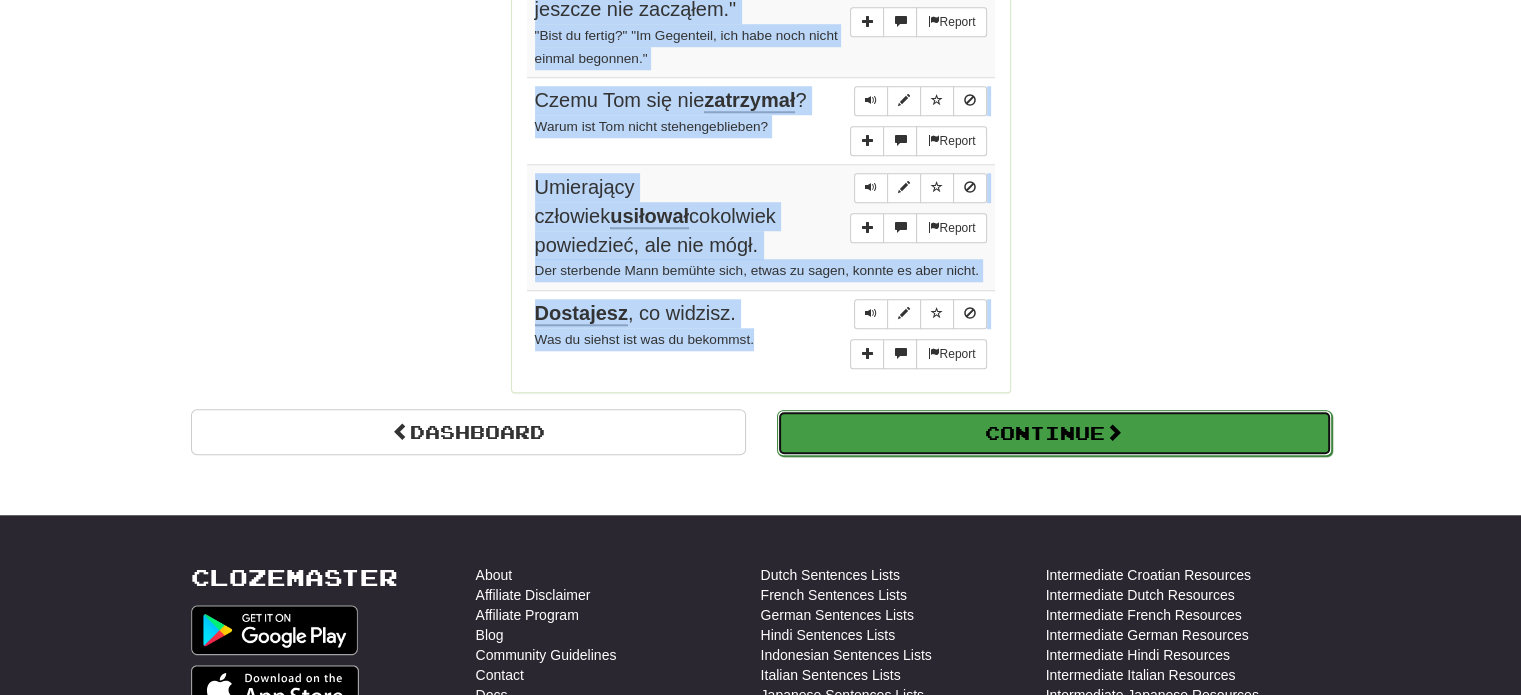 click on "Continue" at bounding box center (1054, 433) 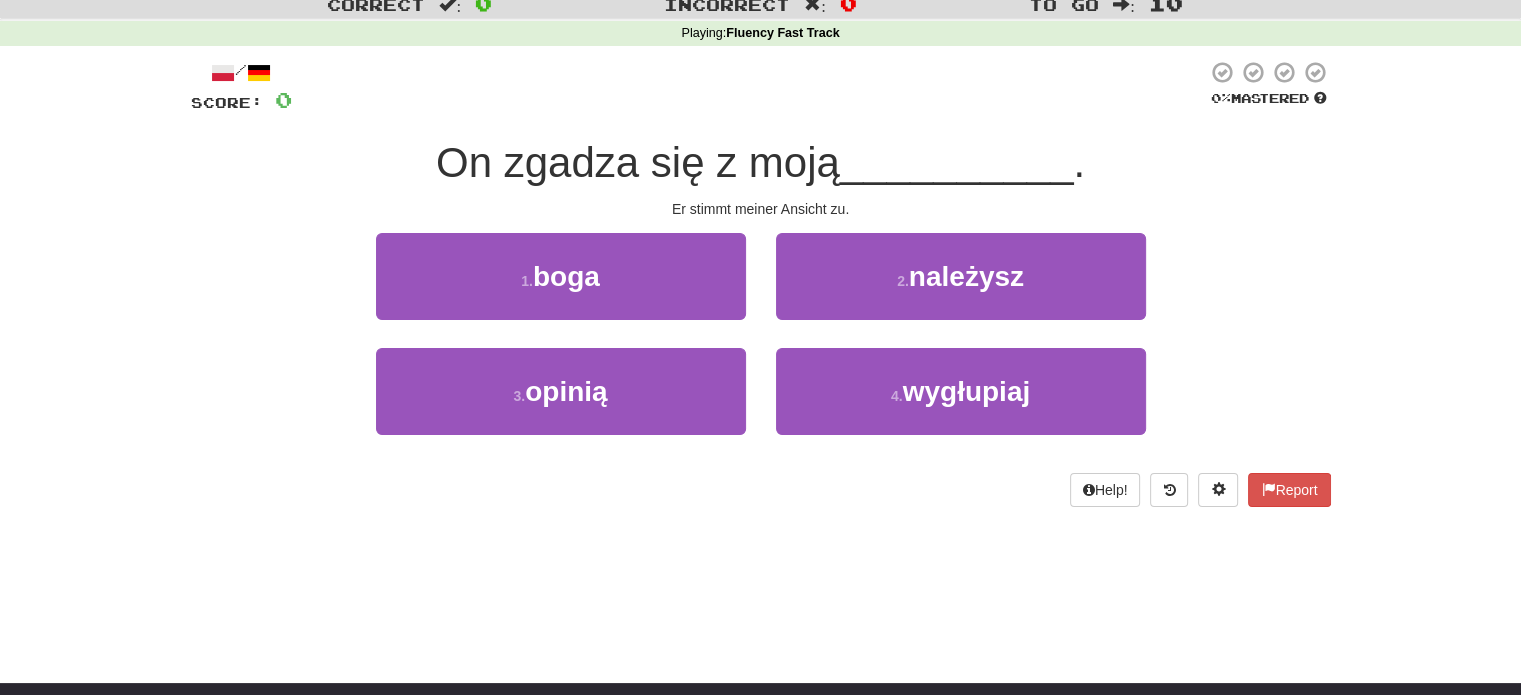 scroll, scrollTop: 25, scrollLeft: 0, axis: vertical 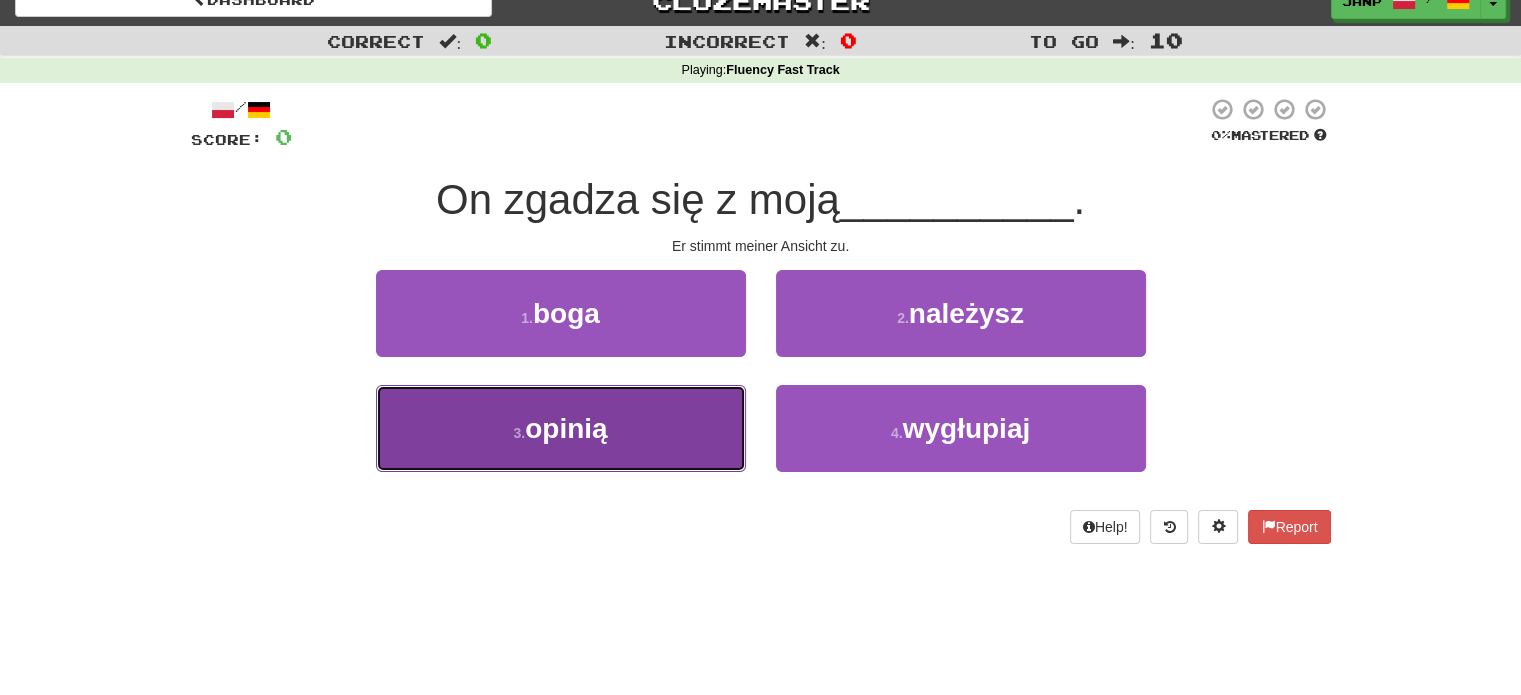 click on "3 . opinią" at bounding box center [561, 428] 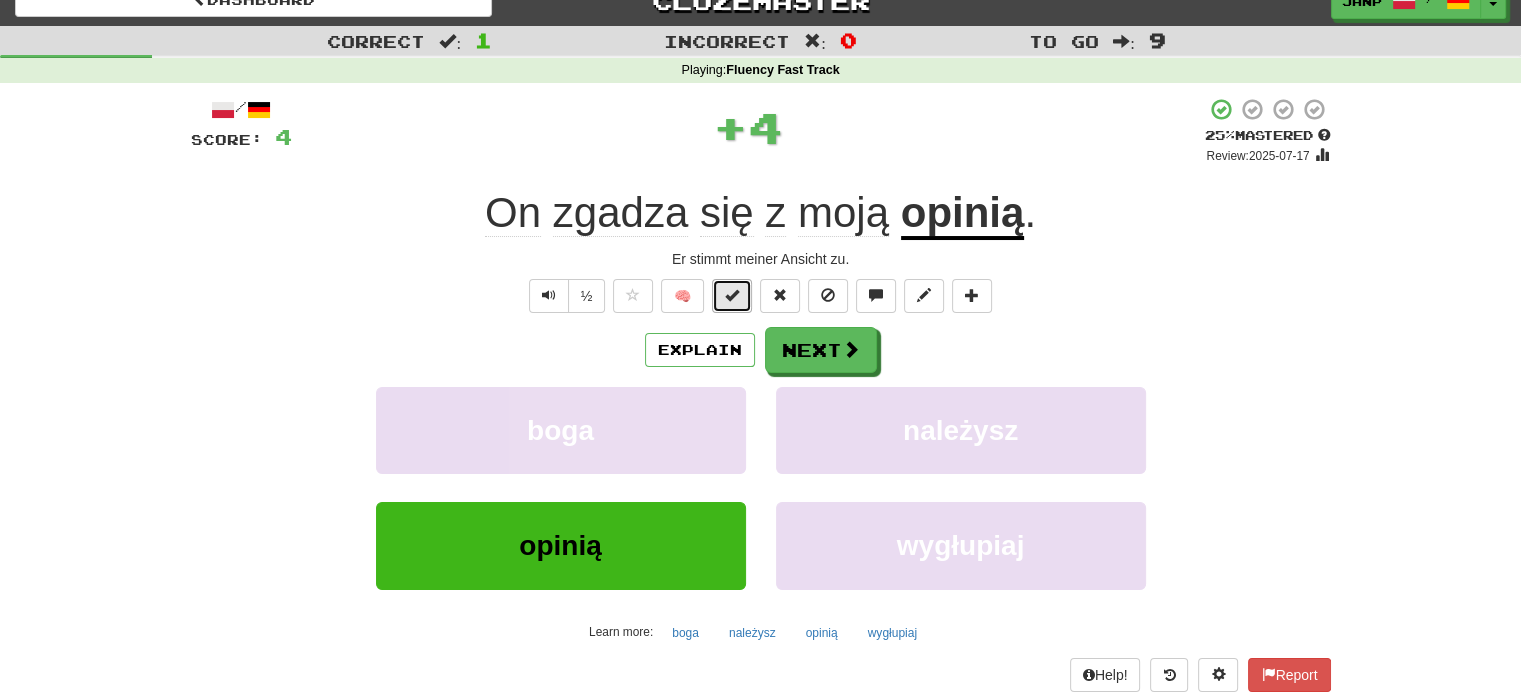 click at bounding box center [732, 295] 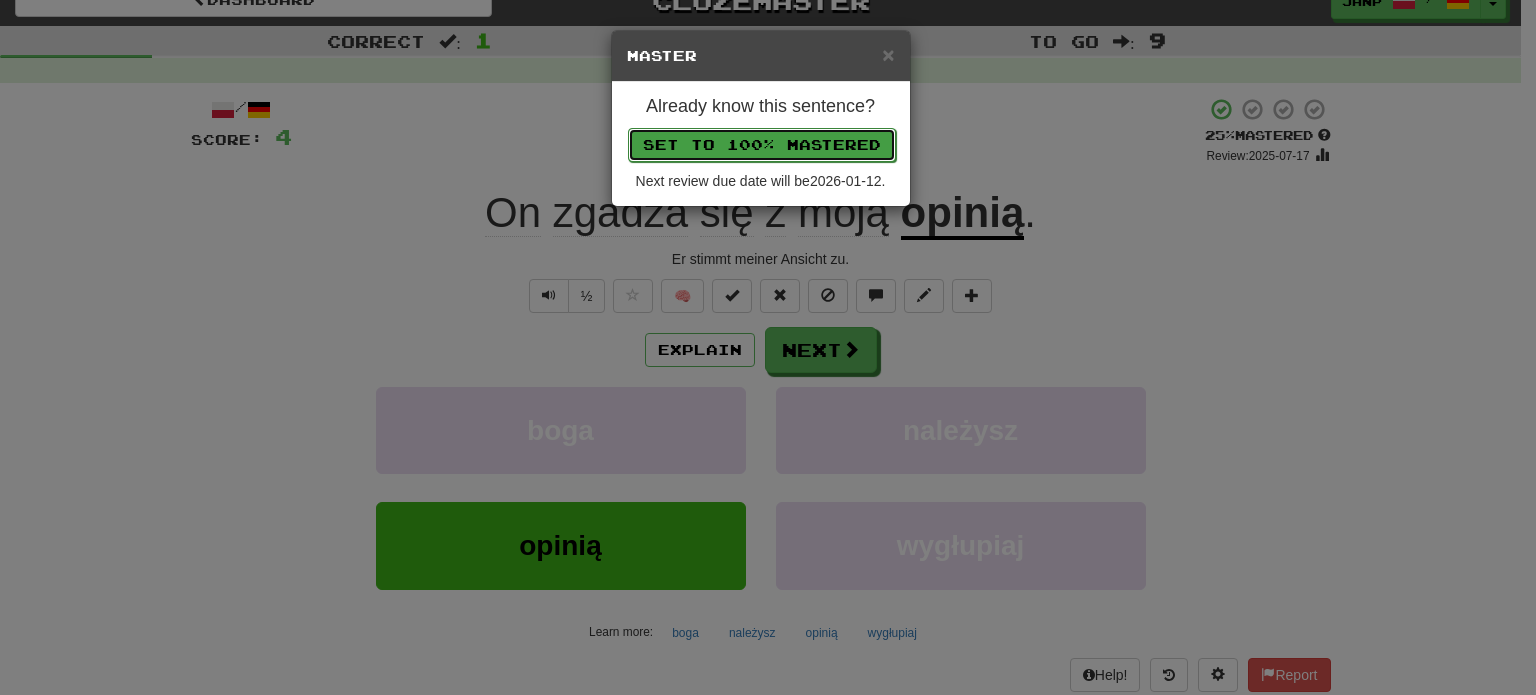 click on "Set to 100% Mastered" at bounding box center [762, 145] 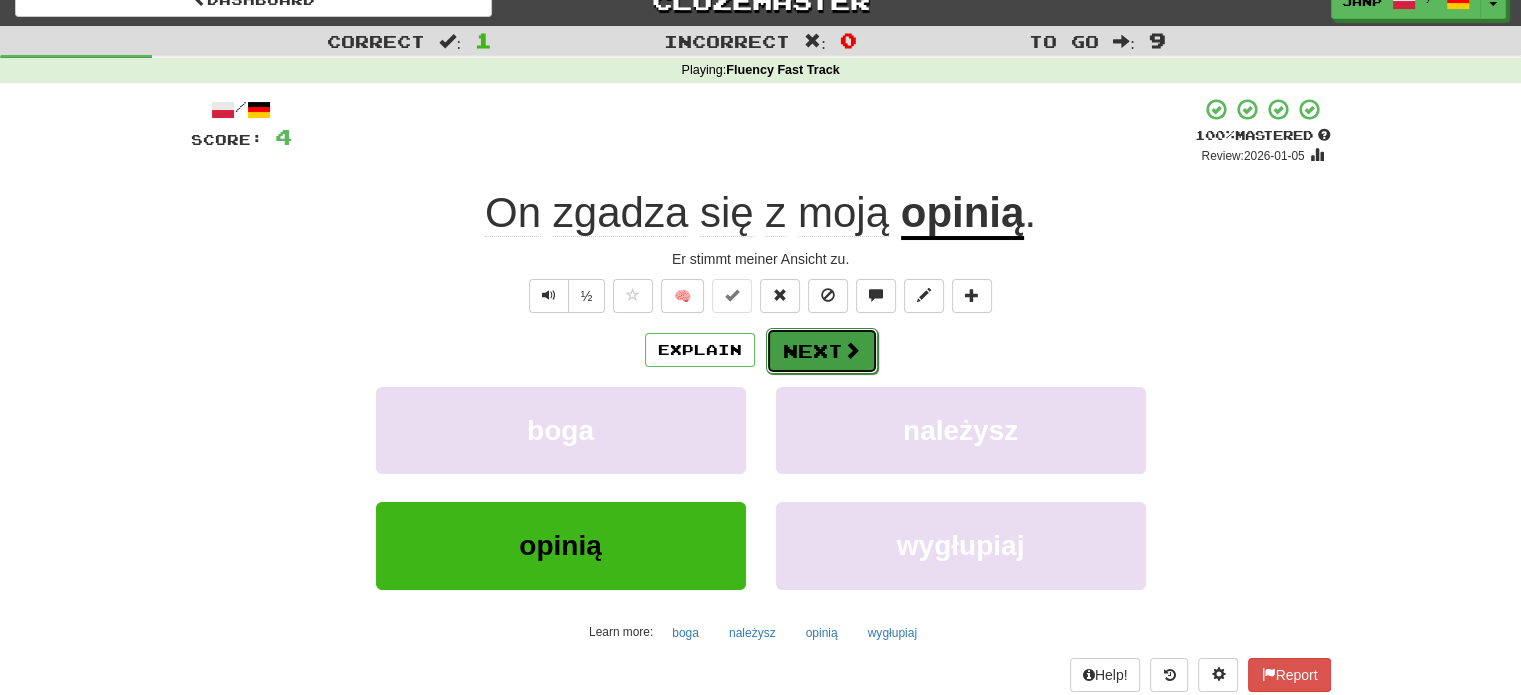 click on "Next" at bounding box center (822, 351) 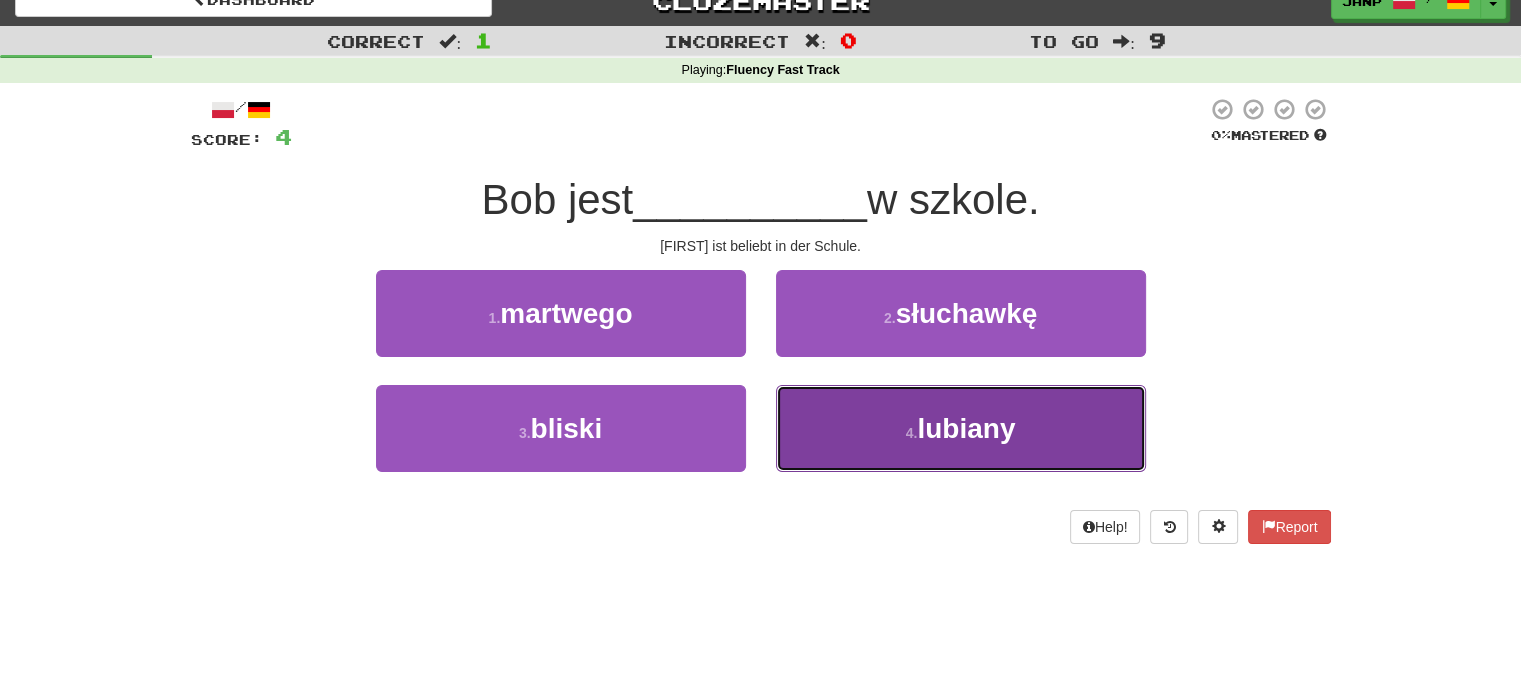 click on "4 .  lubiany" at bounding box center (961, 428) 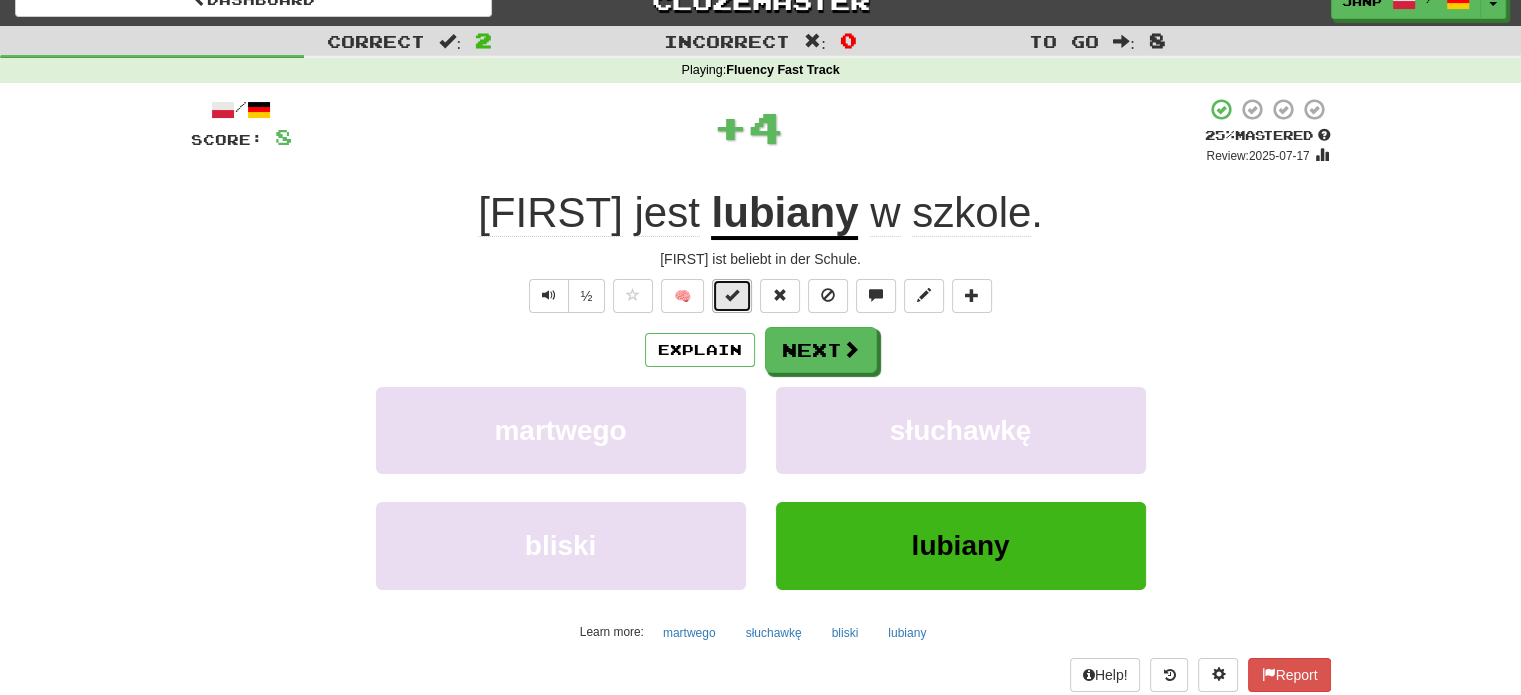 click at bounding box center [732, 295] 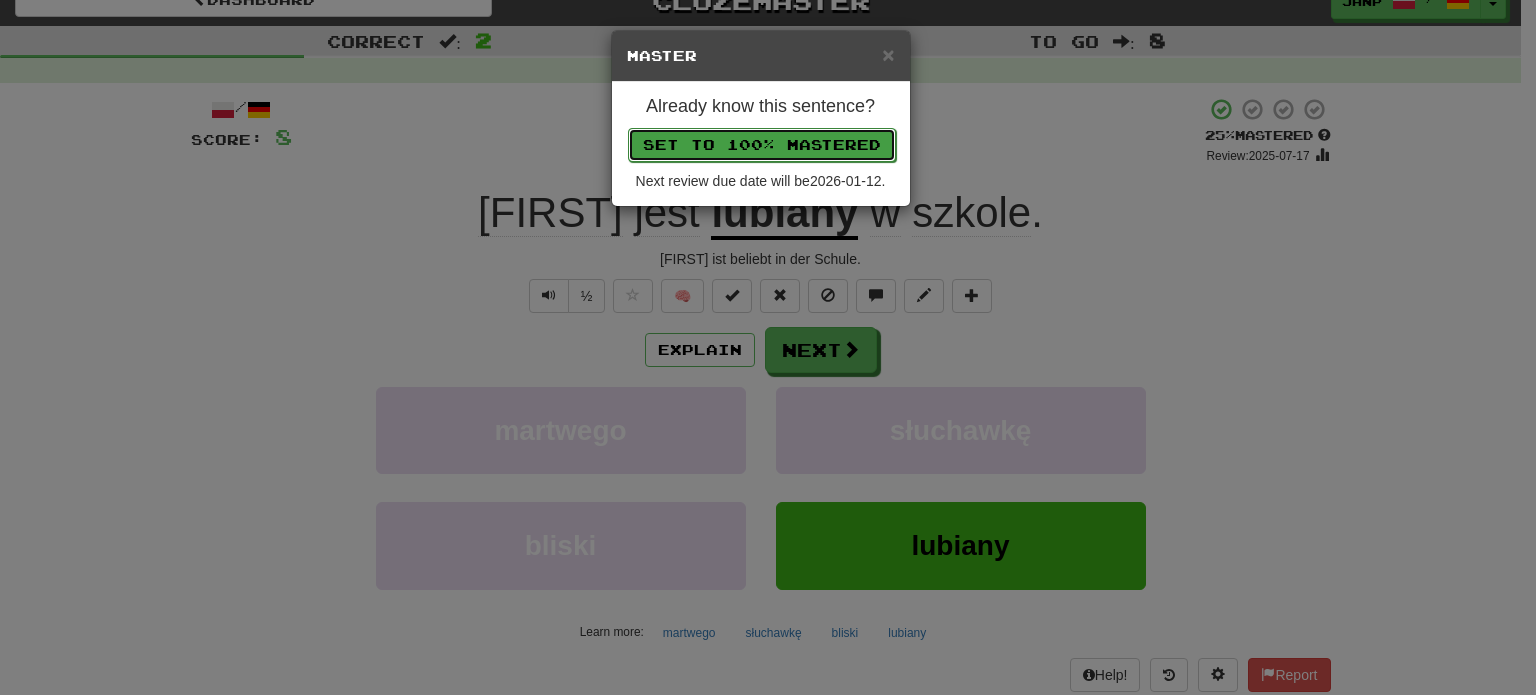 click on "Set to 100% Mastered" at bounding box center [762, 145] 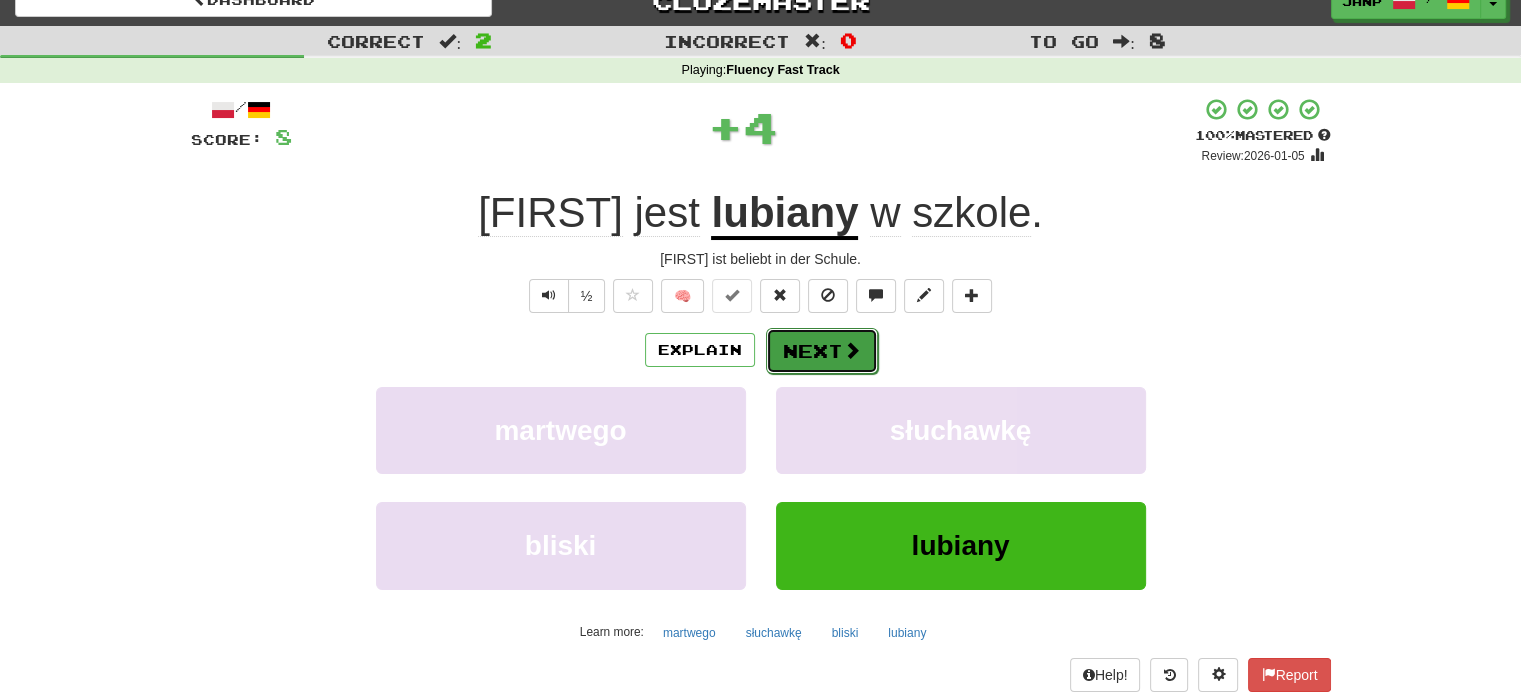 click on "Next" at bounding box center (822, 351) 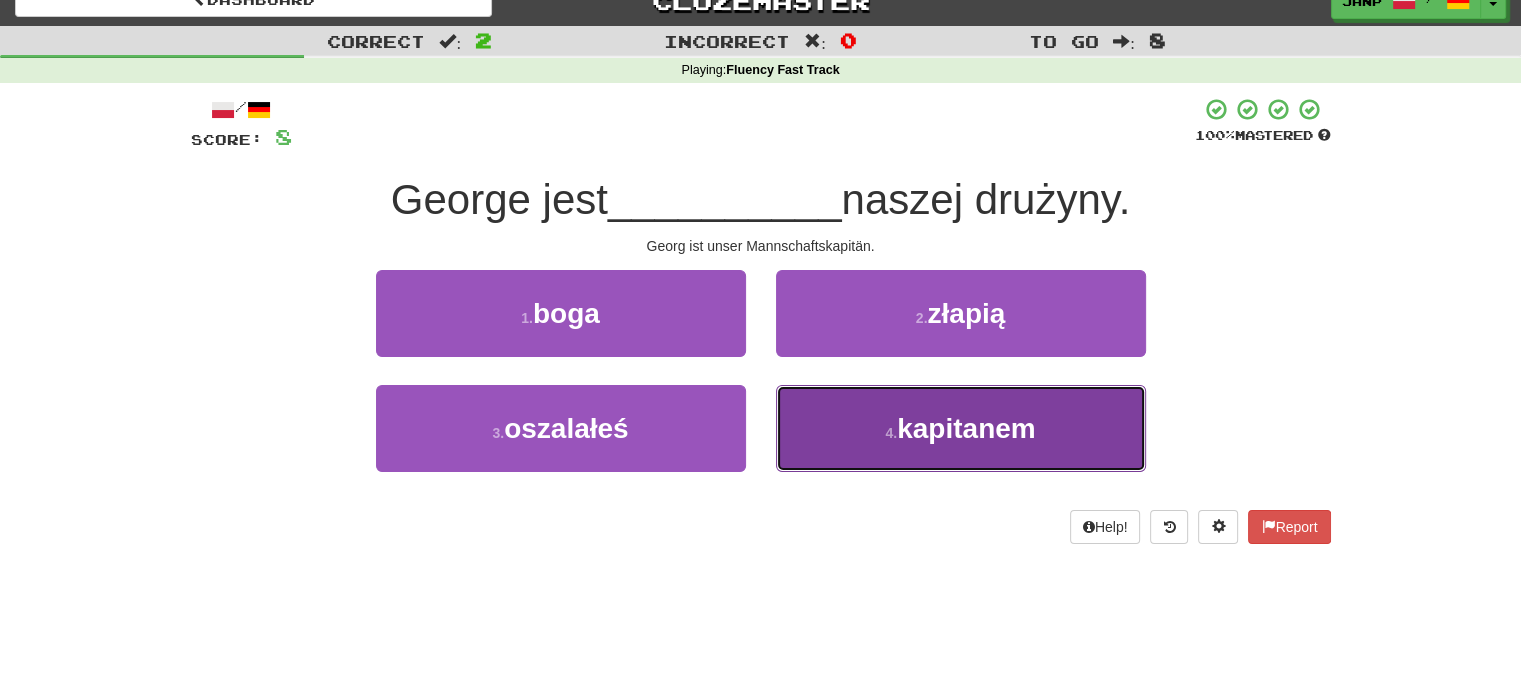 click on "4 .  kapitanem" at bounding box center [961, 428] 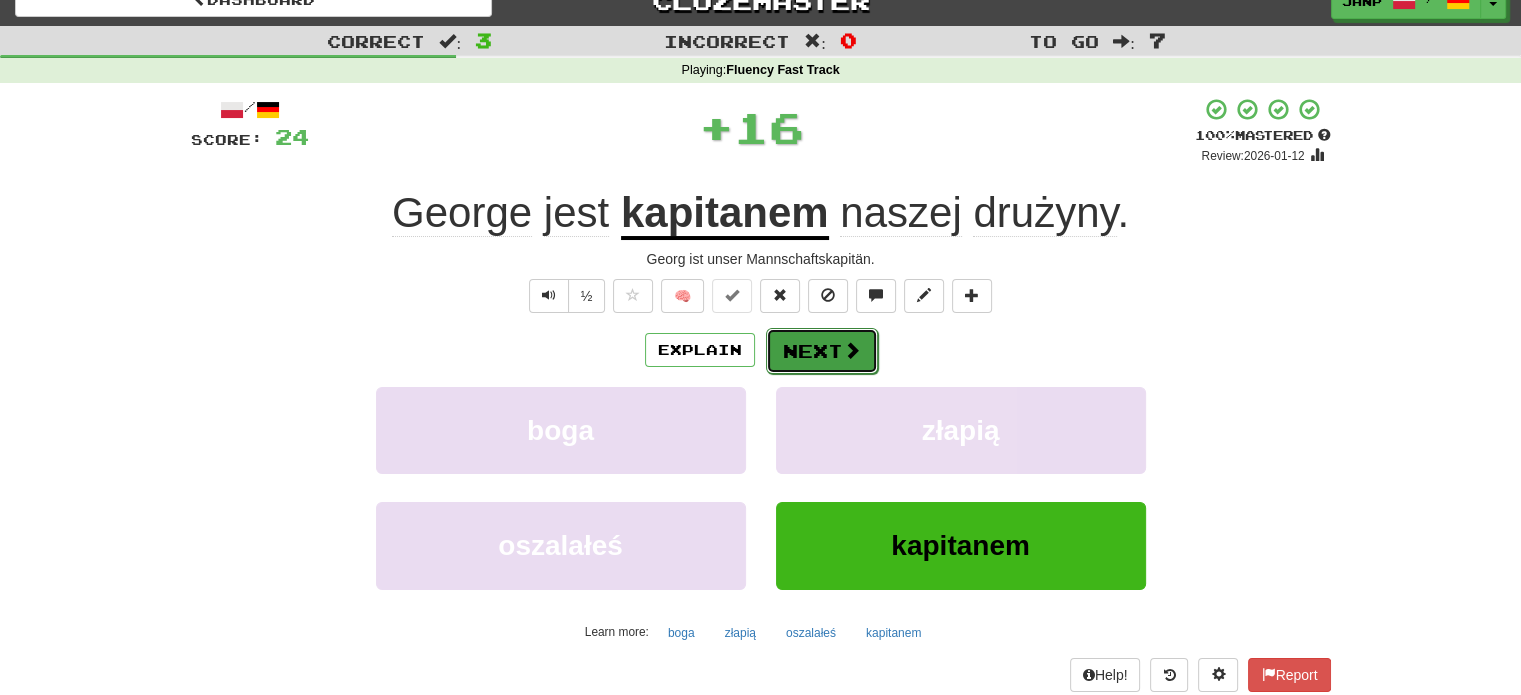 click on "Next" at bounding box center [822, 351] 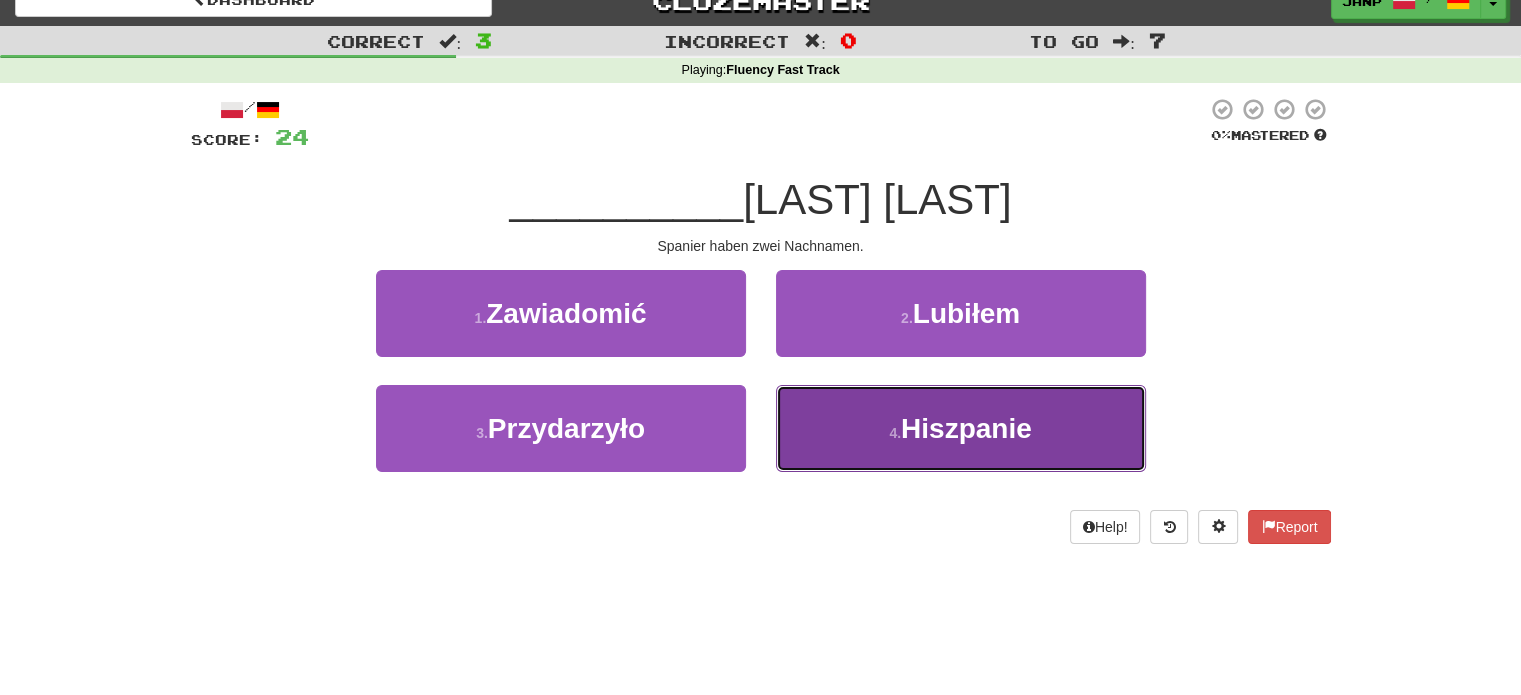 click on "Hiszpanie" at bounding box center [961, 428] 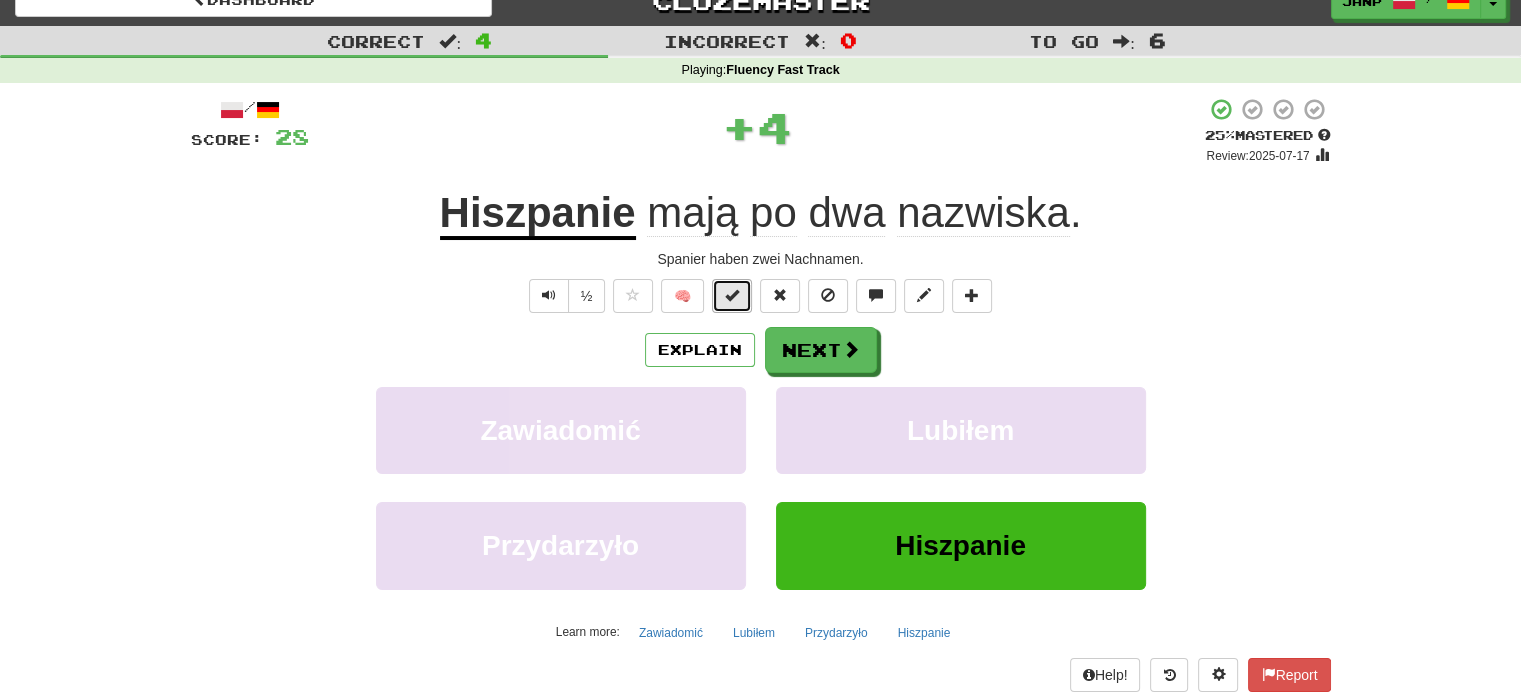 click at bounding box center (732, 295) 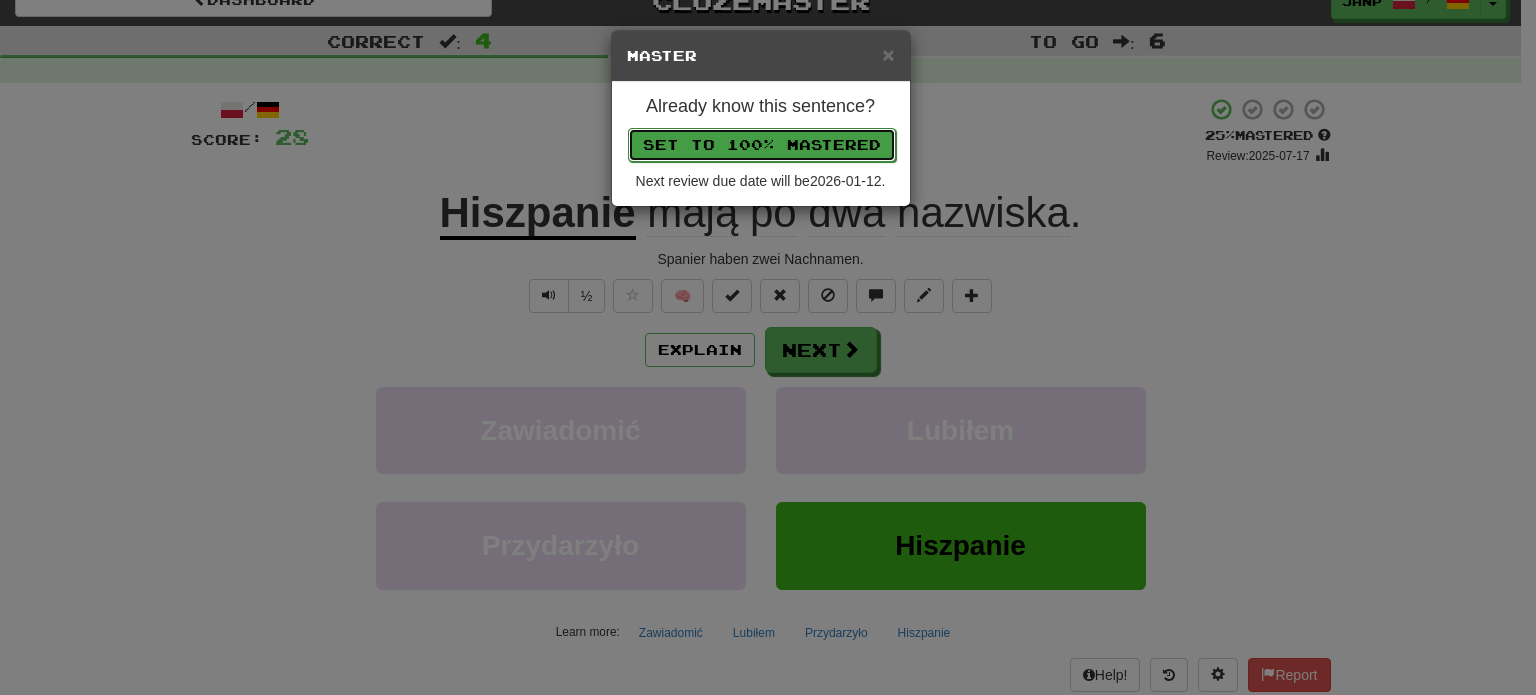 click on "Set to 100% Mastered" at bounding box center [762, 145] 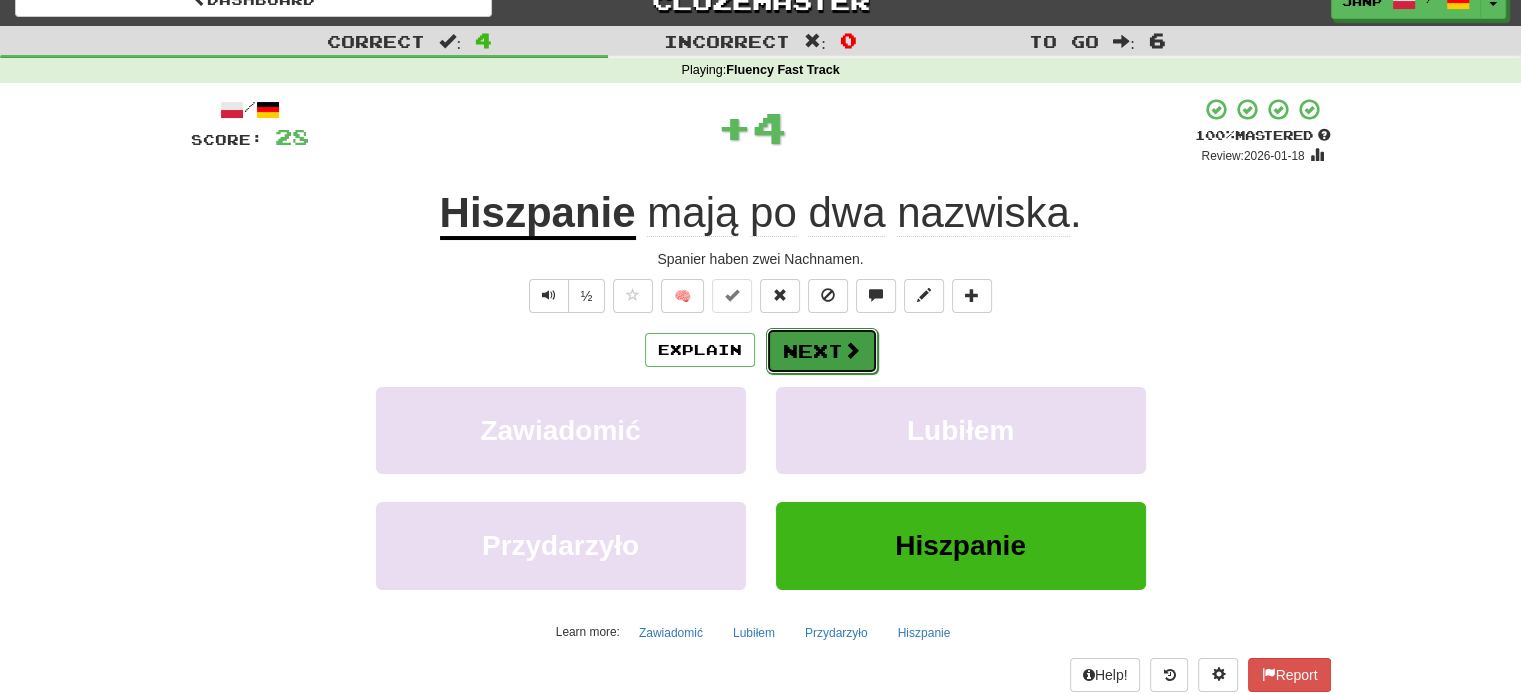 click on "Next" at bounding box center (822, 351) 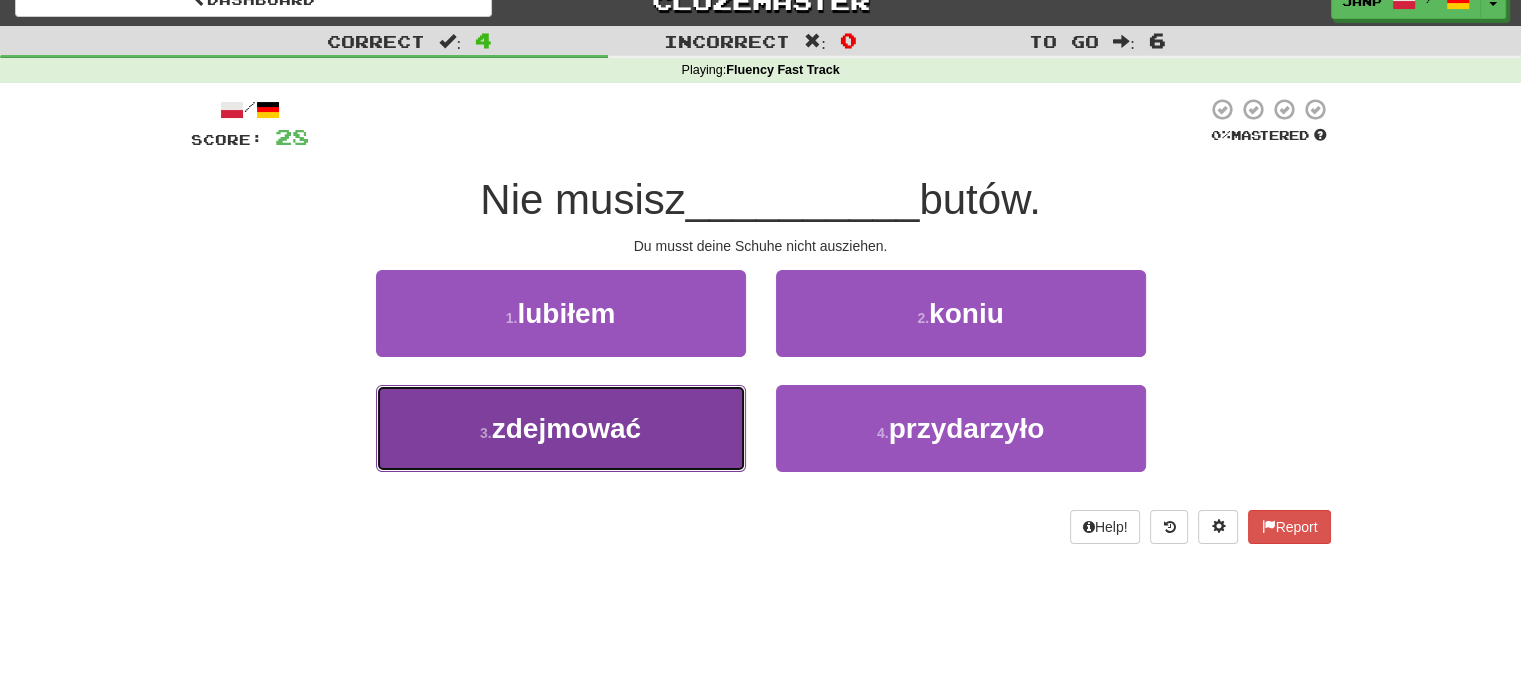 click on "3 .  zdejmować" at bounding box center (561, 428) 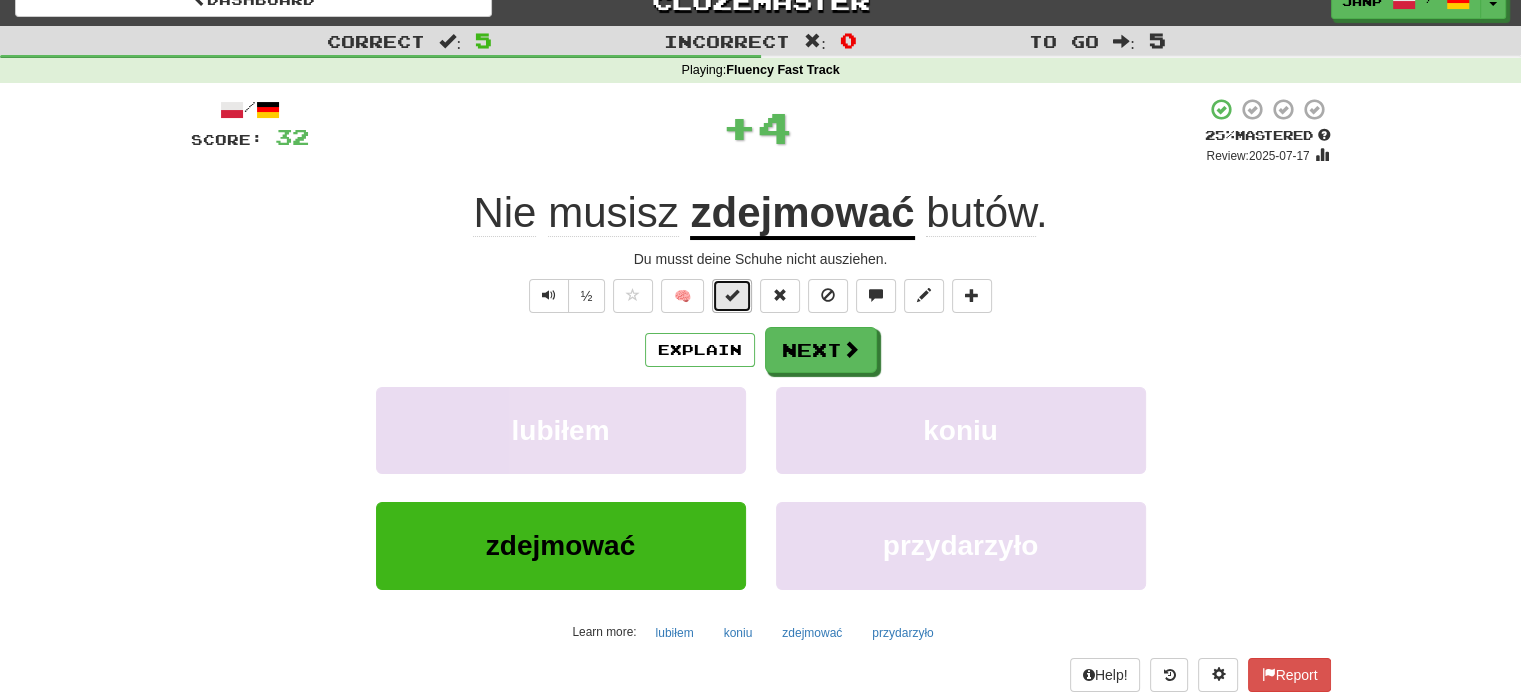 click at bounding box center (732, 295) 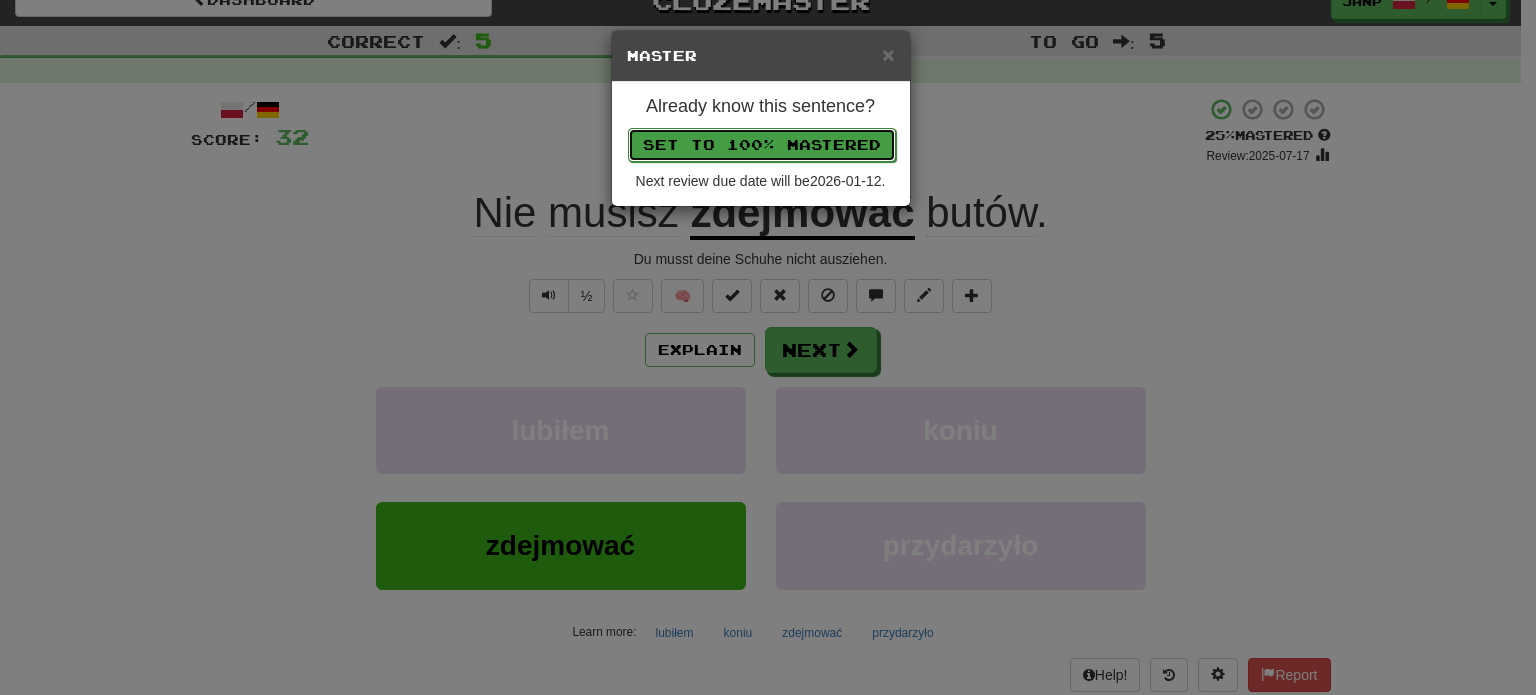 click on "Set to 100% Mastered" at bounding box center (762, 145) 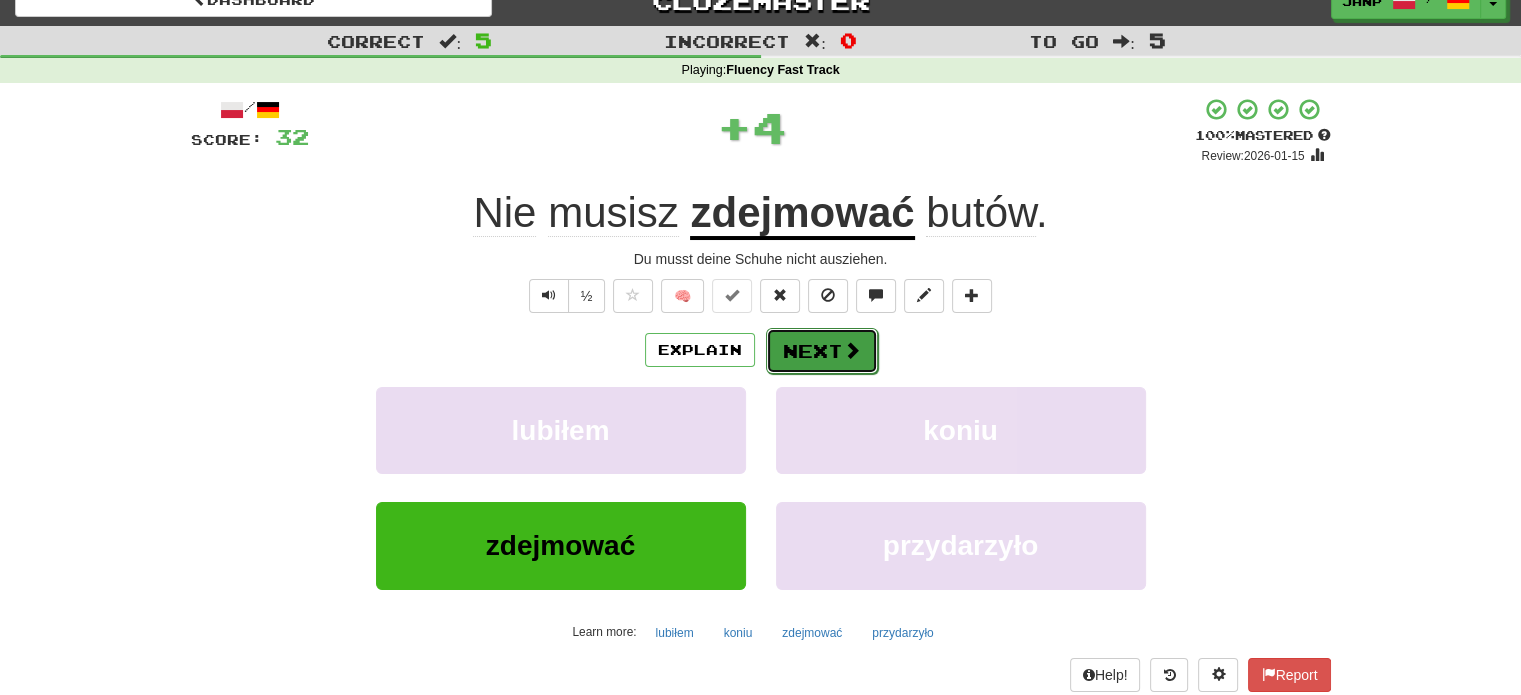 click on "Next" at bounding box center (822, 351) 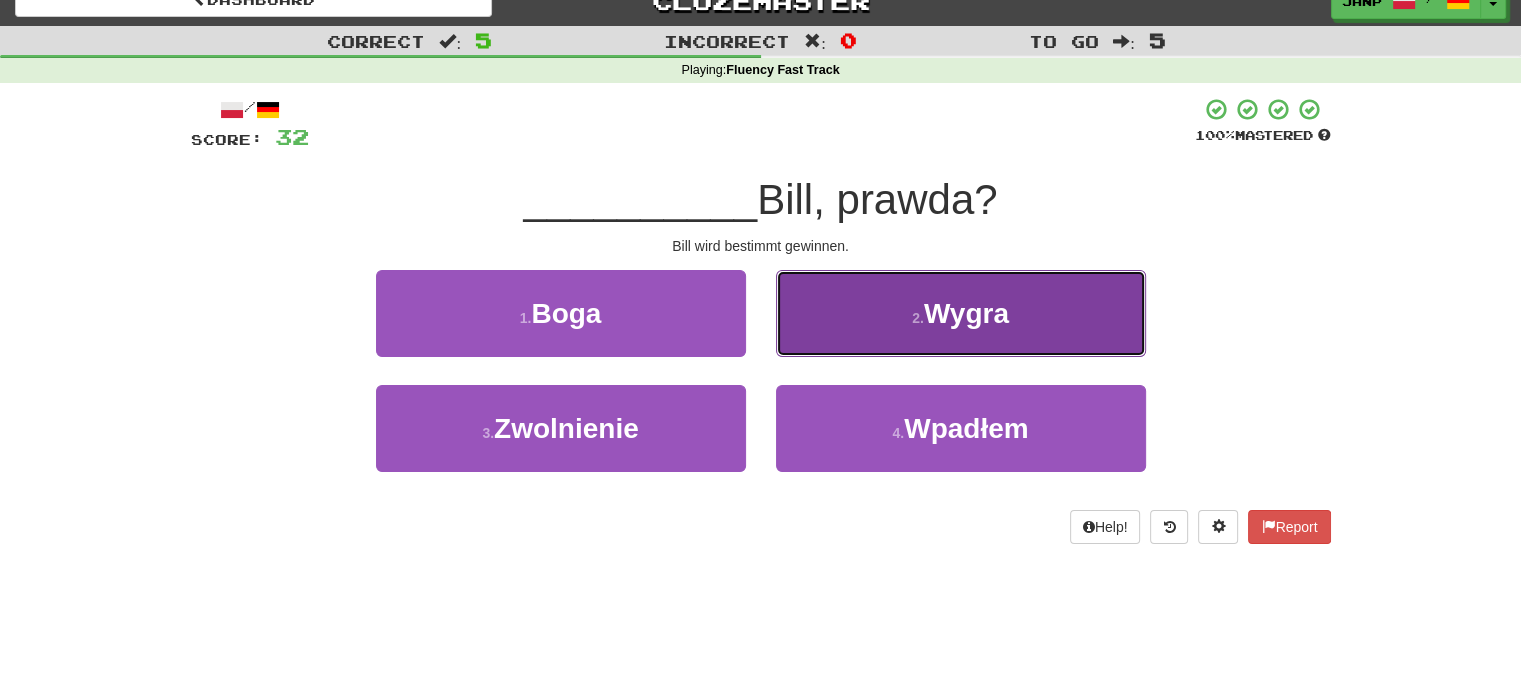 click on "2 . Wygra" at bounding box center [961, 313] 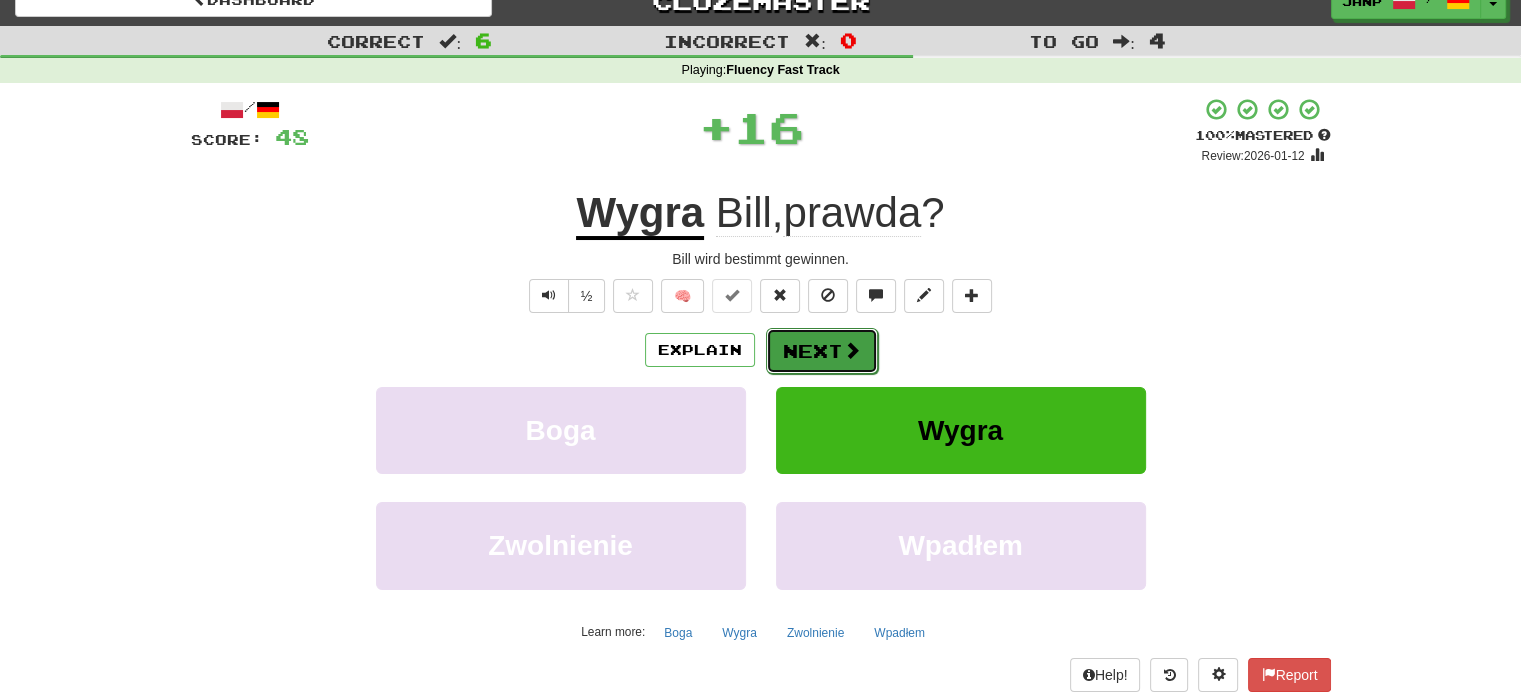 click on "Next" at bounding box center [822, 351] 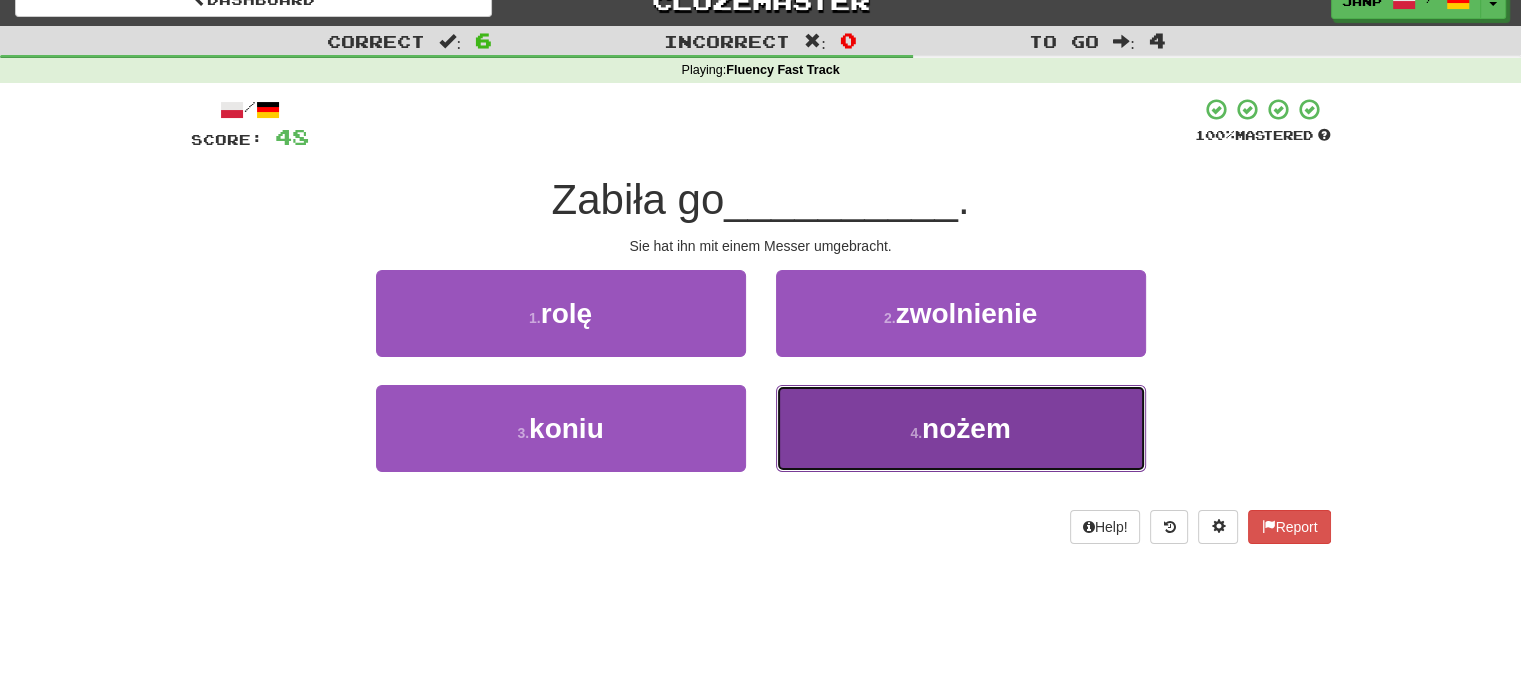 click on "4 .  nożem" at bounding box center (961, 428) 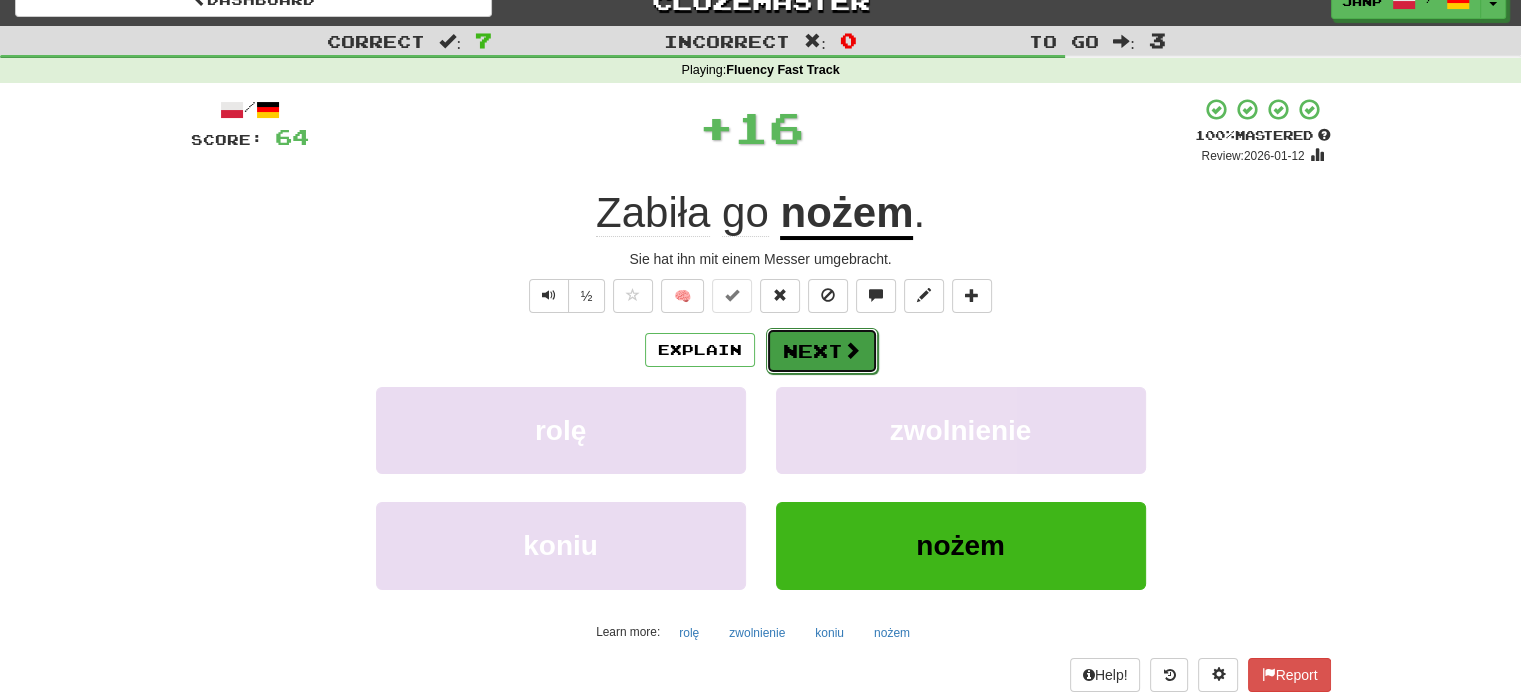 click on "Next" at bounding box center (822, 351) 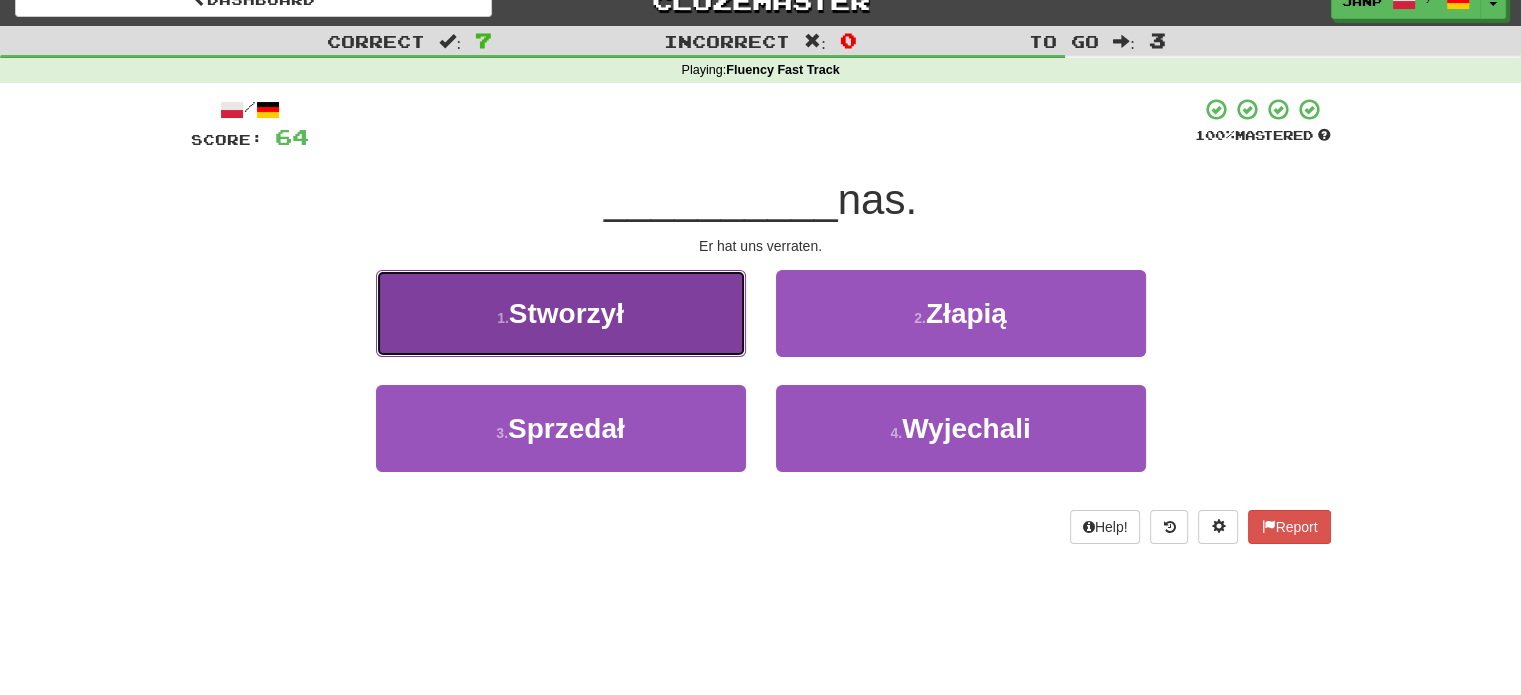 click on "Stworzył" at bounding box center (566, 313) 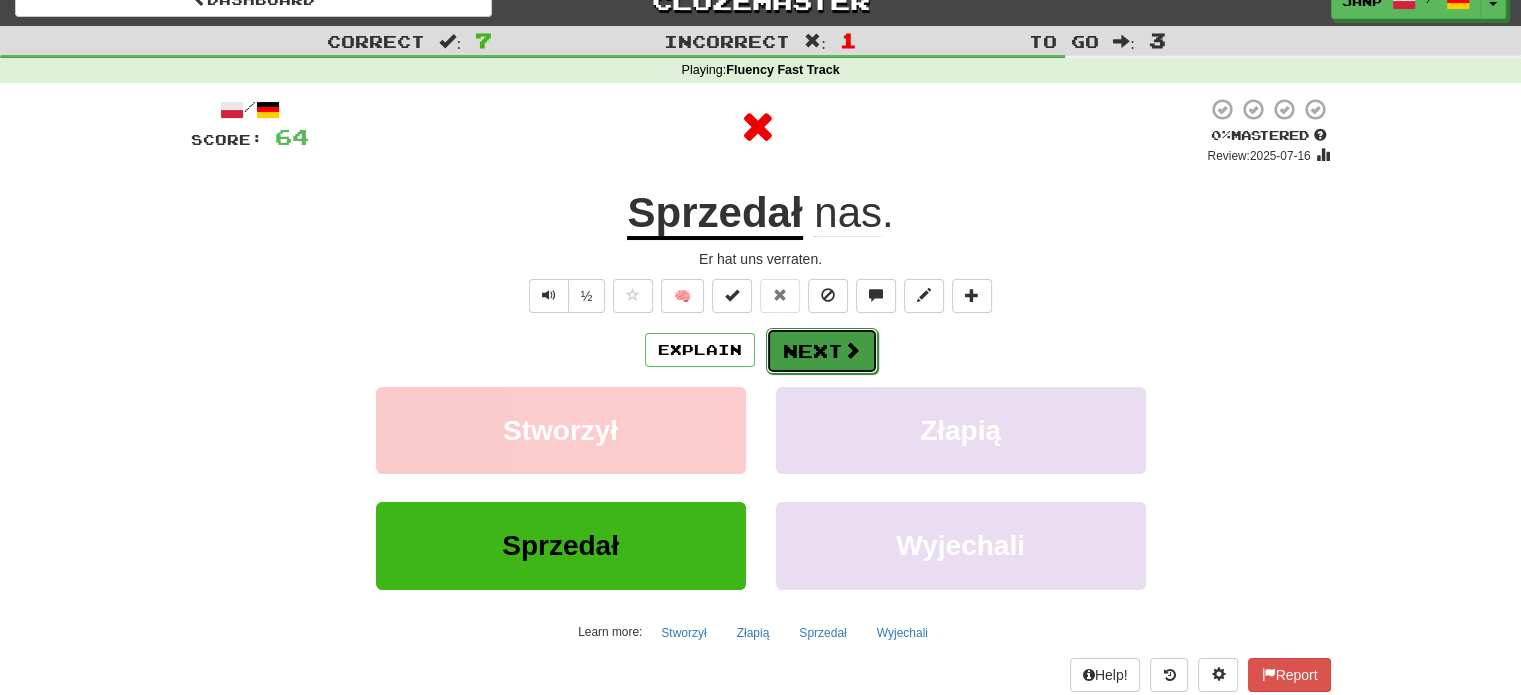click on "Next" at bounding box center (822, 351) 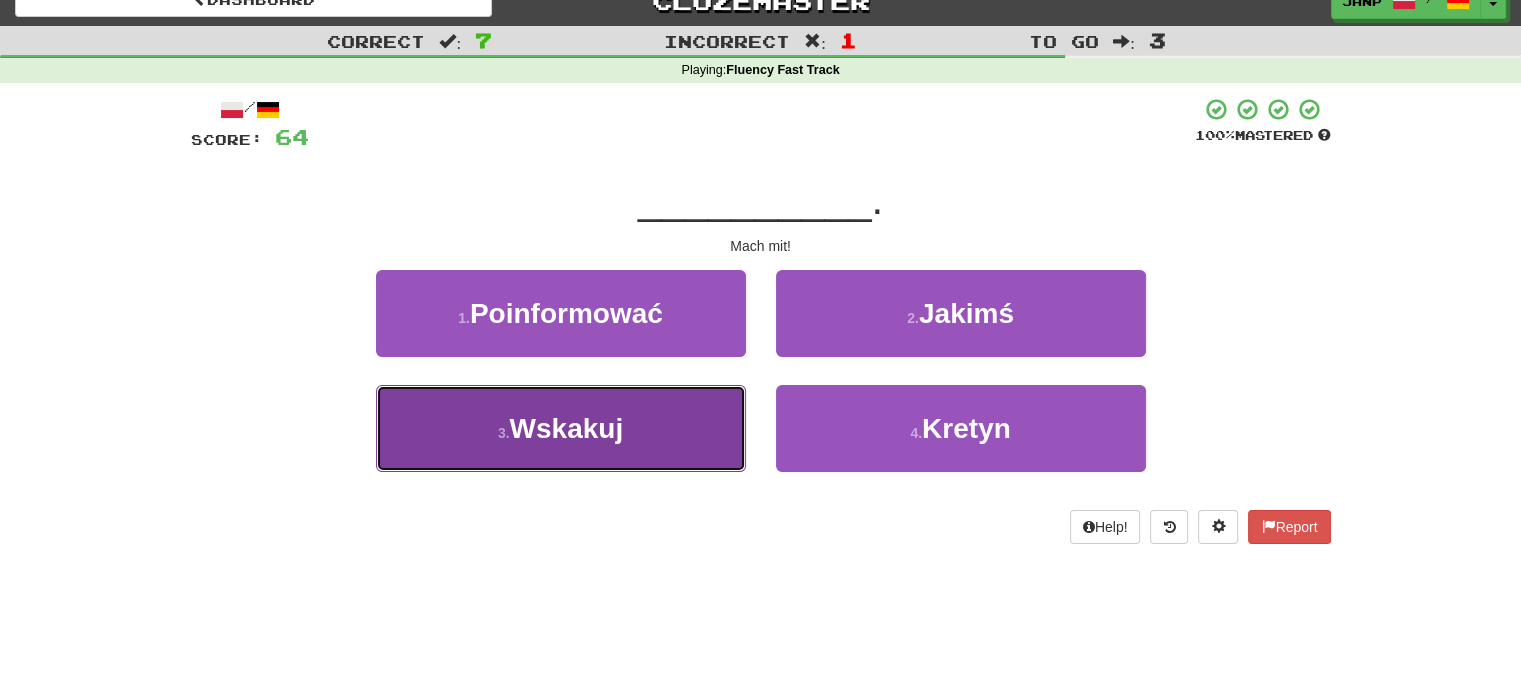 click on "3 .  Wskakuj" at bounding box center (561, 428) 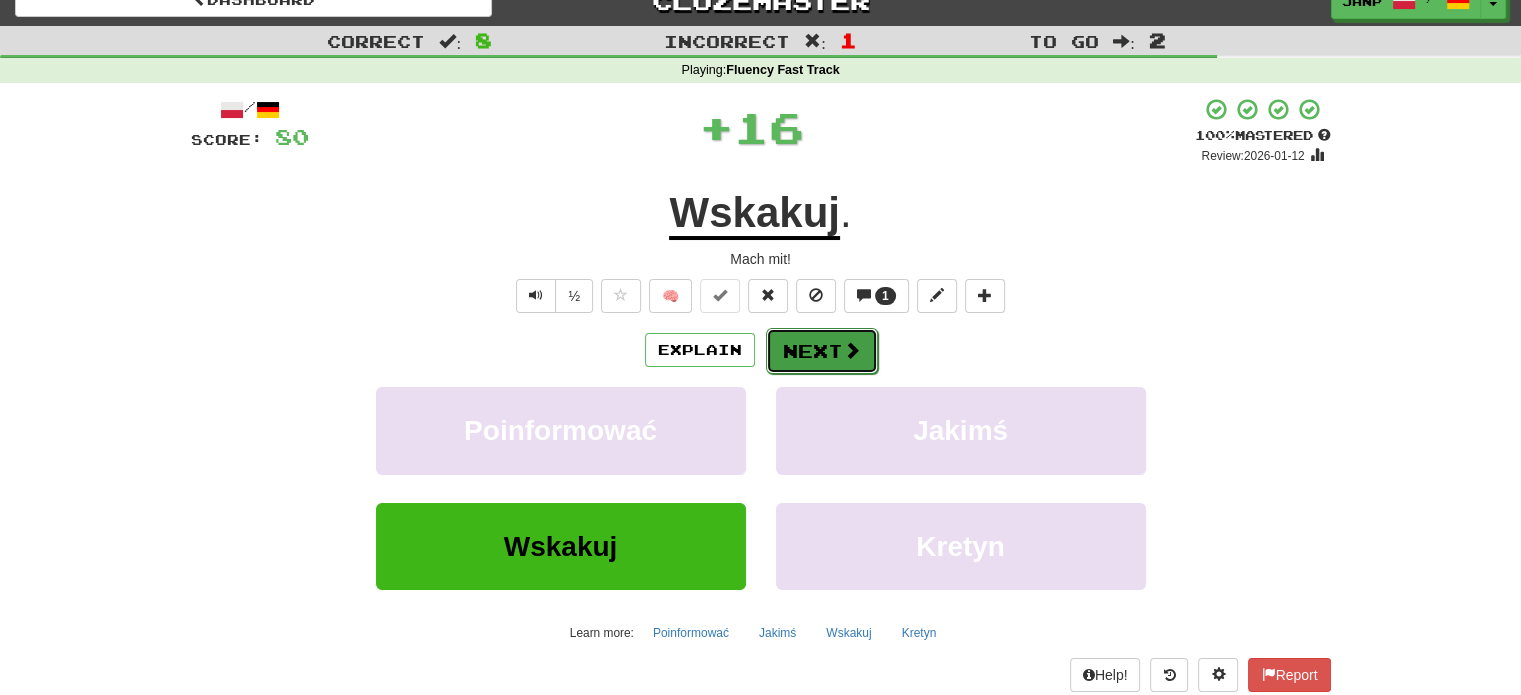 click on "Next" at bounding box center (822, 351) 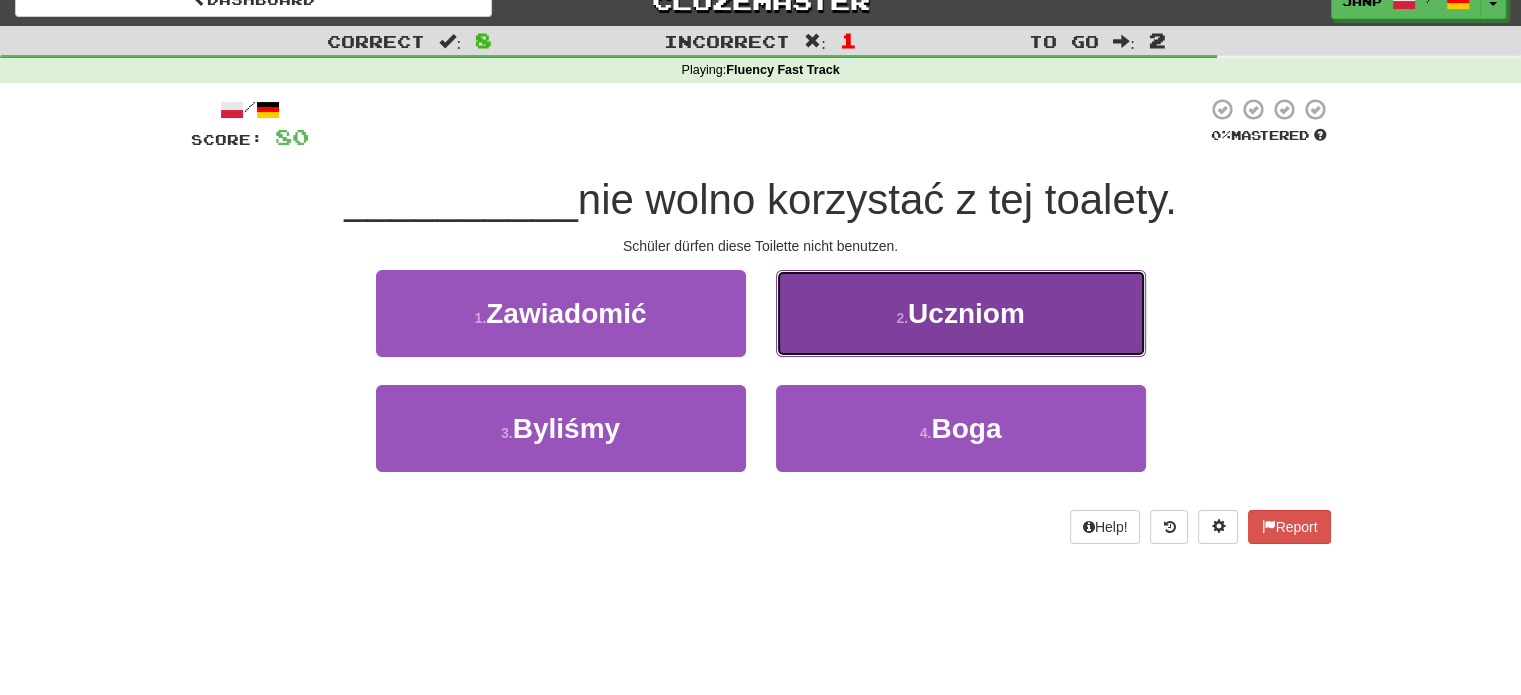 click on "2 .  Uczniom" at bounding box center [961, 313] 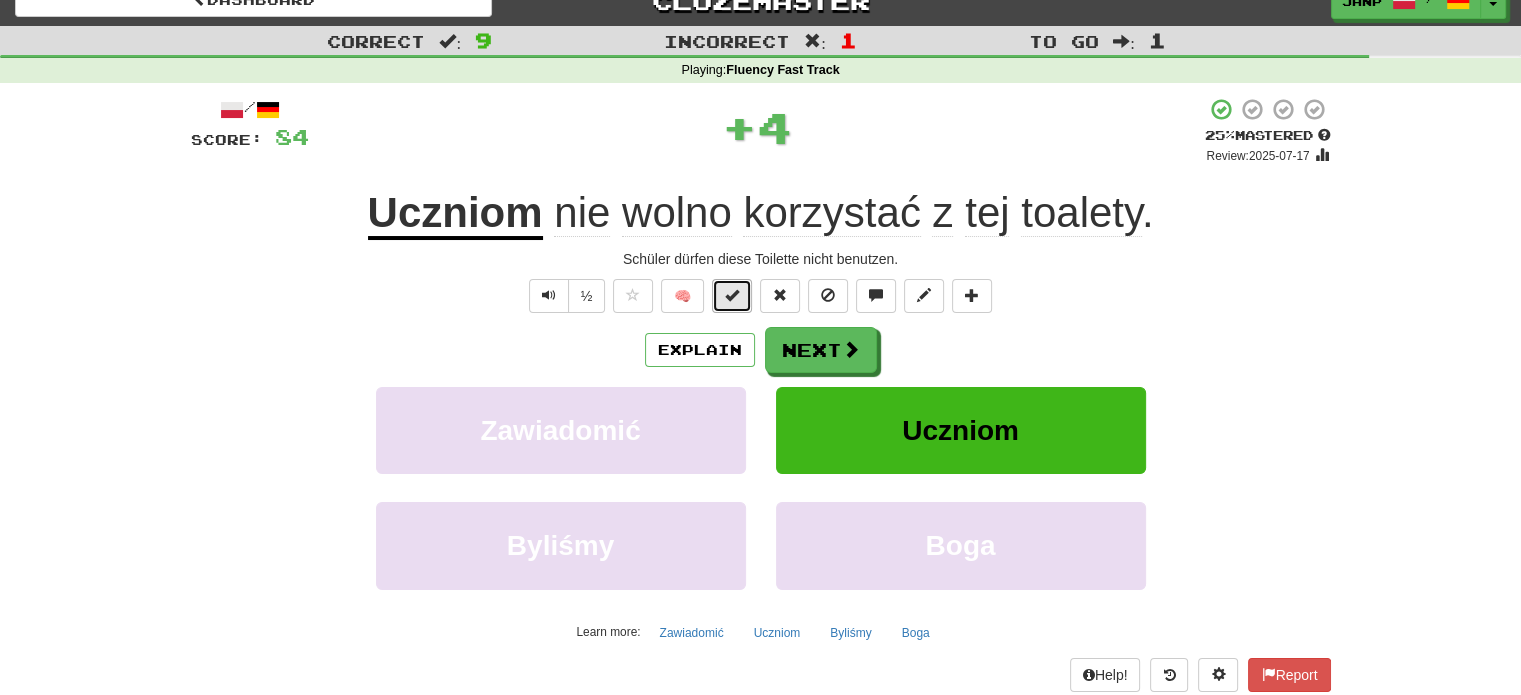 click at bounding box center [732, 296] 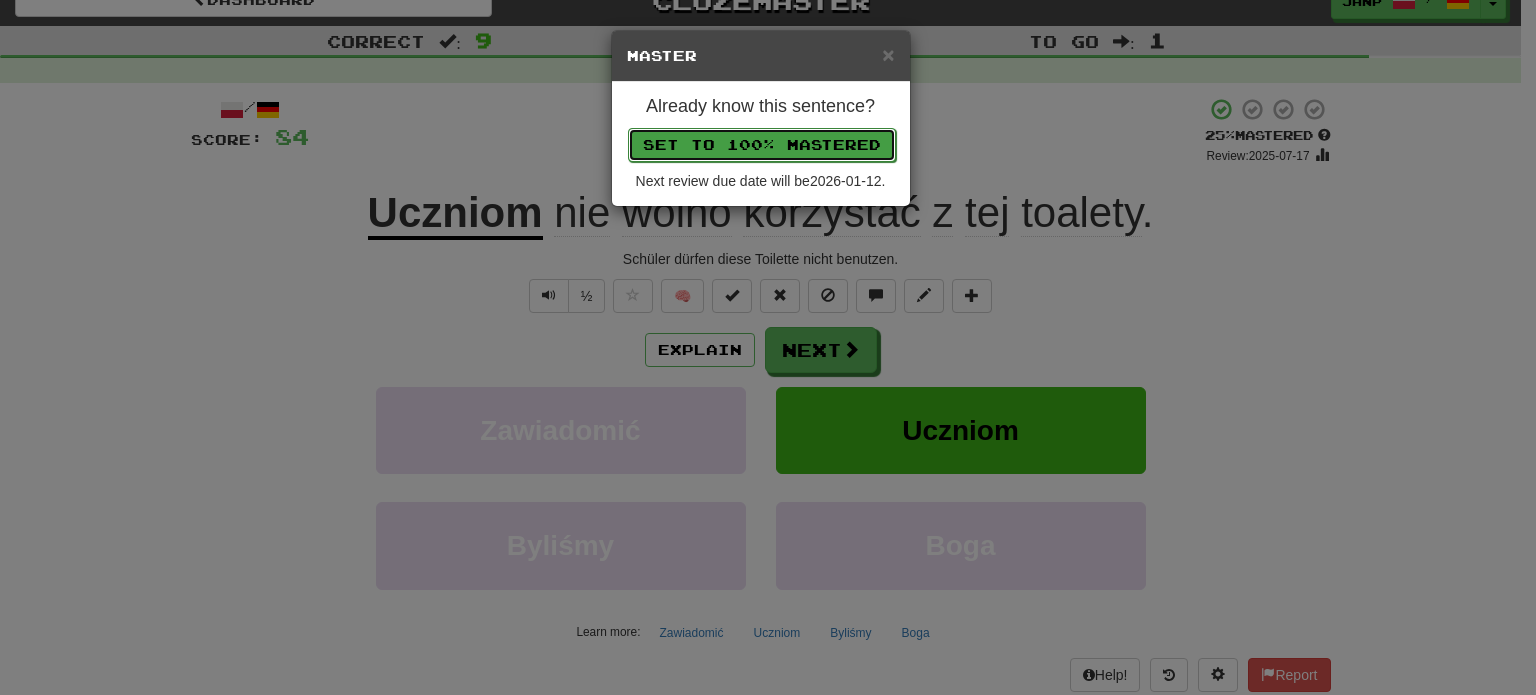 click on "Set to 100% Mastered" at bounding box center [762, 145] 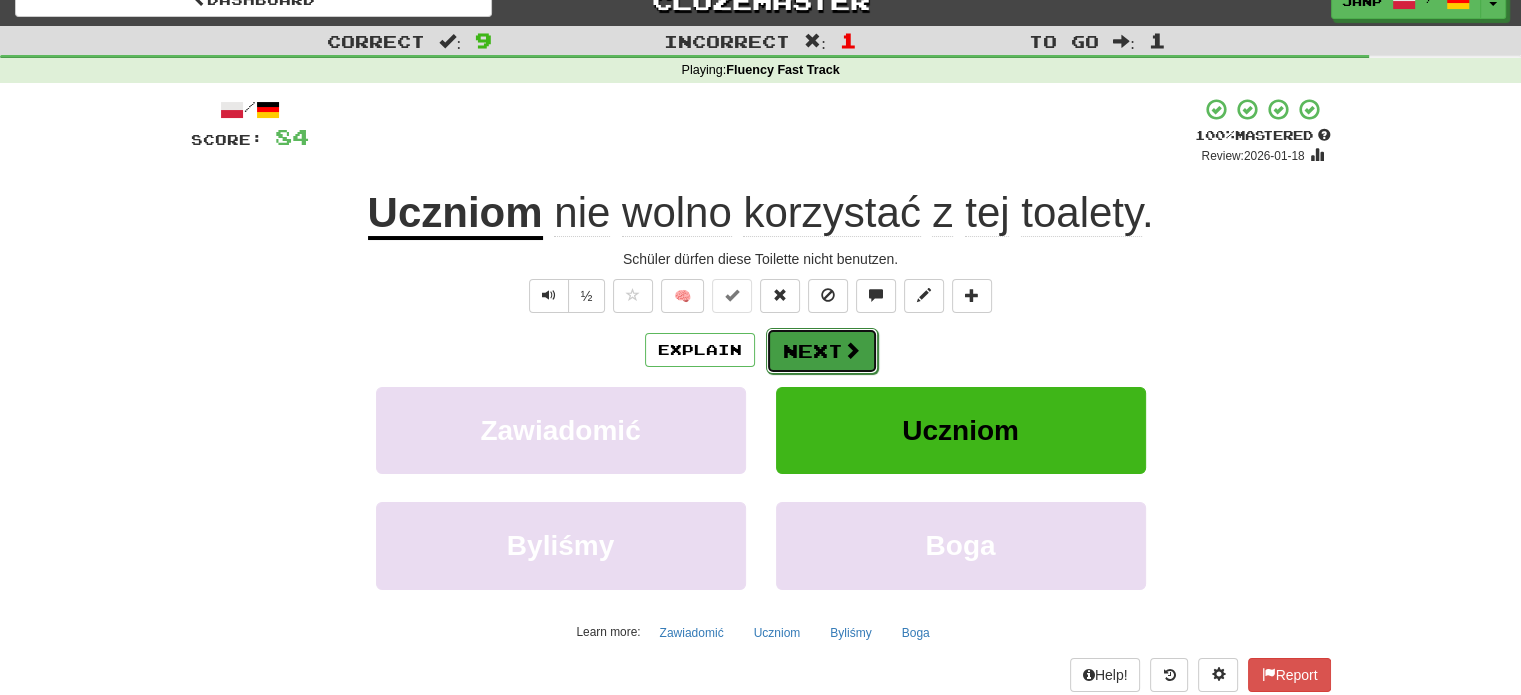 click on "Next" at bounding box center (822, 351) 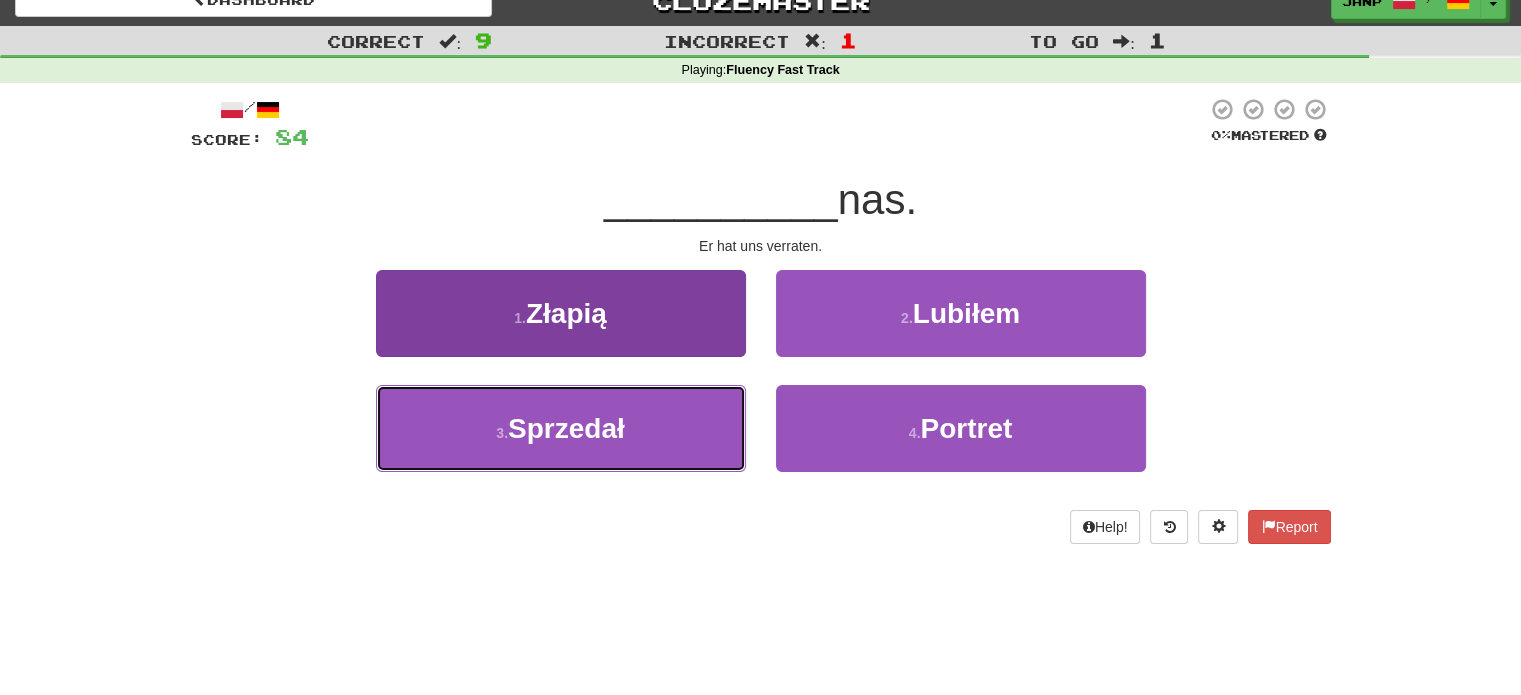 click on "3 . Sprzedał" at bounding box center (561, 428) 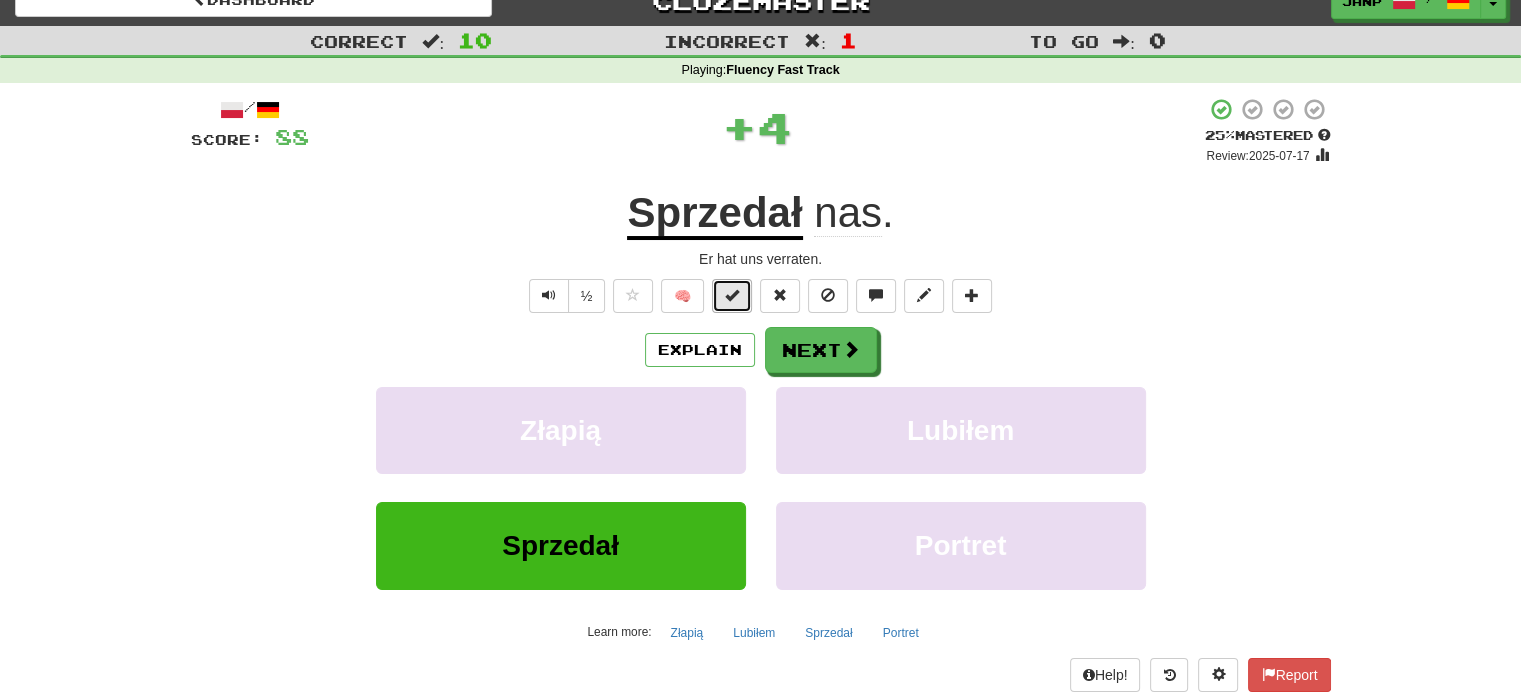 click at bounding box center (732, 295) 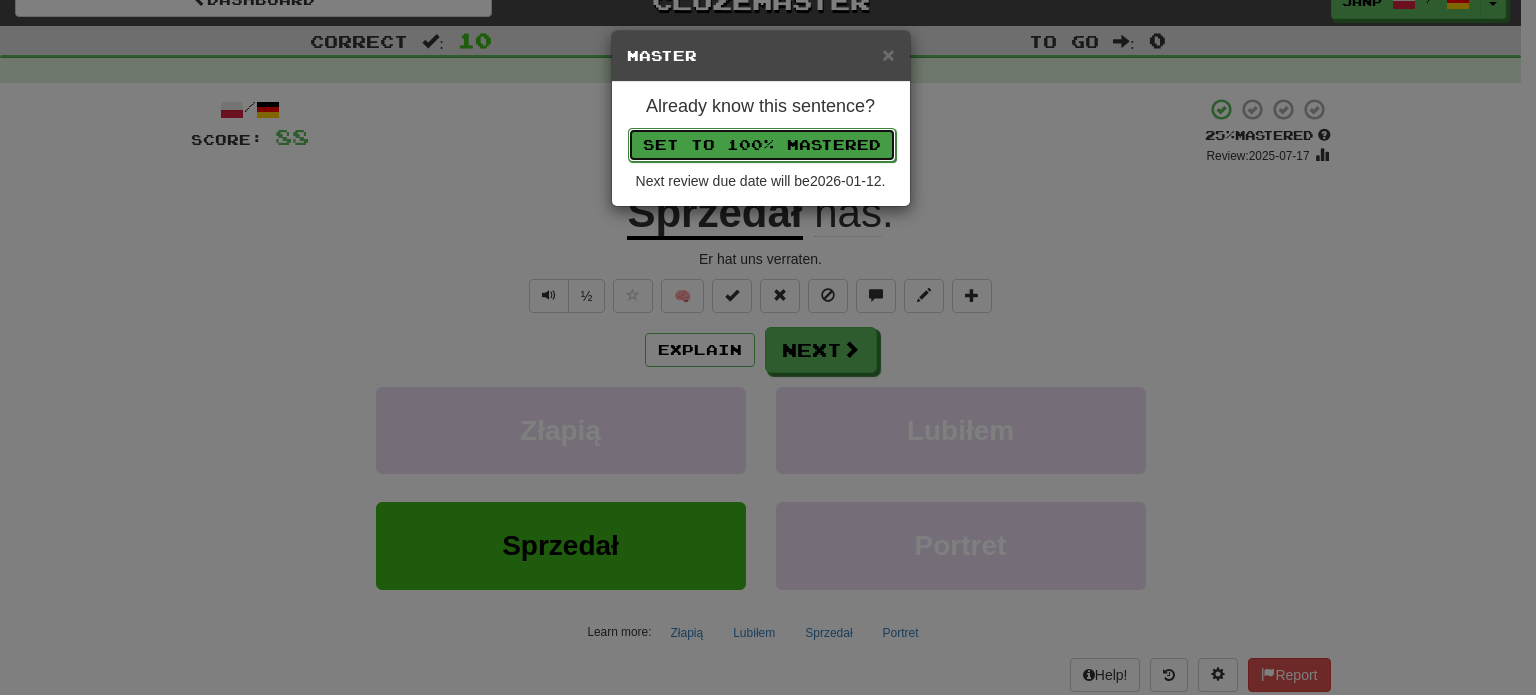 click on "Set to 100% Mastered" at bounding box center (762, 145) 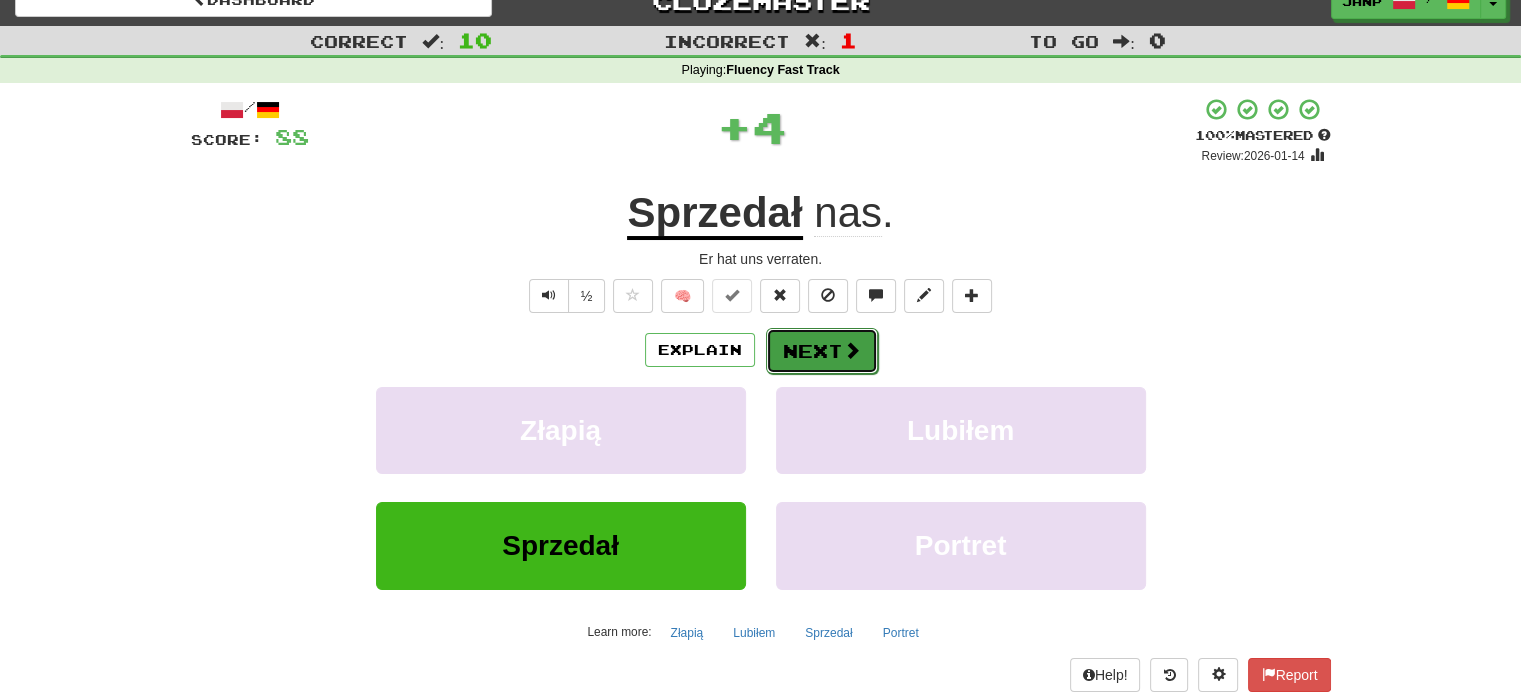 click on "Next" at bounding box center (822, 351) 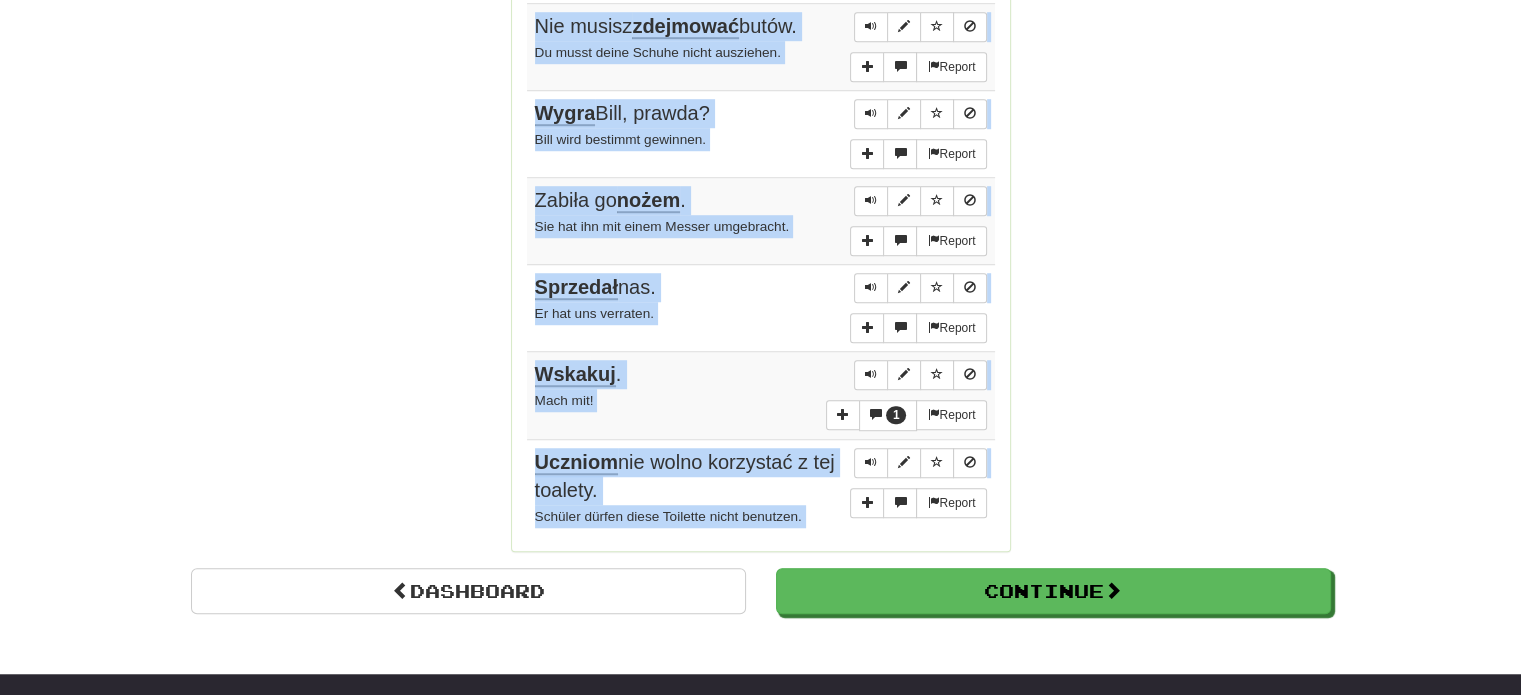 scroll, scrollTop: 1476, scrollLeft: 0, axis: vertical 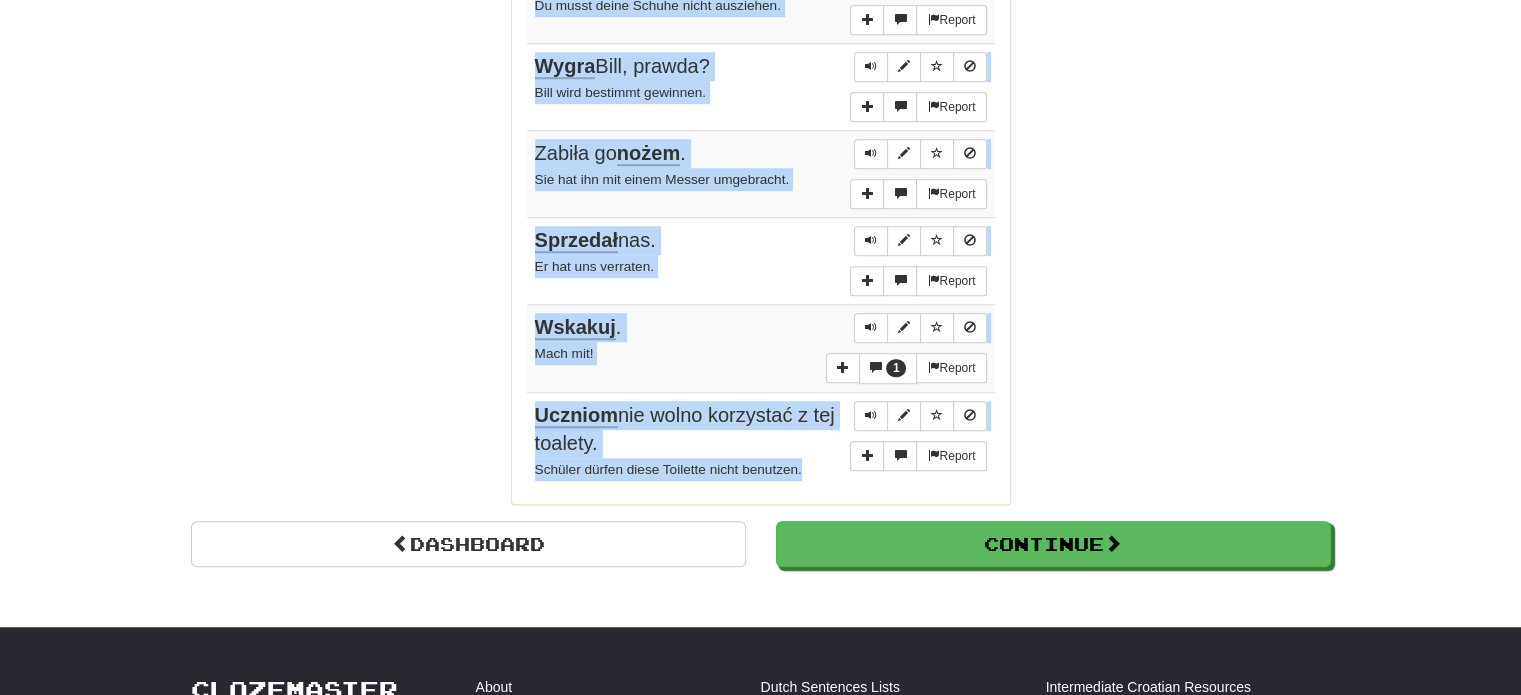 drag, startPoint x: 531, startPoint y: 268, endPoint x: 817, endPoint y: 473, distance: 351.88208 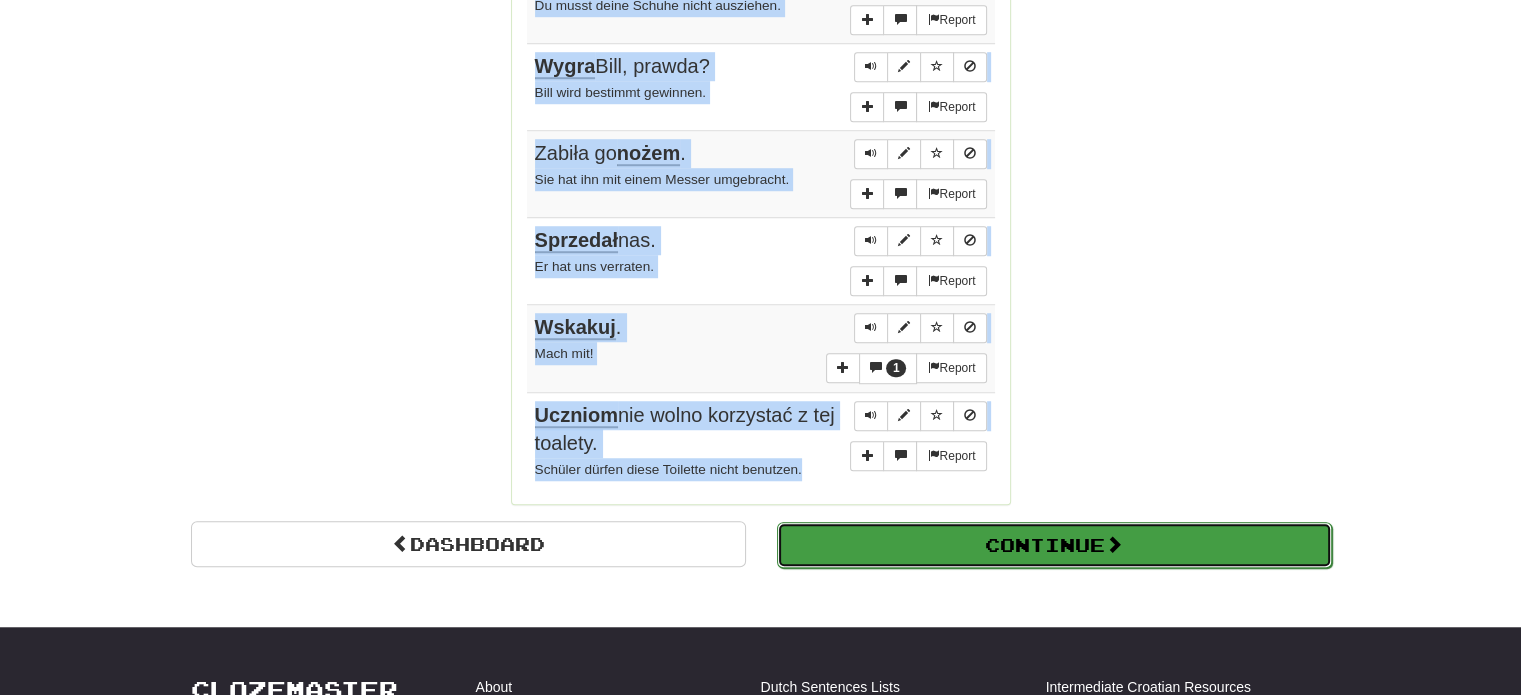 click on "Continue" at bounding box center [1054, 545] 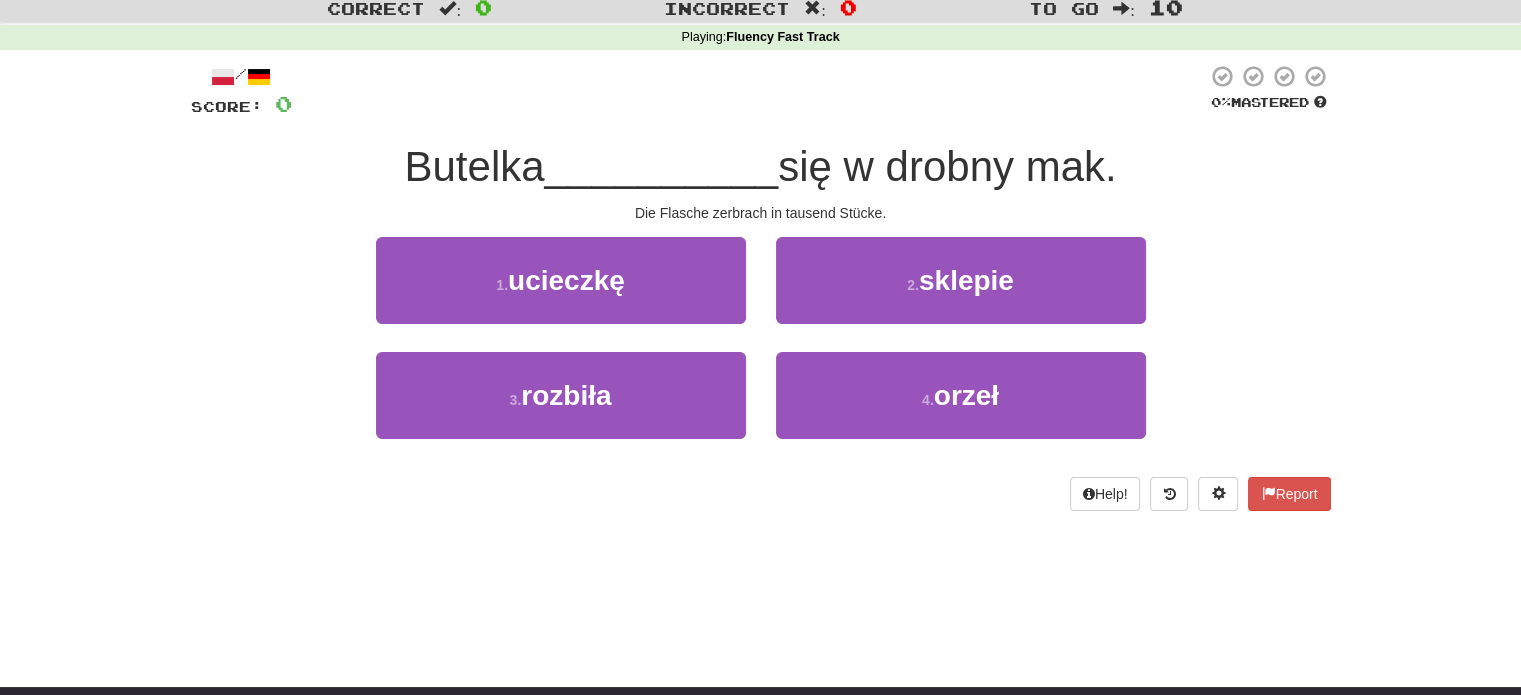 scroll, scrollTop: 11, scrollLeft: 0, axis: vertical 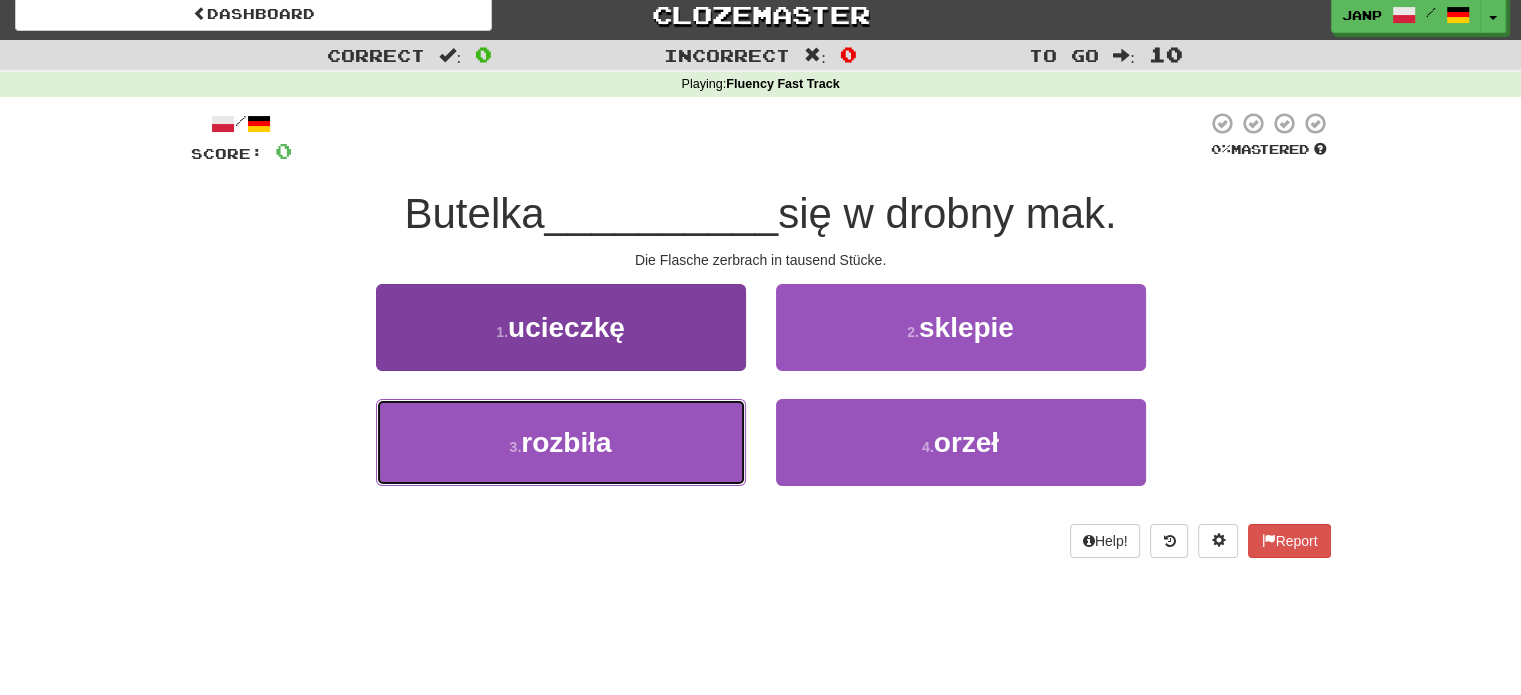 click on "rozbiła" at bounding box center [561, 442] 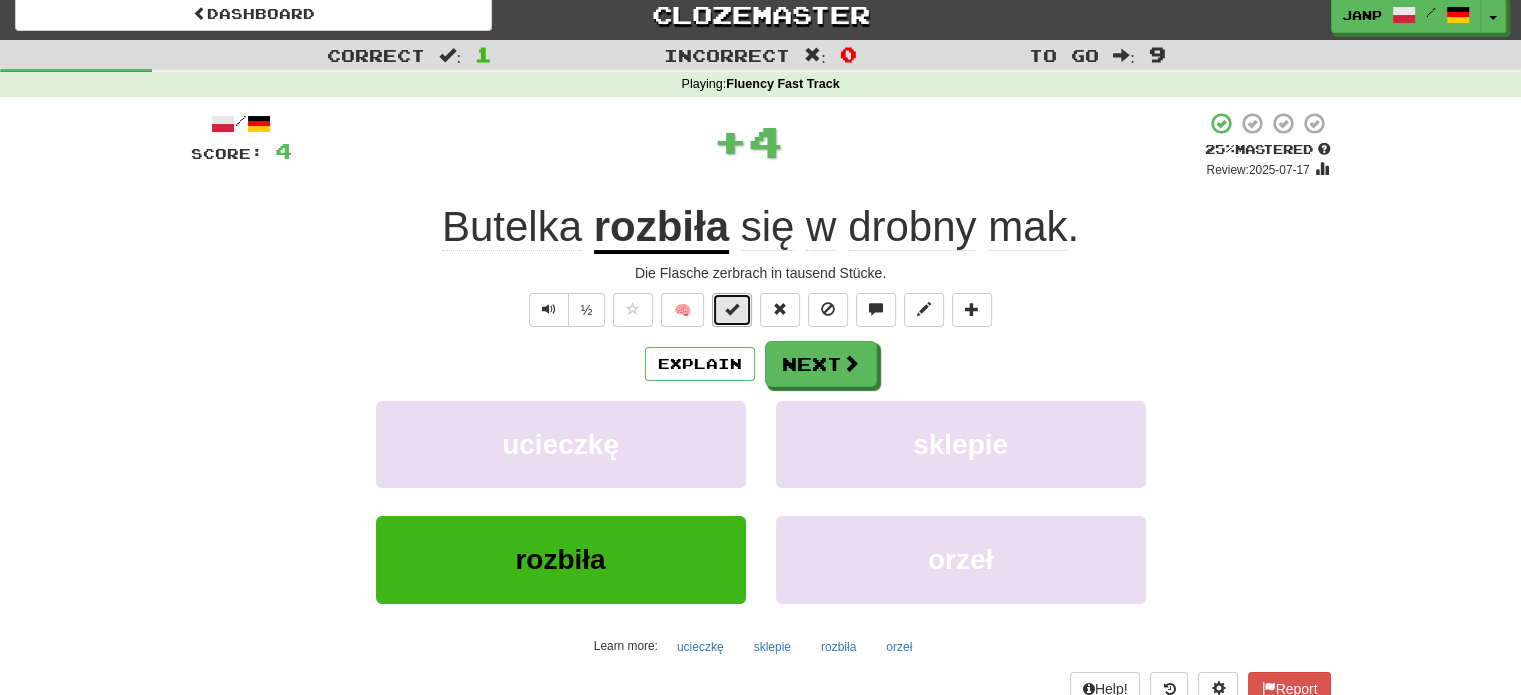 click at bounding box center [732, 309] 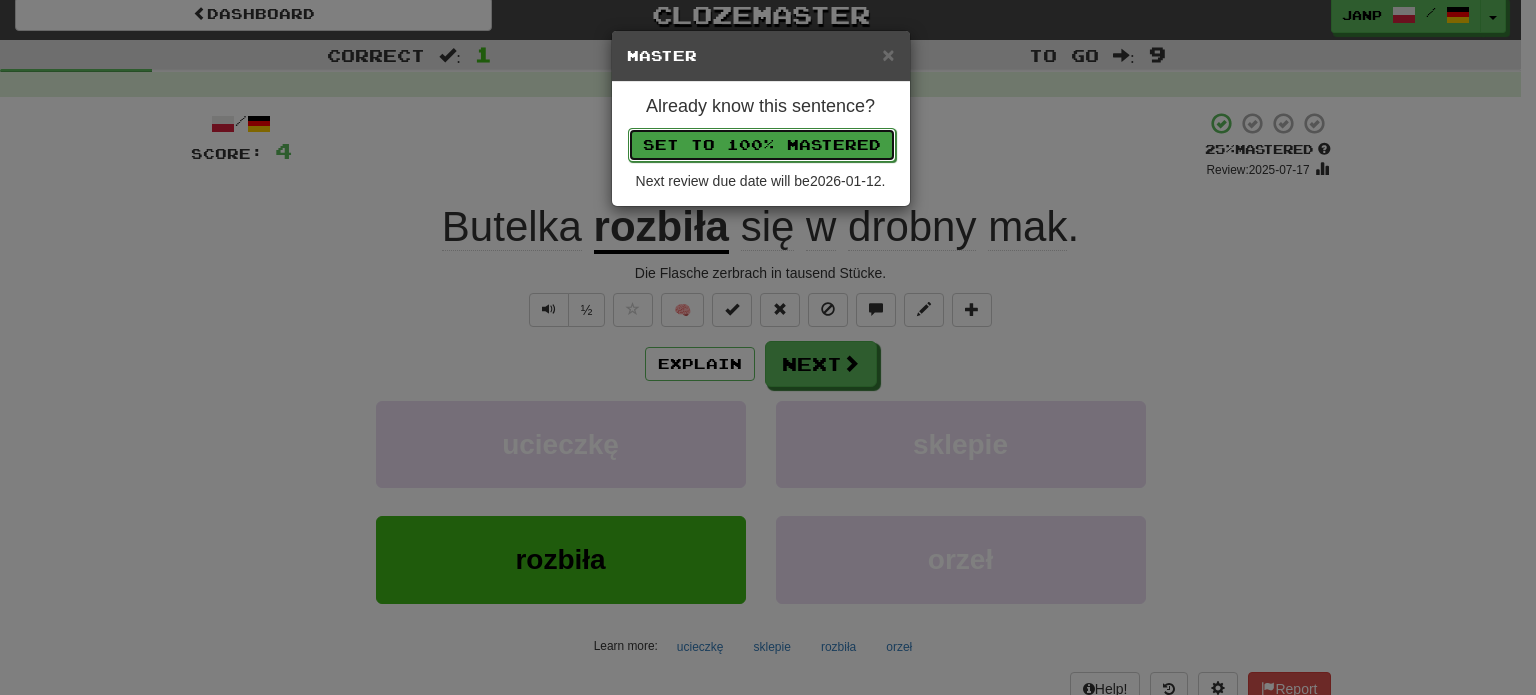 click on "Set to 100% Mastered" at bounding box center [762, 145] 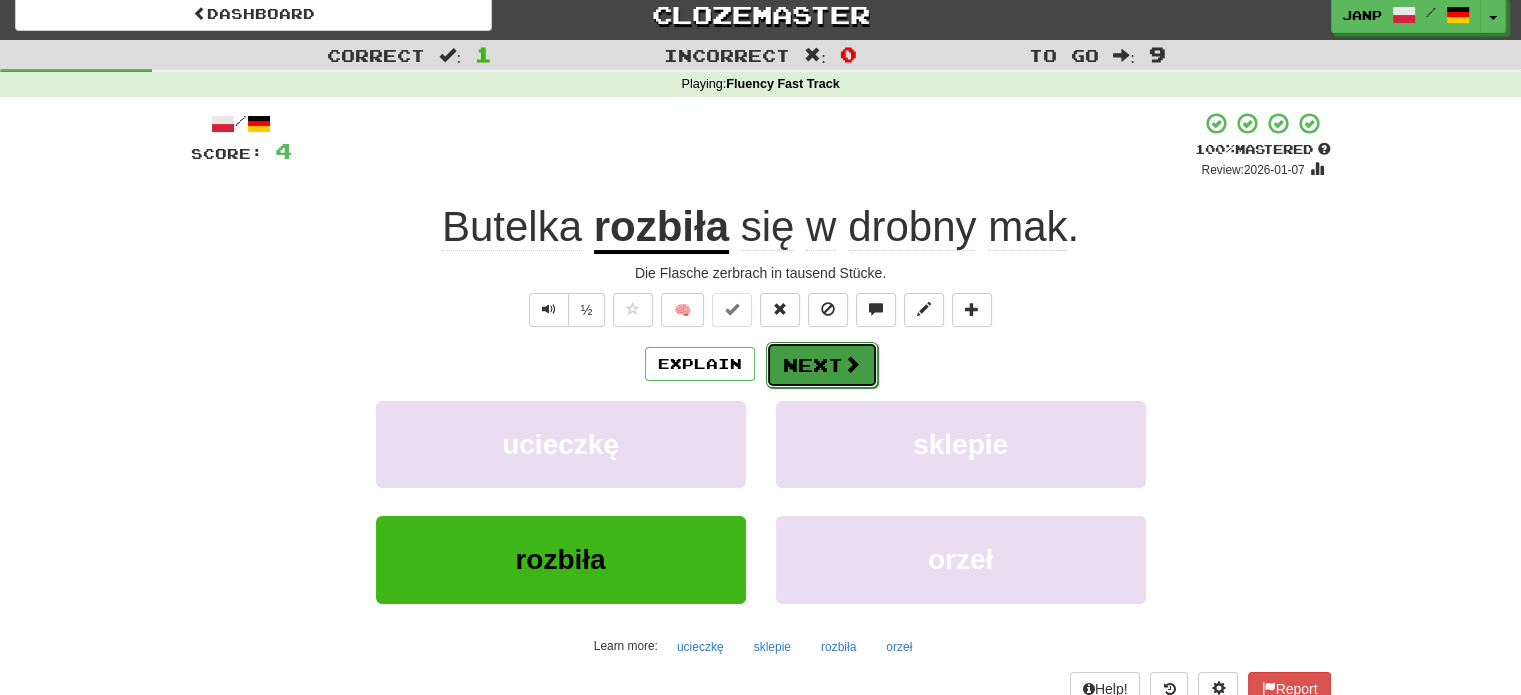 click on "Next" at bounding box center [822, 365] 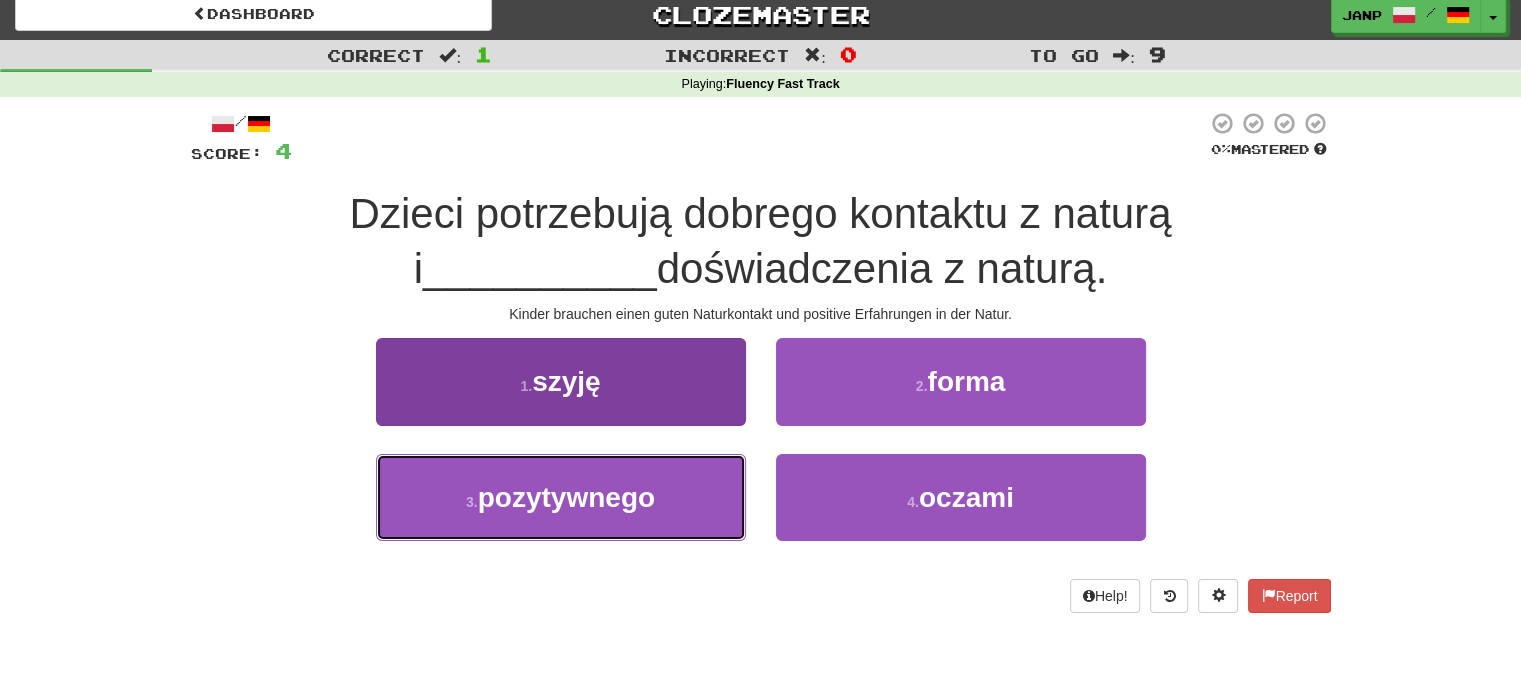 click on "pozytywnego" at bounding box center (561, 497) 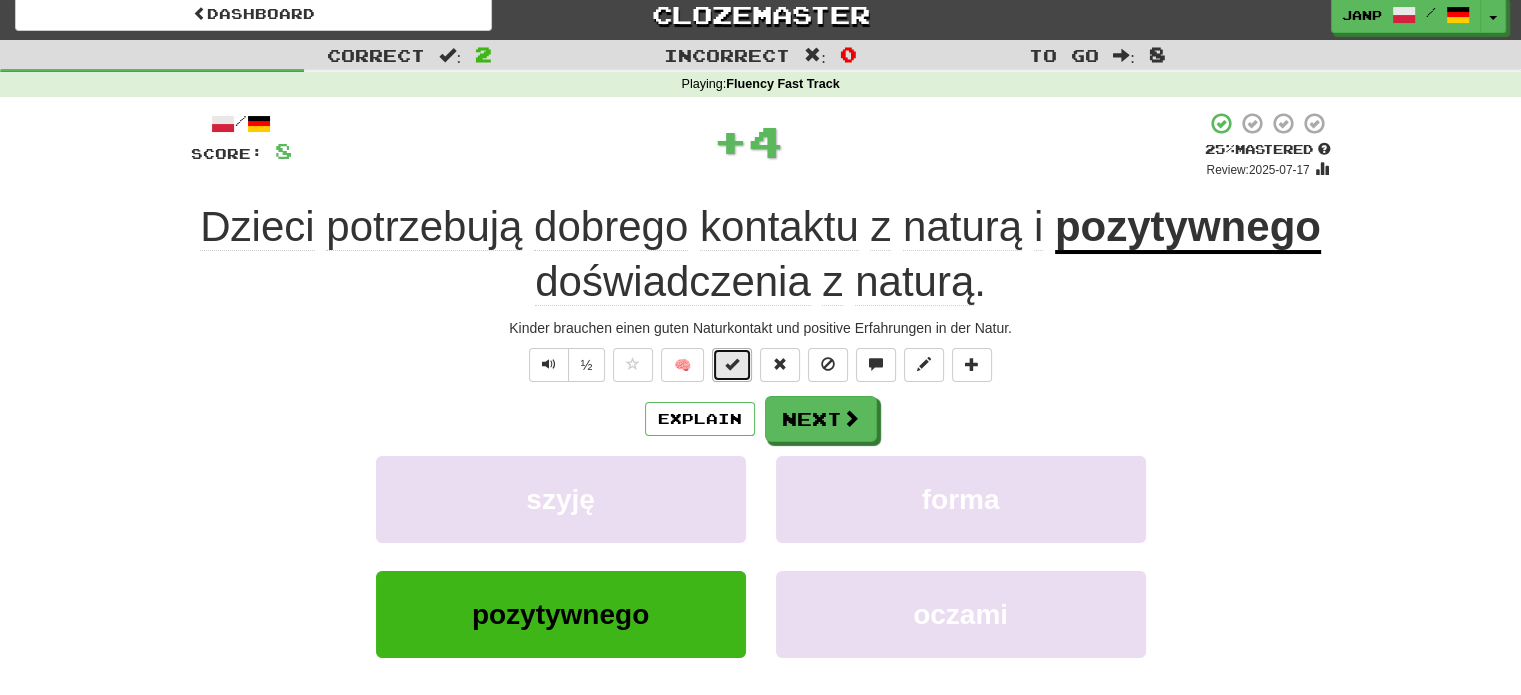 click at bounding box center [732, 364] 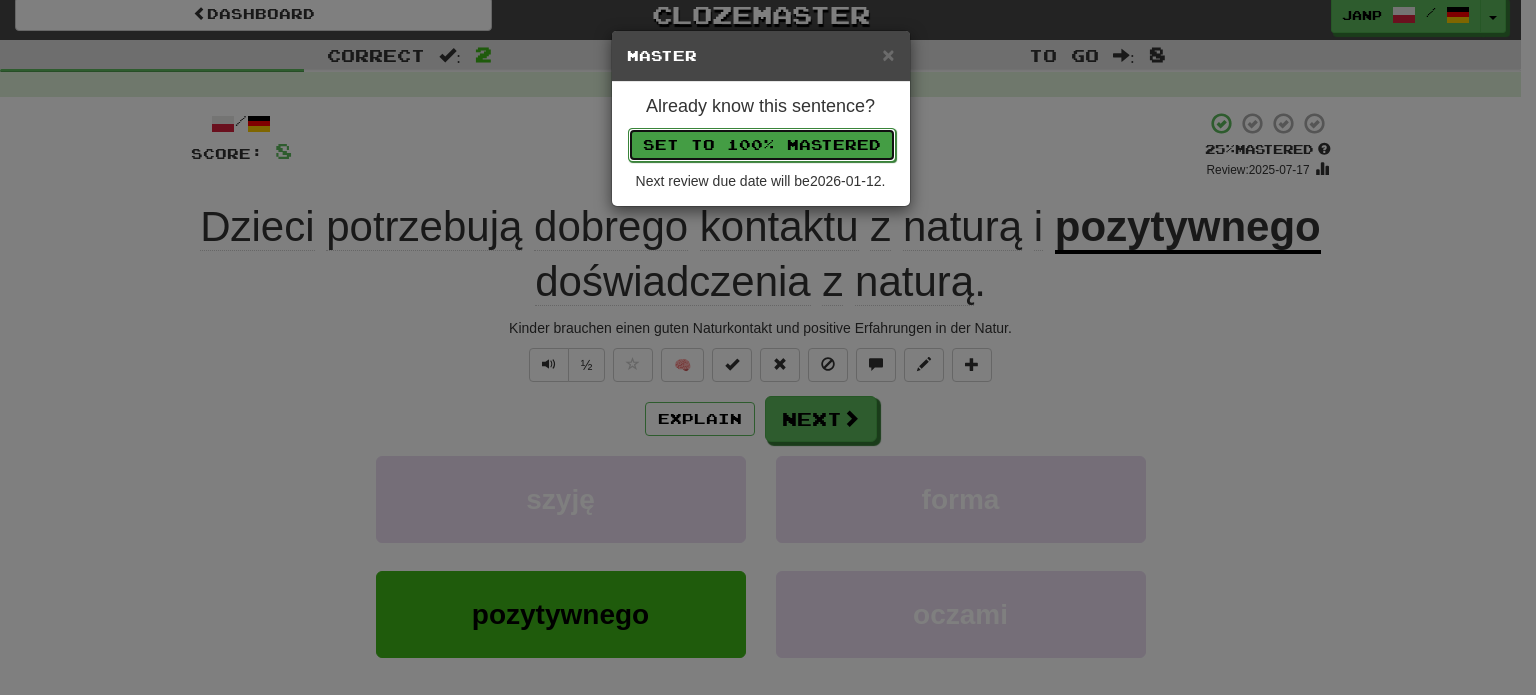 click on "Set to 100% Mastered" at bounding box center [762, 145] 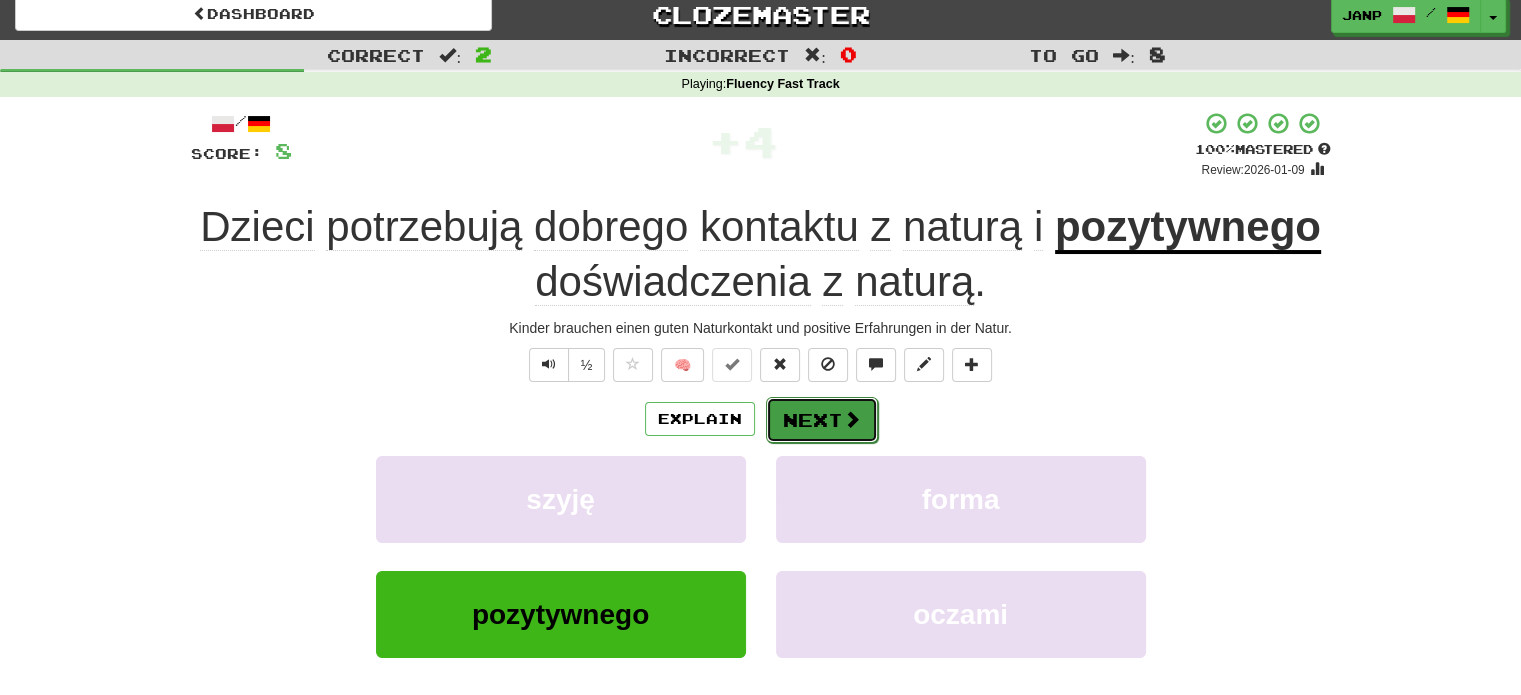 click on "Next" at bounding box center [822, 420] 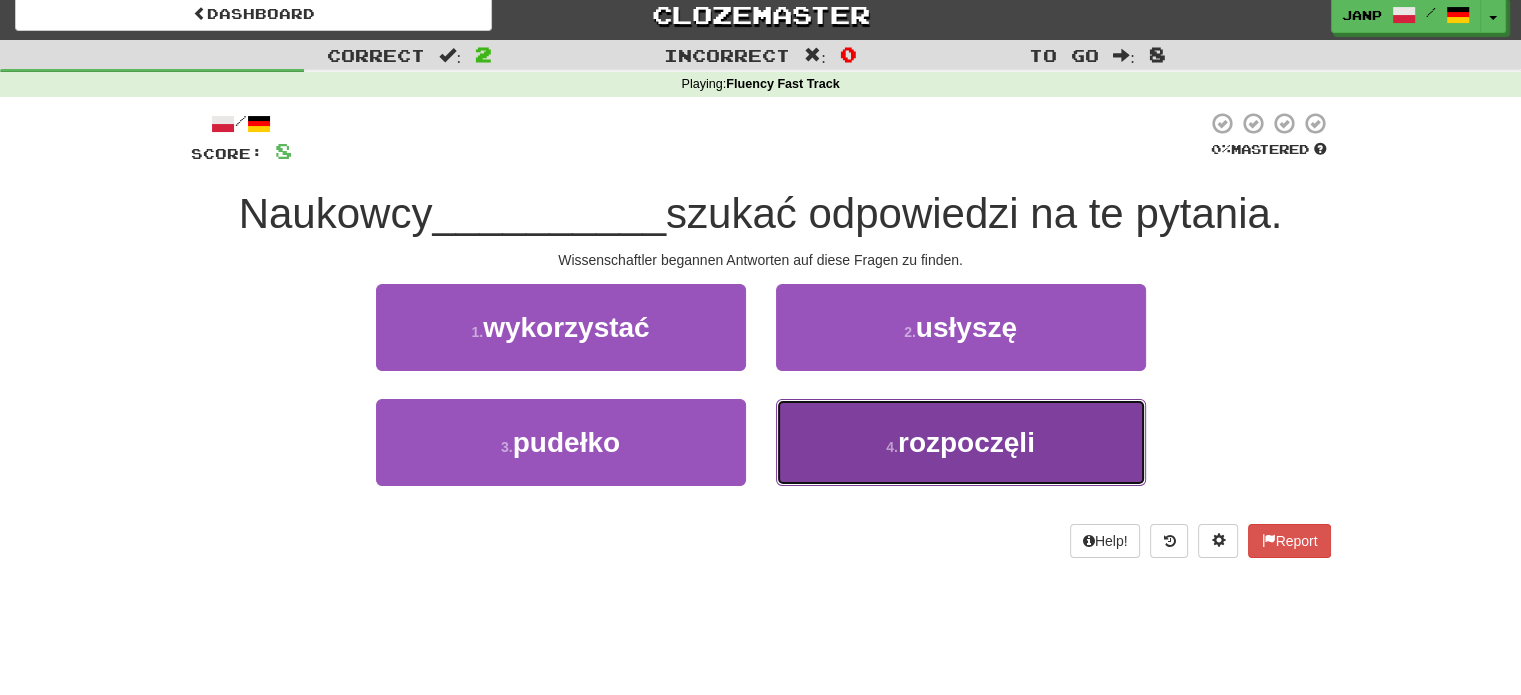 click on "4 . rozpoczęli" at bounding box center [961, 442] 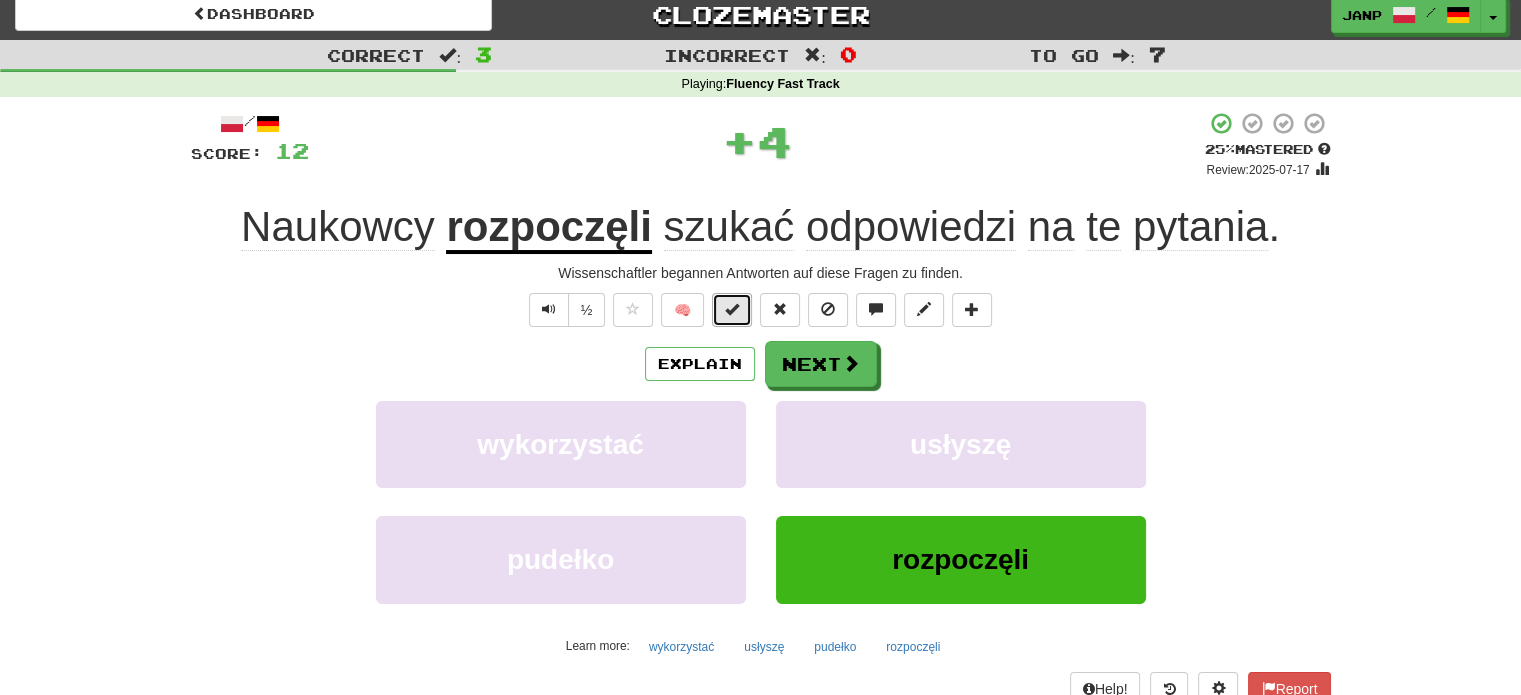 click at bounding box center (732, 309) 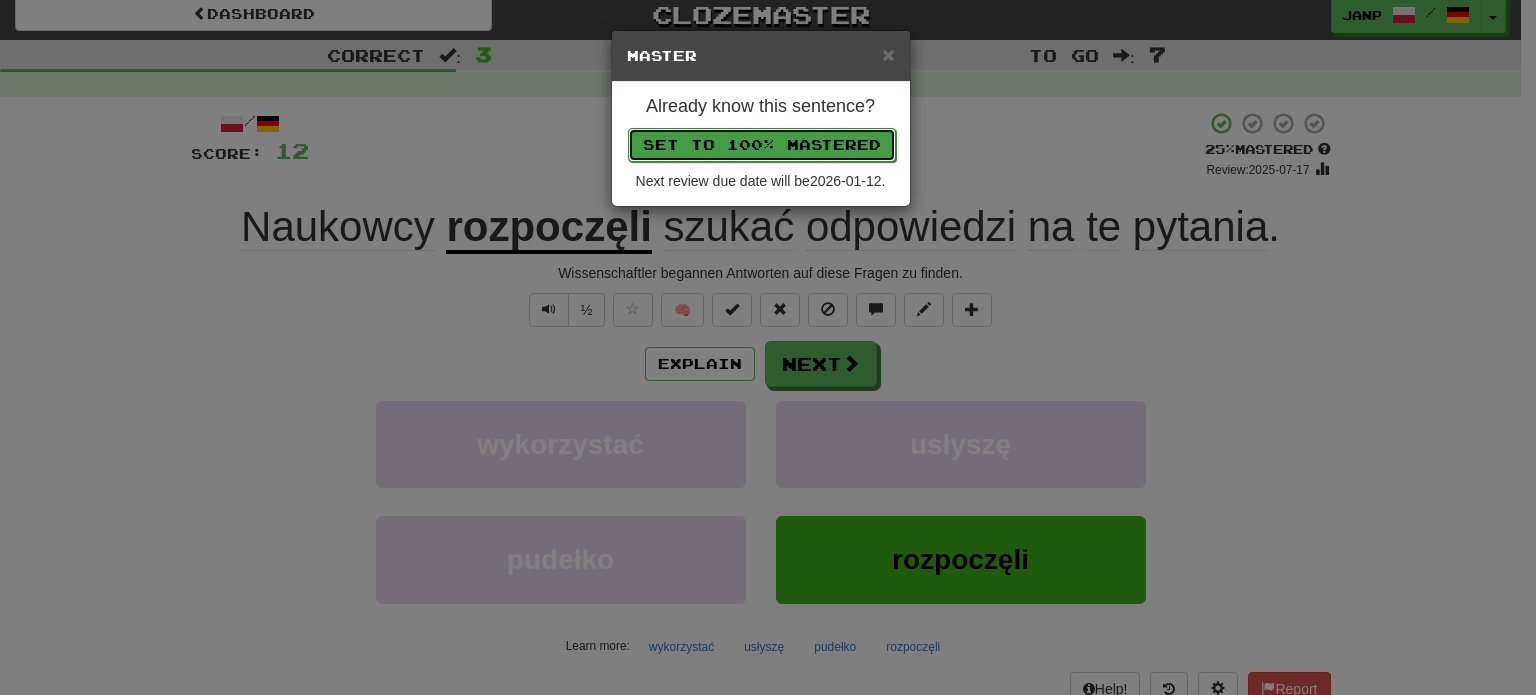 click on "Set to 100% Mastered" at bounding box center [762, 145] 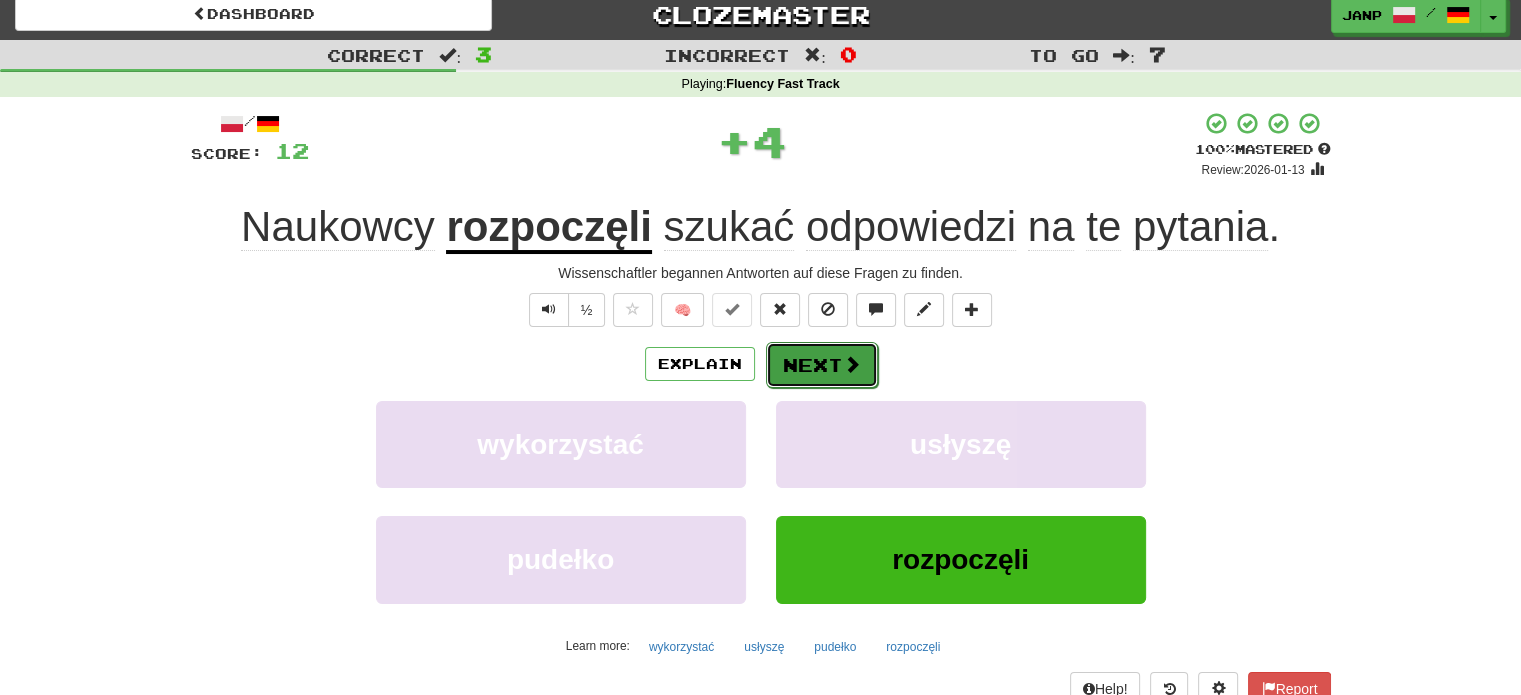 click on "Next" at bounding box center [822, 365] 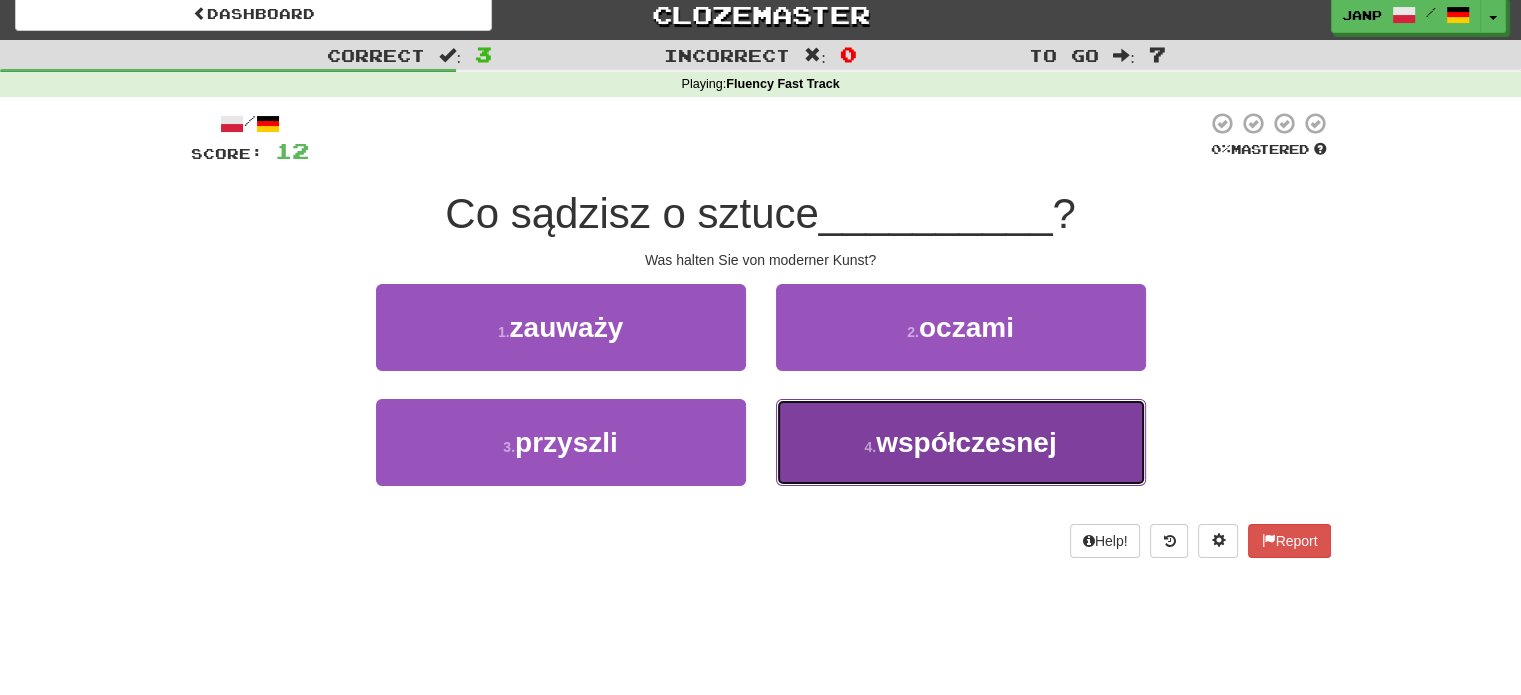 click on "4 . współczesnej" at bounding box center [961, 442] 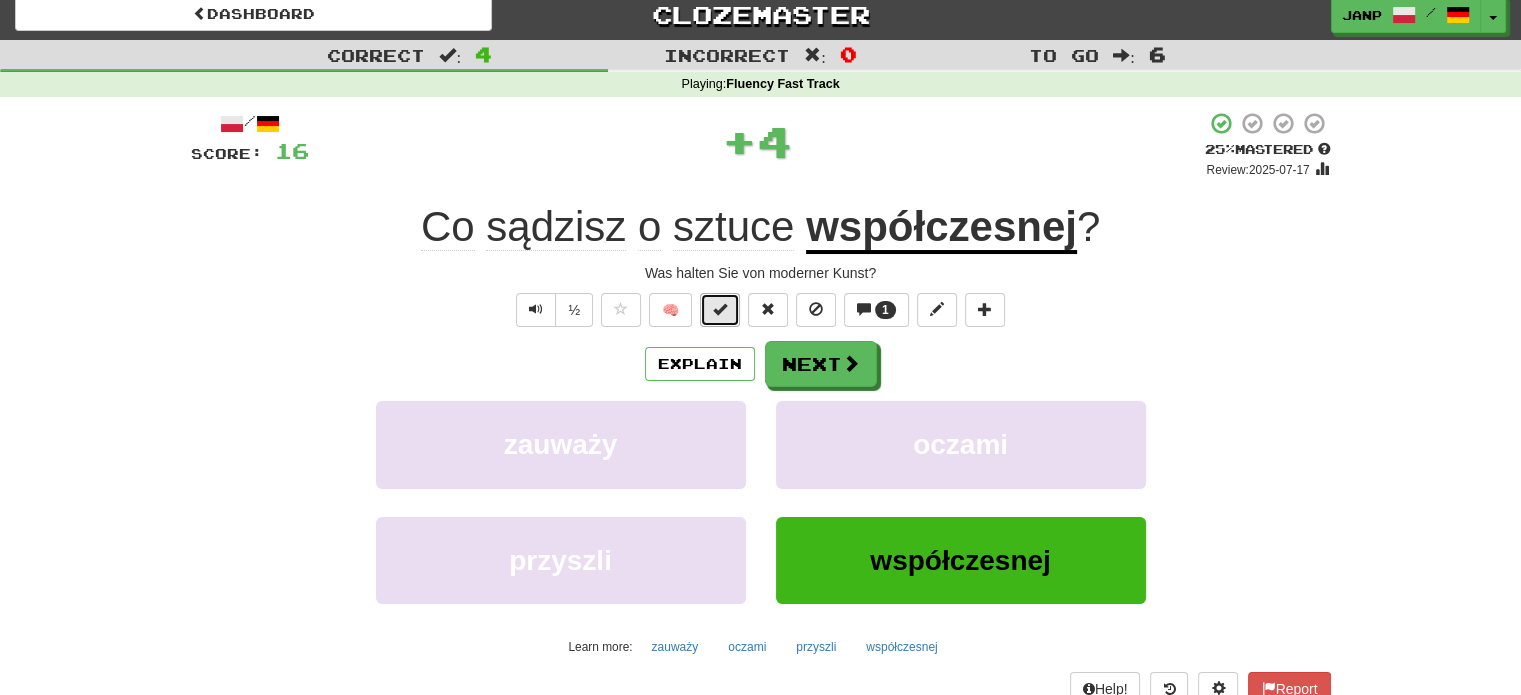 click at bounding box center [720, 309] 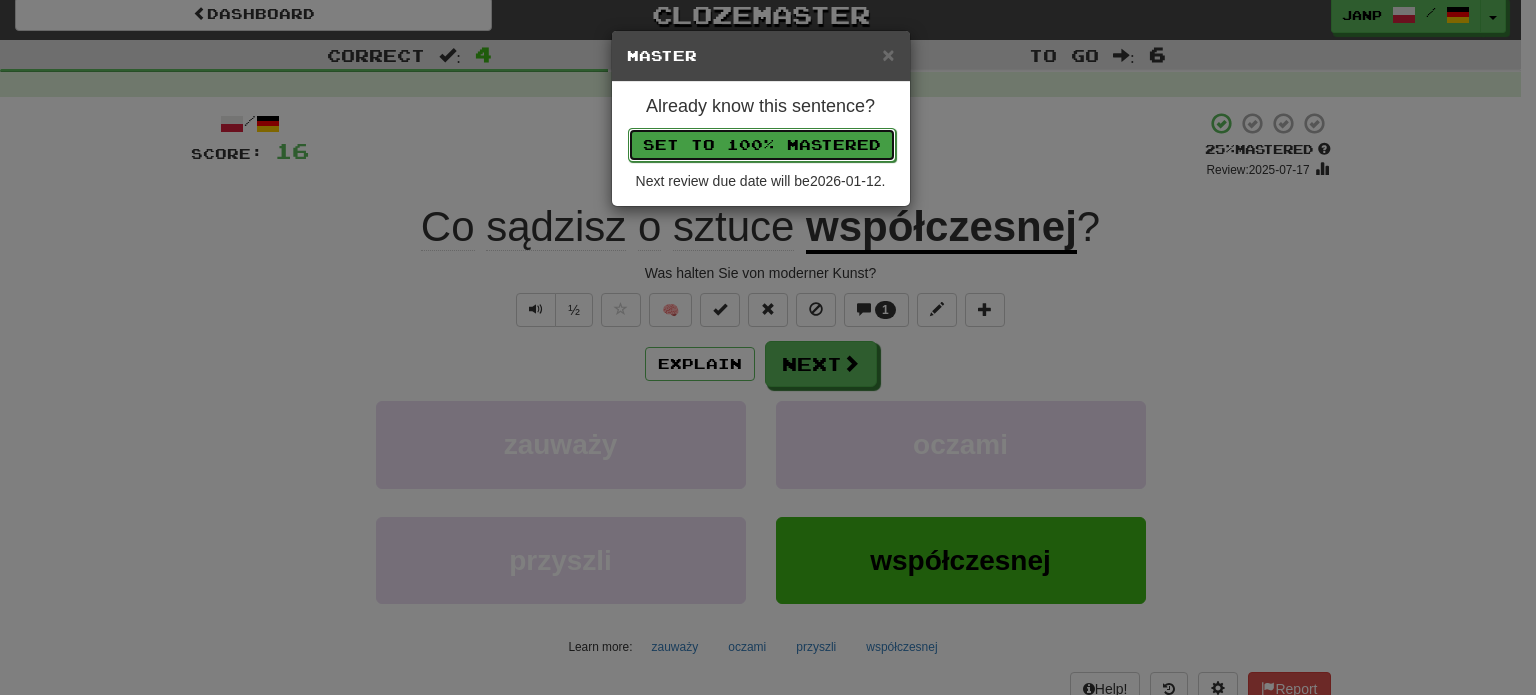 click on "Set to 100% Mastered" at bounding box center (762, 145) 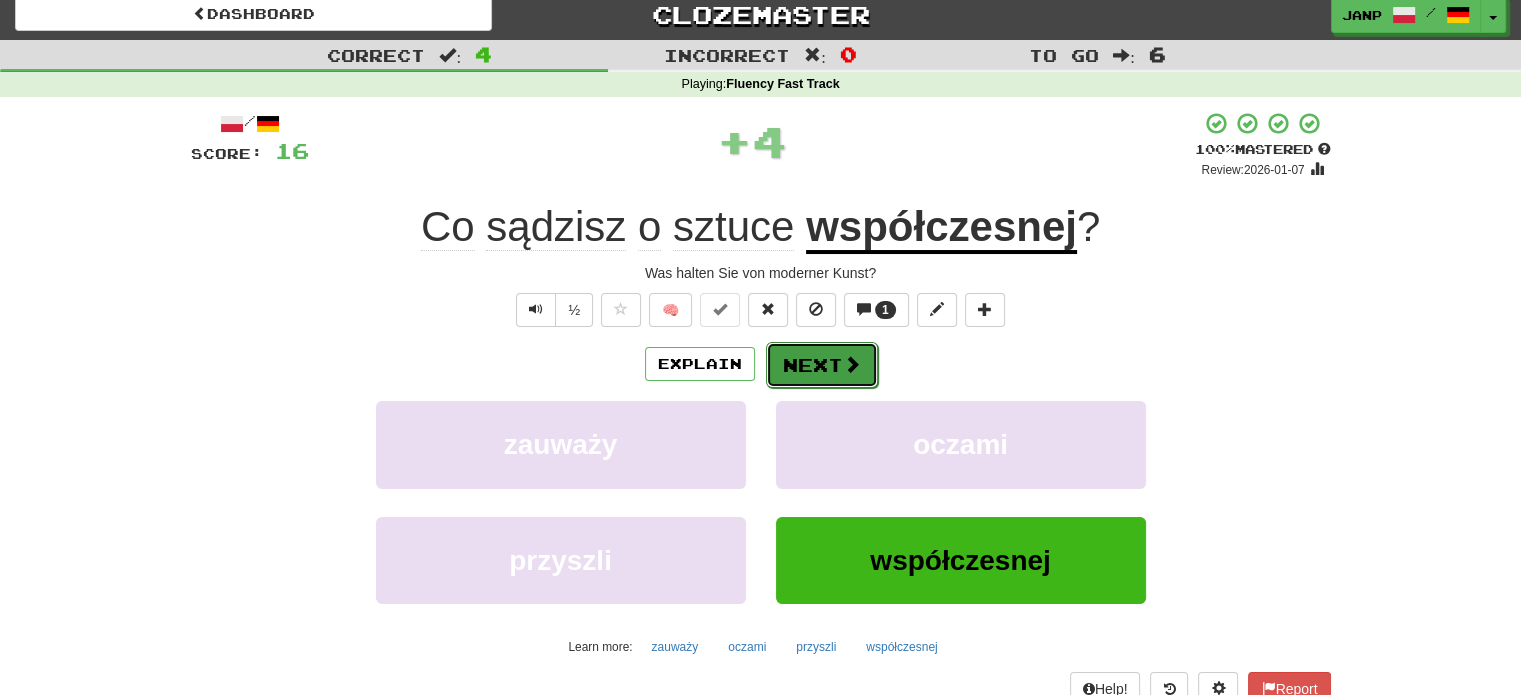 click on "Next" at bounding box center [822, 365] 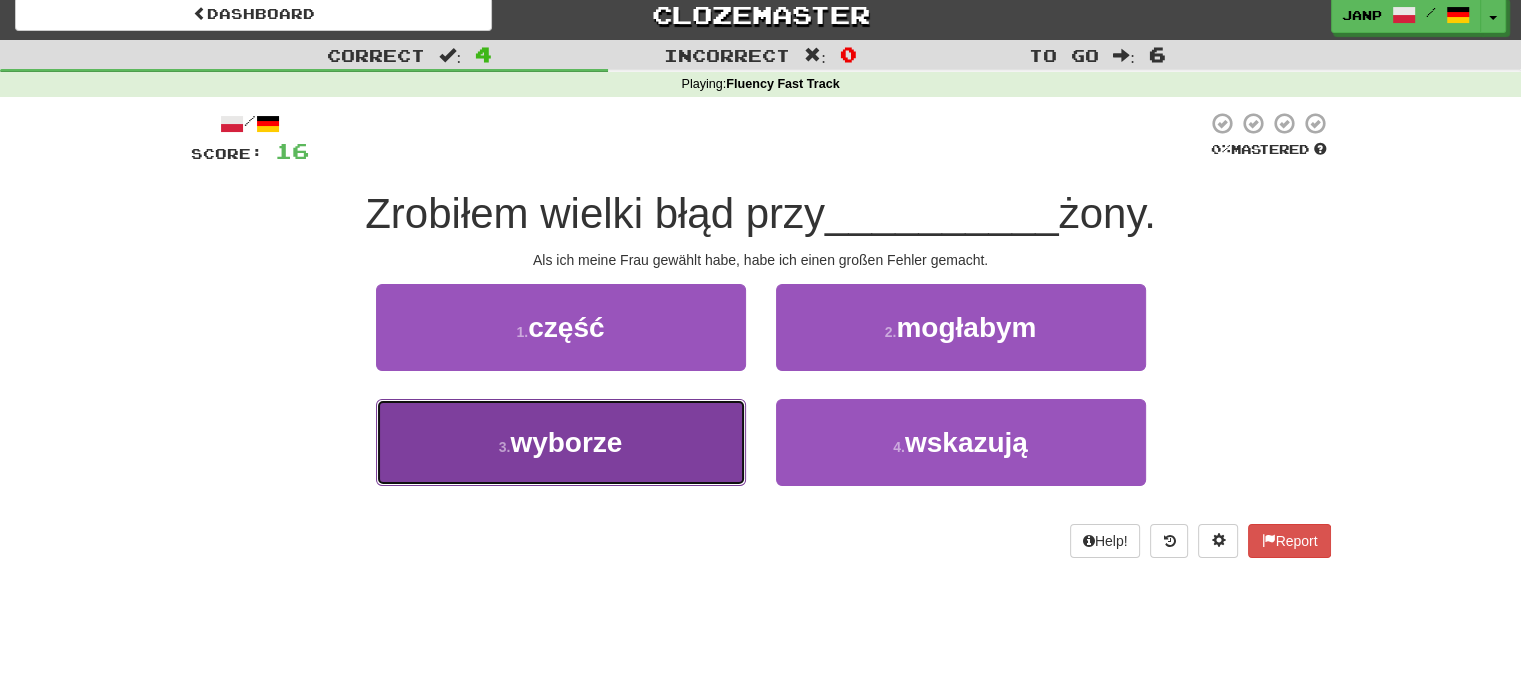 click on "3 .  wyborze" at bounding box center [561, 442] 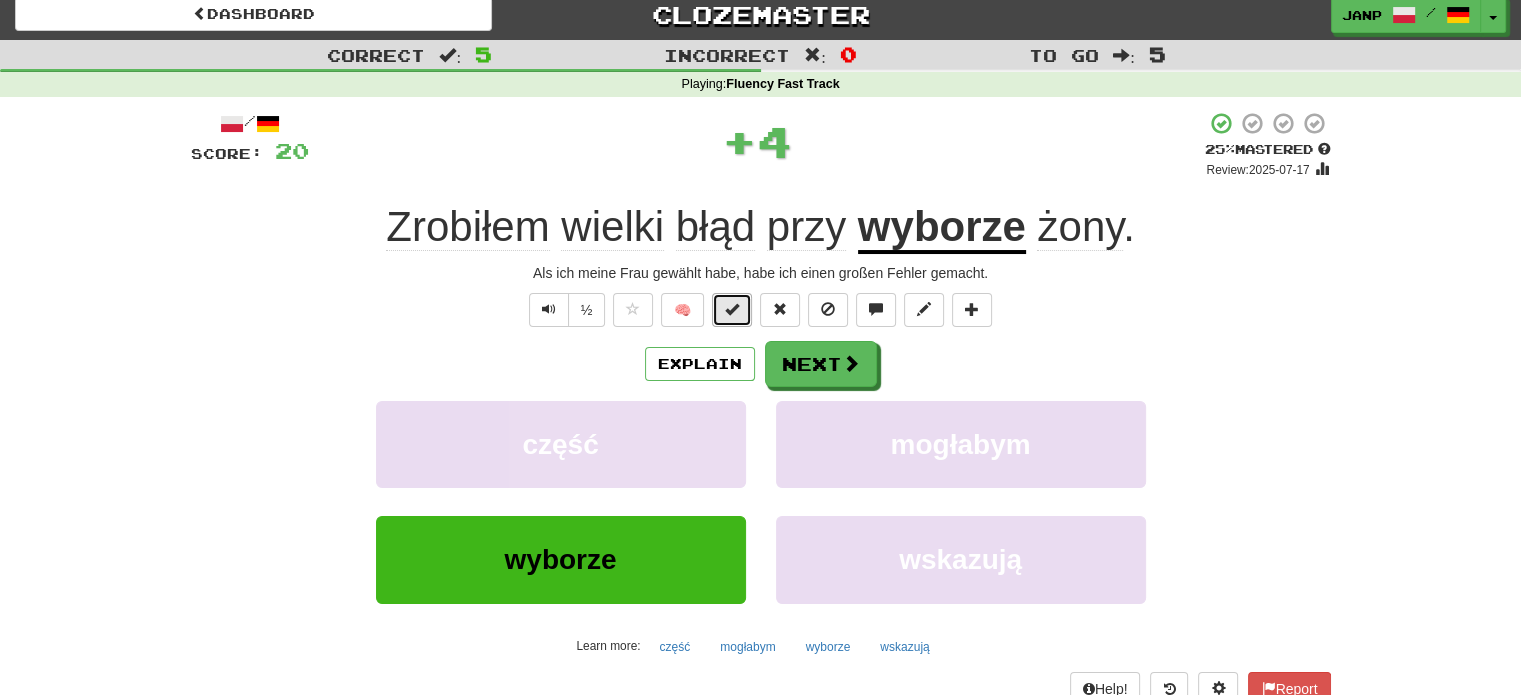 click at bounding box center (732, 309) 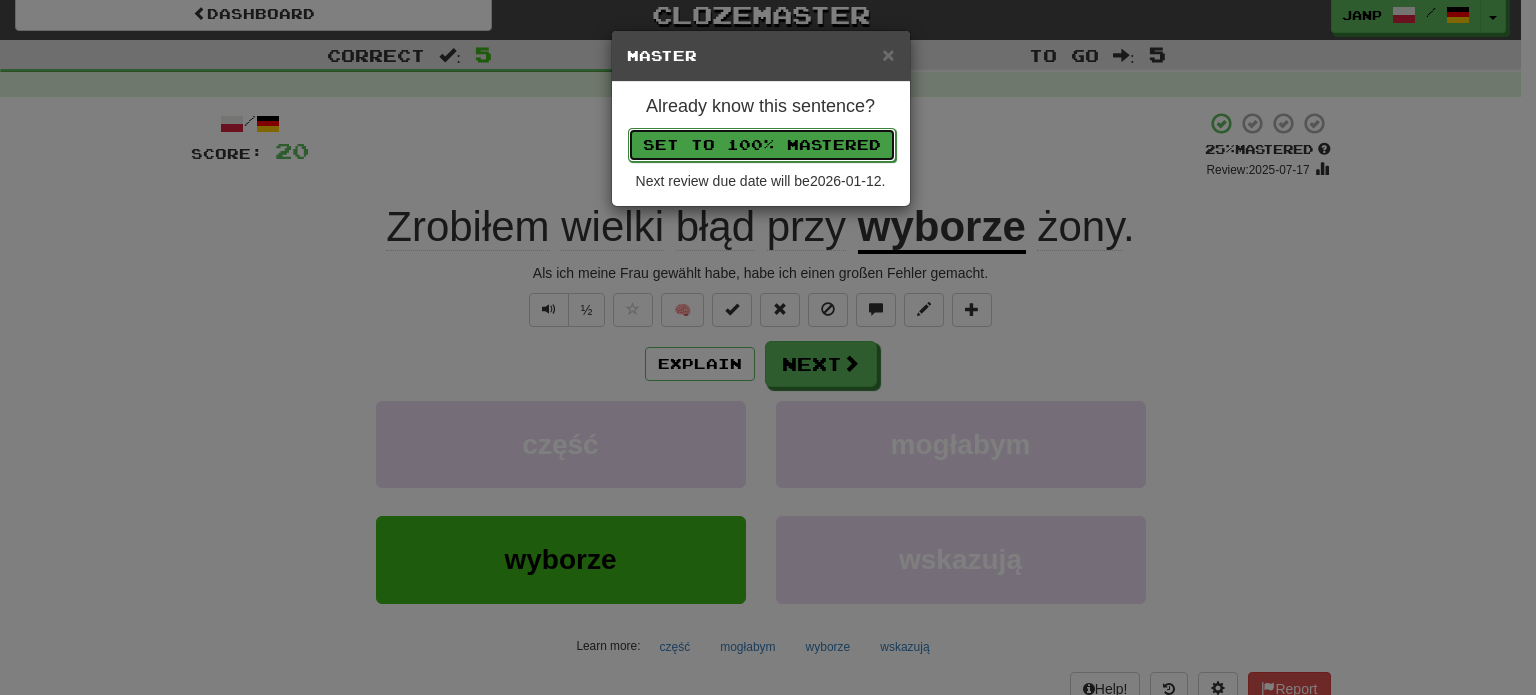 click on "Set to 100% Mastered" at bounding box center (762, 145) 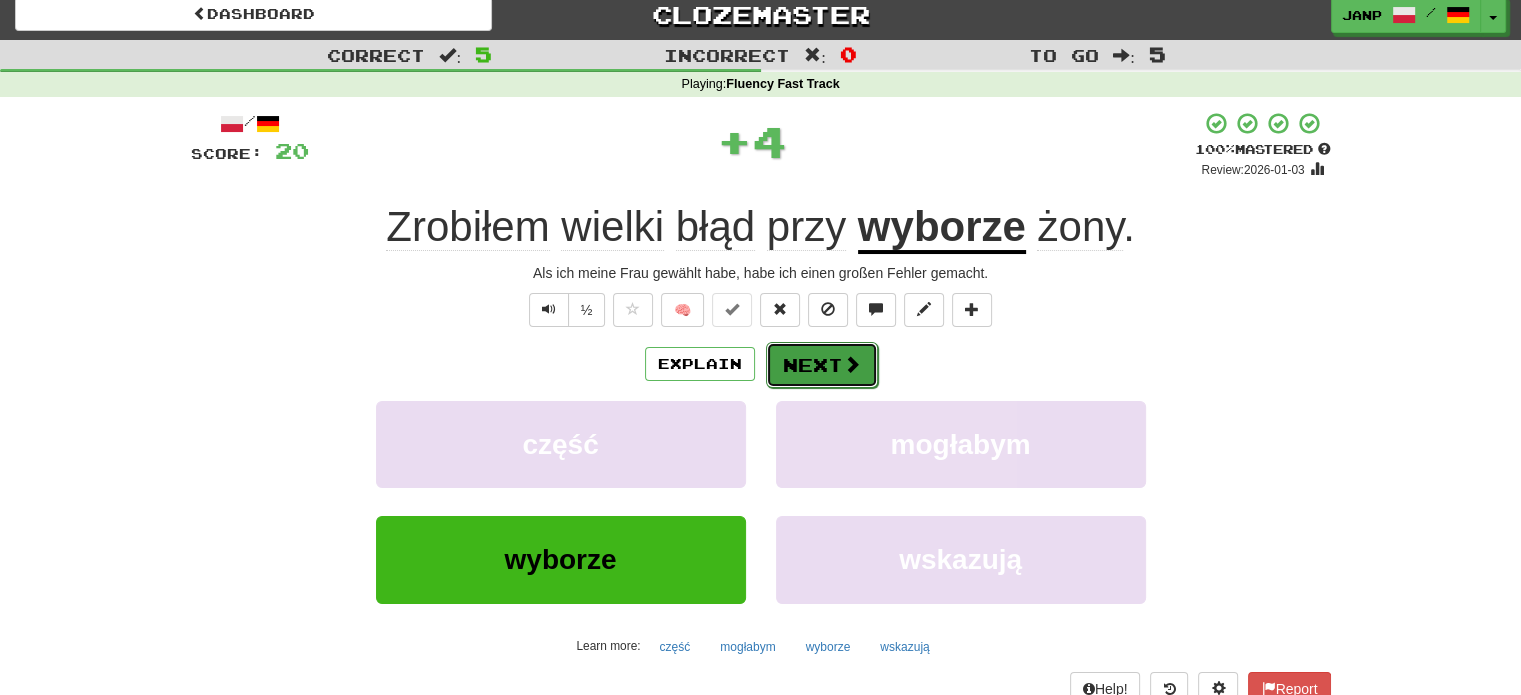 click on "Next" at bounding box center [822, 365] 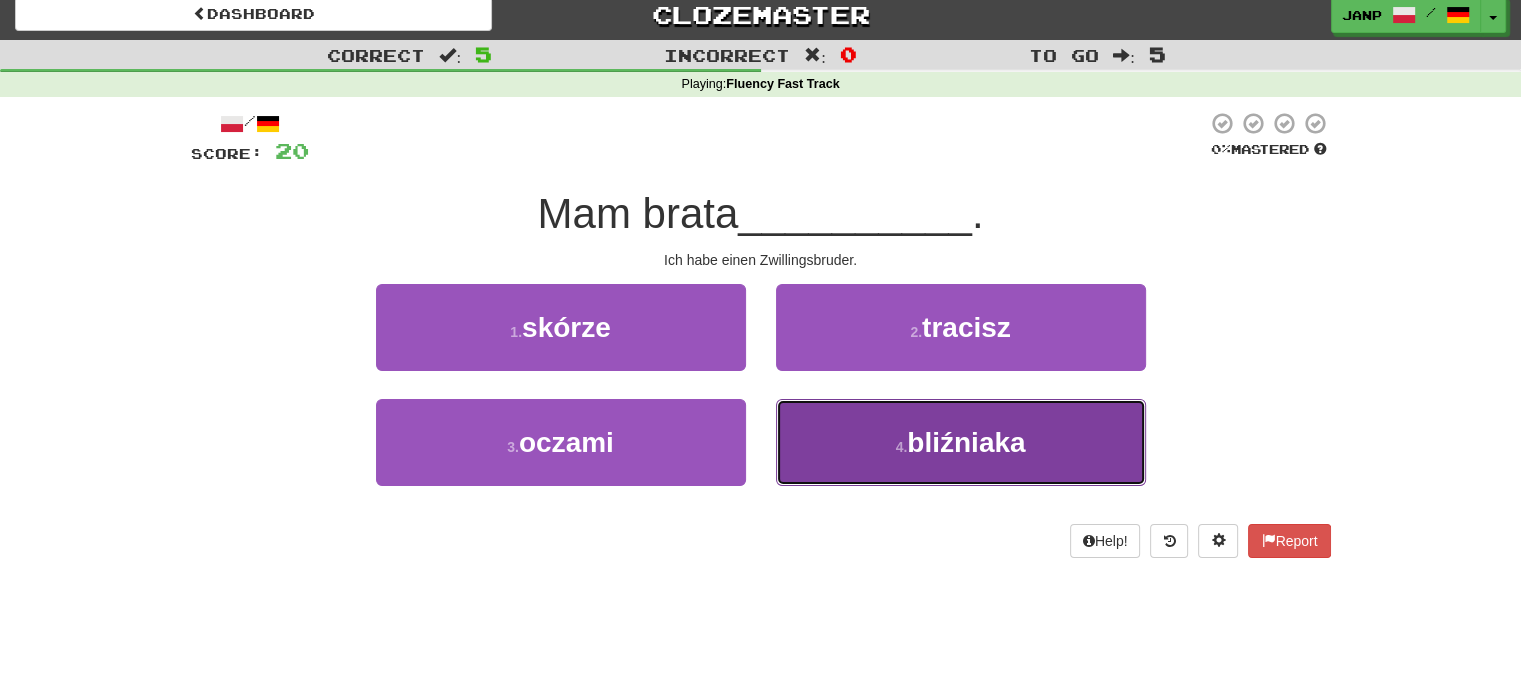 click on "4 .  bliźniaka" at bounding box center [961, 442] 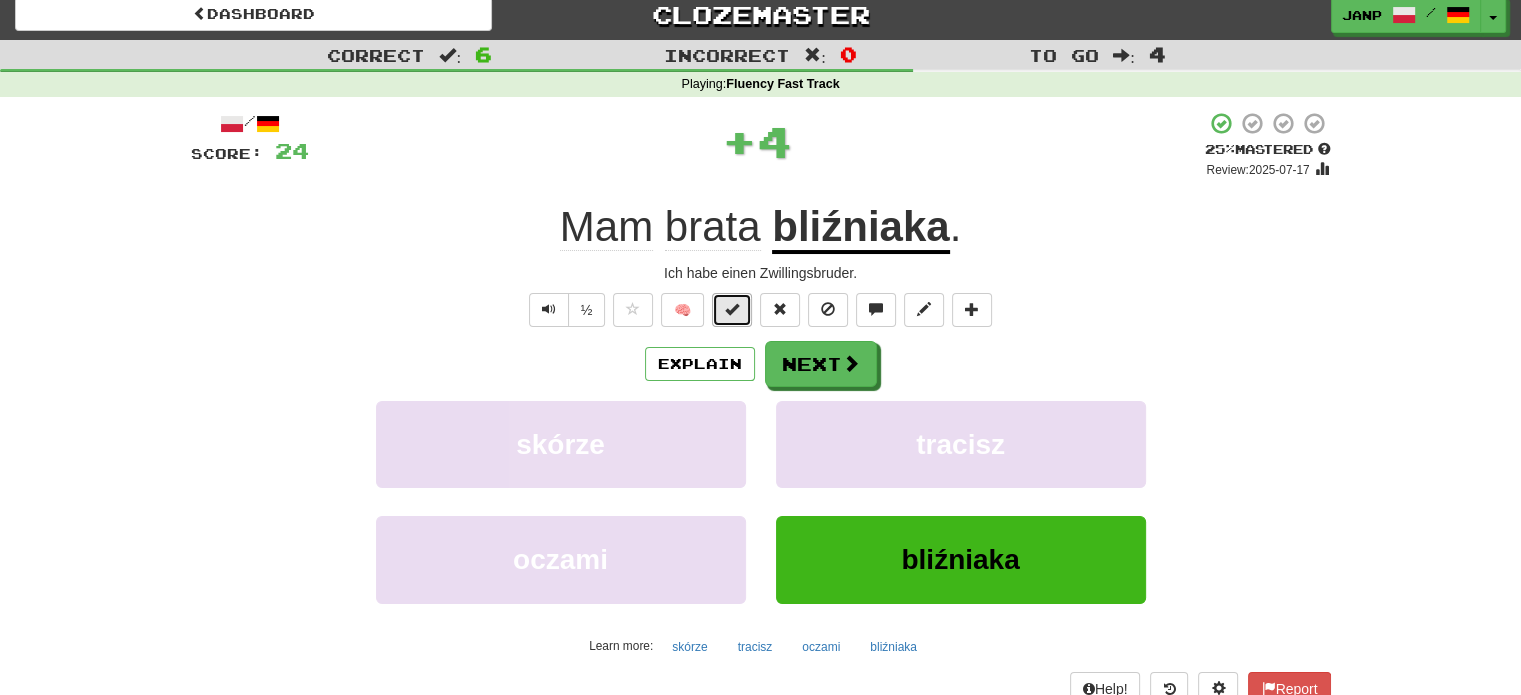 click at bounding box center [732, 310] 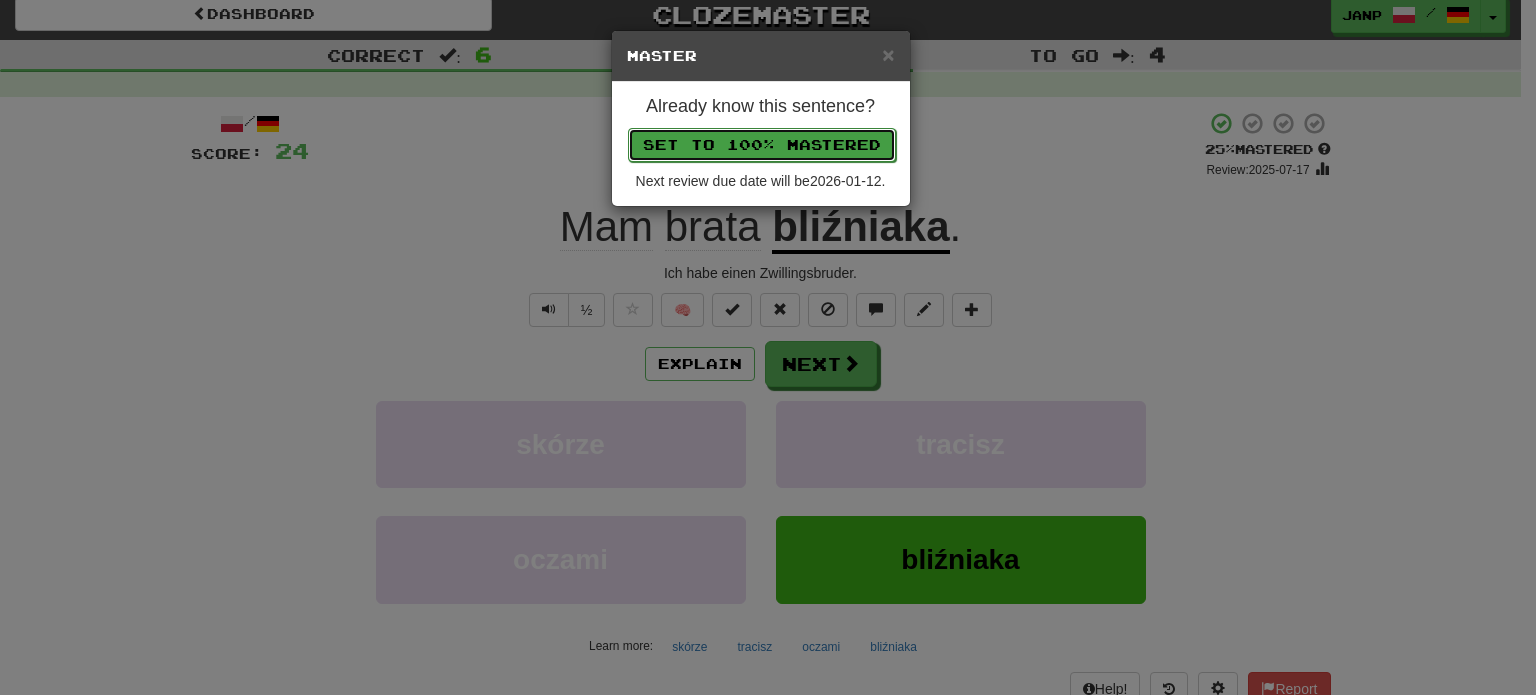 click on "Set to 100% Mastered" at bounding box center [762, 145] 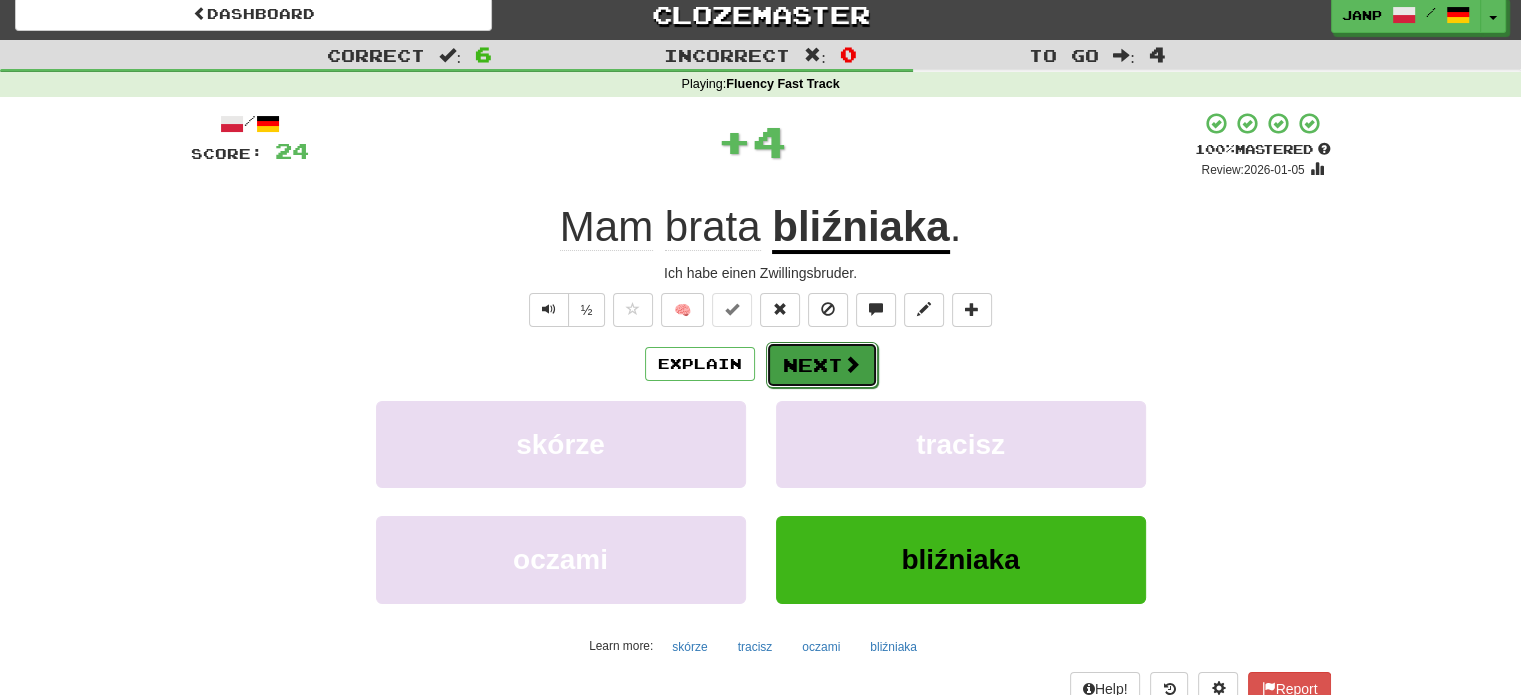 click on "Next" at bounding box center [822, 365] 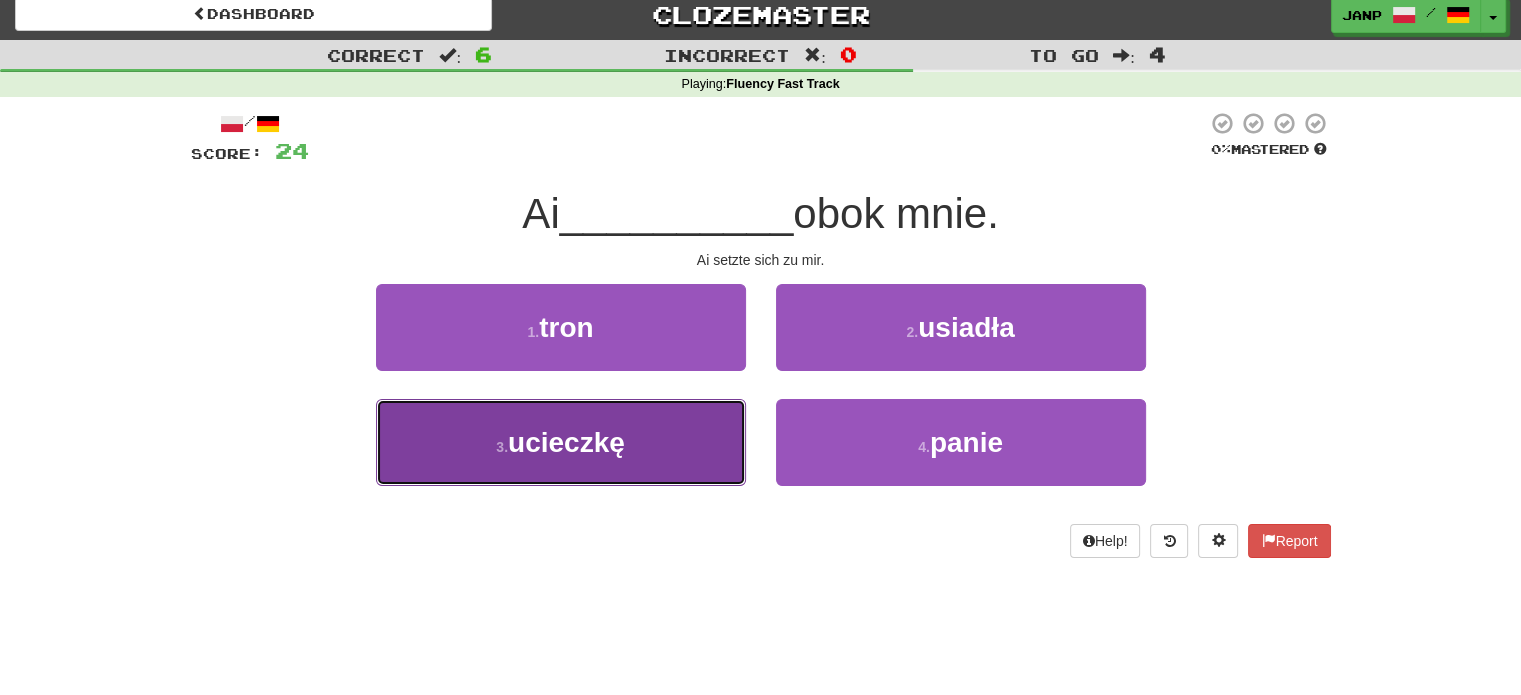 click on "3 . ucieczkę" at bounding box center (561, 442) 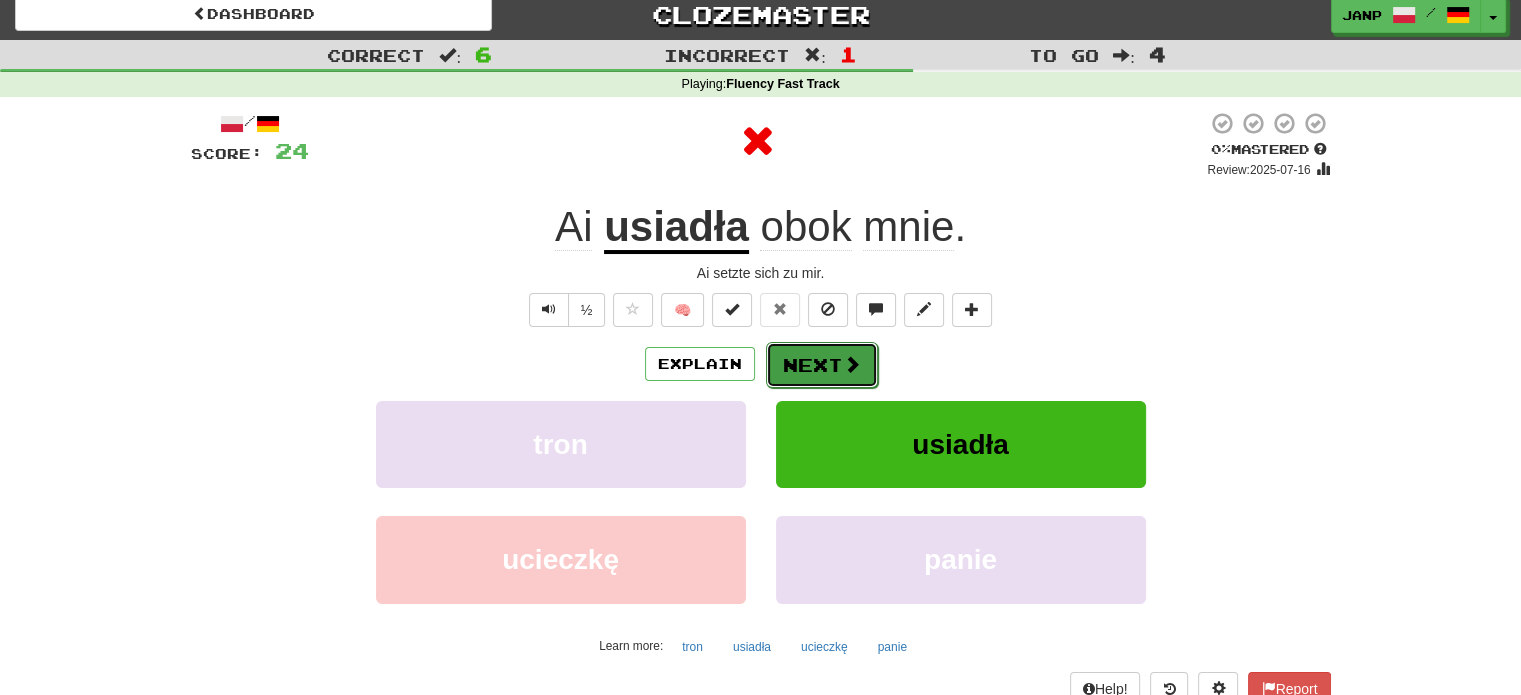 click on "Next" at bounding box center [822, 365] 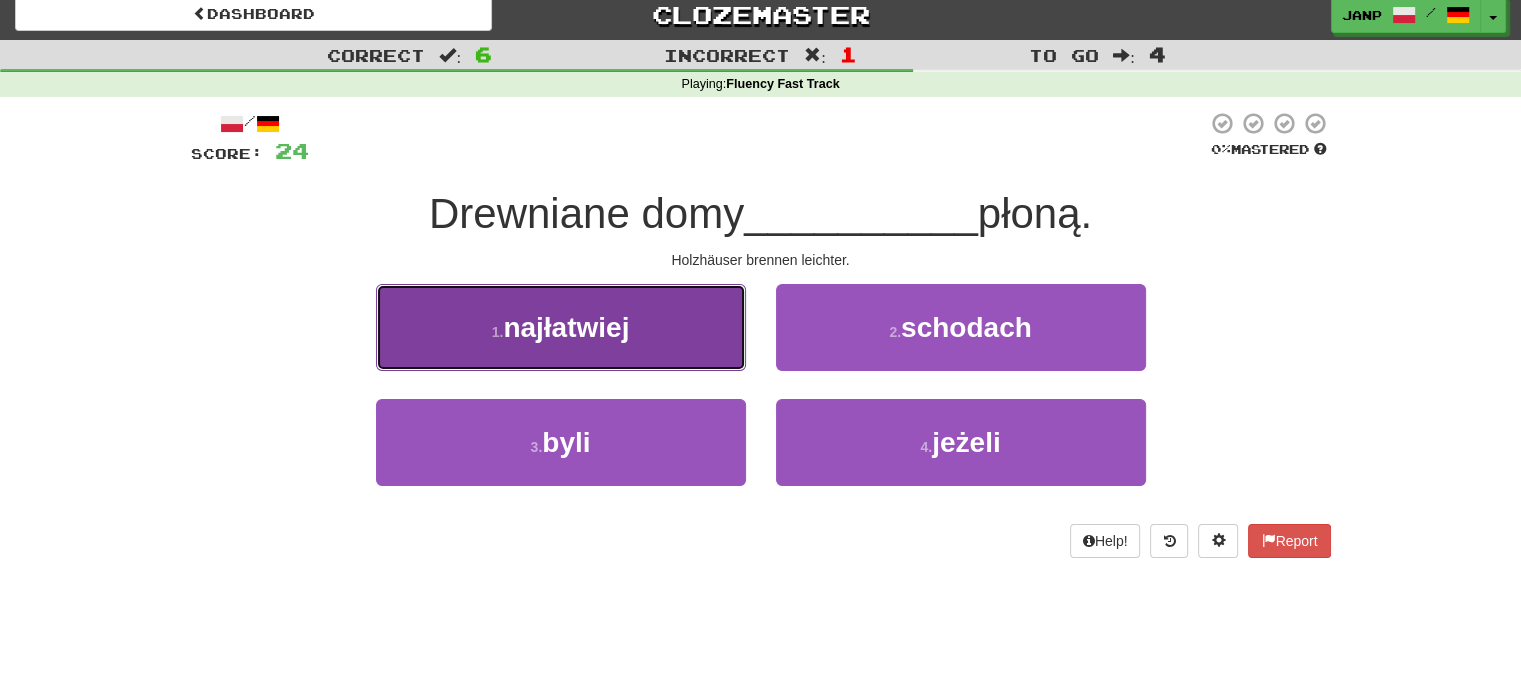 click on "1 .  najłatwiej" at bounding box center [561, 327] 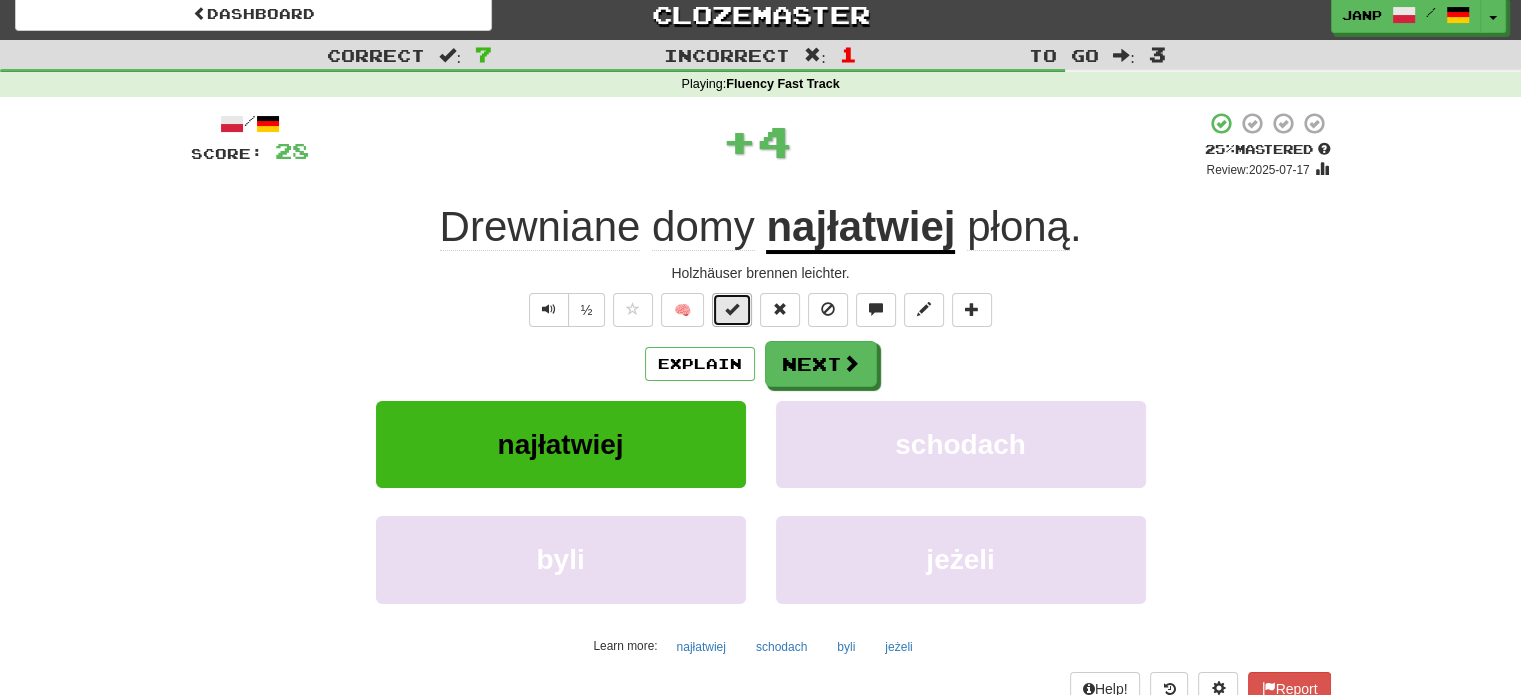 click at bounding box center (732, 310) 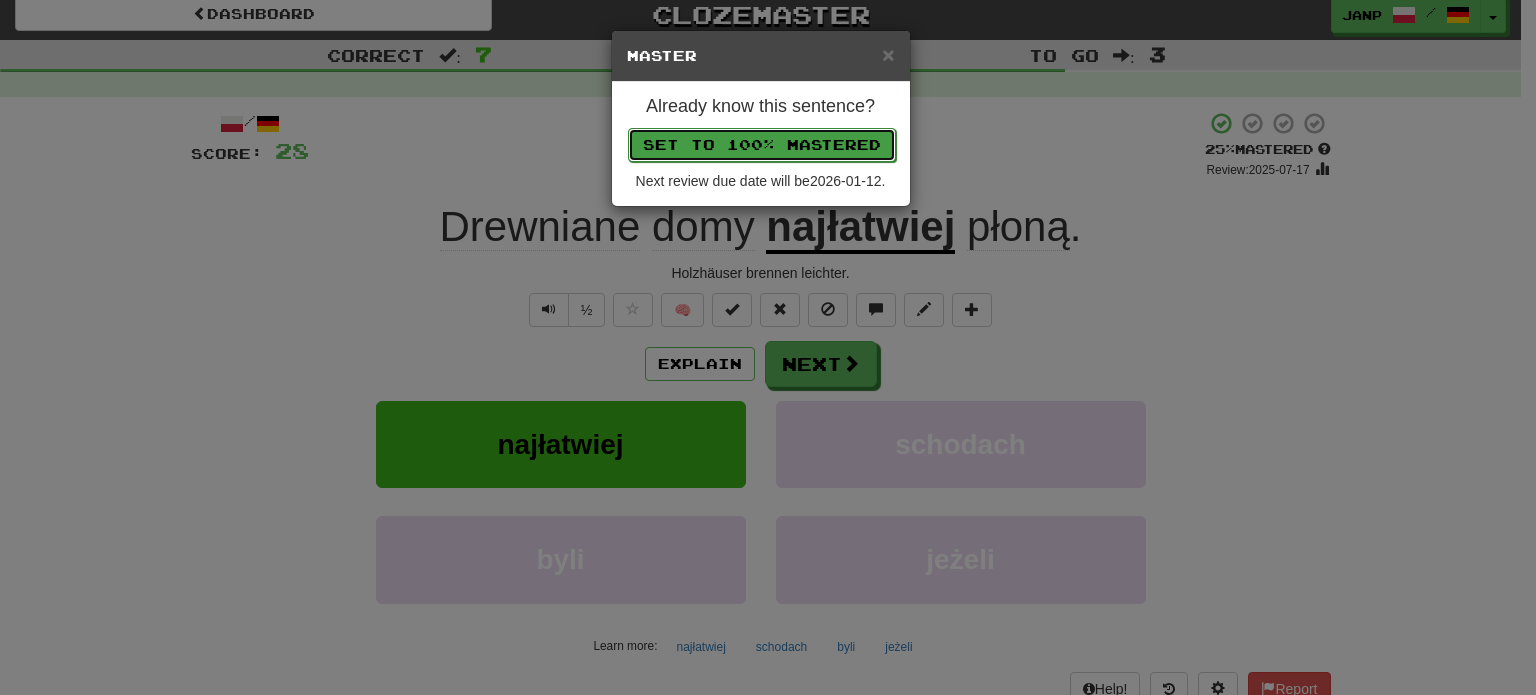 click on "Set to 100% Mastered" at bounding box center (762, 145) 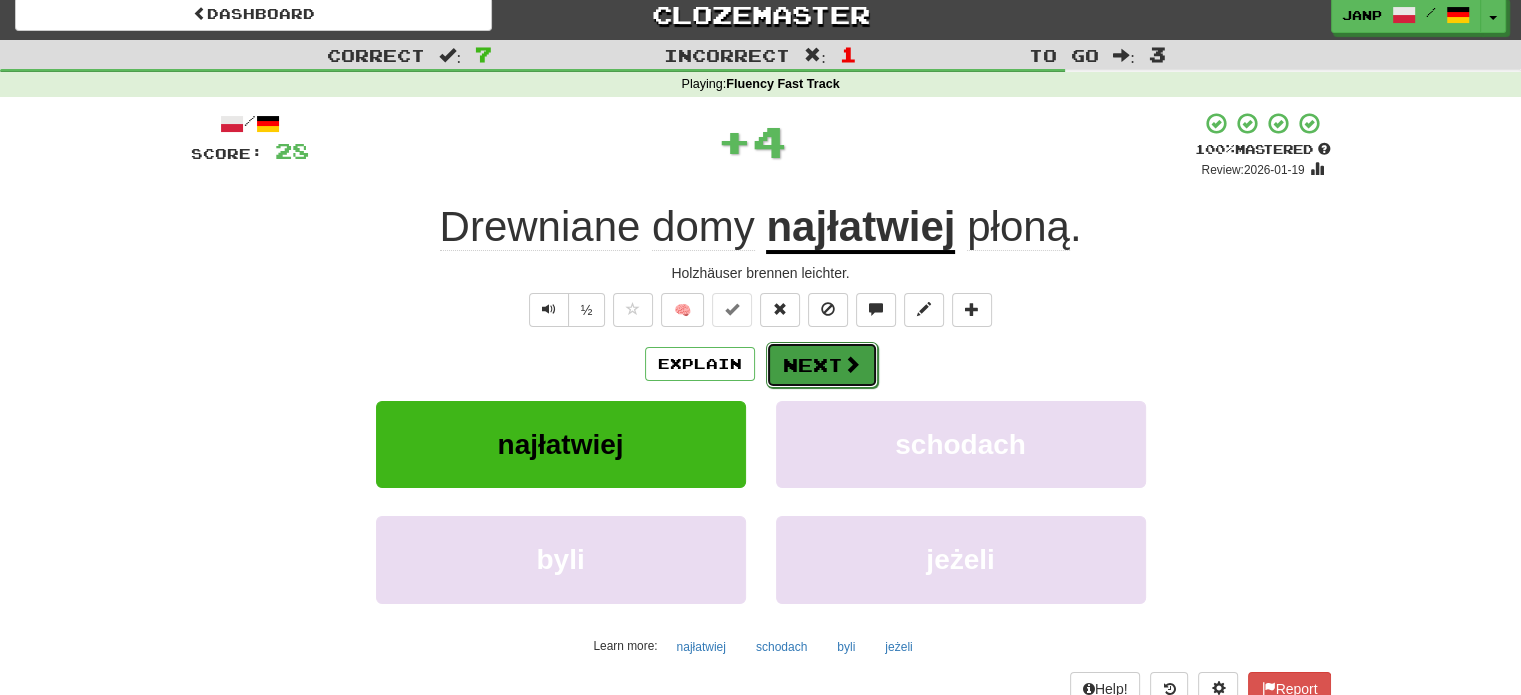 click on "Next" at bounding box center (822, 365) 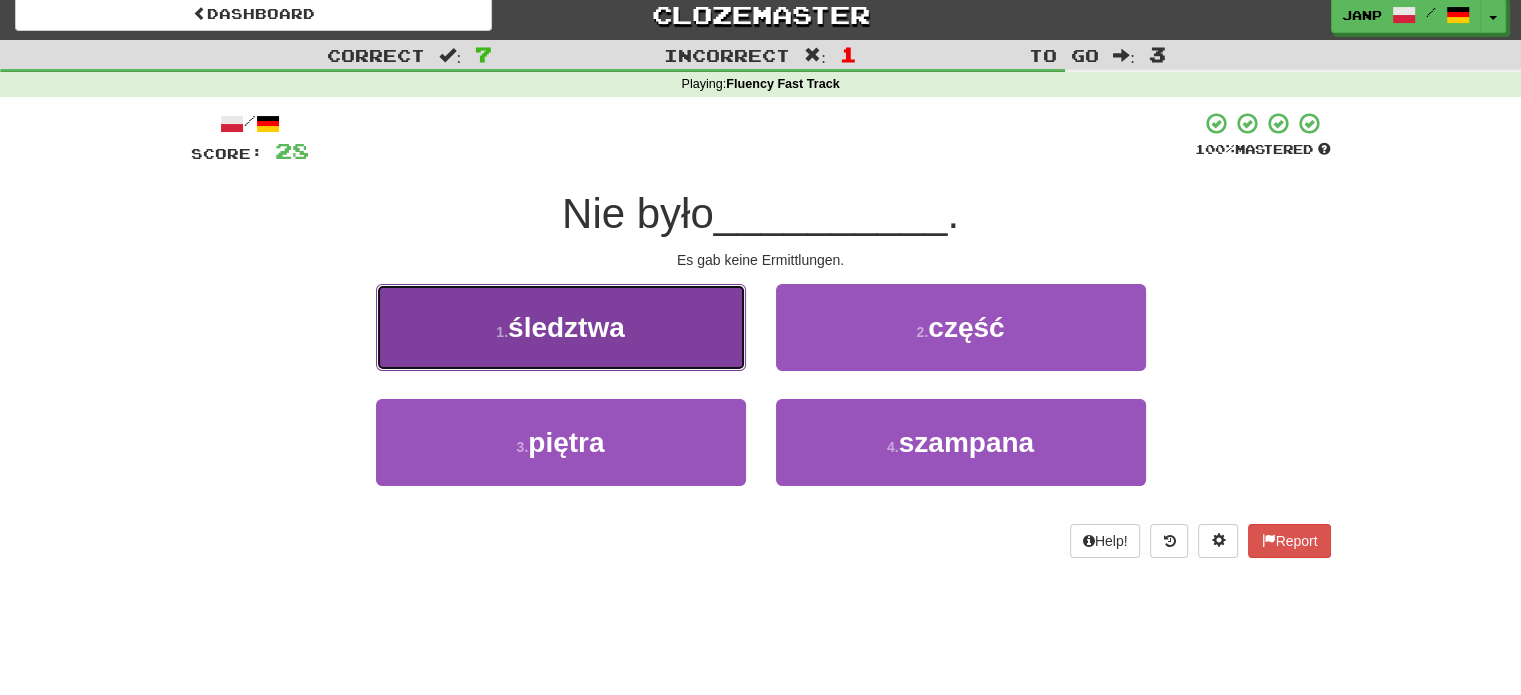 click on "1 .  śledztwa" at bounding box center (561, 327) 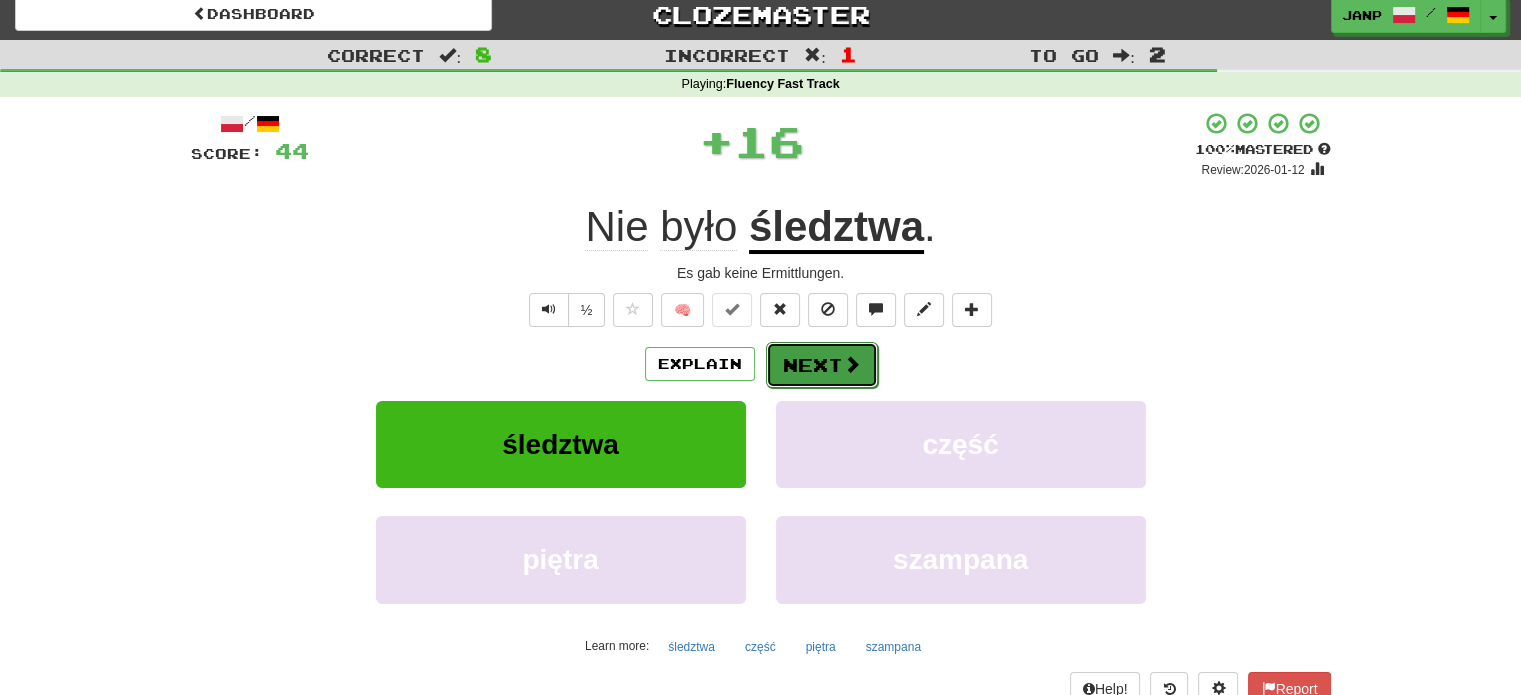 click on "Next" at bounding box center [822, 365] 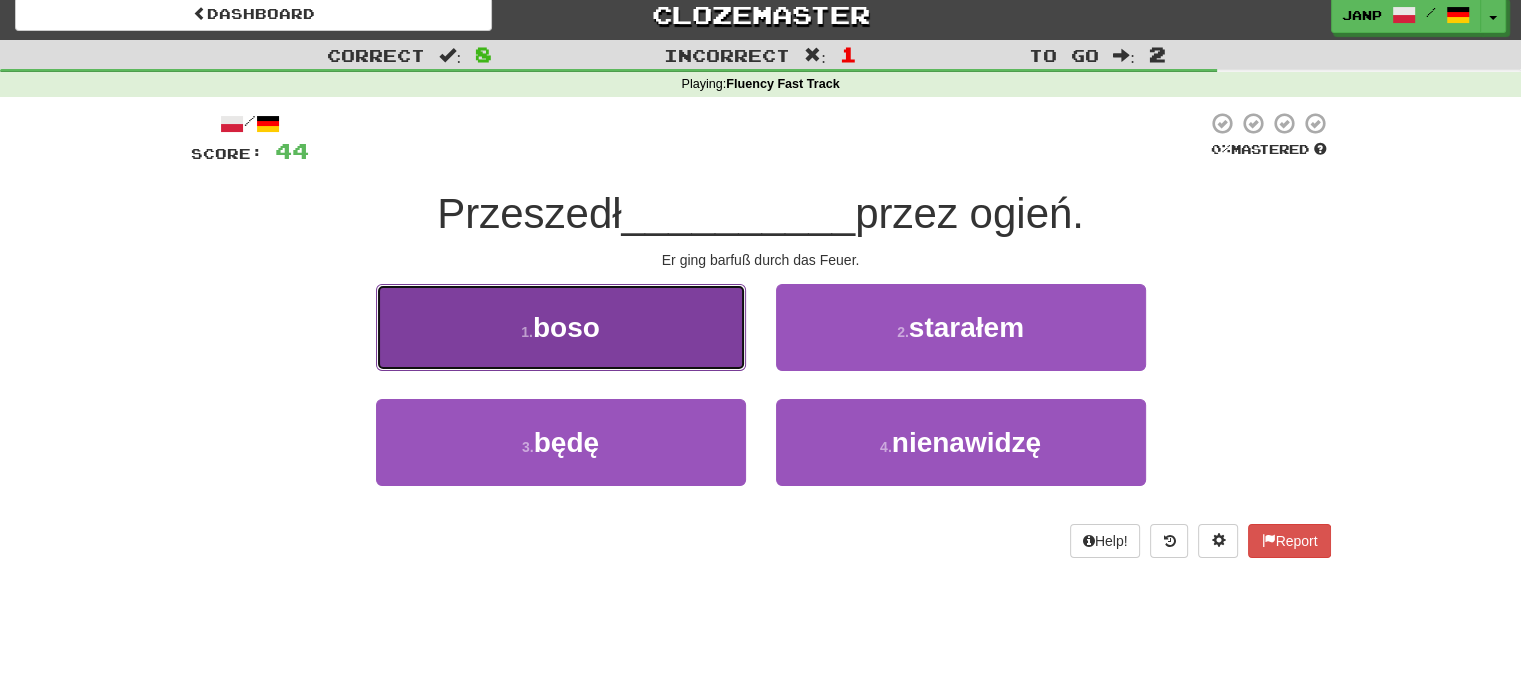 click on "1 .  boso" at bounding box center [561, 327] 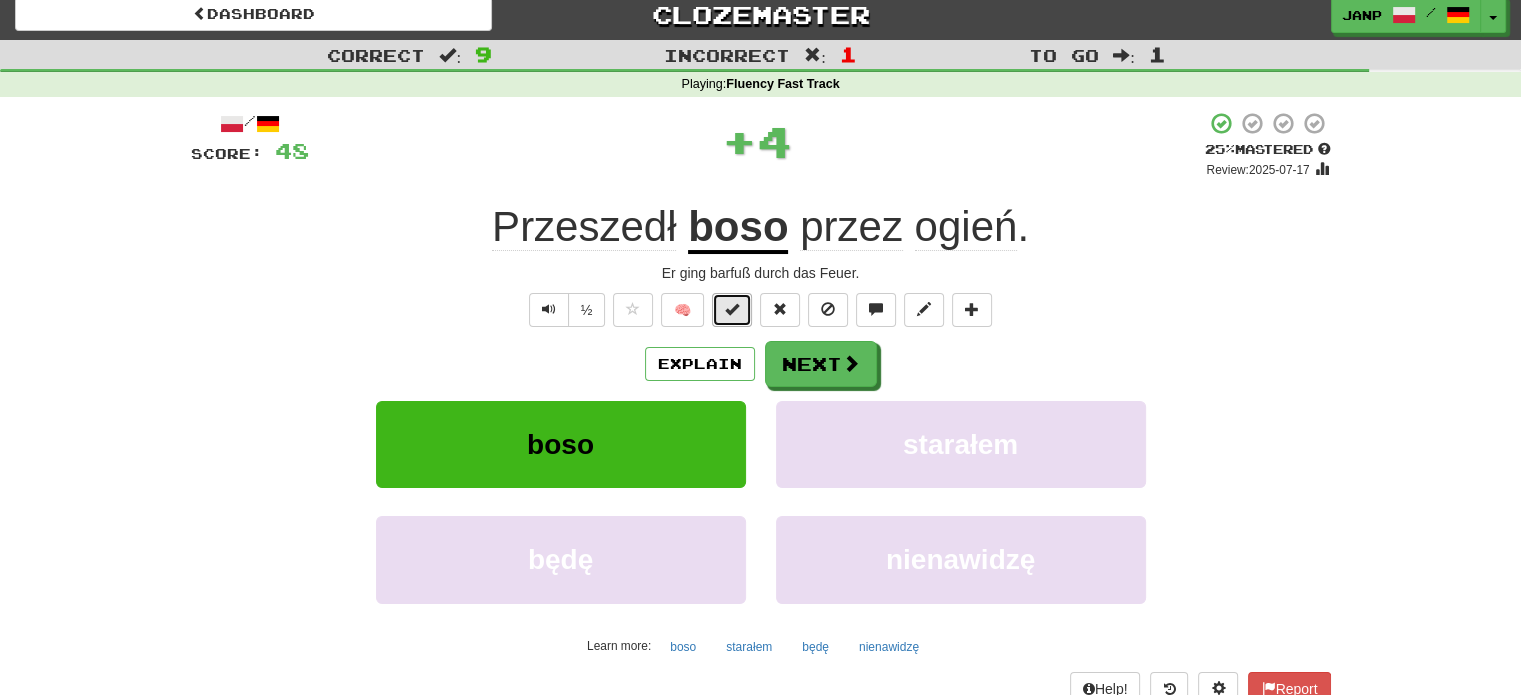 click at bounding box center [732, 309] 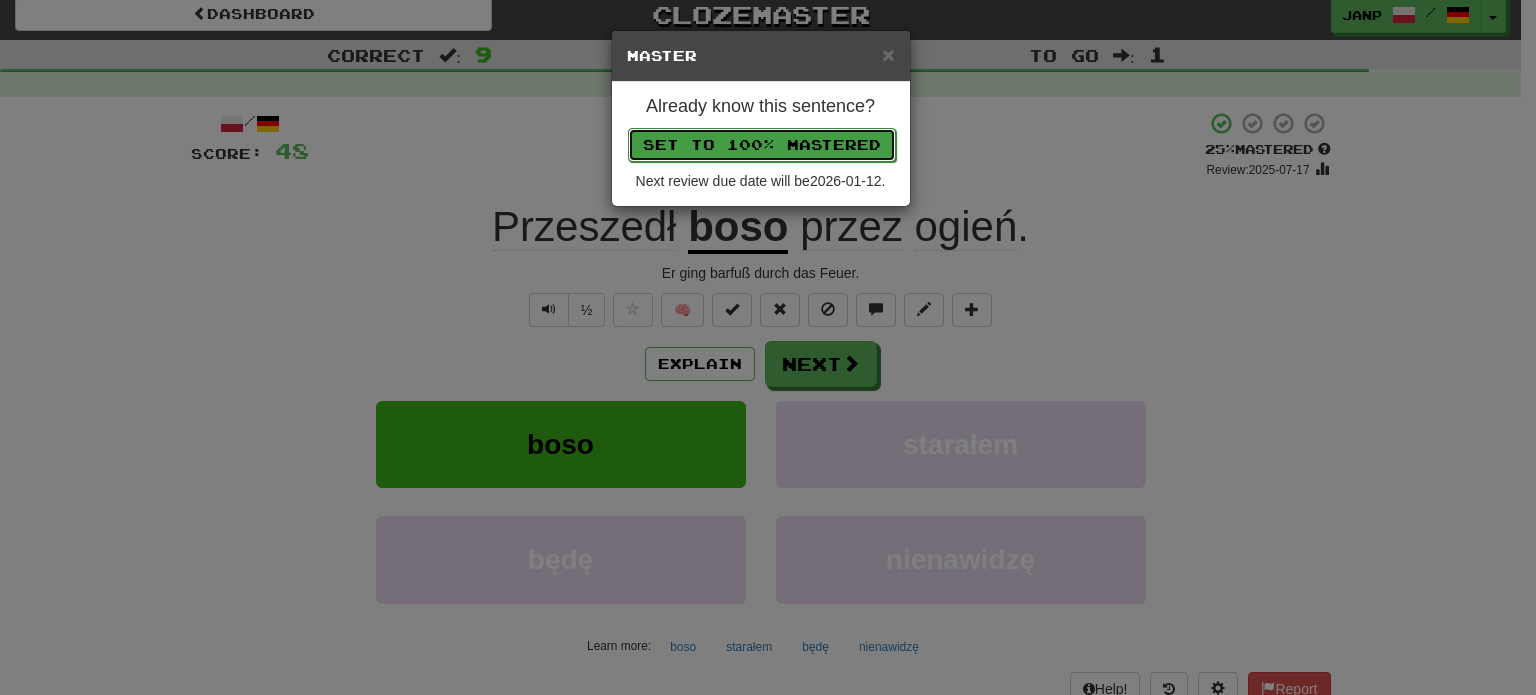 click on "Set to 100% Mastered" at bounding box center (762, 145) 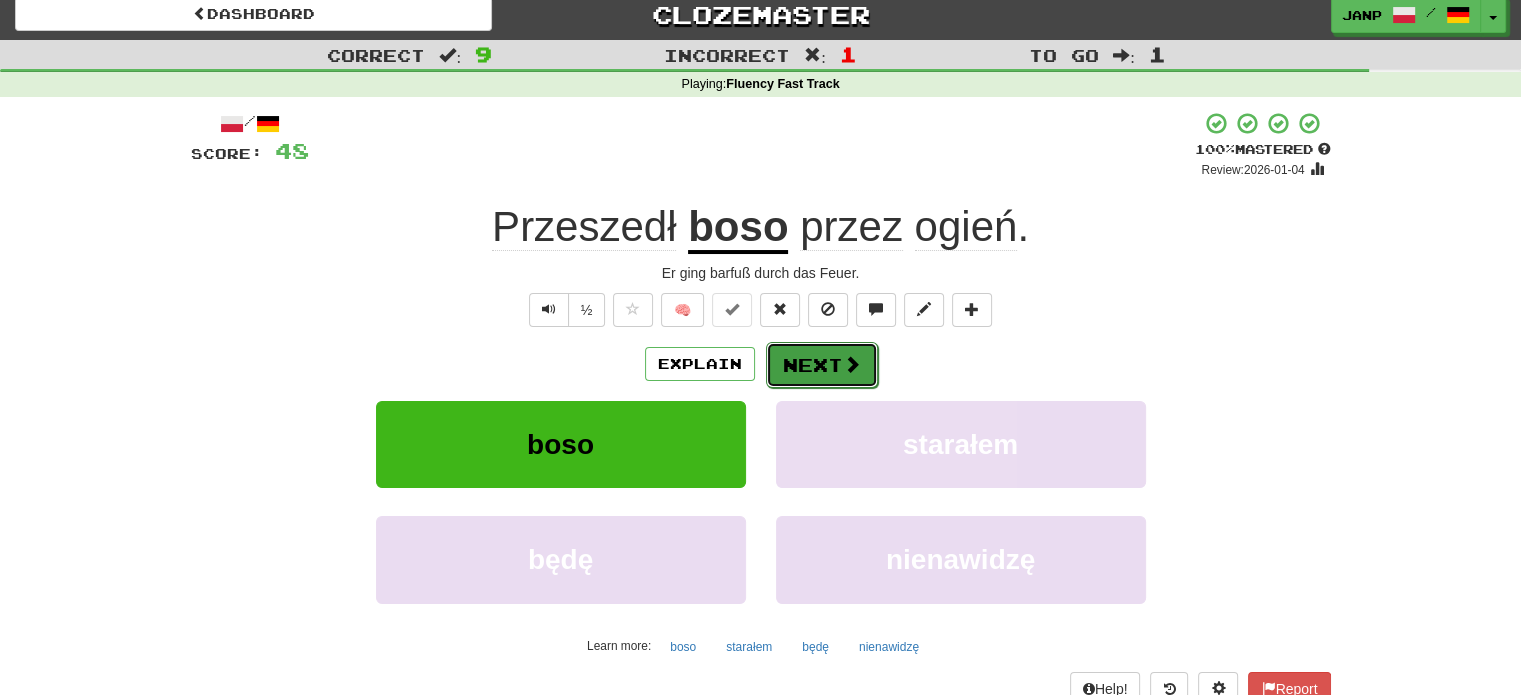 click on "Next" at bounding box center [822, 365] 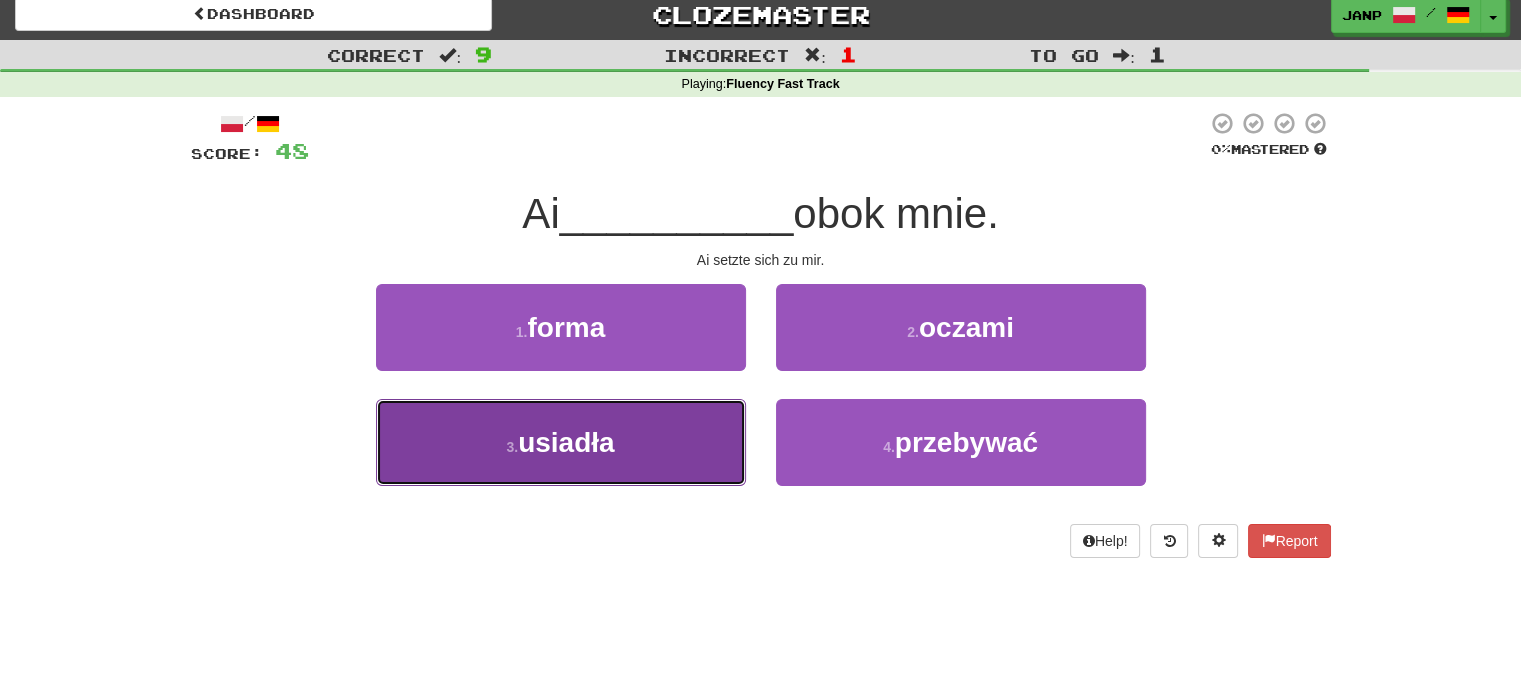 click on "3 .  usiadła" at bounding box center (561, 442) 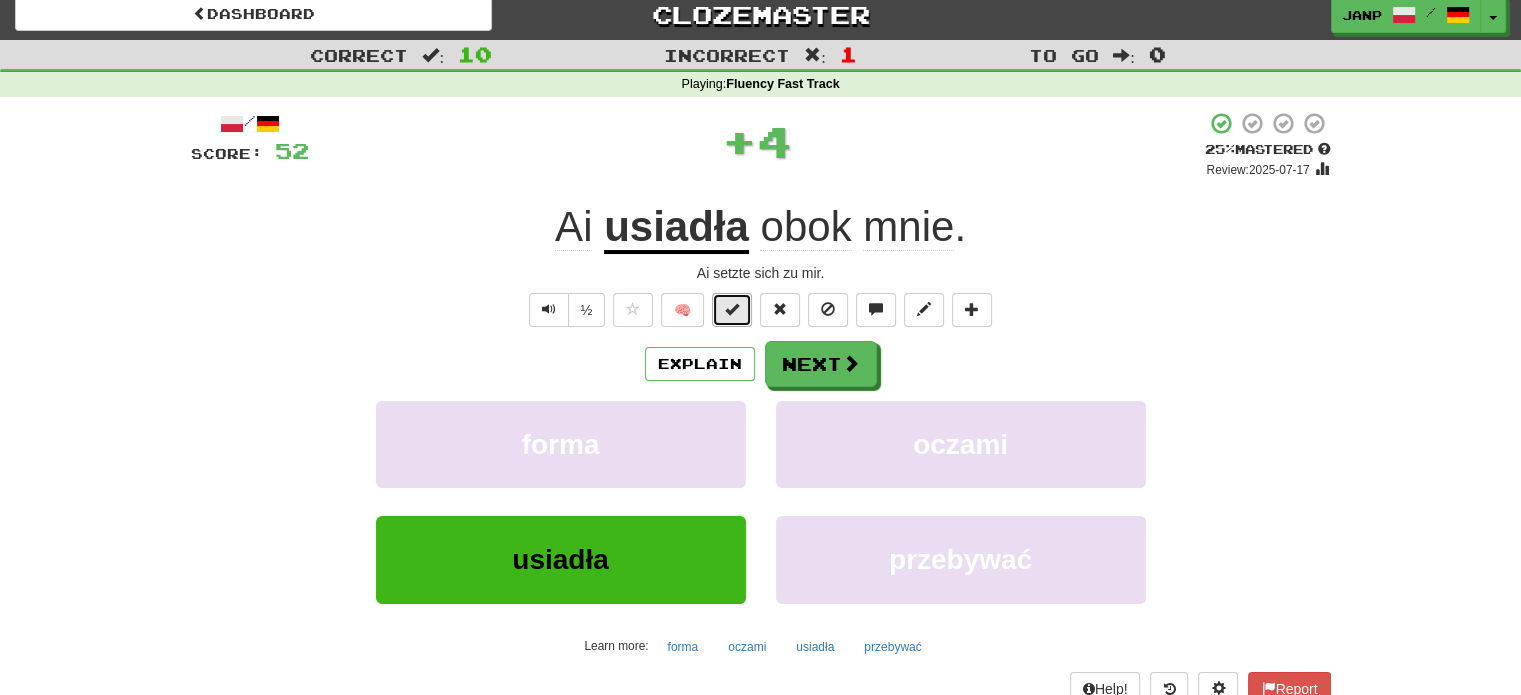 click at bounding box center [732, 309] 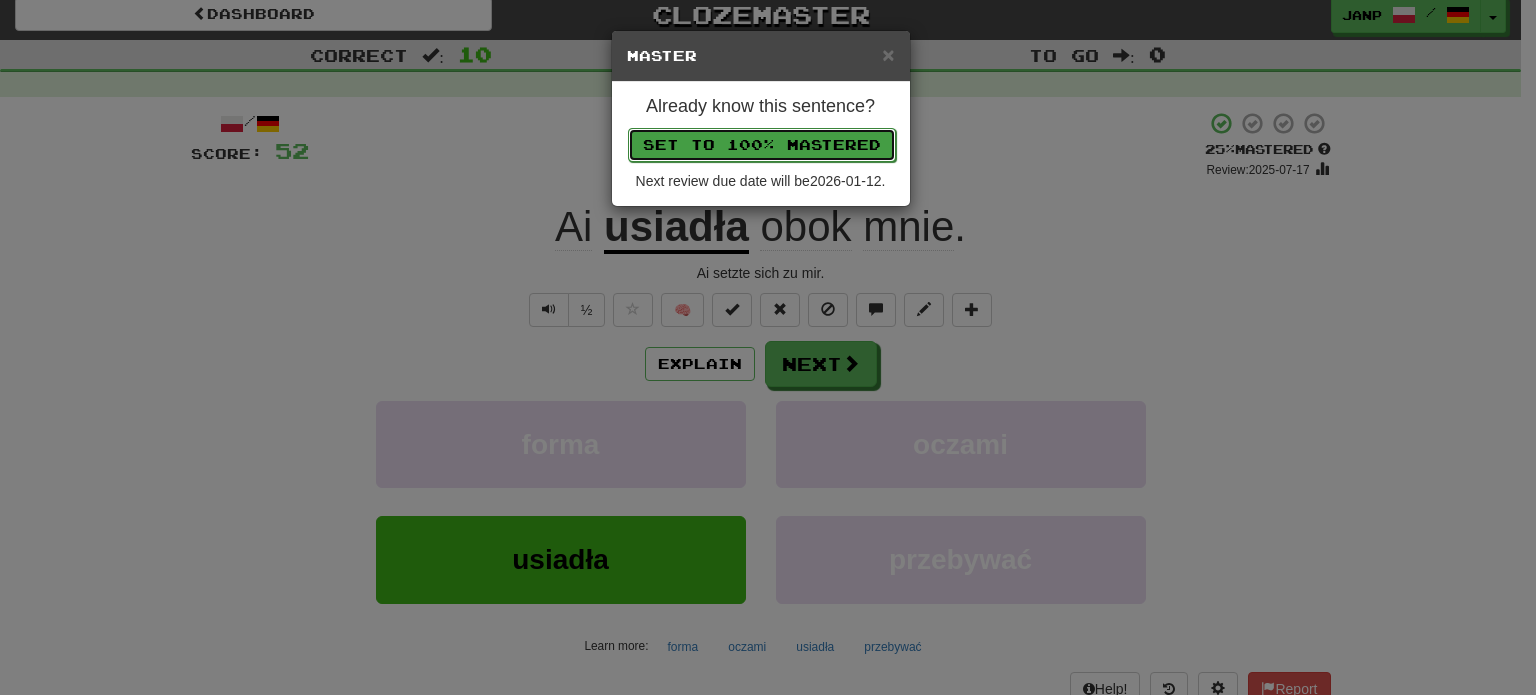click on "Set to 100% Mastered" at bounding box center [762, 145] 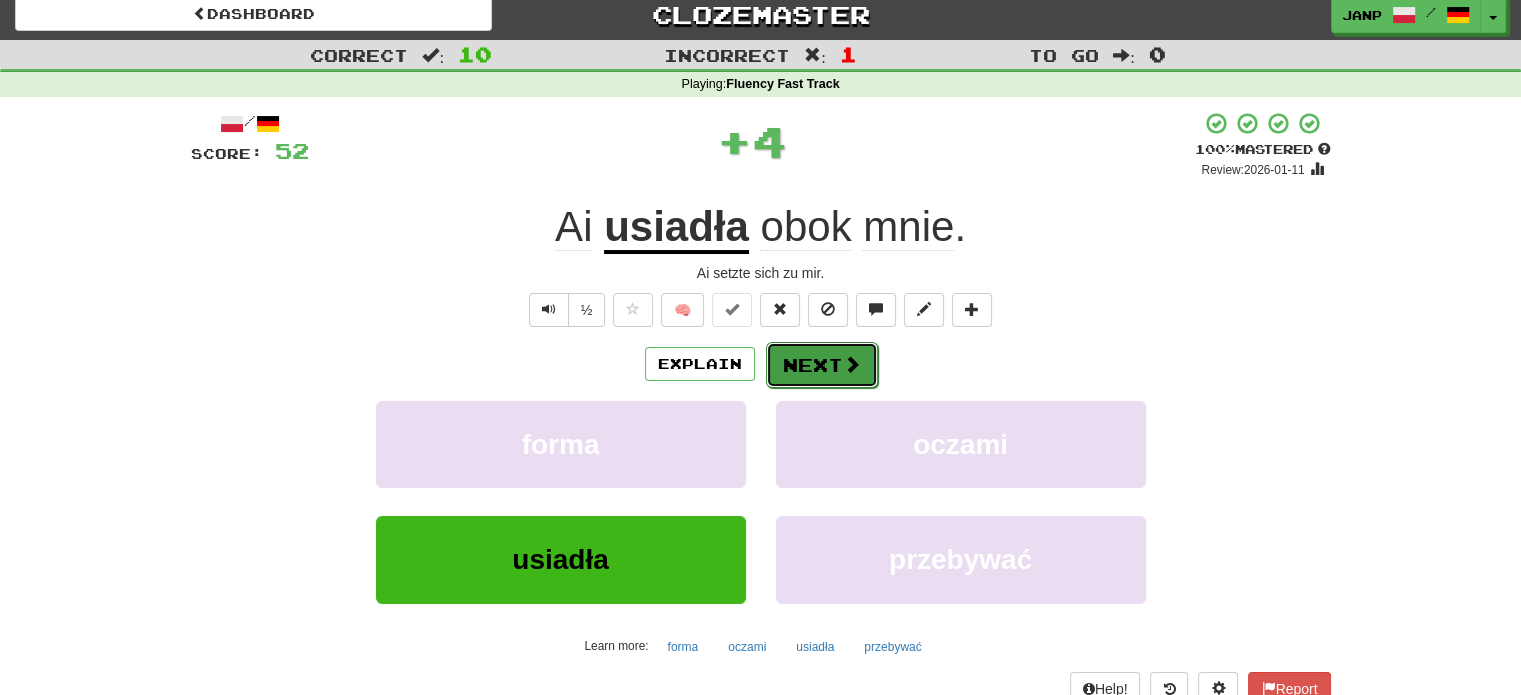 click on "Next" at bounding box center (822, 365) 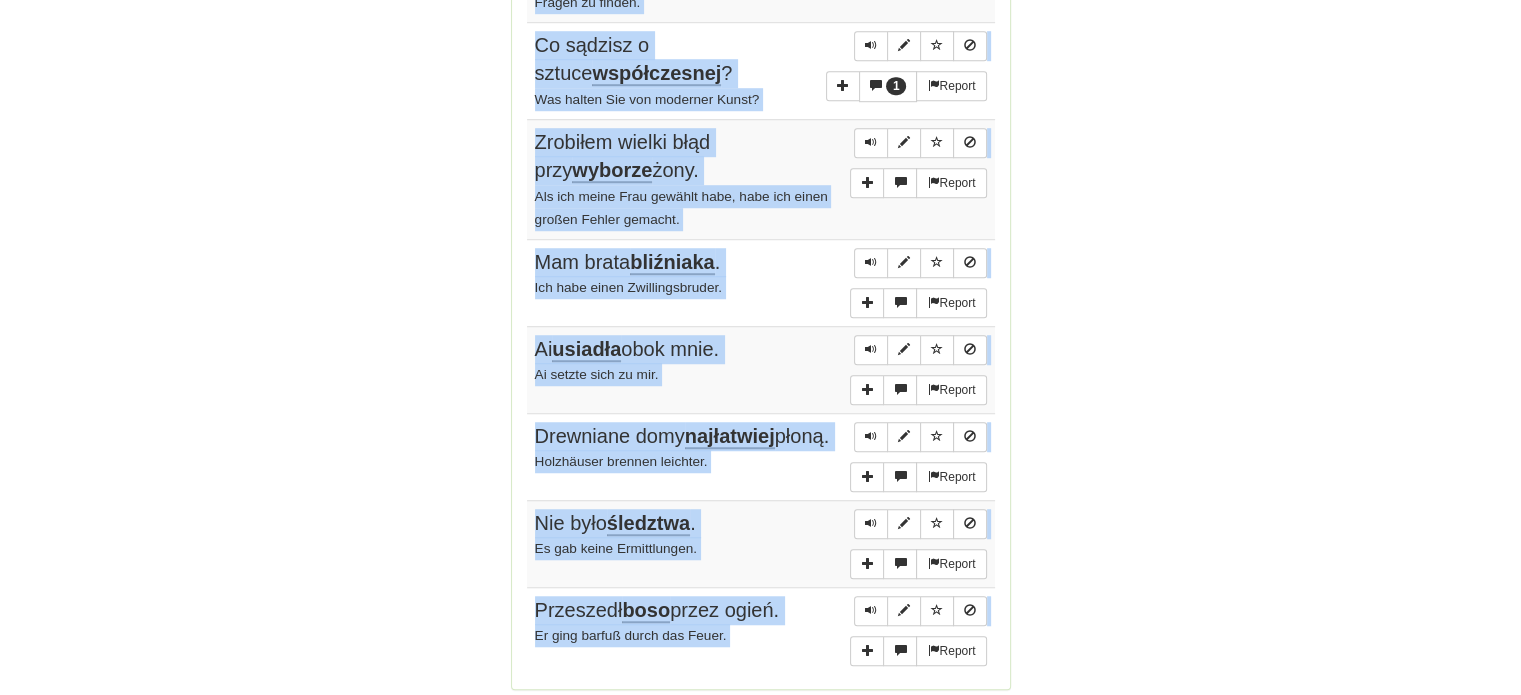 scroll, scrollTop: 1458, scrollLeft: 0, axis: vertical 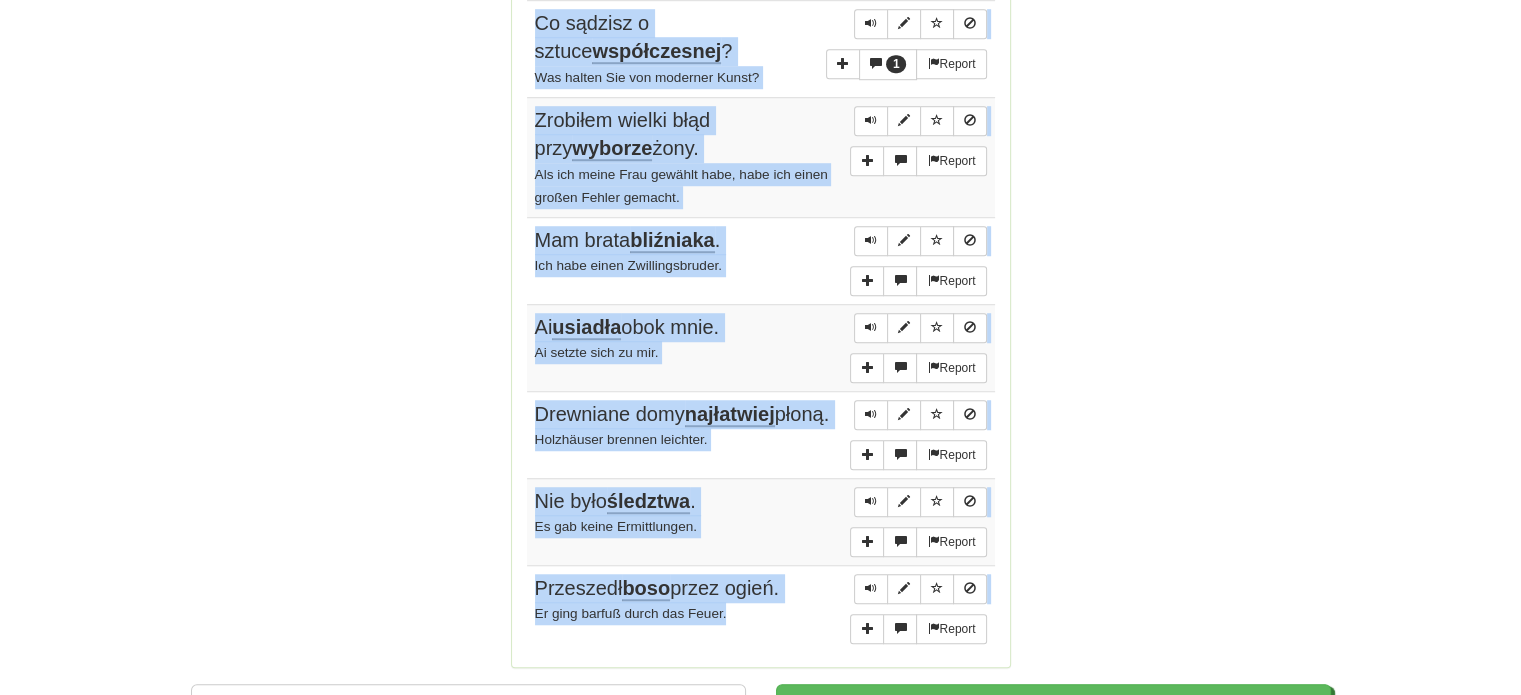 drag, startPoint x: 534, startPoint y: 276, endPoint x: 749, endPoint y: 589, distance: 379.72885 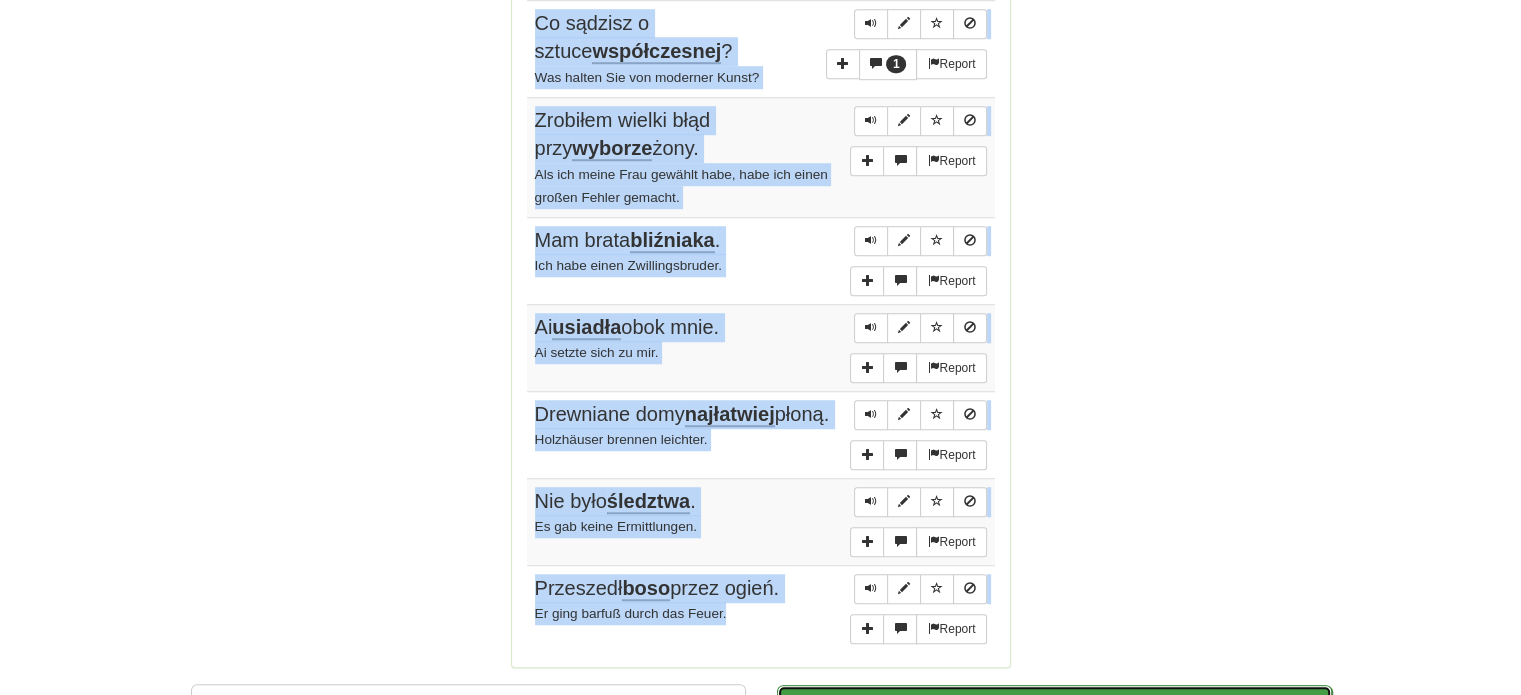 click on "Continue" at bounding box center (1054, 708) 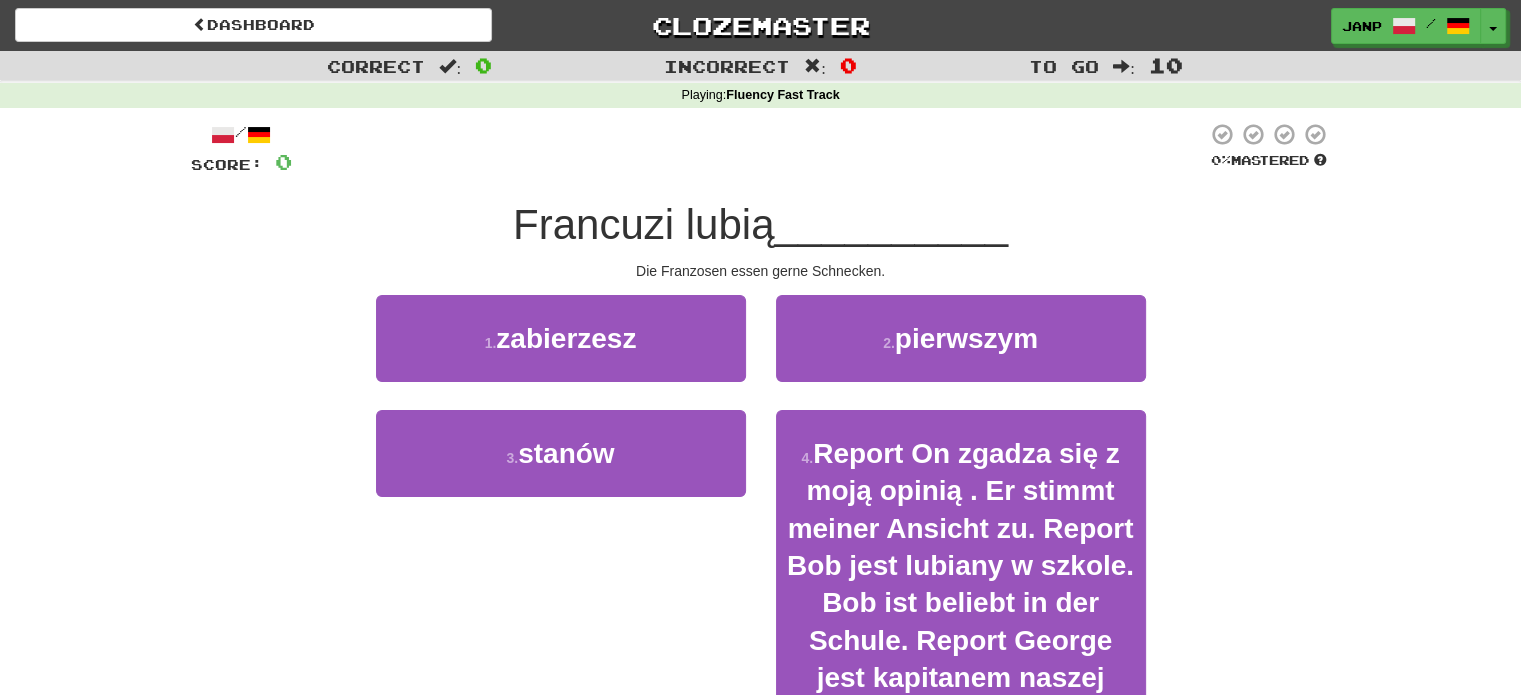 scroll, scrollTop: 0, scrollLeft: 0, axis: both 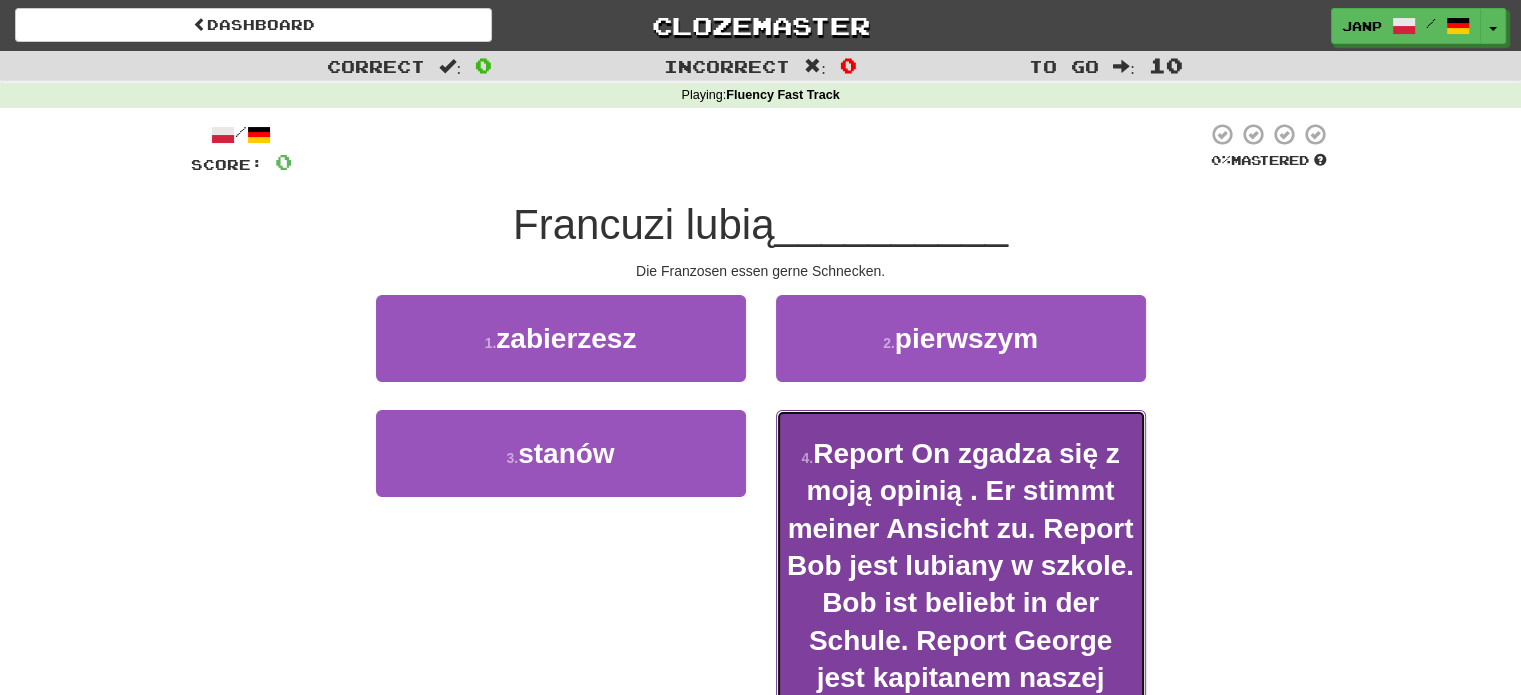 click on "4 .  ślimaki" at bounding box center (961, 957) 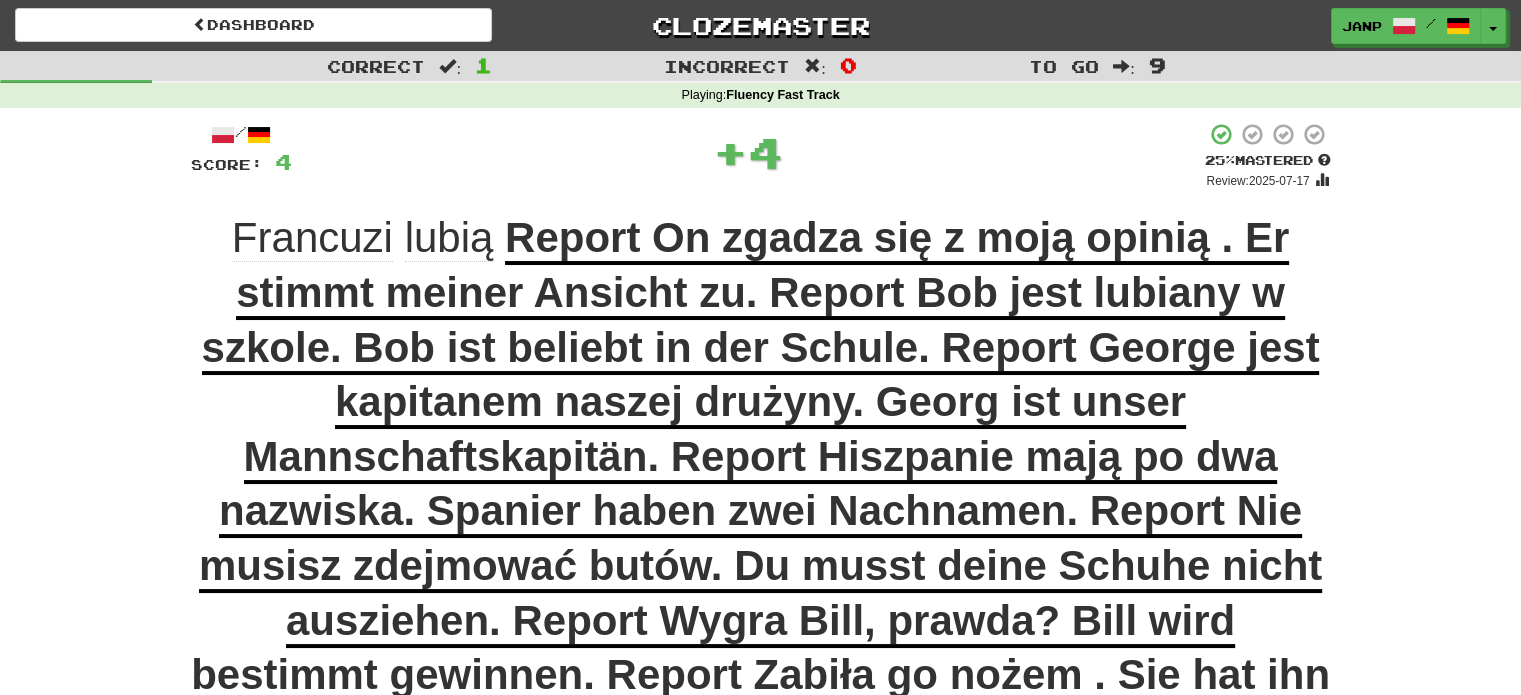 click at bounding box center [732, 975] 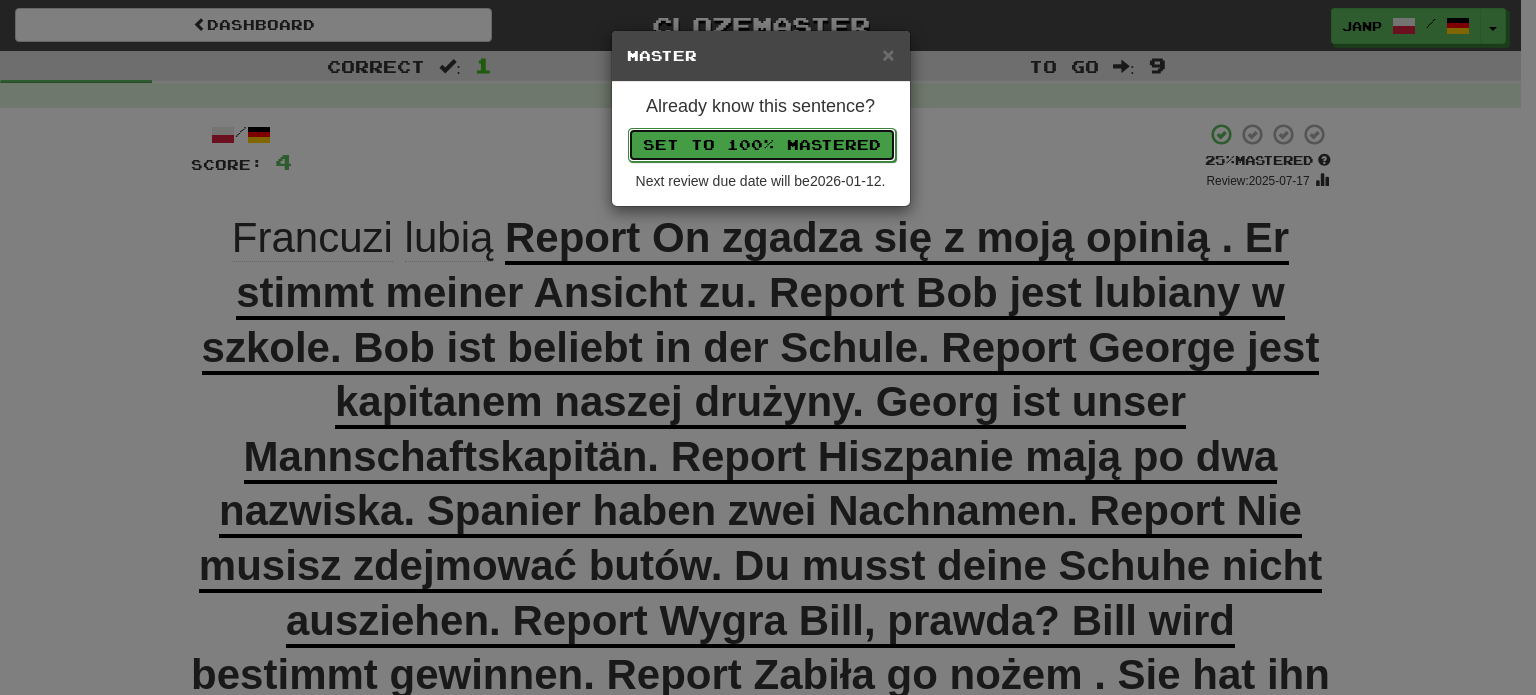 click on "Set to 100% Mastered" at bounding box center [762, 145] 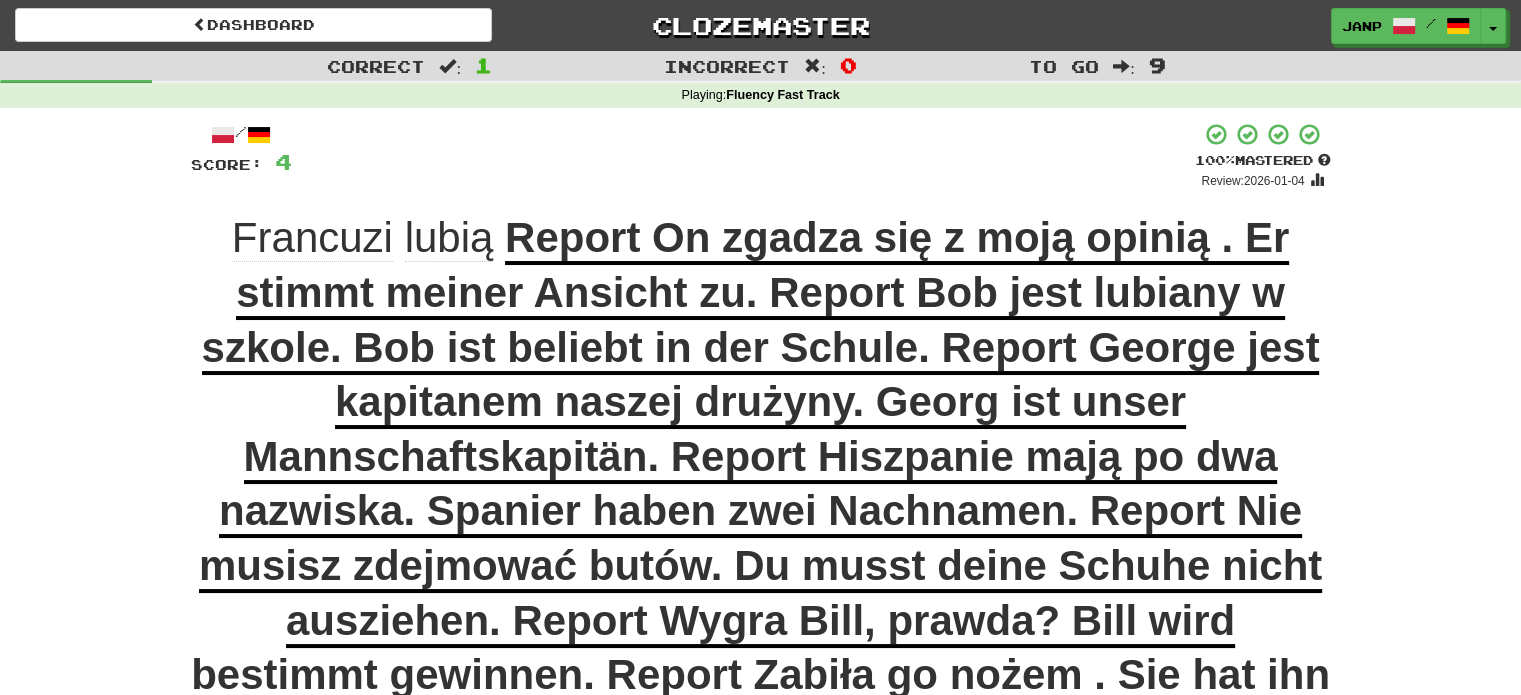 click on "Next" at bounding box center [822, 1031] 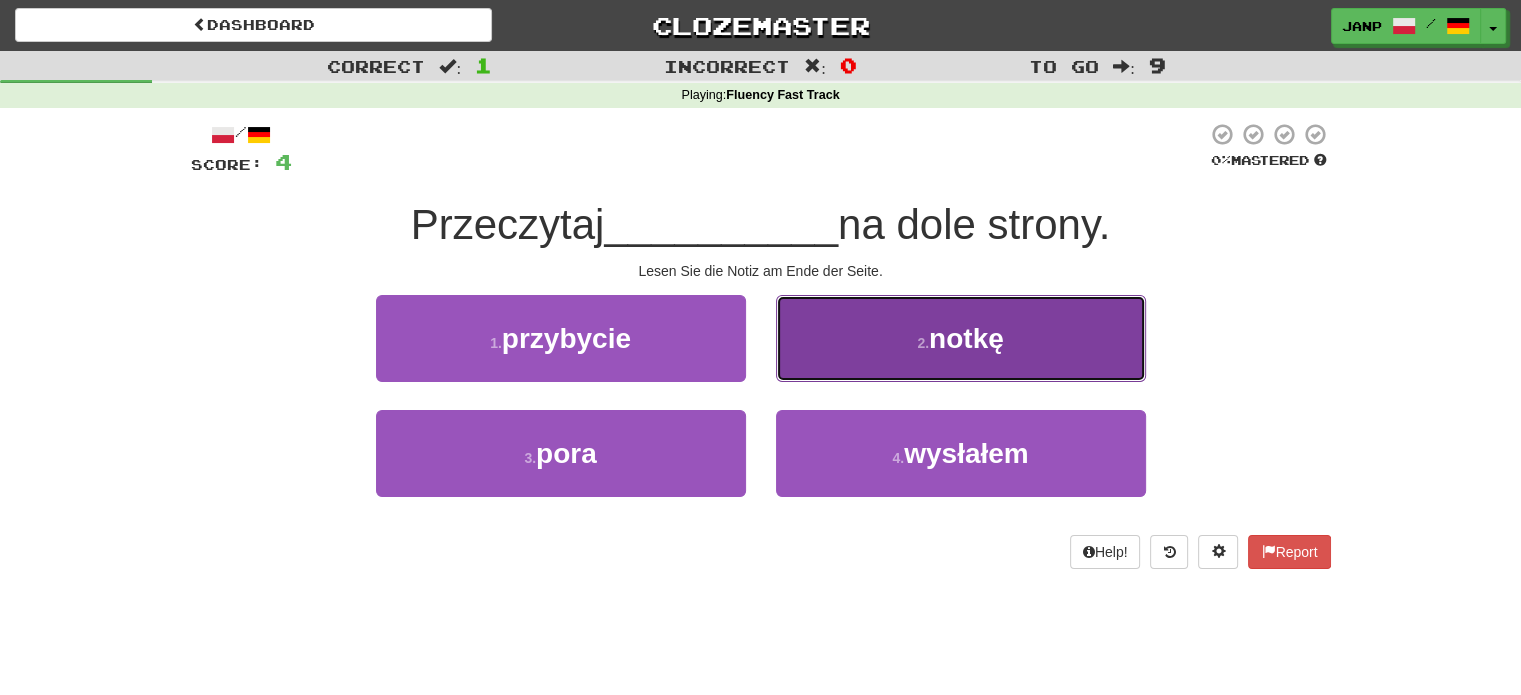 click on "2 .  notkę" at bounding box center [961, 338] 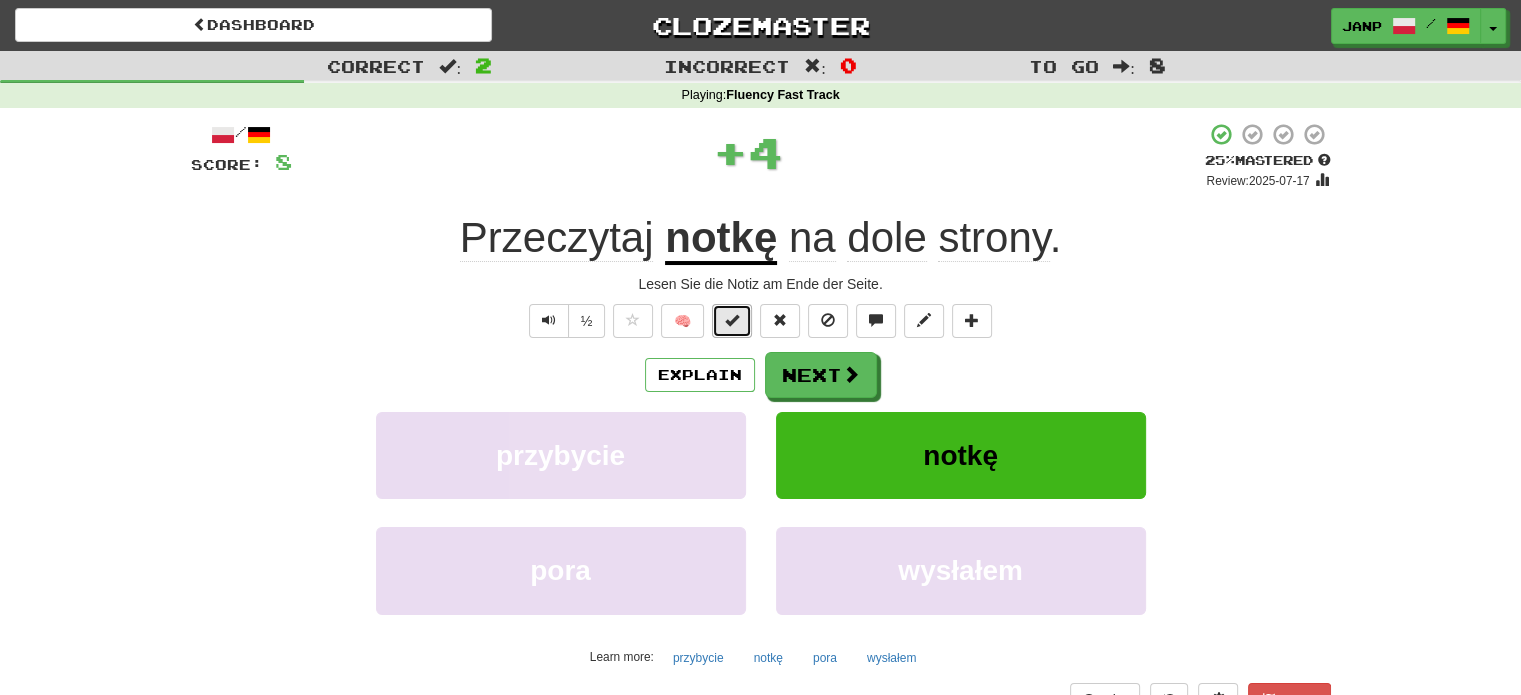 click at bounding box center [732, 321] 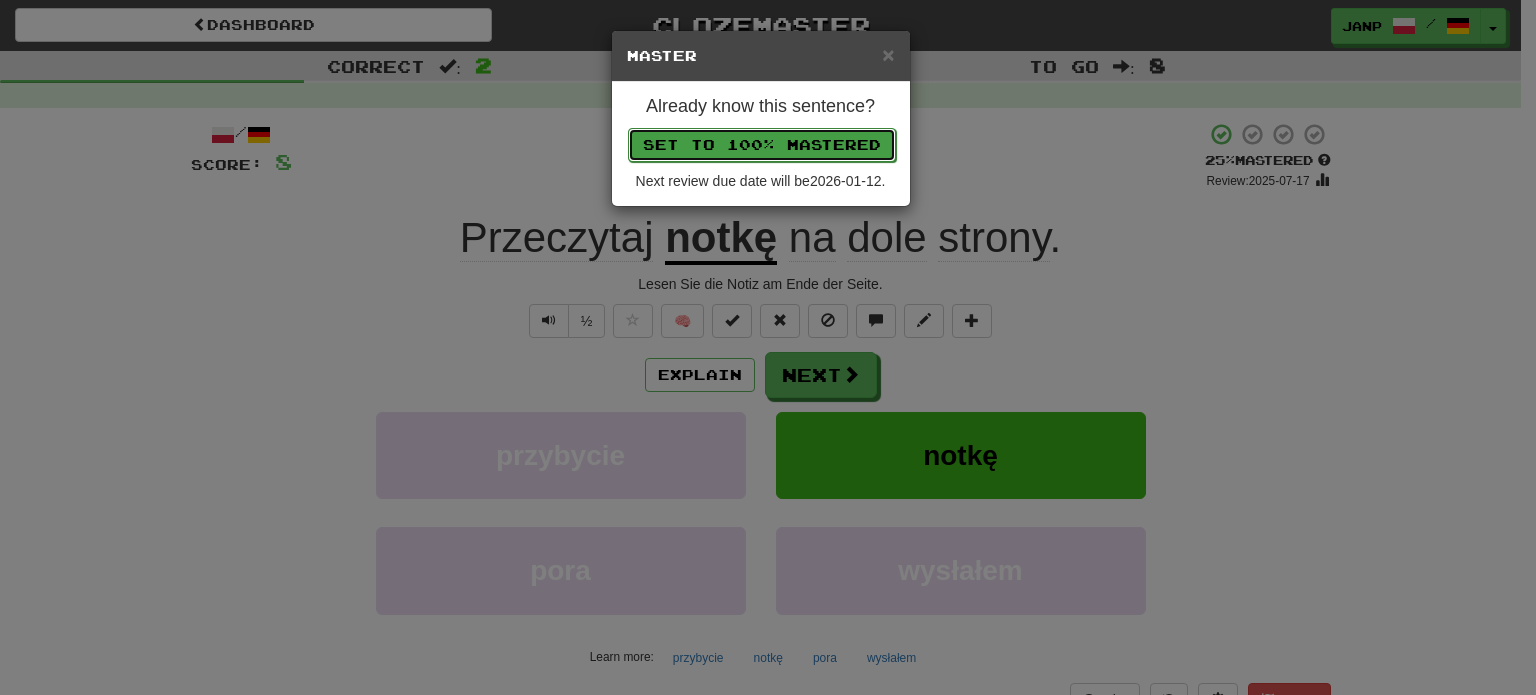 click on "Set to 100% Mastered" at bounding box center [762, 145] 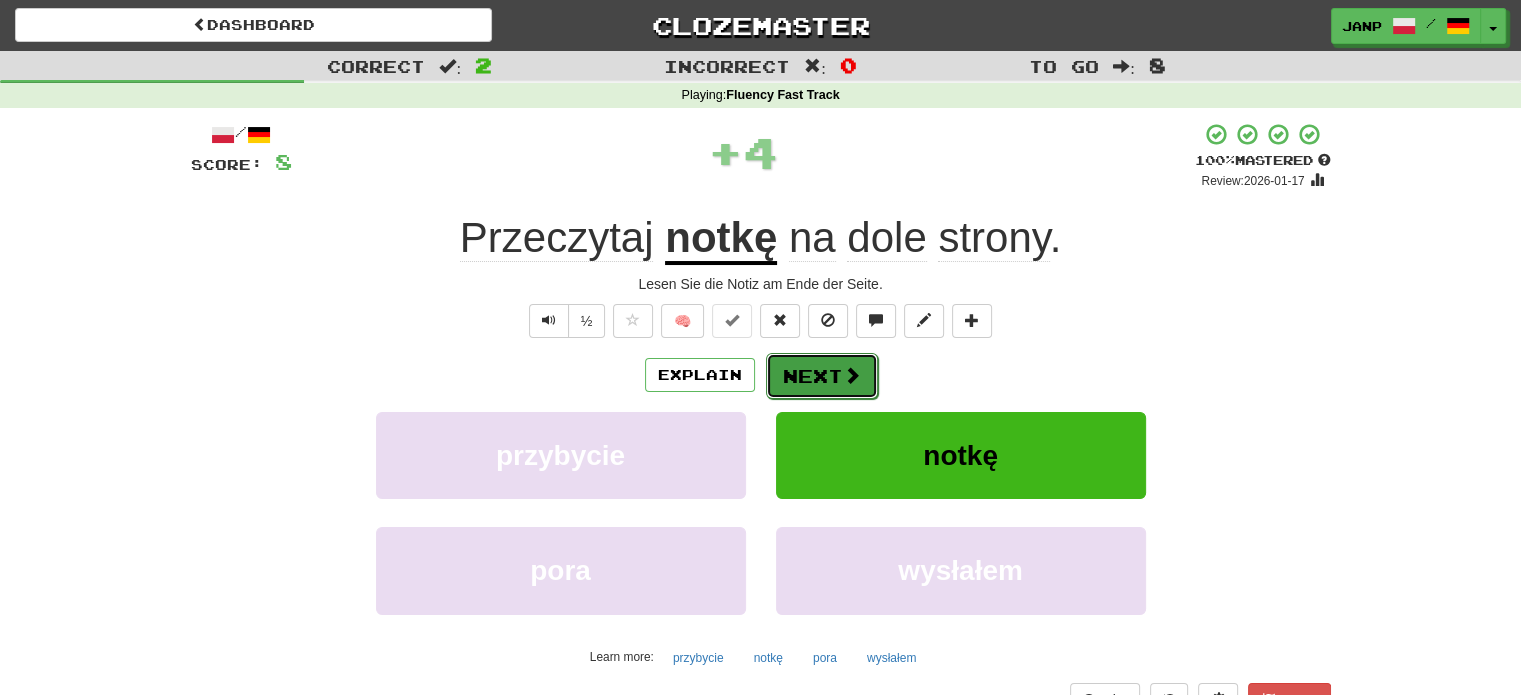 click on "Next" at bounding box center (822, 376) 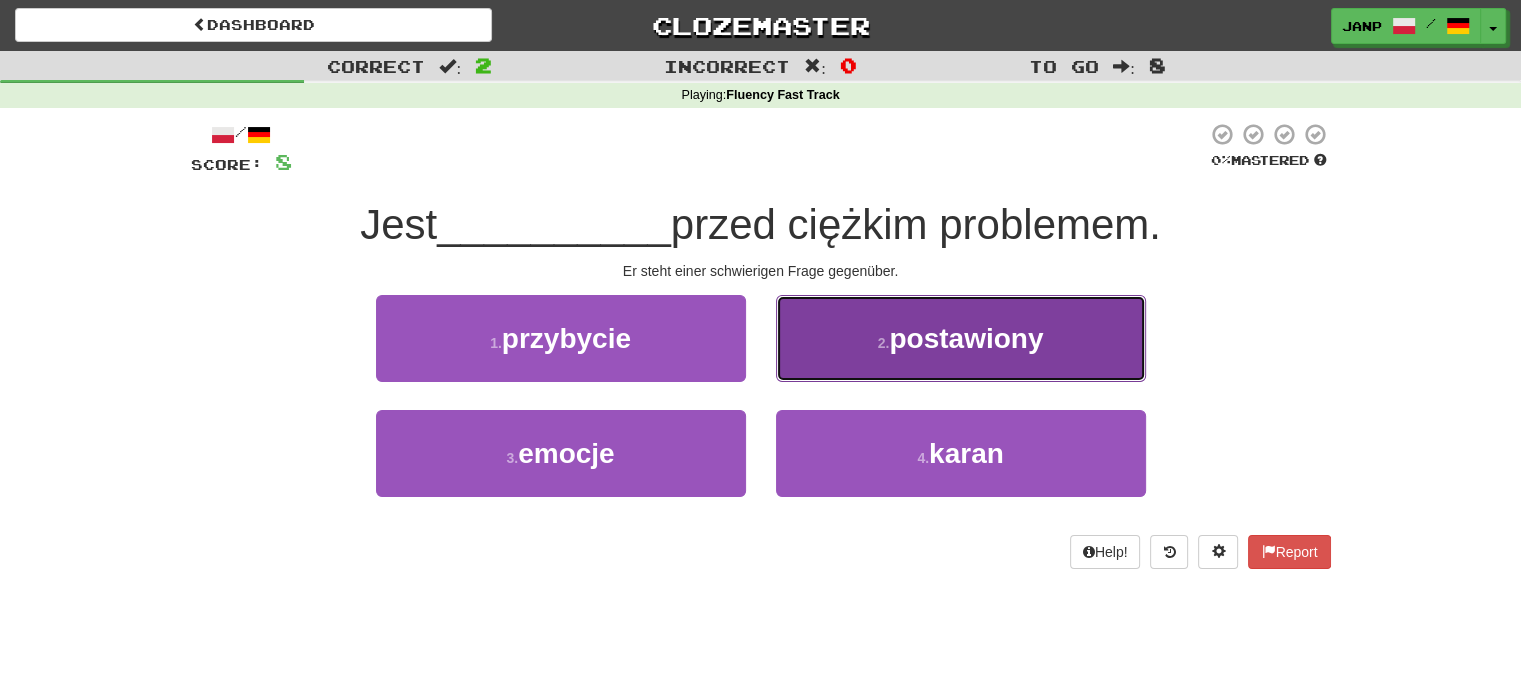 click on "2 . postawiony" at bounding box center (961, 338) 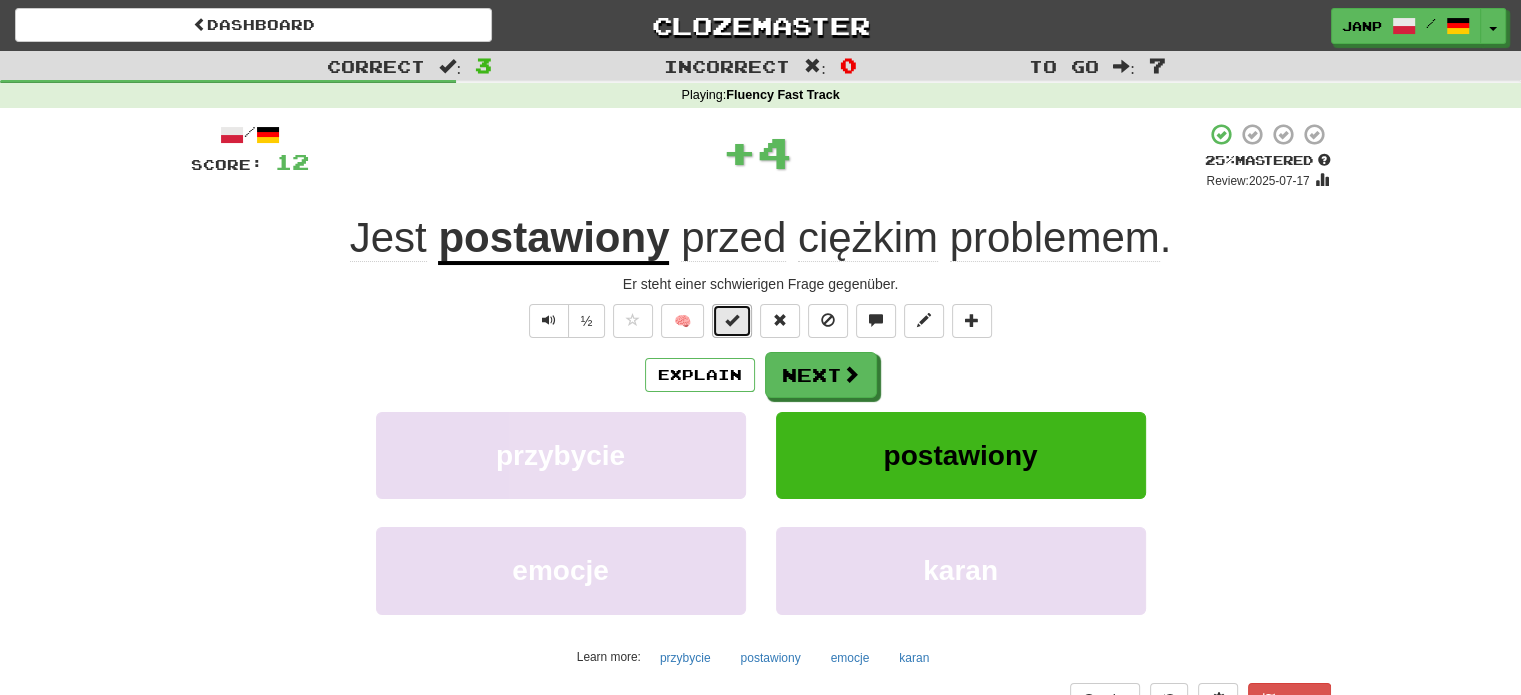 click at bounding box center [732, 320] 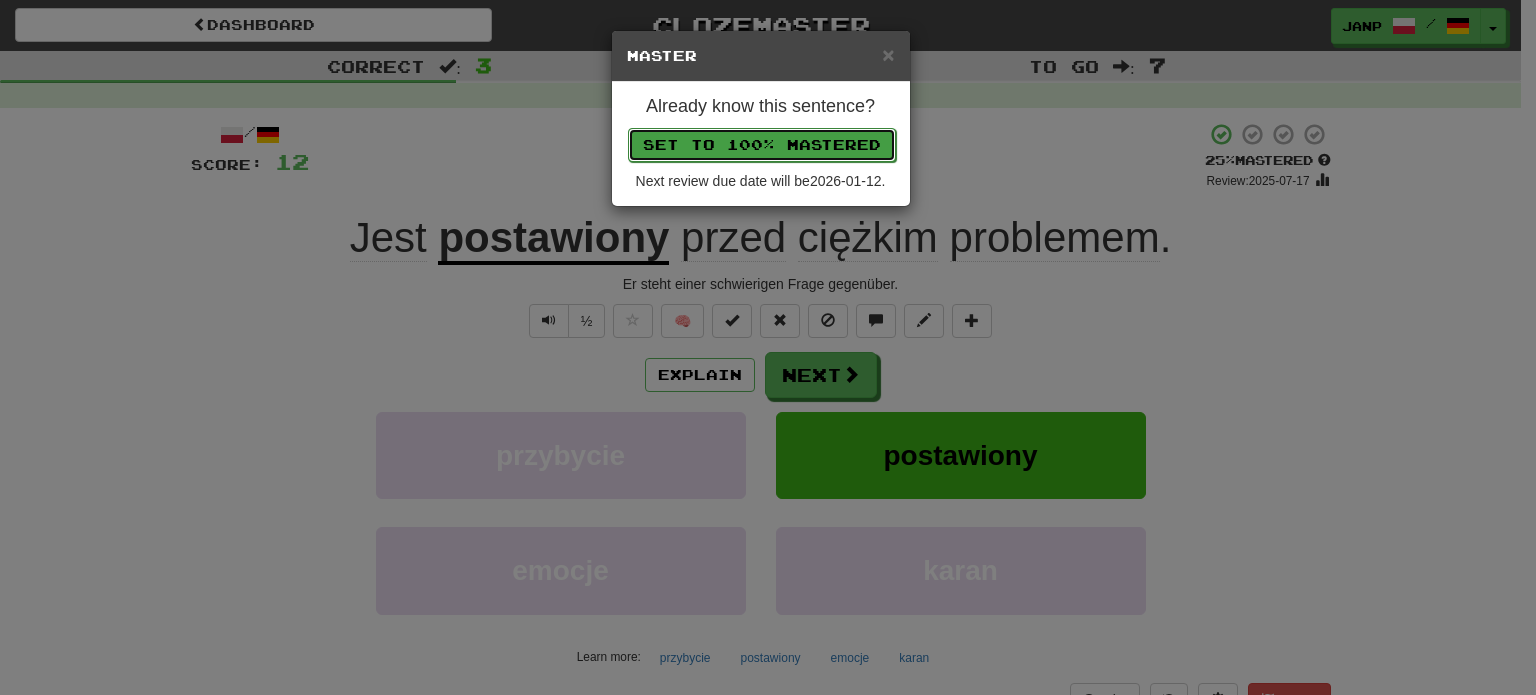 click on "Set to 100% Mastered" at bounding box center (762, 145) 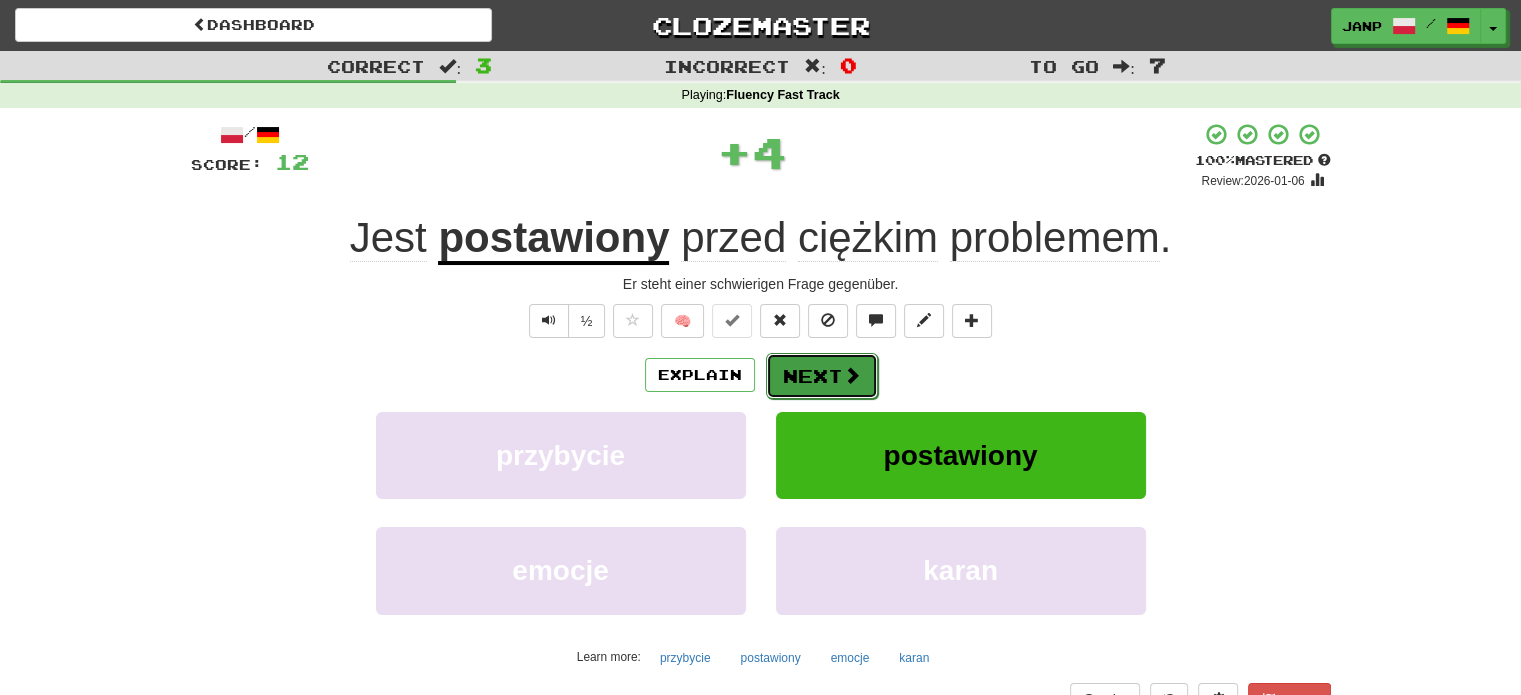 click on "Next" at bounding box center (822, 376) 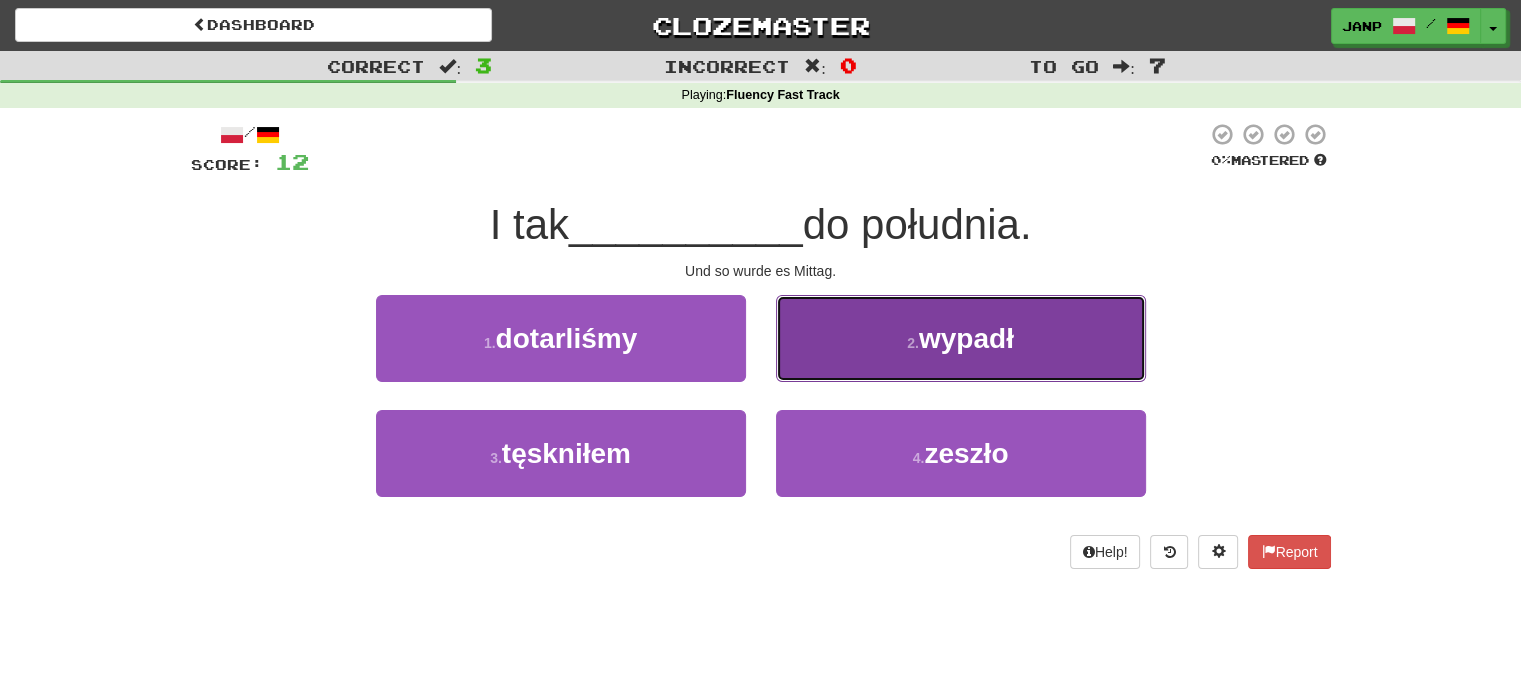 click on "wypadł" at bounding box center [961, 338] 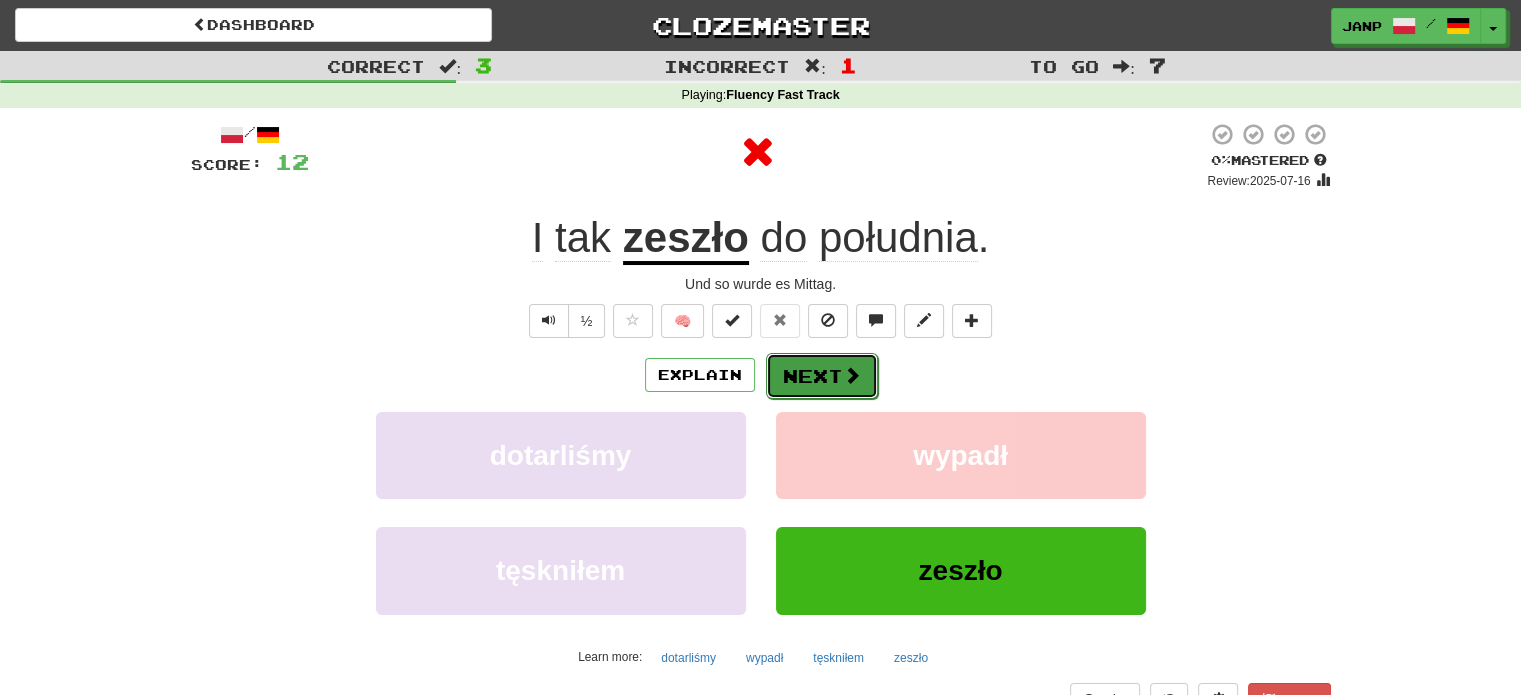 click on "Next" at bounding box center [822, 376] 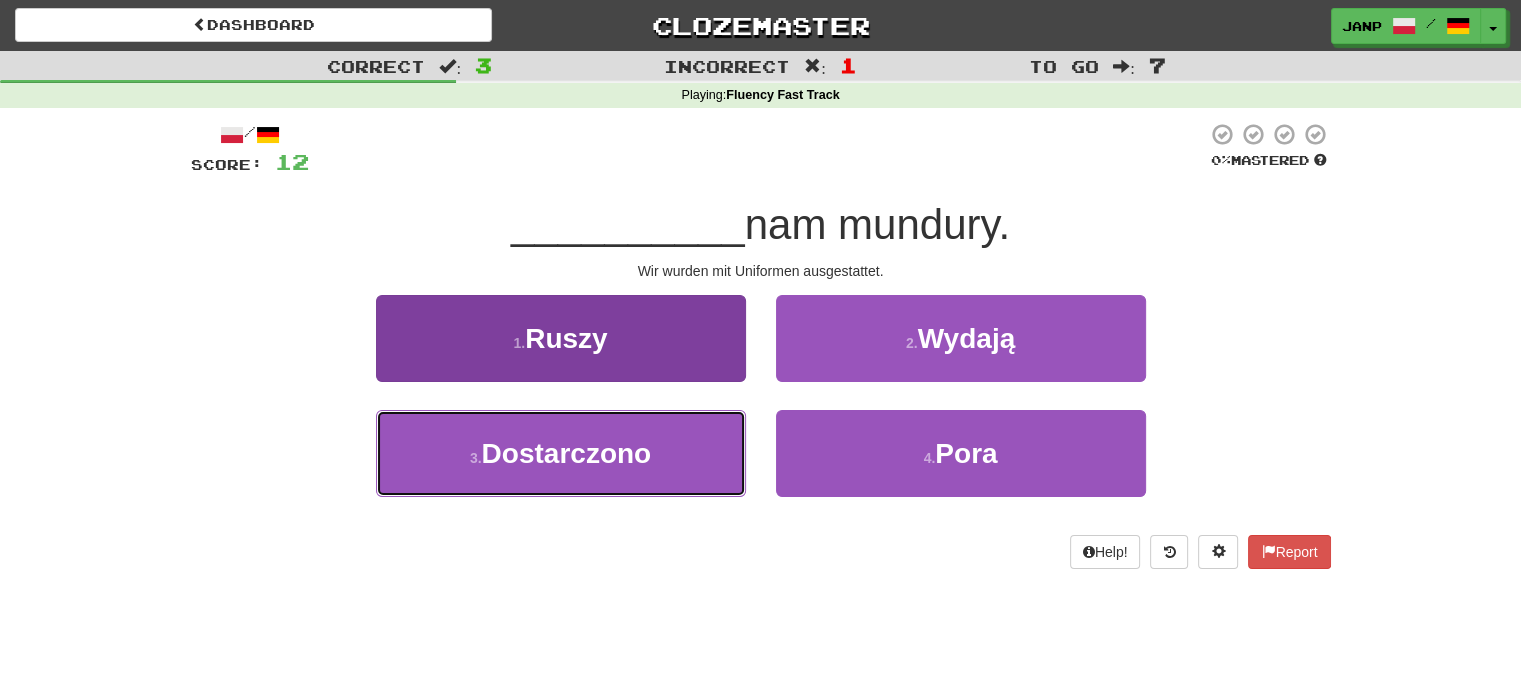 click on "Dostarczono" at bounding box center [561, 453] 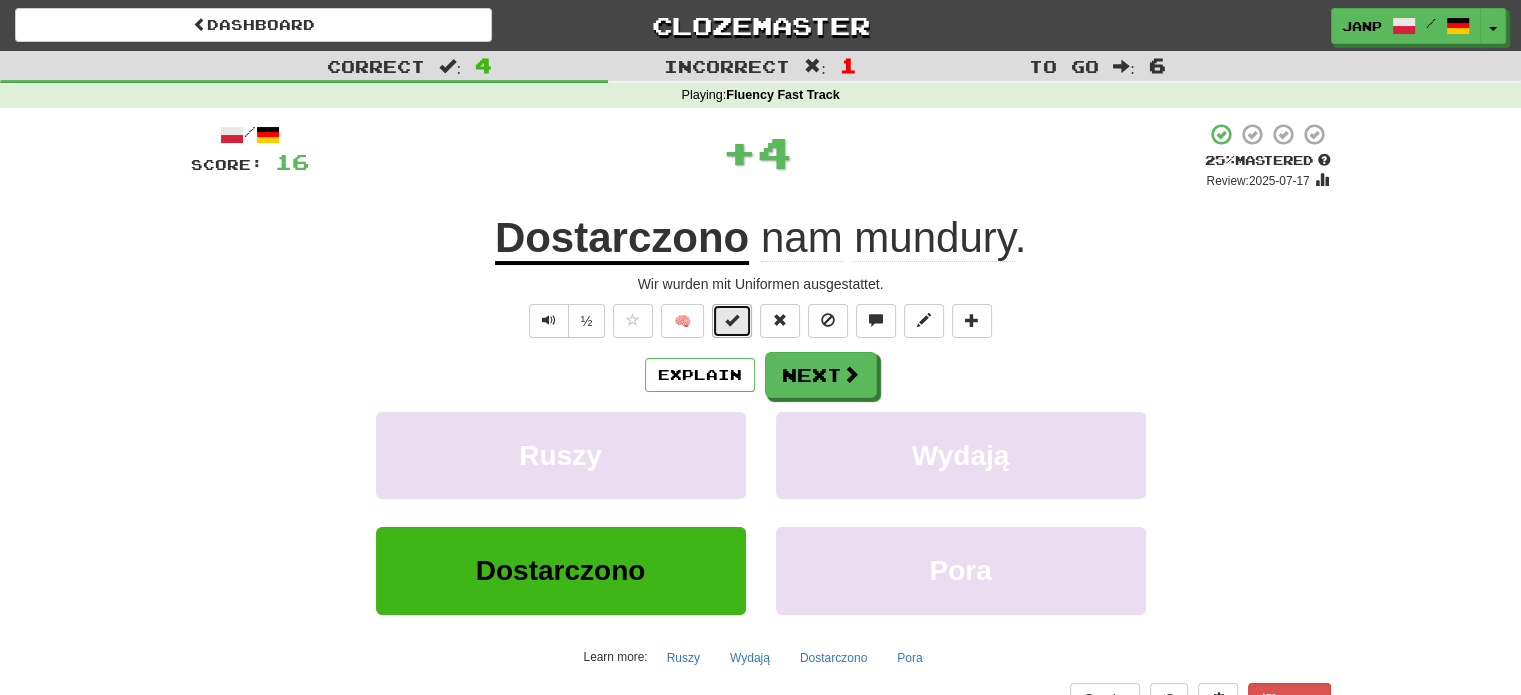 click at bounding box center [732, 320] 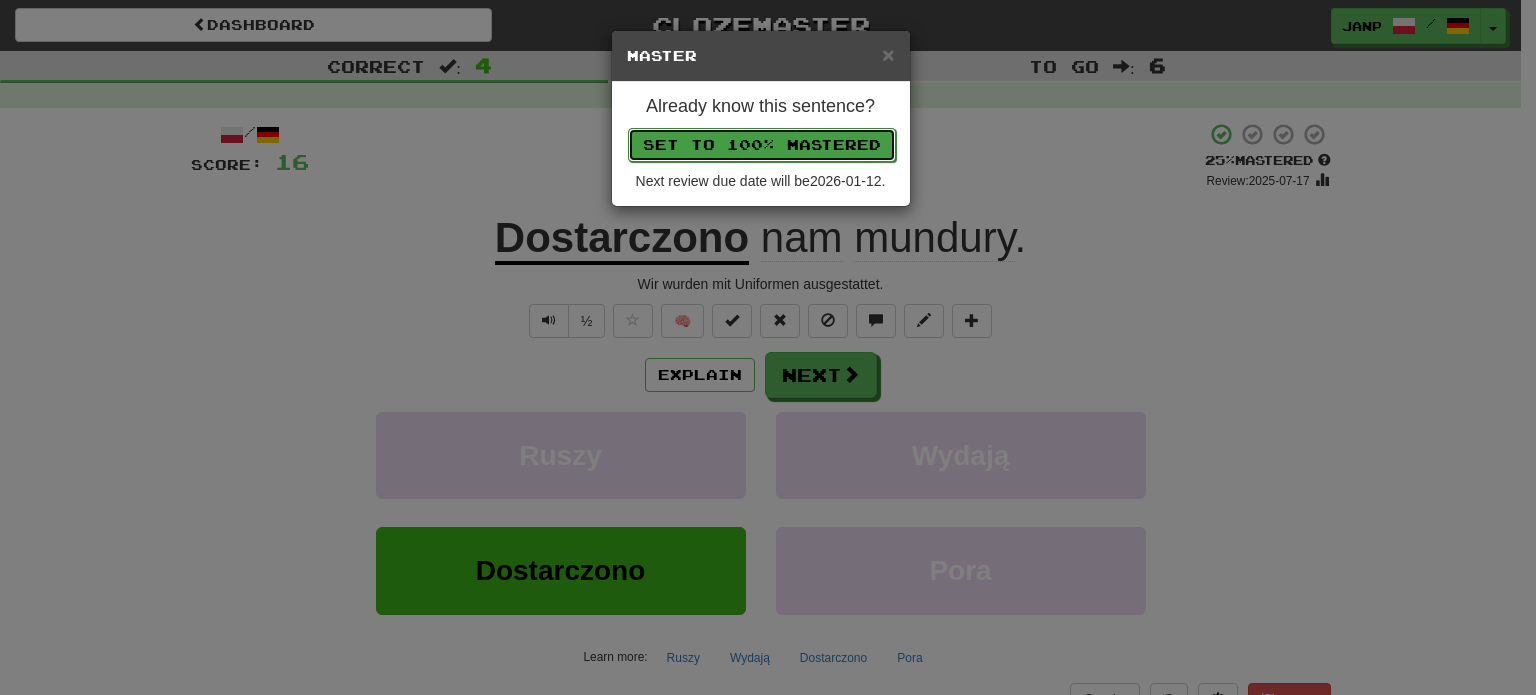 click on "Set to 100% Mastered" at bounding box center (762, 145) 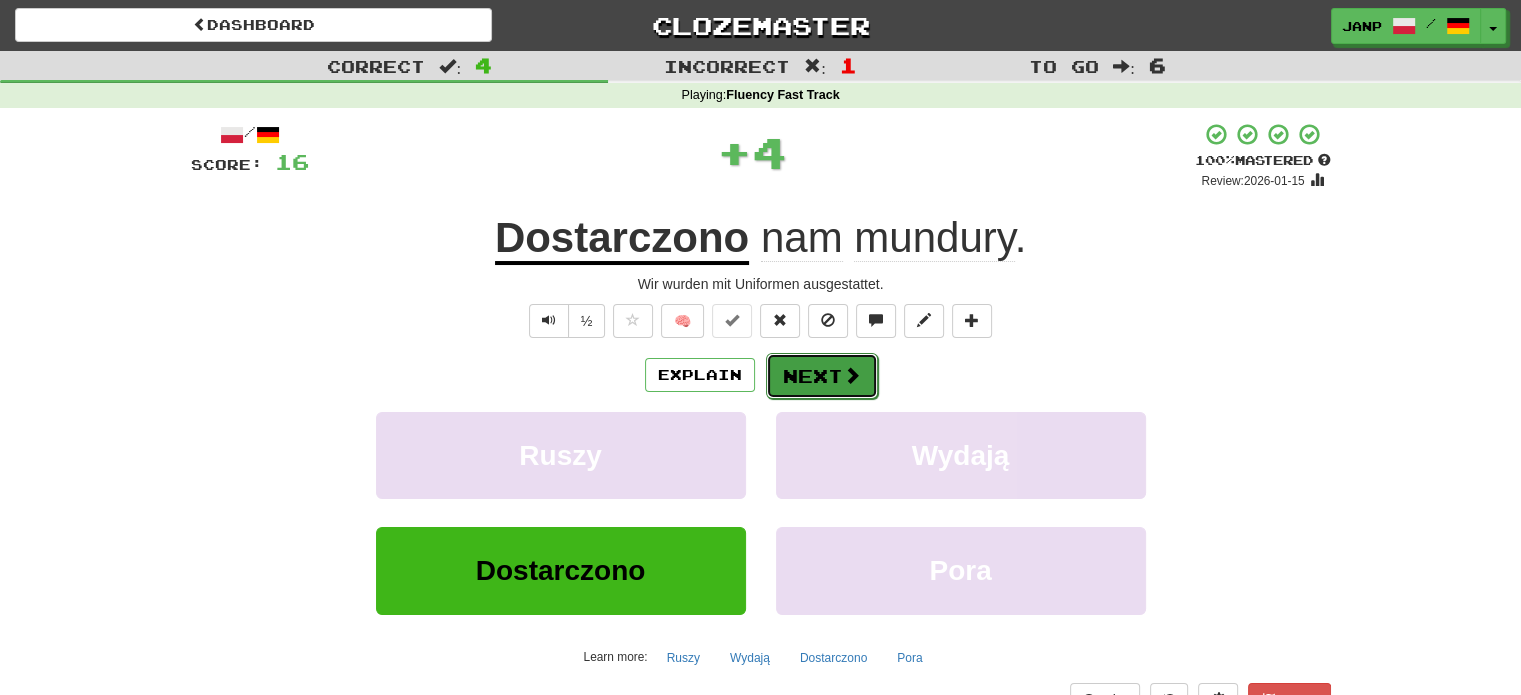 click on "Next" at bounding box center (822, 376) 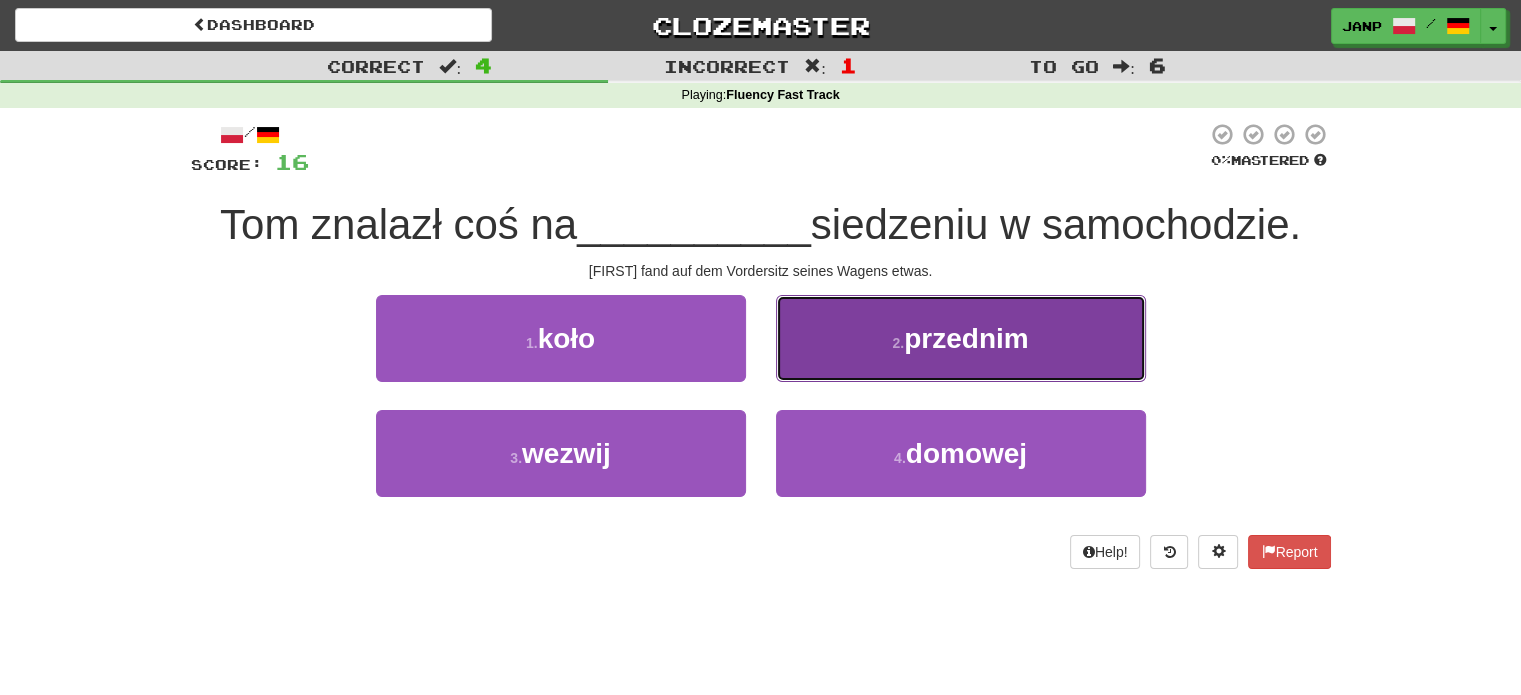 click on "2 . przednim" at bounding box center (961, 338) 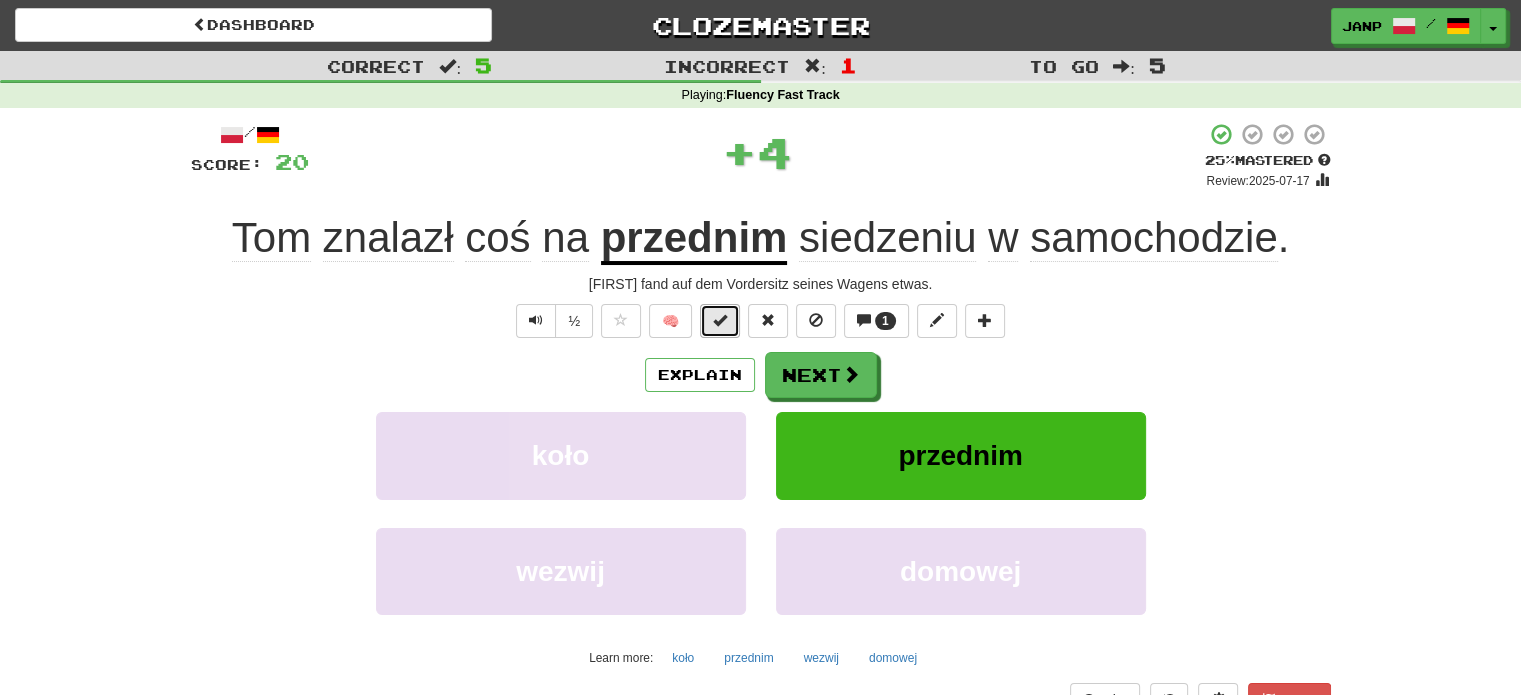 click at bounding box center [720, 321] 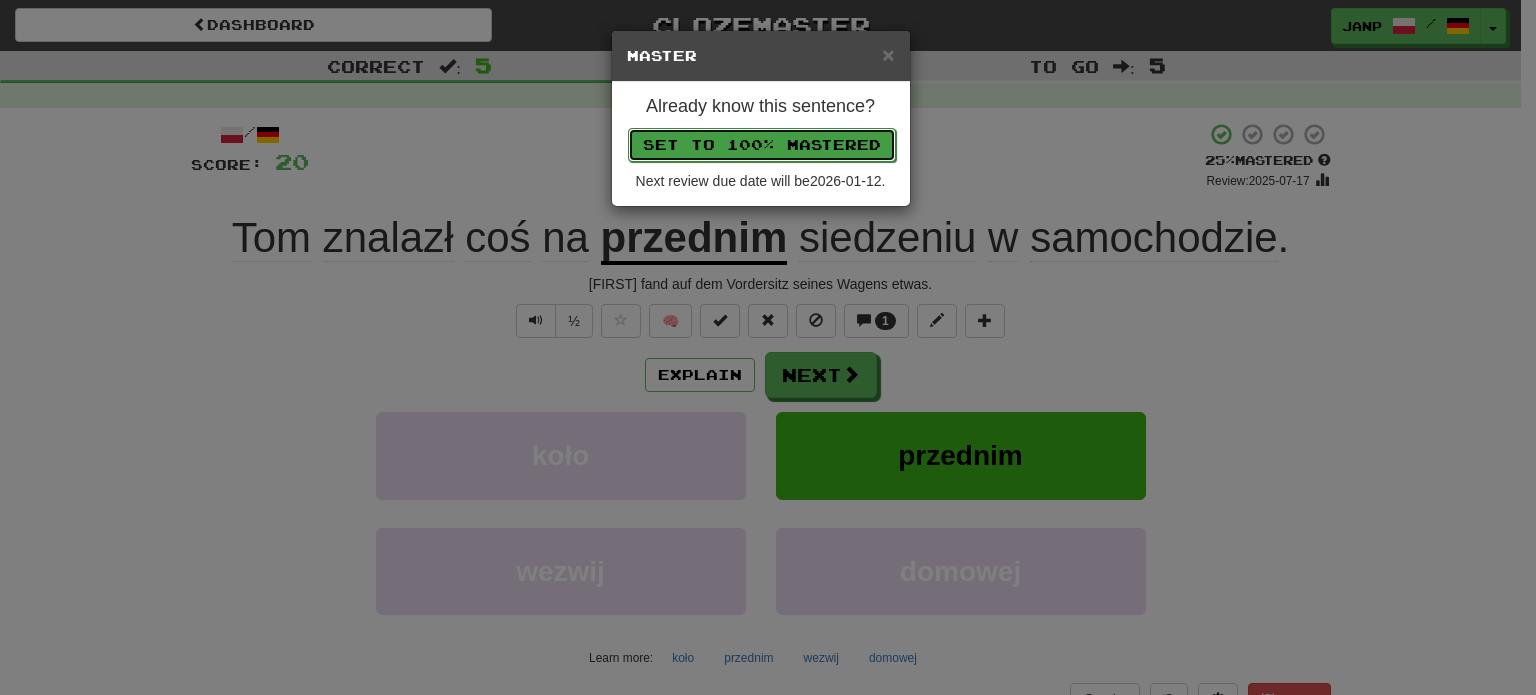 click on "Set to 100% Mastered" at bounding box center [762, 145] 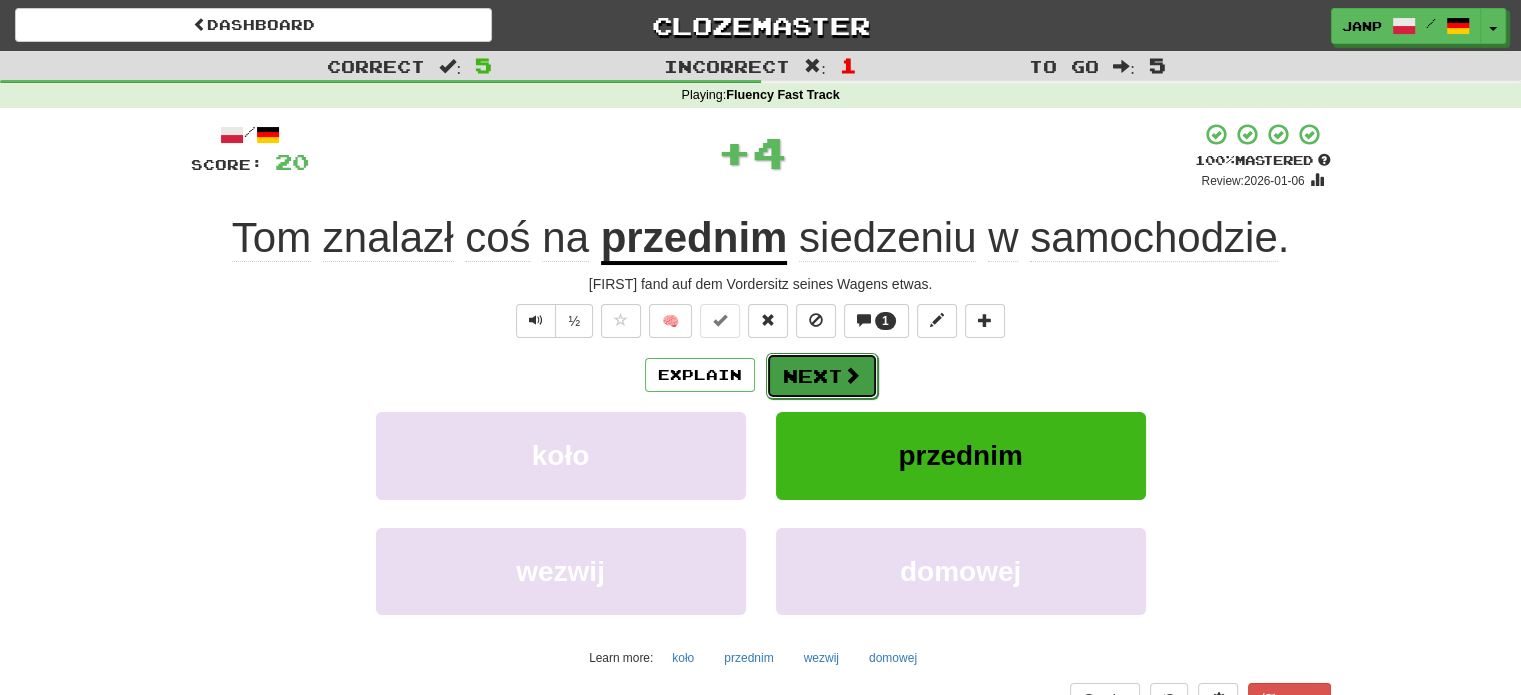 click on "Next" at bounding box center (822, 376) 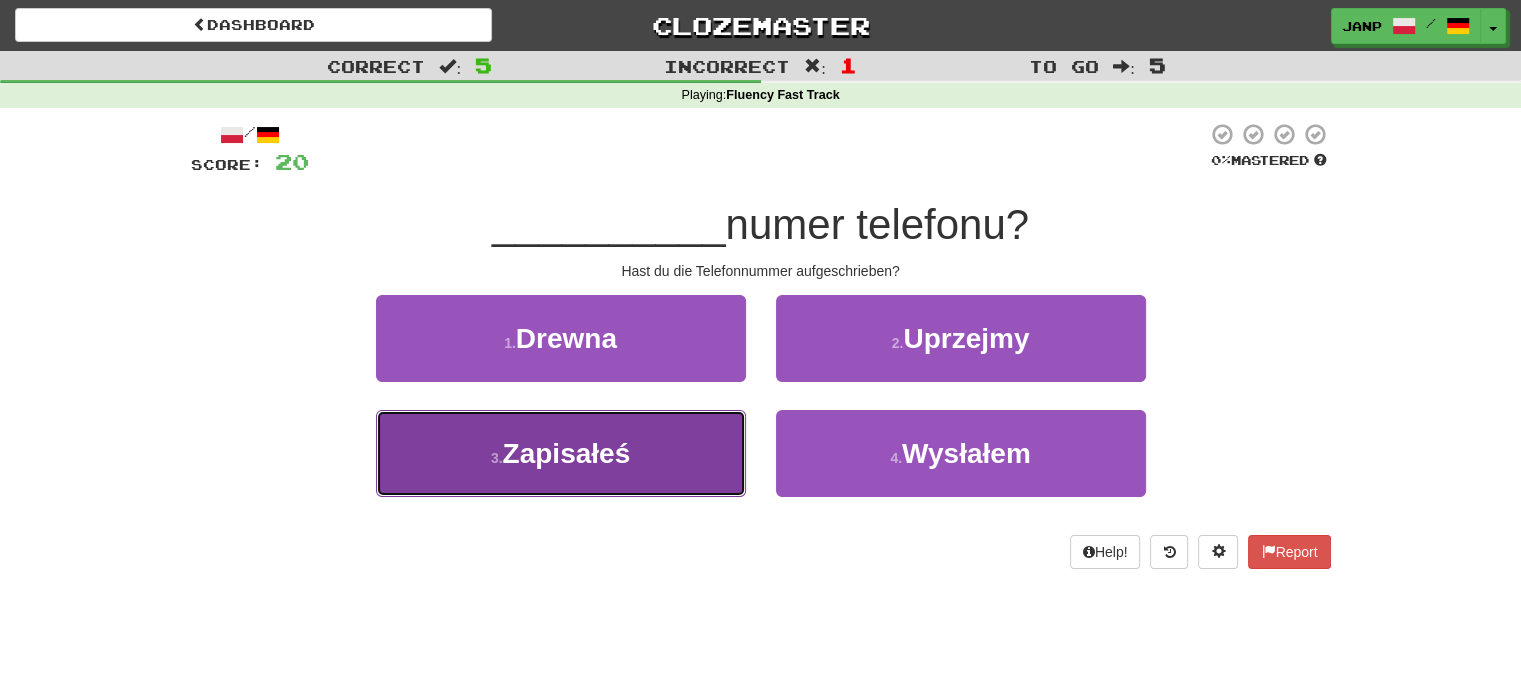 click on "3 .  Zapisałeś" at bounding box center (561, 453) 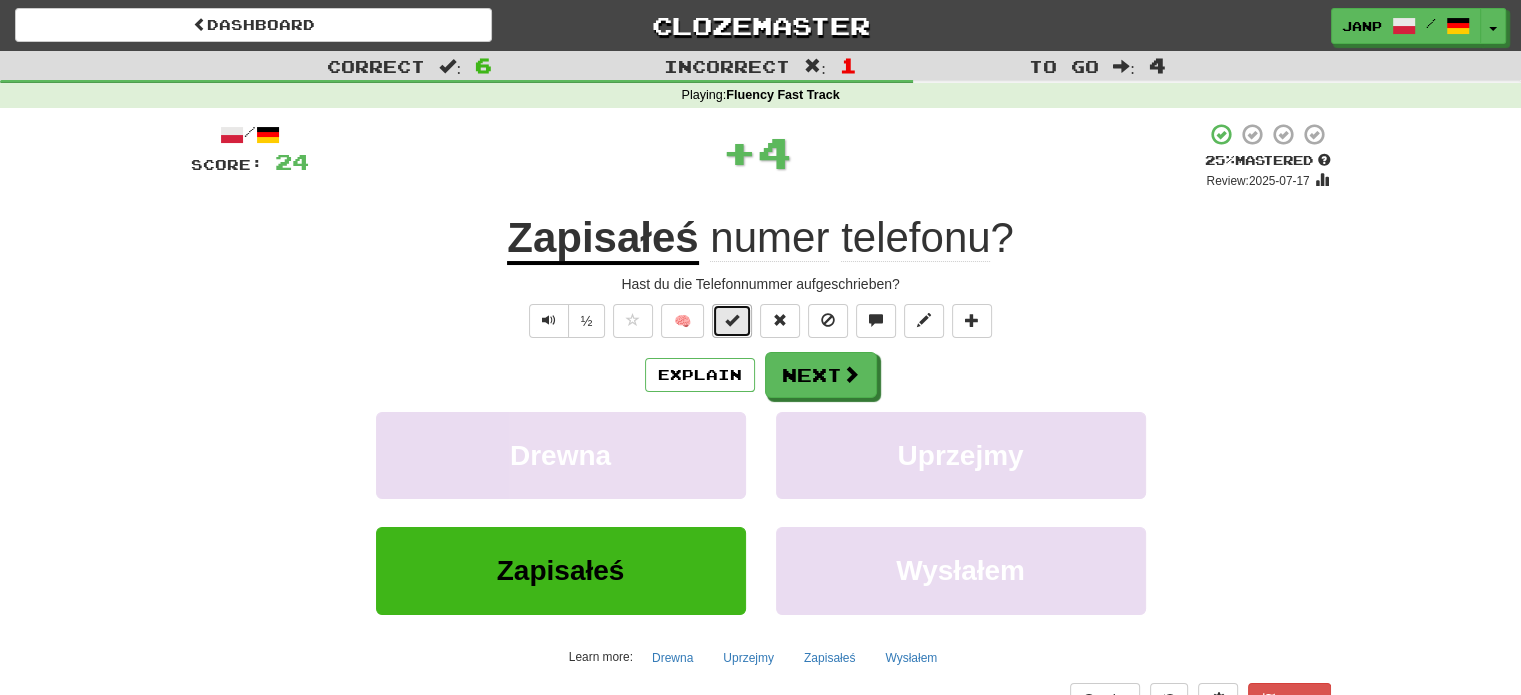 click at bounding box center (732, 320) 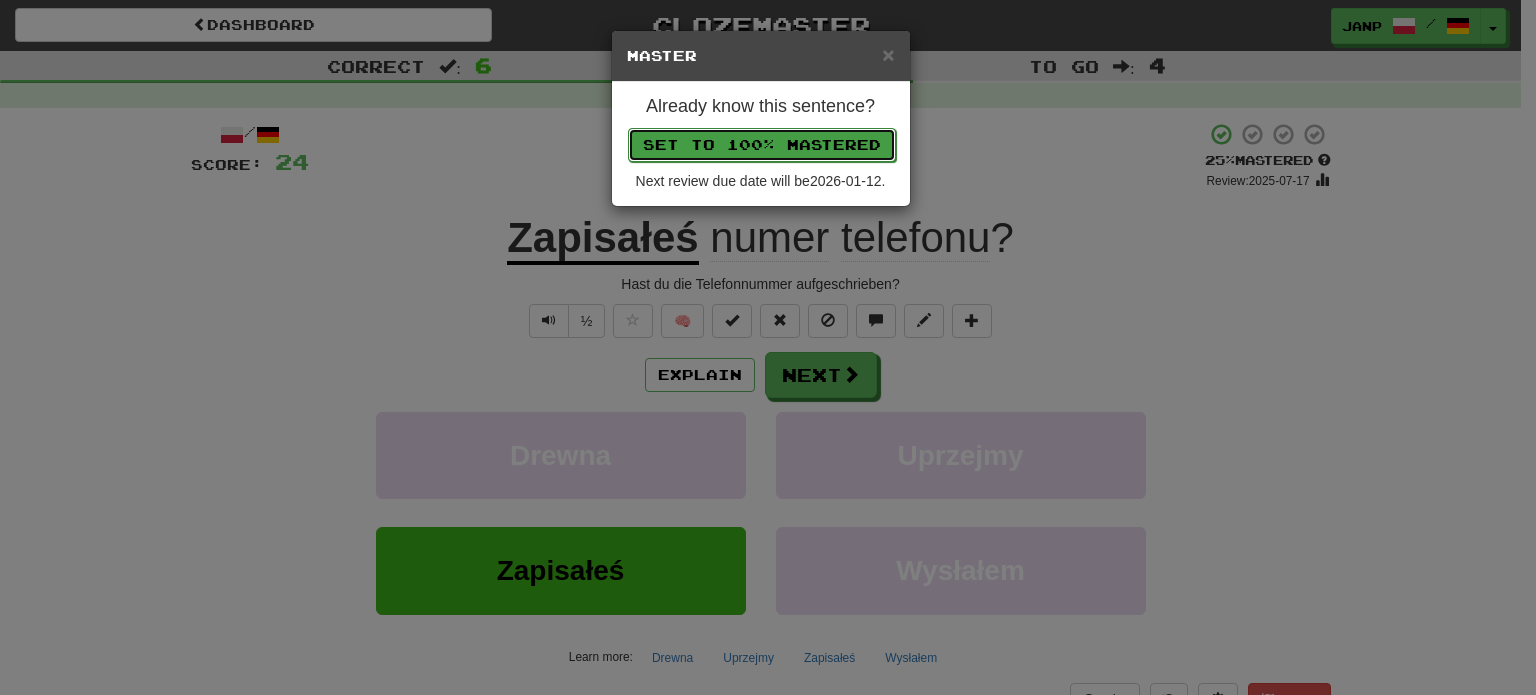 click on "Set to 100% Mastered" at bounding box center (762, 145) 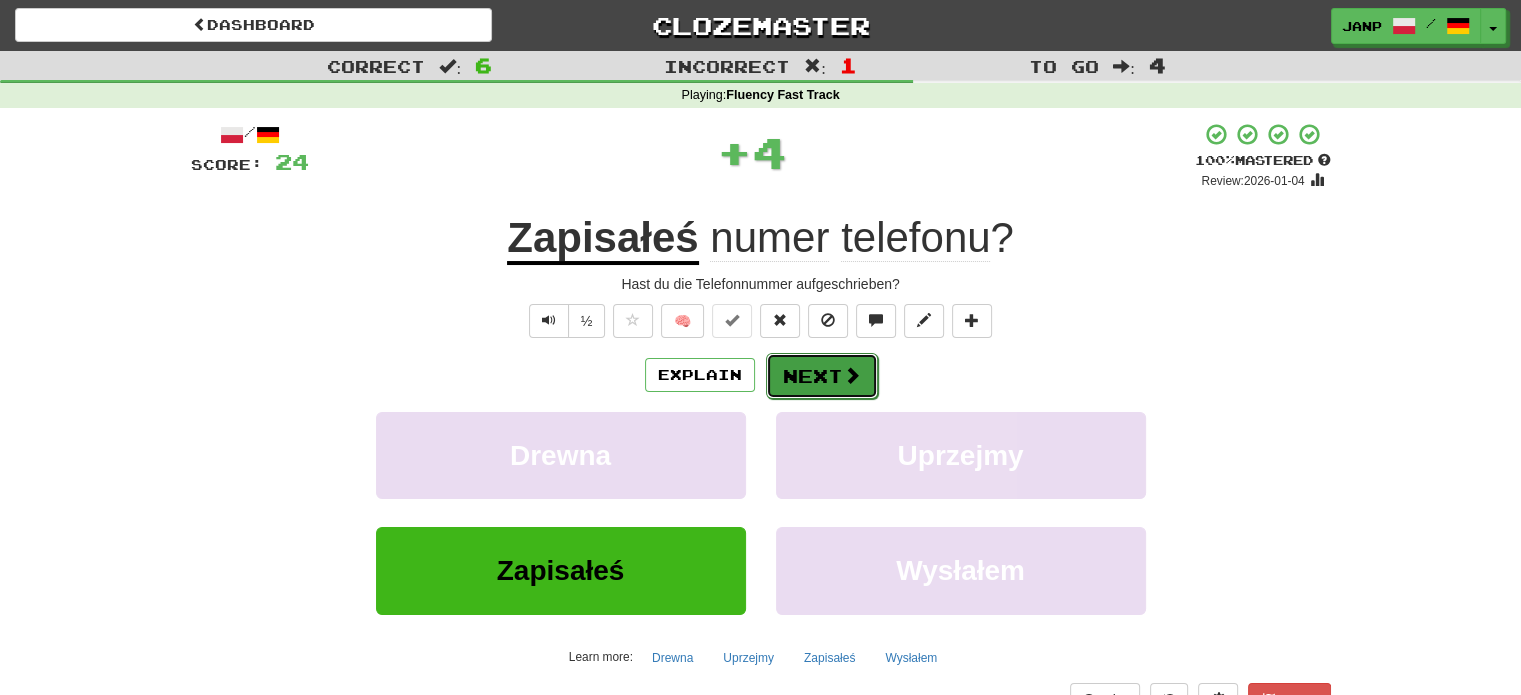 click on "Next" at bounding box center [822, 376] 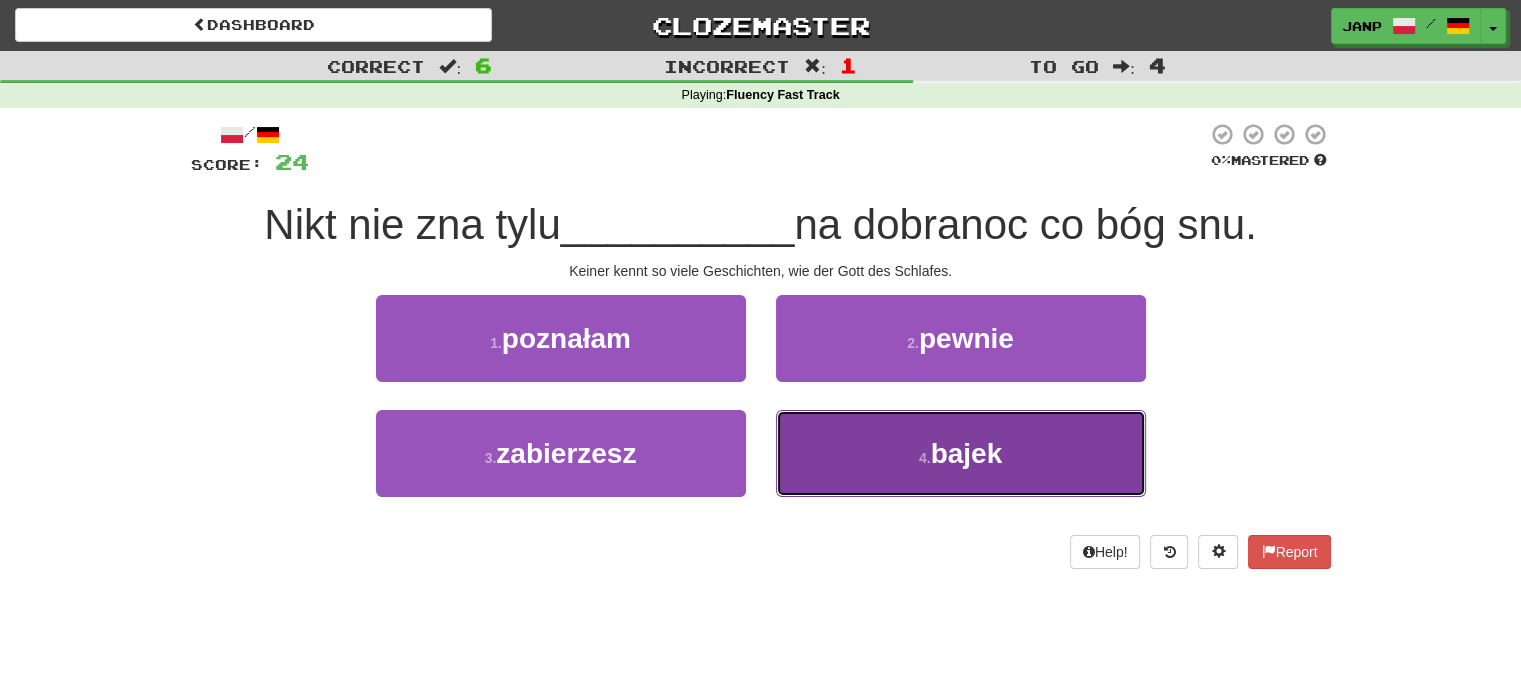 click on "4 .  bajek" at bounding box center [961, 453] 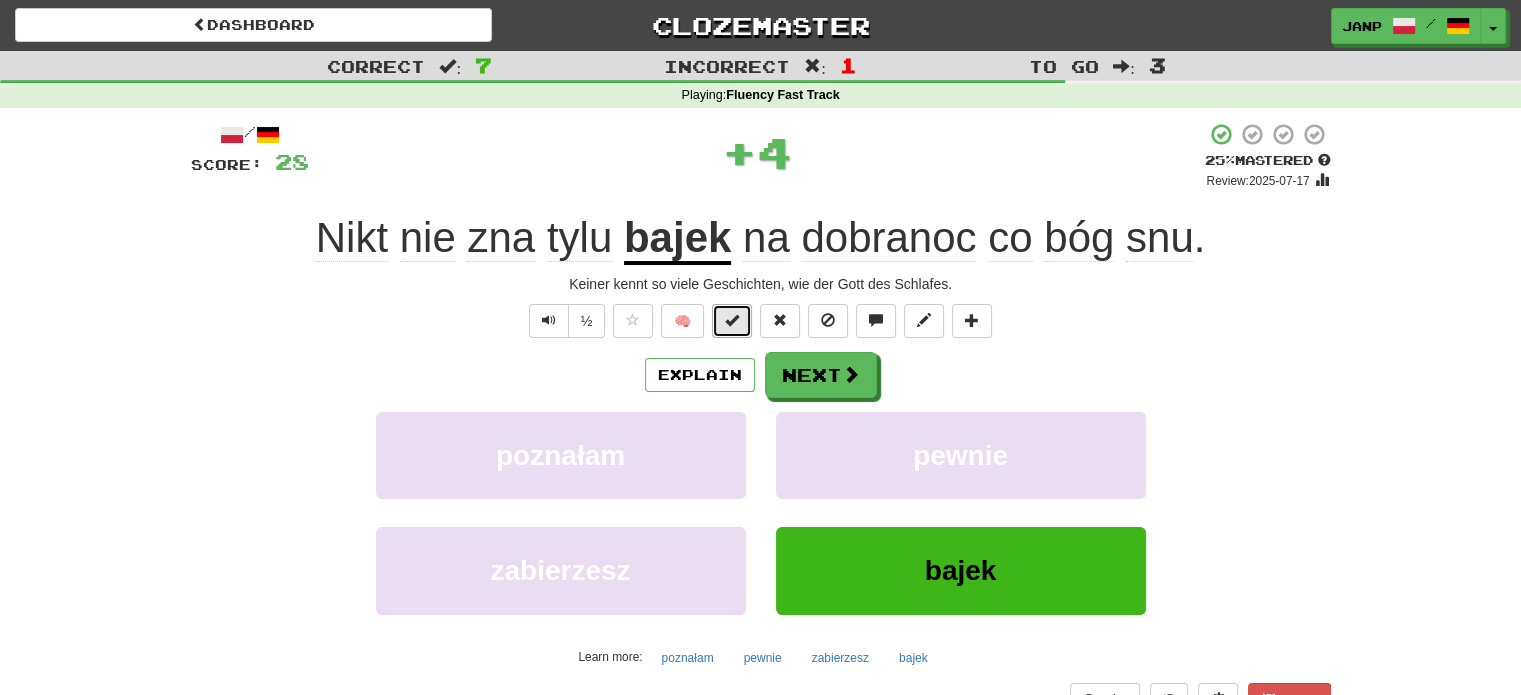 click at bounding box center (732, 320) 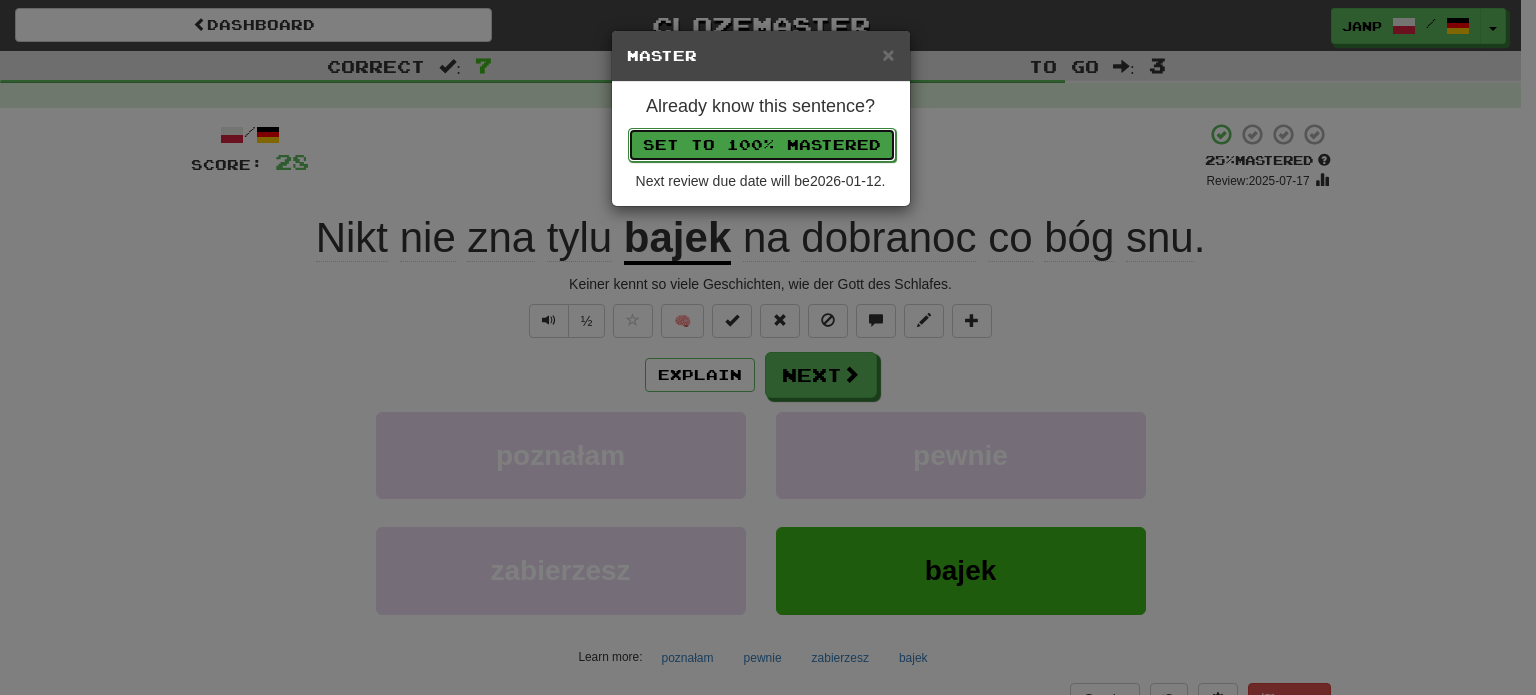 click on "Set to 100% Mastered" at bounding box center (762, 145) 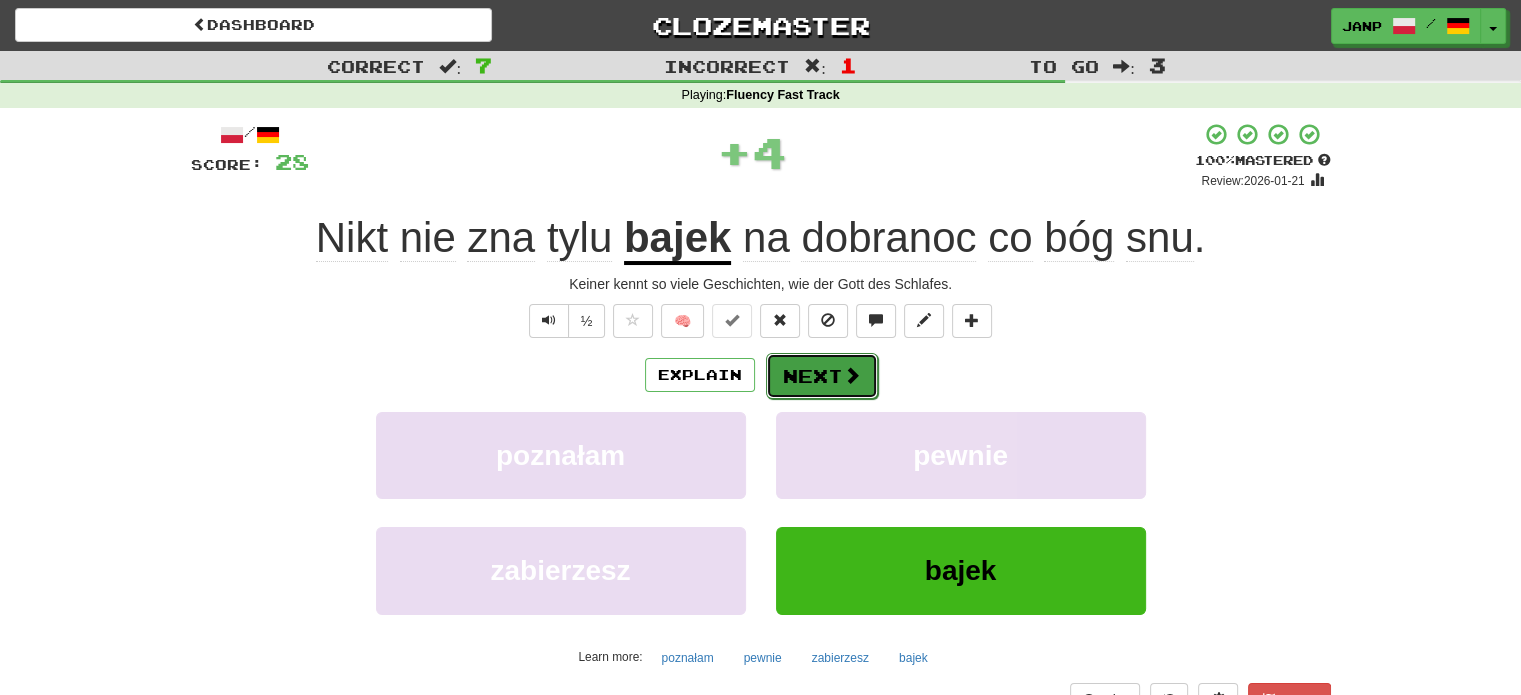 click on "Next" at bounding box center (822, 376) 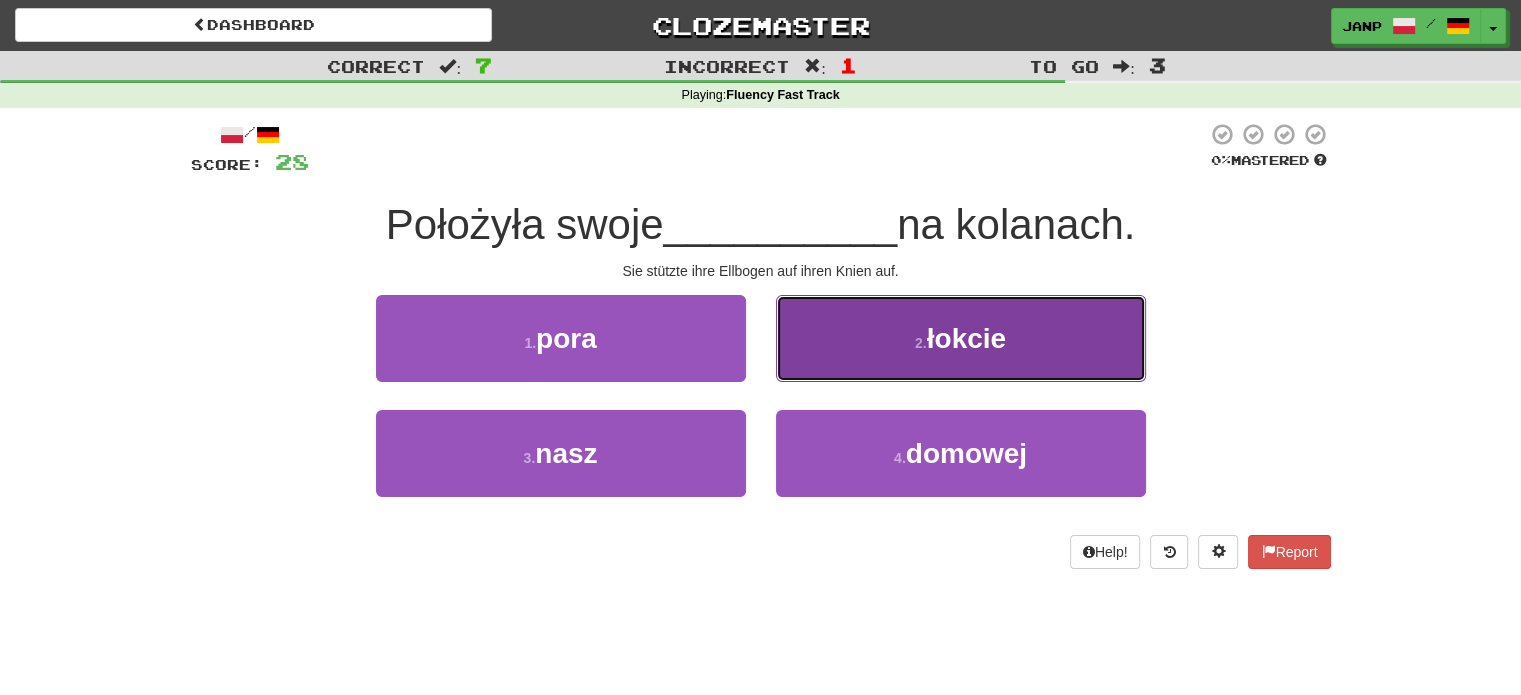 click on "2 . łokcie" at bounding box center [961, 338] 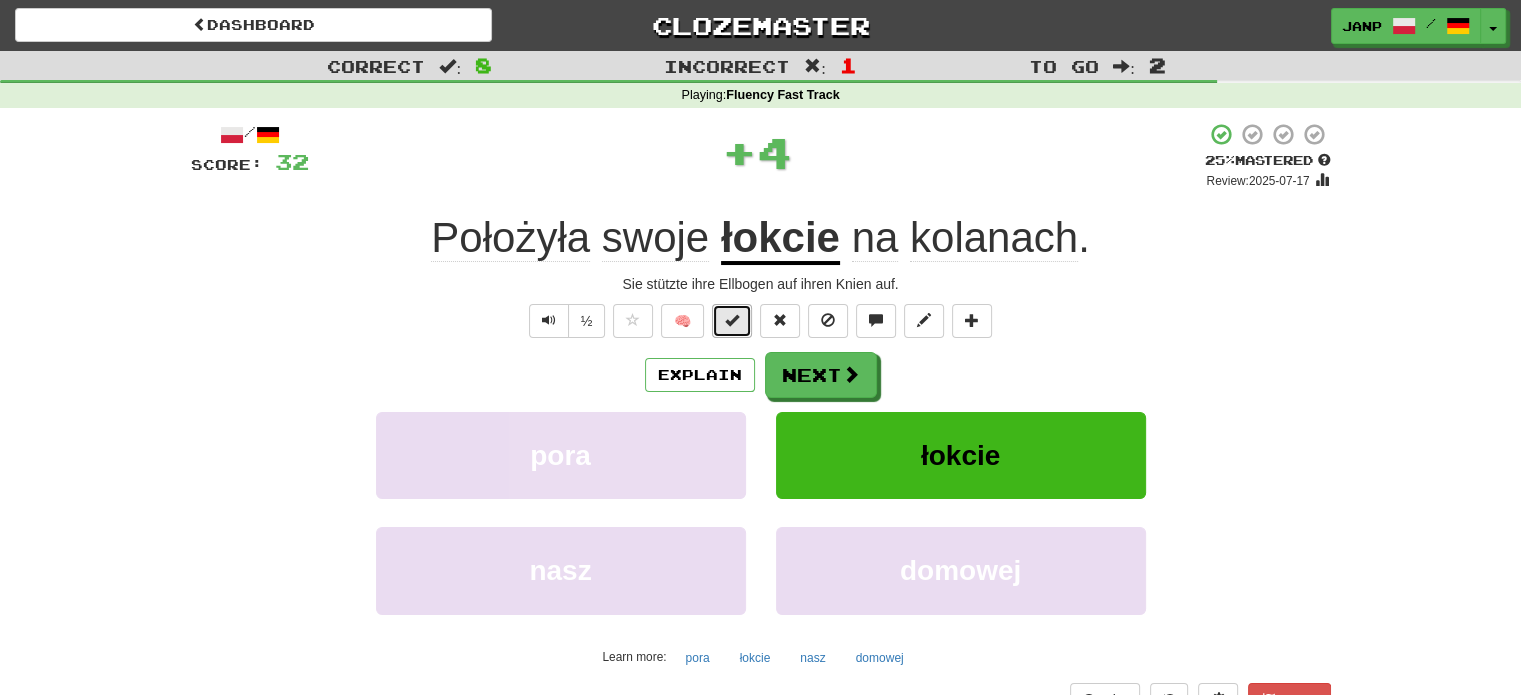 click at bounding box center [732, 321] 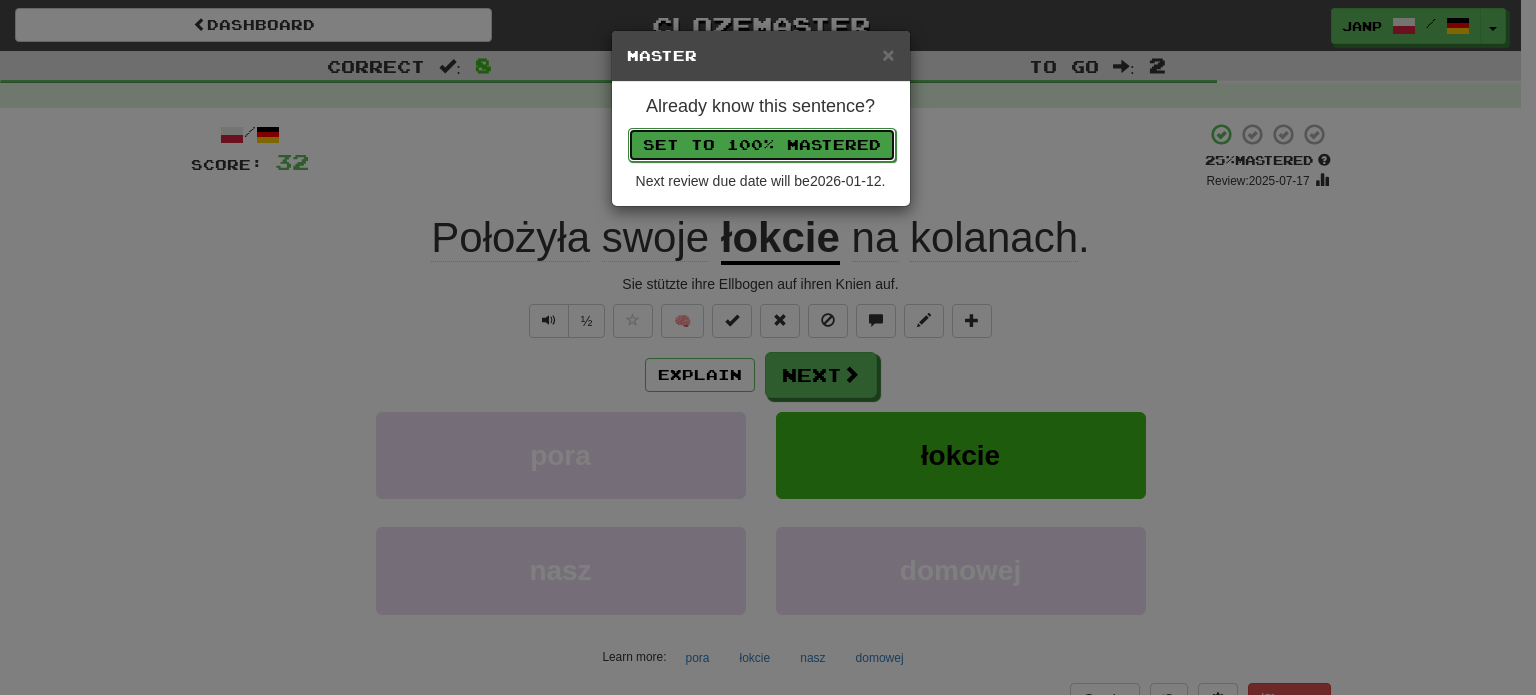click on "Set to 100% Mastered" at bounding box center [762, 145] 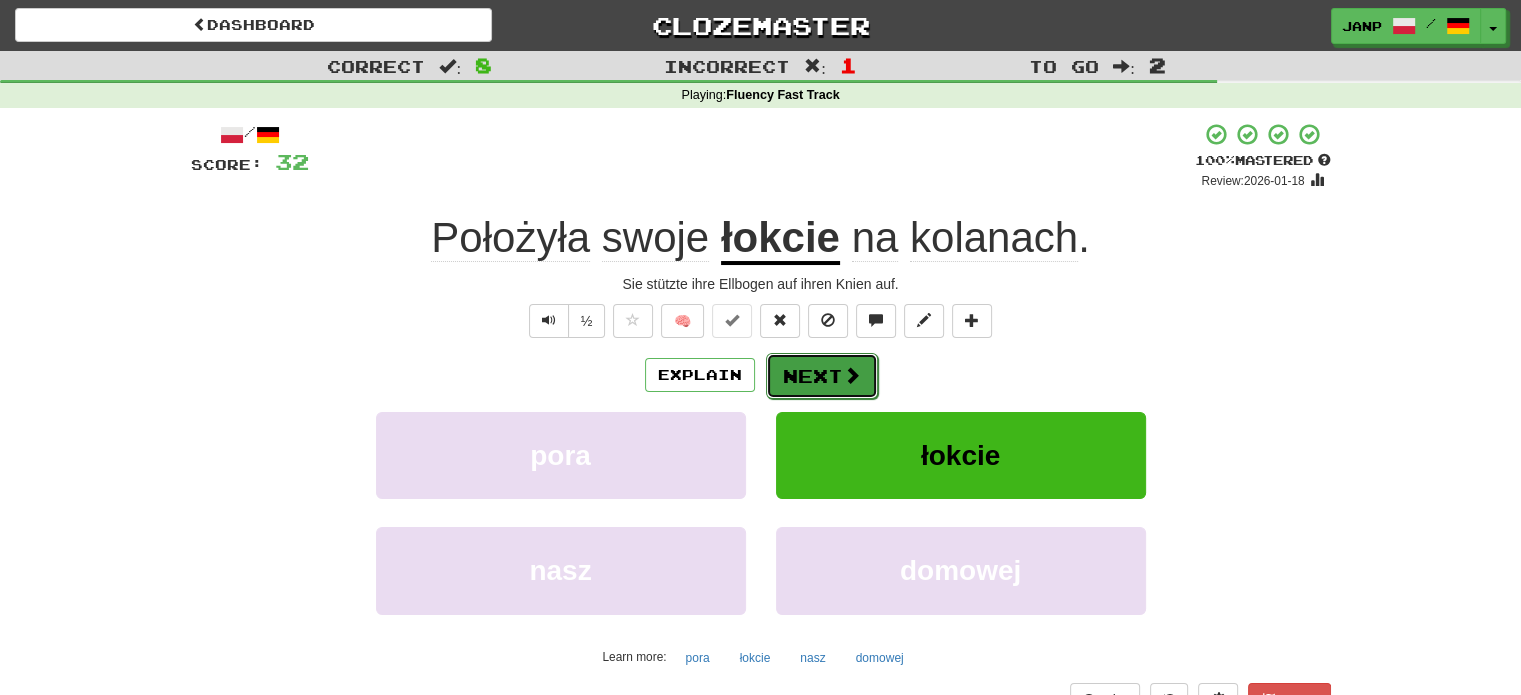 click on "Next" at bounding box center [822, 376] 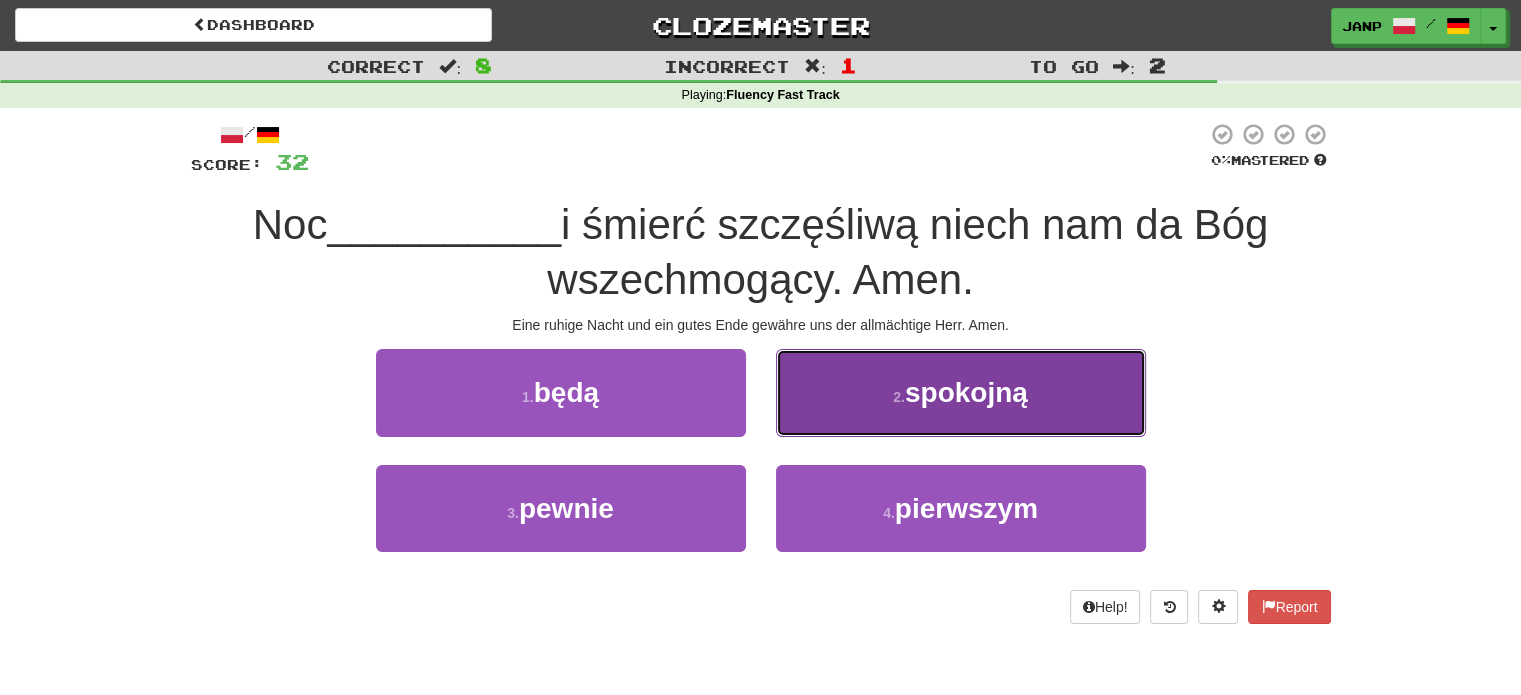 click on "2 .  spokojną" at bounding box center [961, 392] 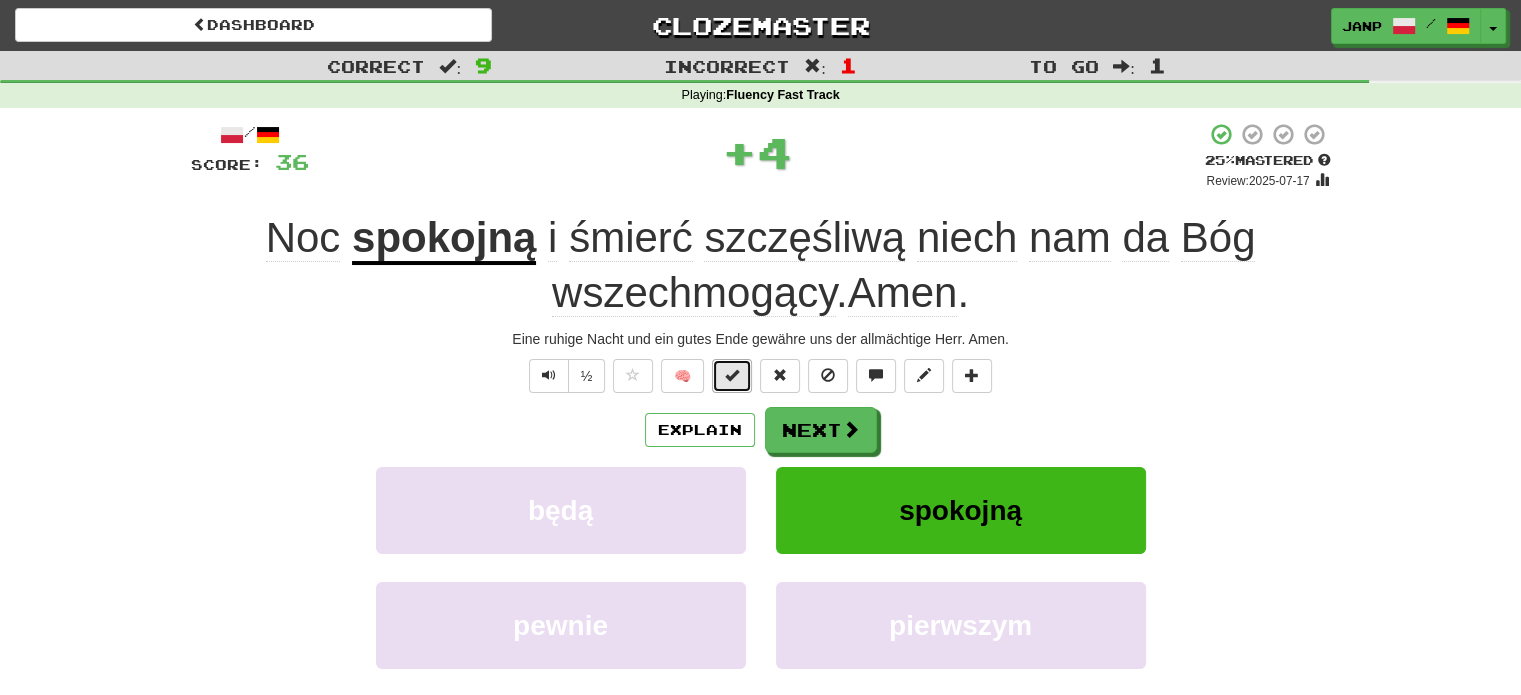 click at bounding box center (732, 375) 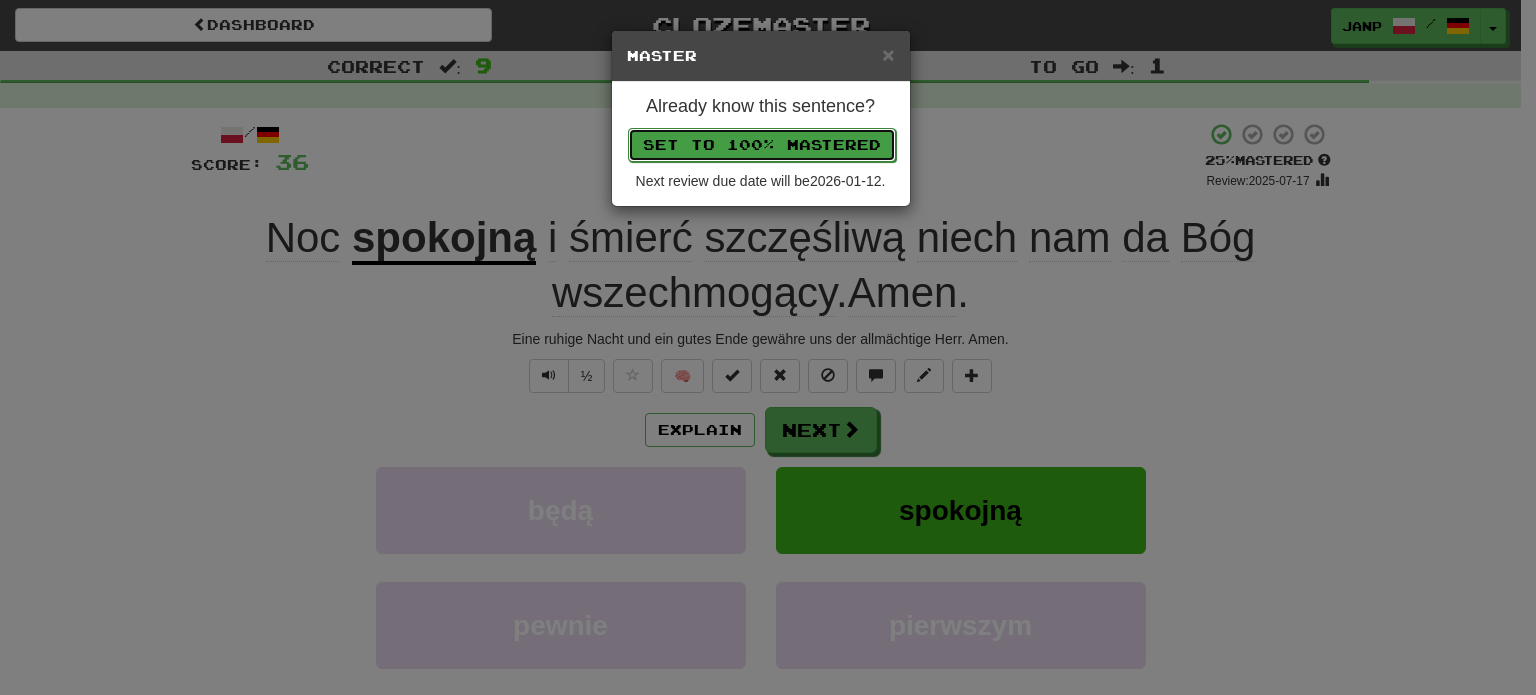 click on "Set to 100% Mastered" at bounding box center (762, 145) 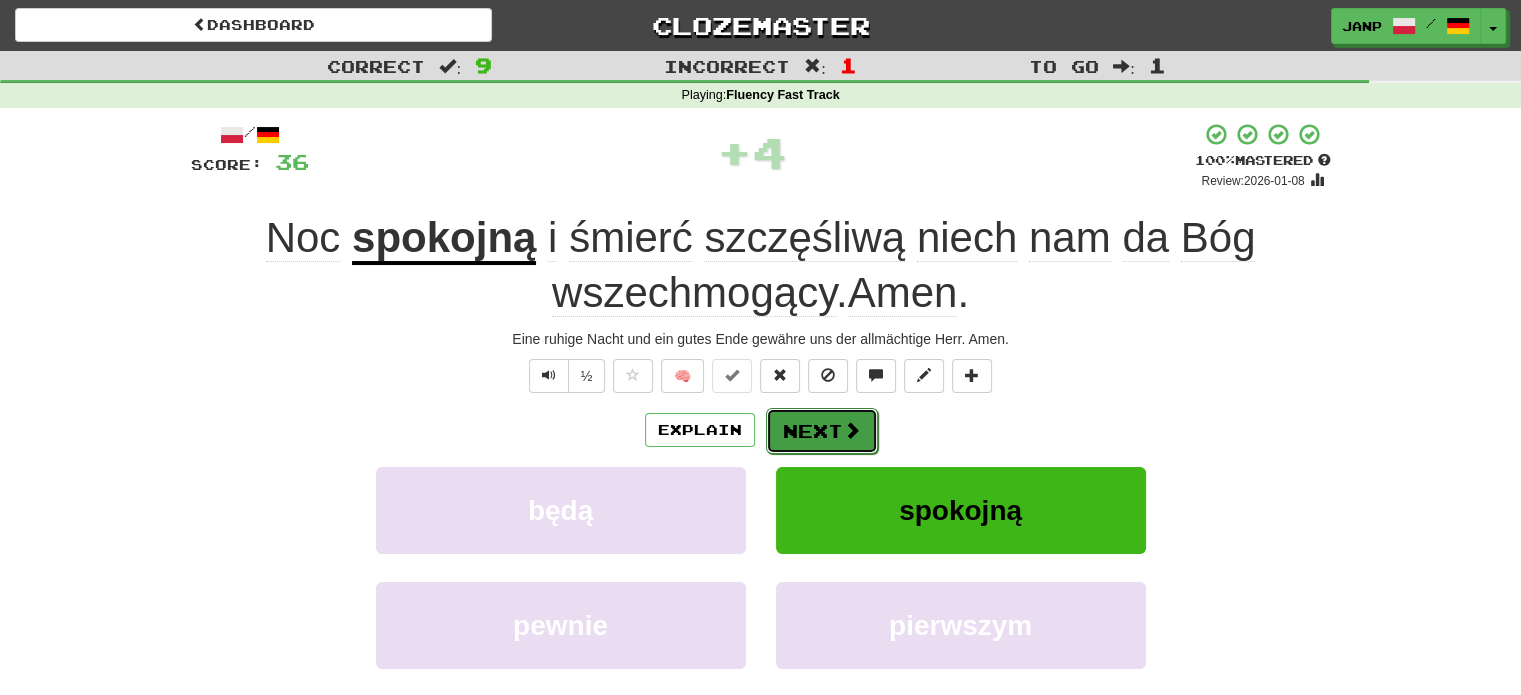 click on "Next" at bounding box center (822, 431) 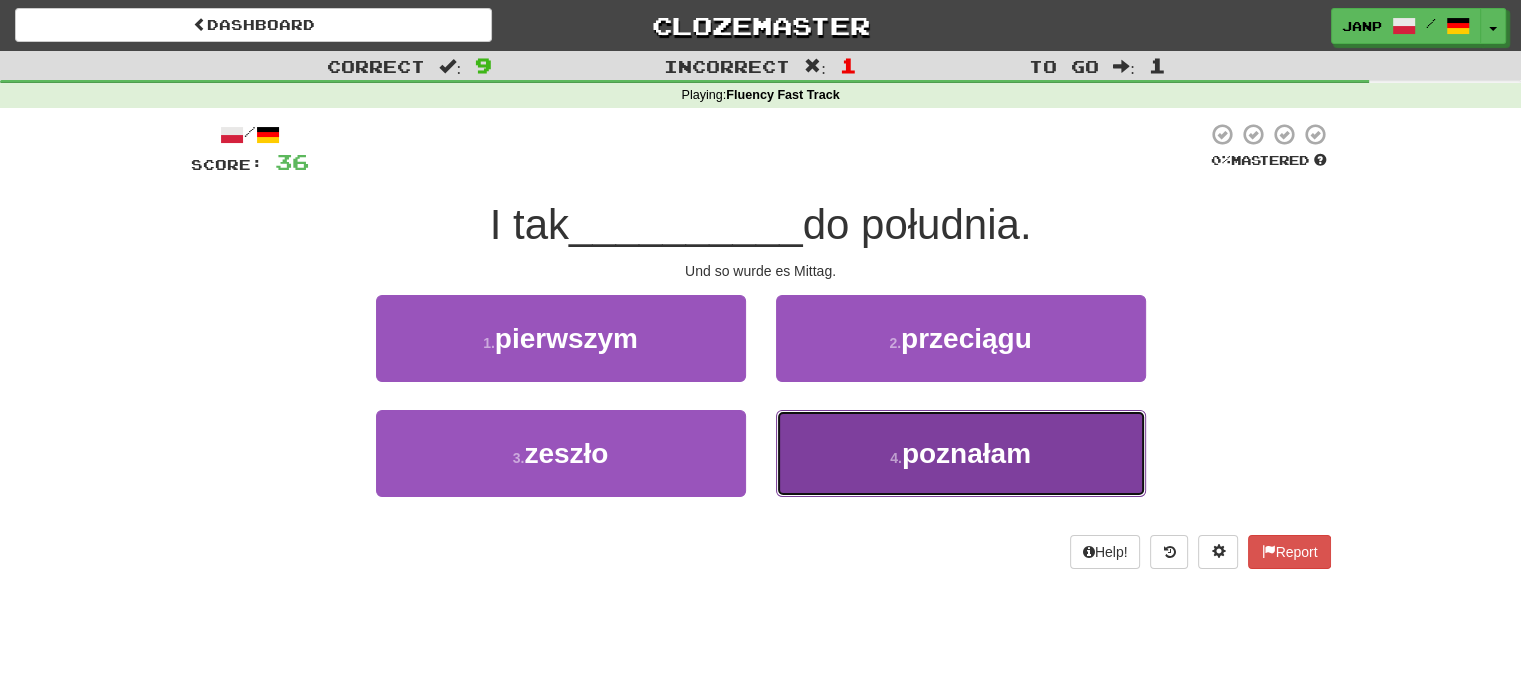 click on "4 .  poznałam" at bounding box center [961, 453] 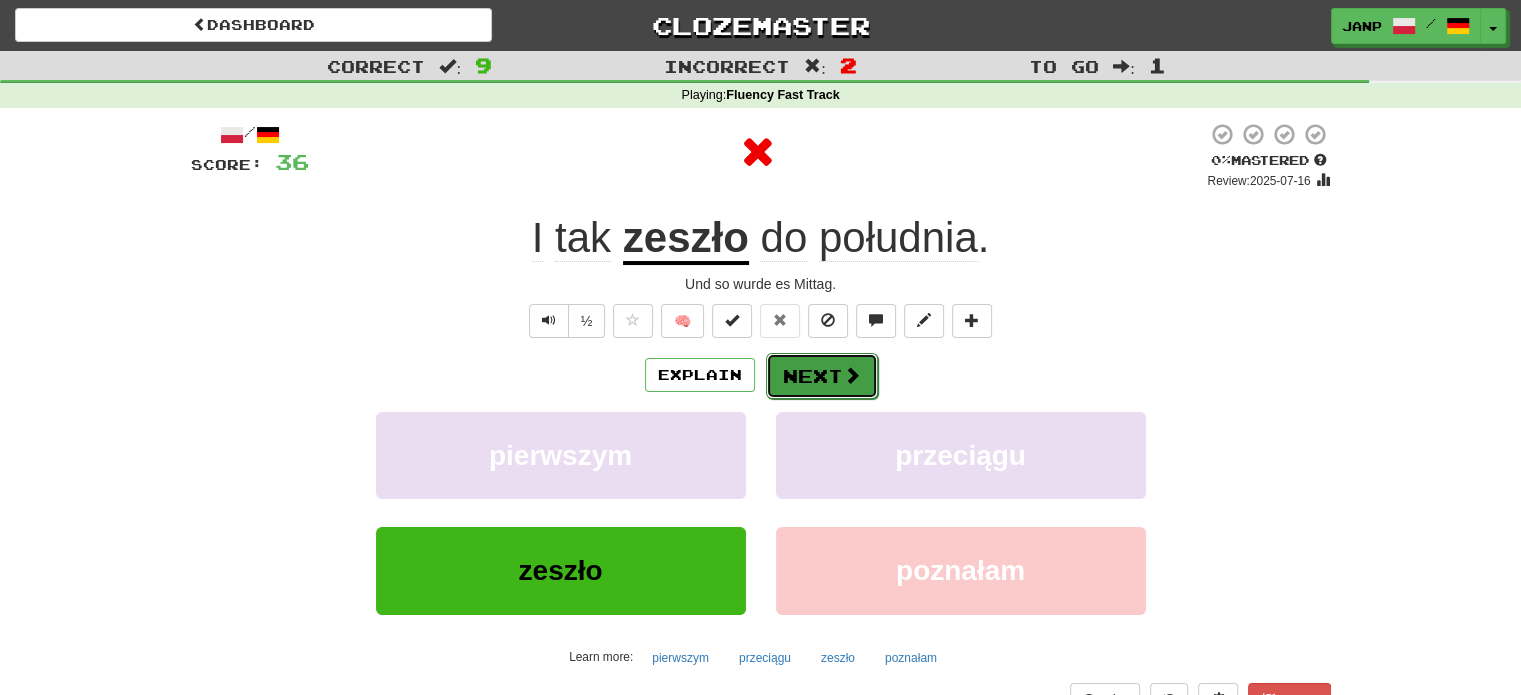 click on "Next" at bounding box center [822, 376] 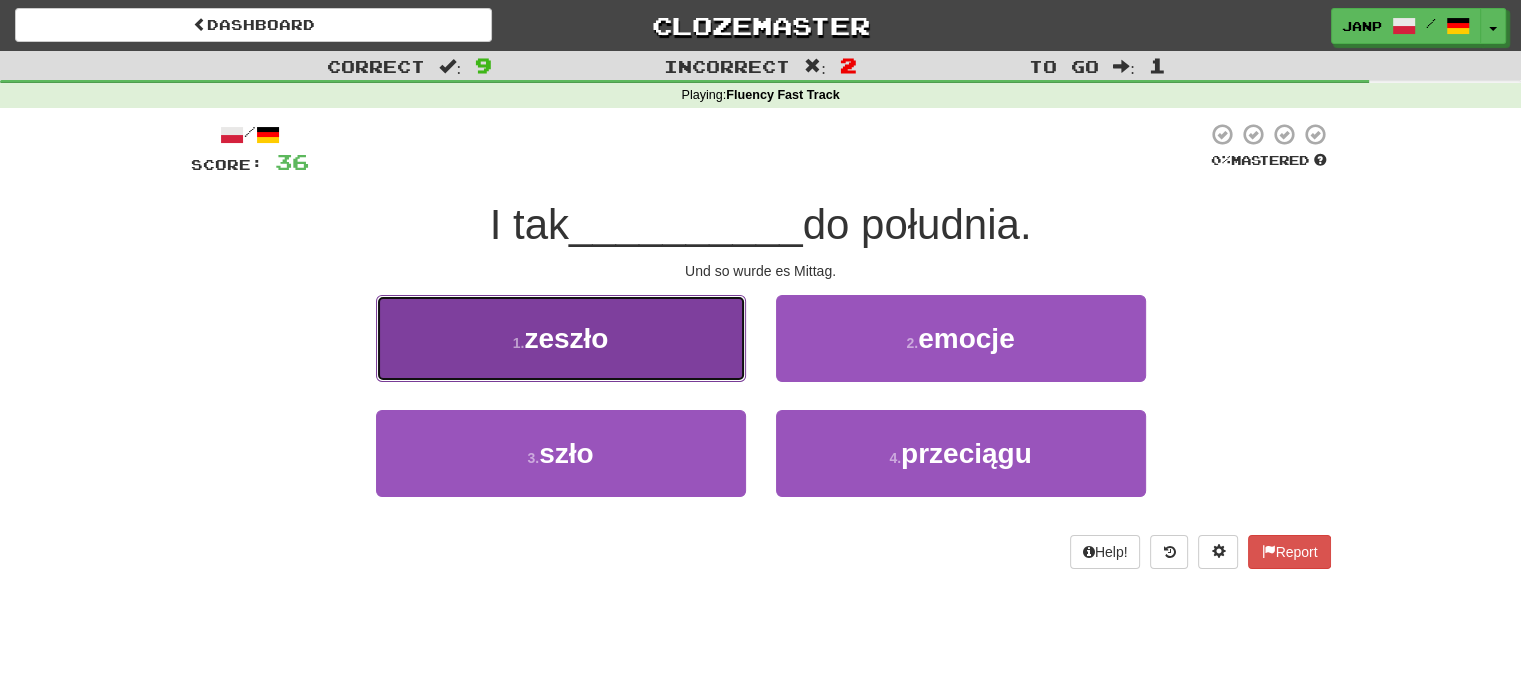 click on "1 .  zeszło" at bounding box center [561, 338] 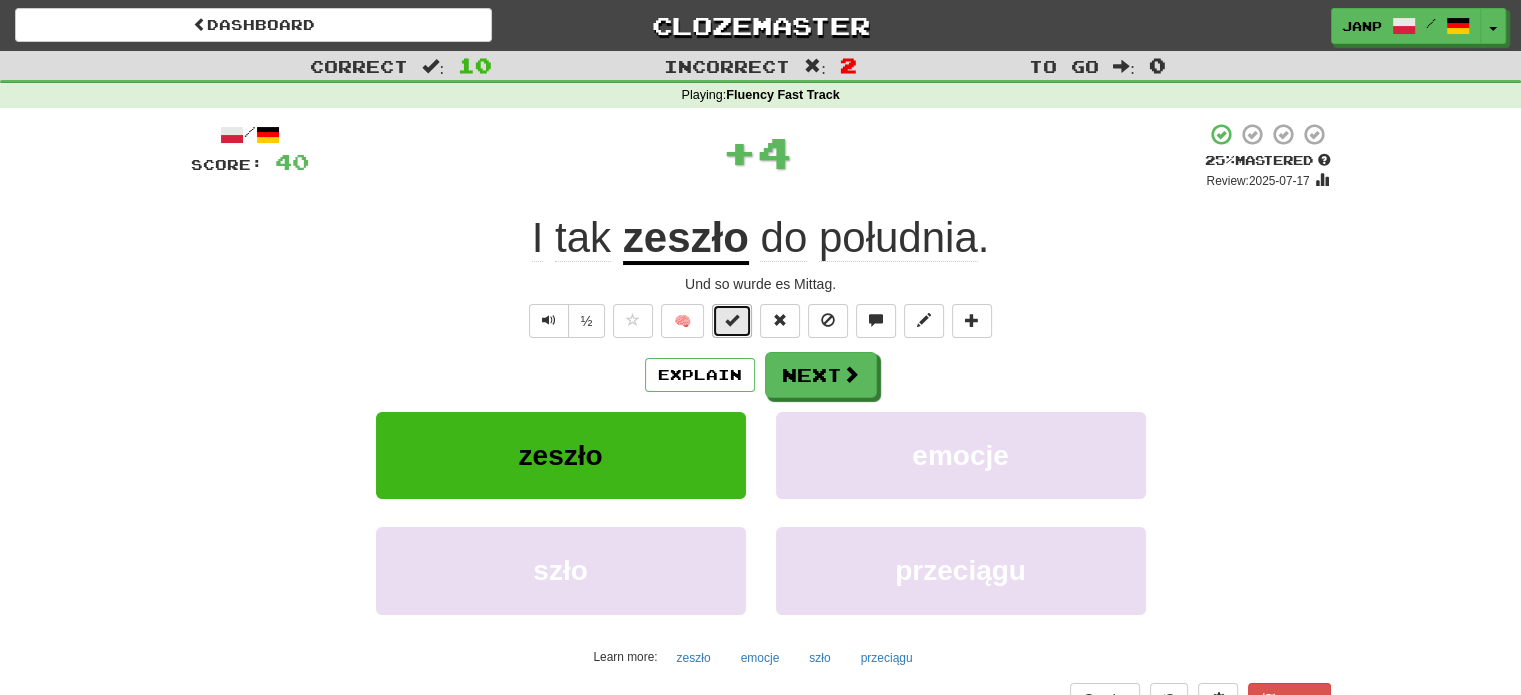 click at bounding box center (732, 320) 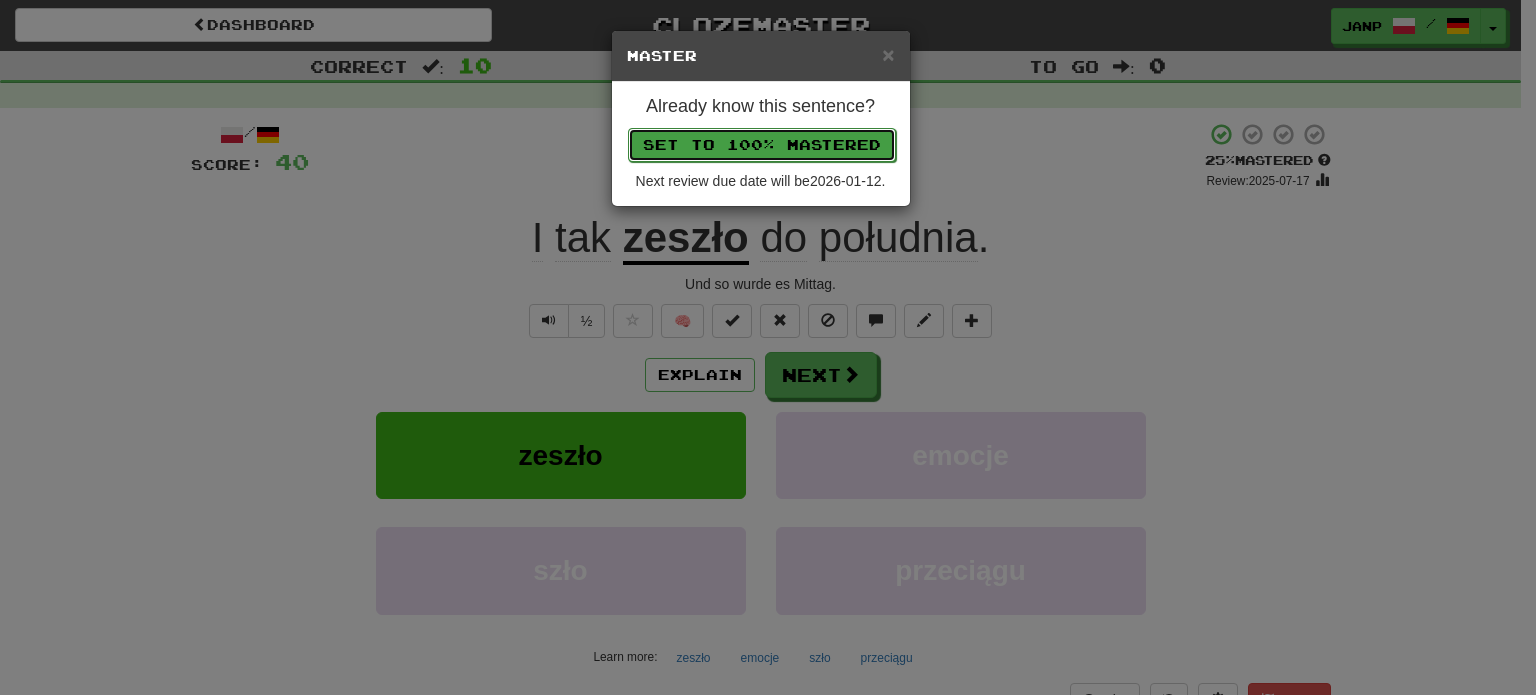 click on "Set to 100% Mastered" at bounding box center [762, 145] 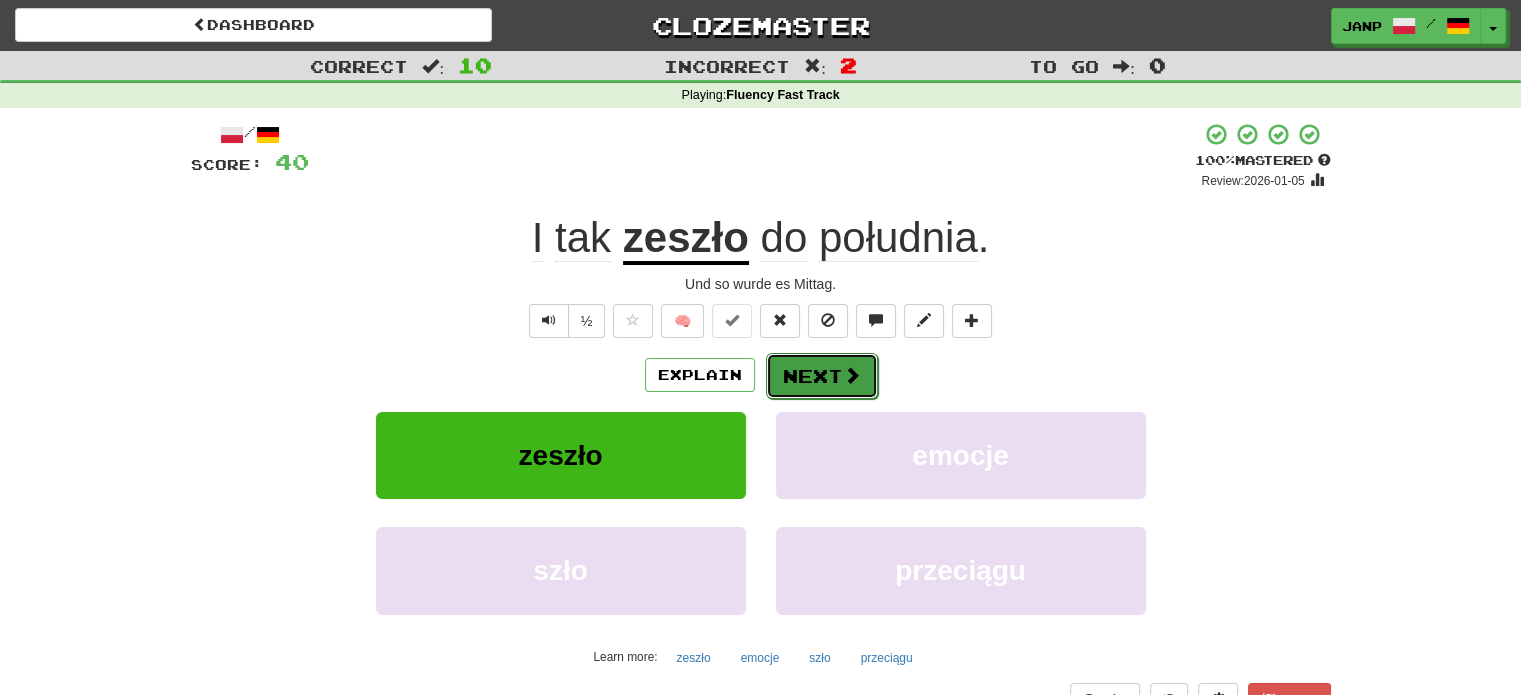 click on "Next" at bounding box center (822, 376) 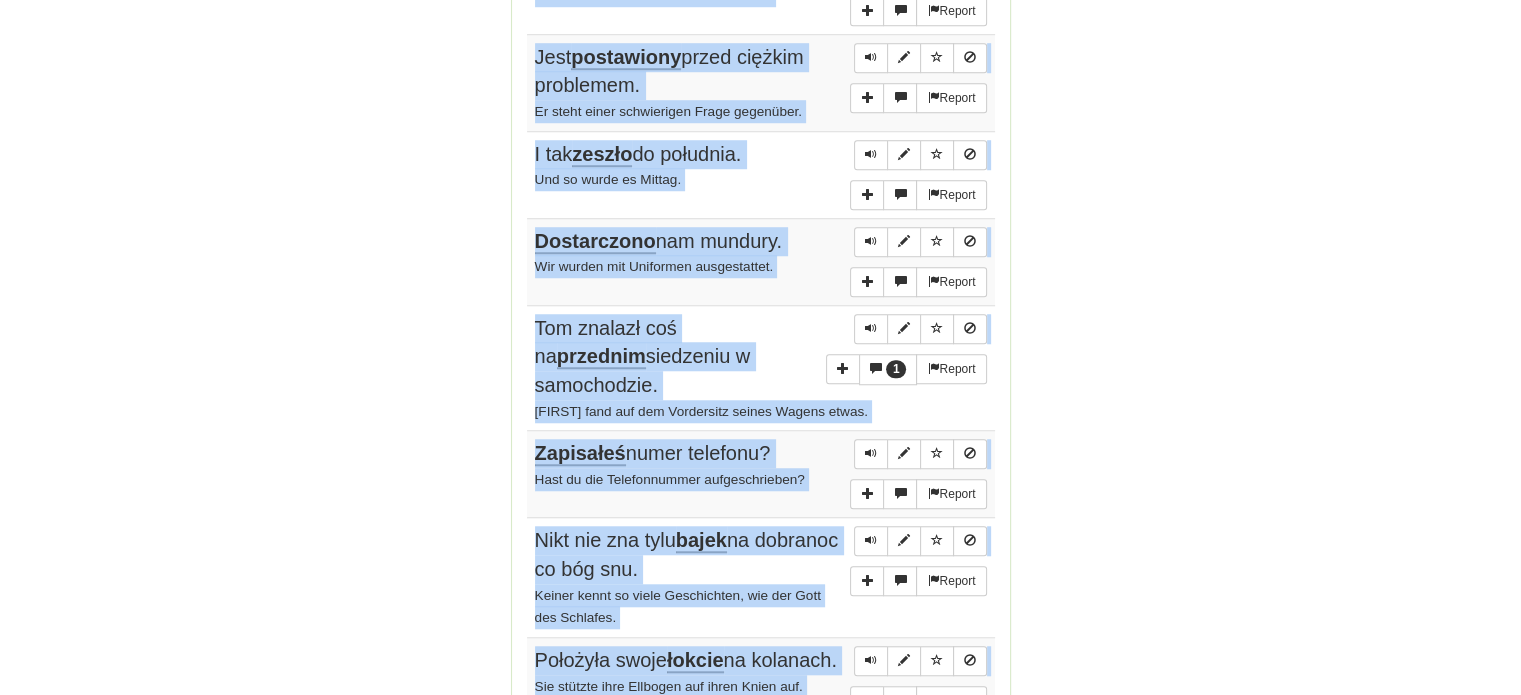 scroll, scrollTop: 1690, scrollLeft: 0, axis: vertical 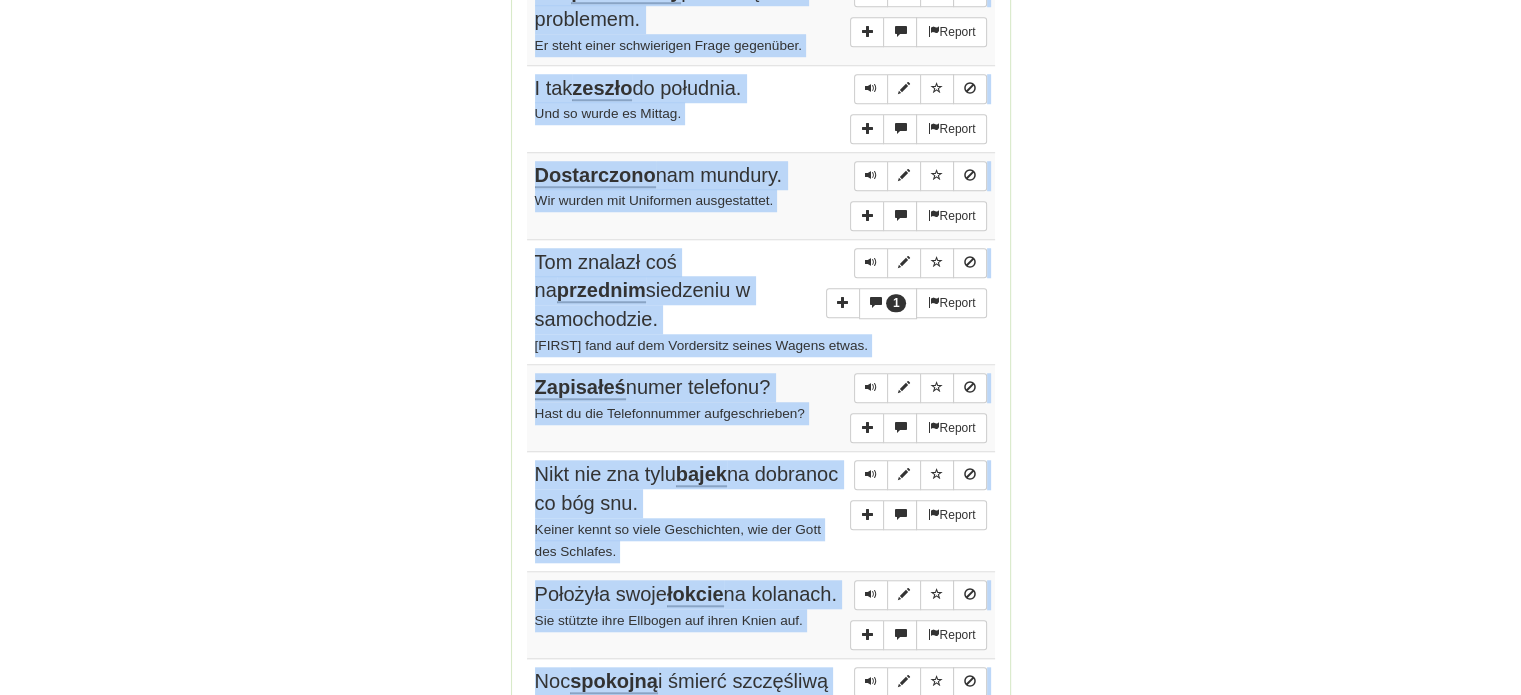 drag, startPoint x: 531, startPoint y: 292, endPoint x: 603, endPoint y: 332, distance: 82.36504 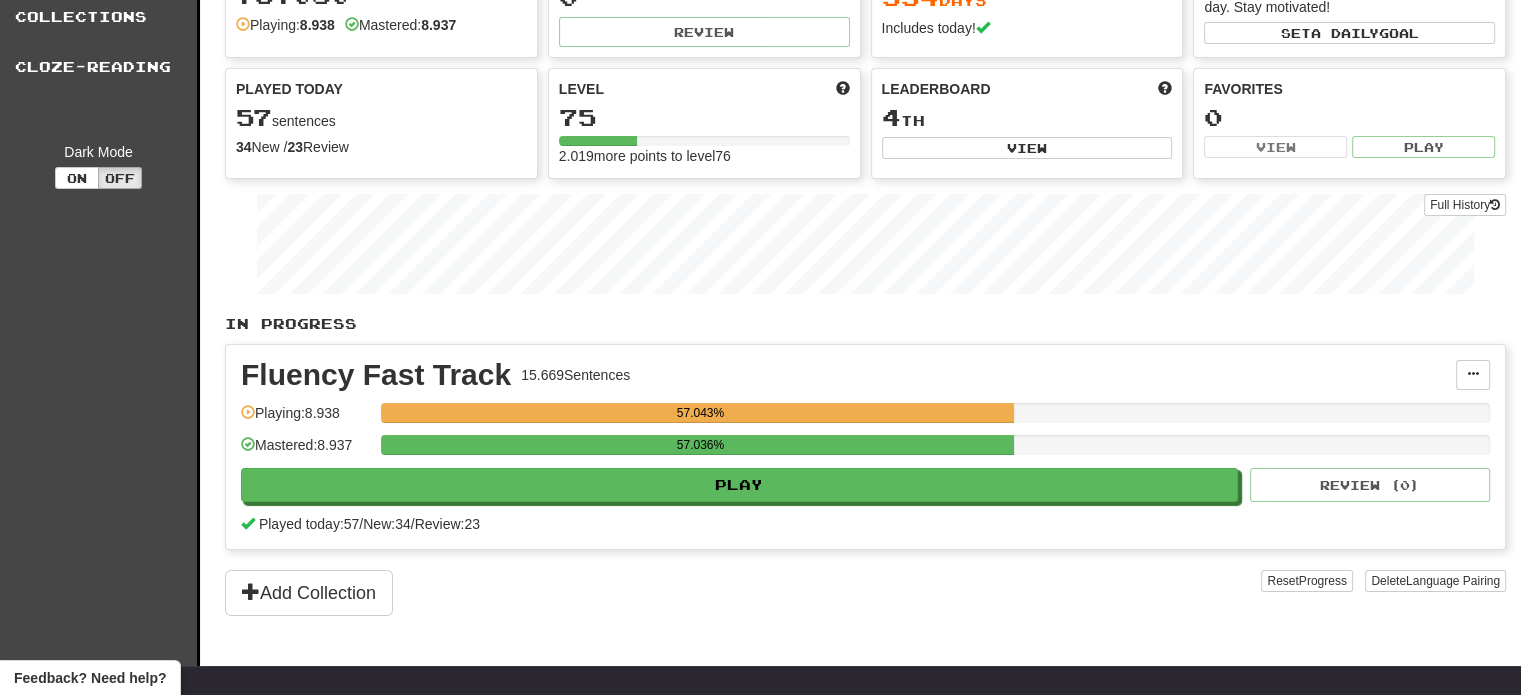 scroll, scrollTop: 0, scrollLeft: 0, axis: both 